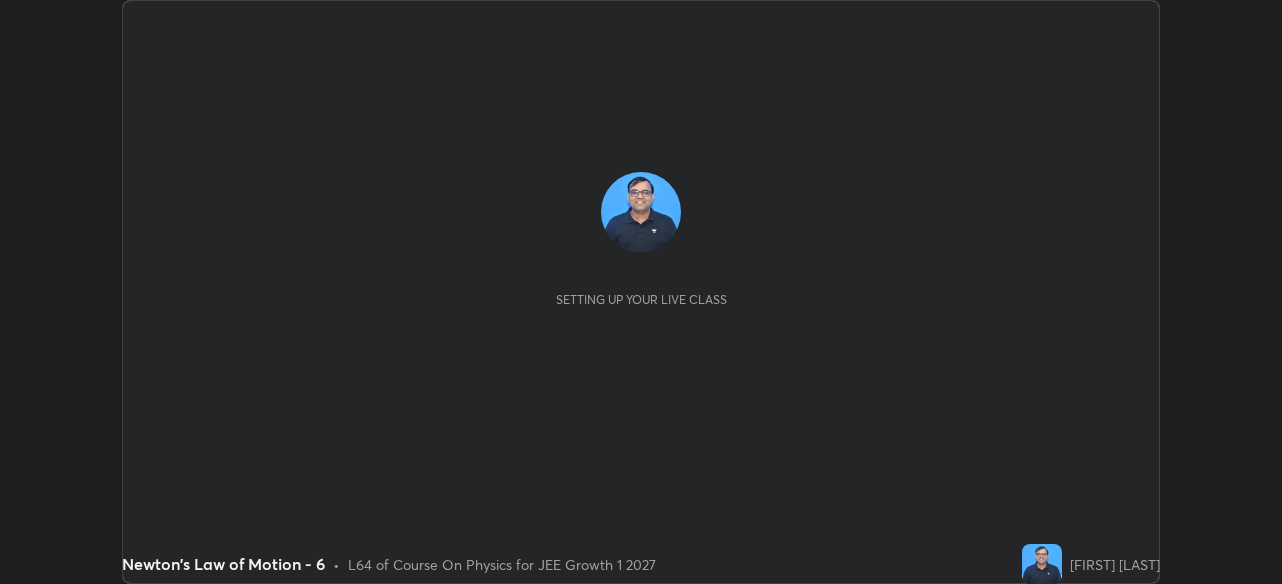 scroll, scrollTop: 0, scrollLeft: 0, axis: both 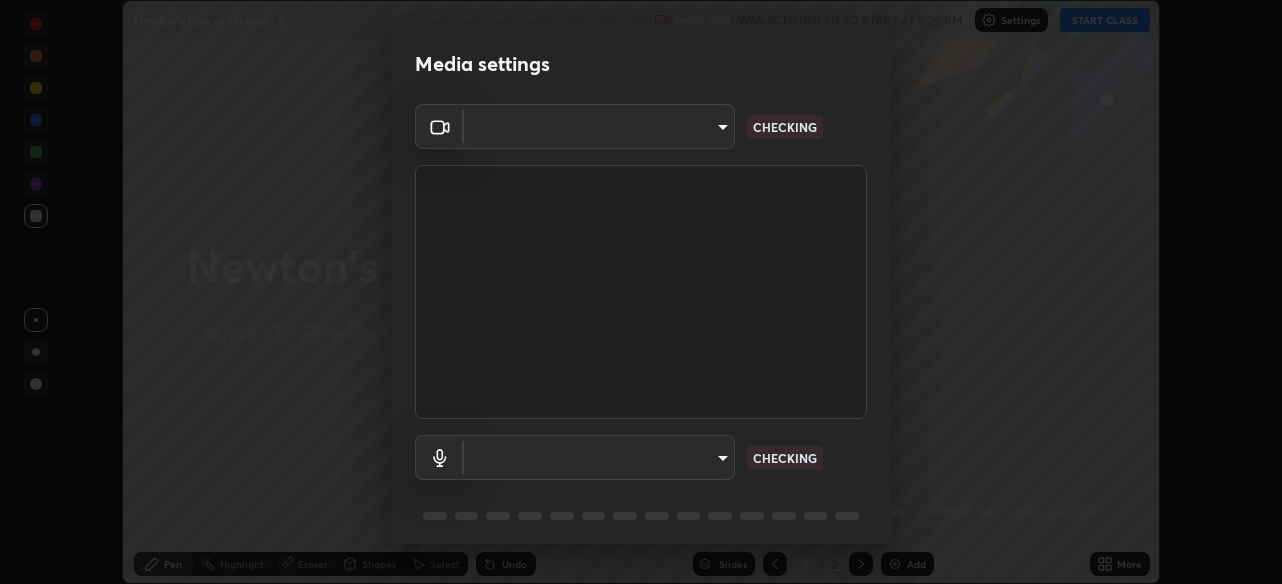 type on "28ae8228e1889e27b3560ed02dc6dc73f4b031919add1df3b3d257722d80b483" 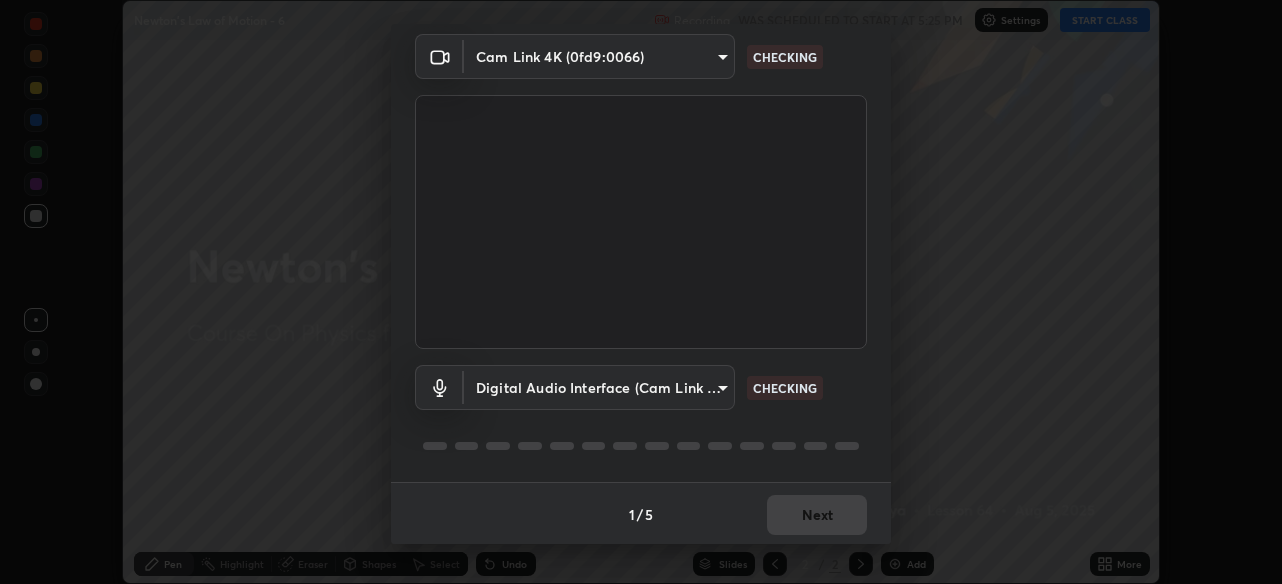 scroll, scrollTop: 72, scrollLeft: 0, axis: vertical 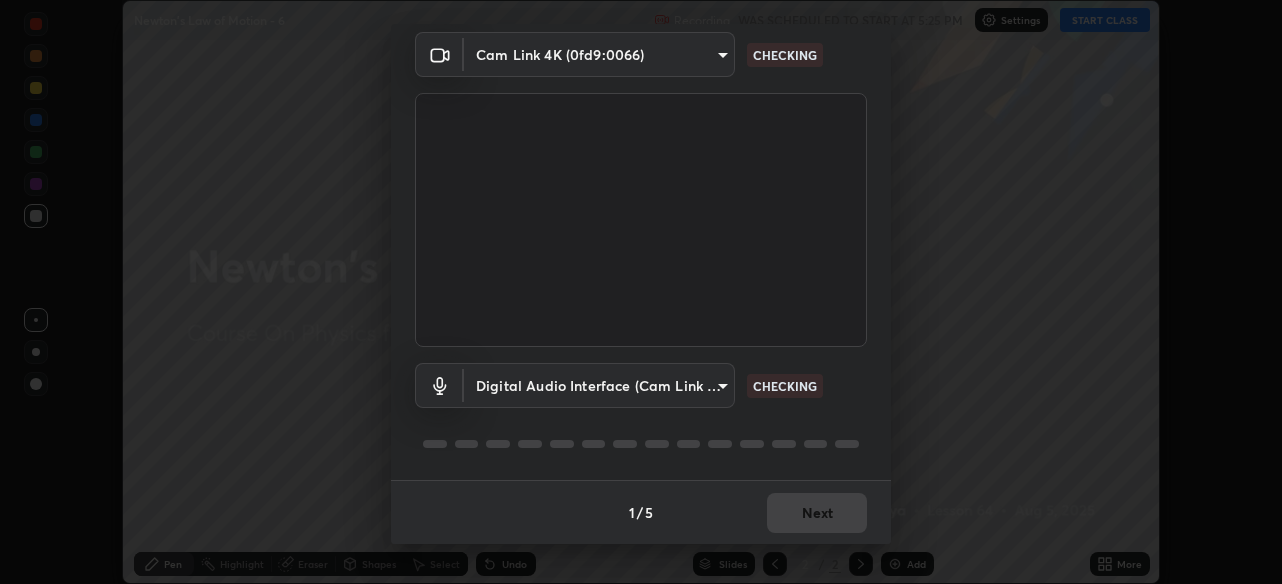 click on "Erase all Newton's Law of Motion - 6 Recording WAS SCHEDULED TO START AT  5:25 PM Settings START CLASS Setting up your live class Newton's Law of Motion - 6 • L64 of Course On Physics for JEE Growth 1 2027 [FIRST] [LAST] Pen Highlight Eraser Shapes Select Undo Slides 2 / 2 Add More No doubts shared Encourage your learners to ask a doubt for better clarity Report an issue Reason for reporting Buffering Chat not working Audio - Video sync issue Educator video quality low ​ Attach an image Report Media settings Cam Link 4K (0fd9:0066) [HASH] CHECKING Digital Audio Interface (Cam Link 4K) [HASH] CHECKING 1 / 5 Next" at bounding box center (641, 292) 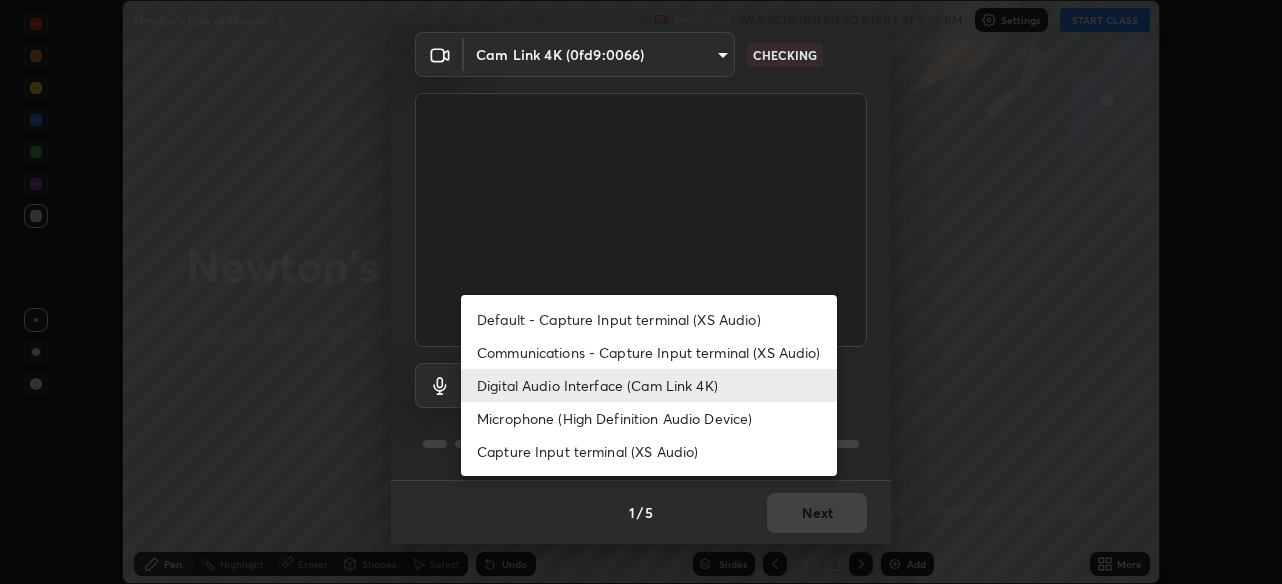 click on "Microphone (High Definition Audio Device)" at bounding box center (649, 418) 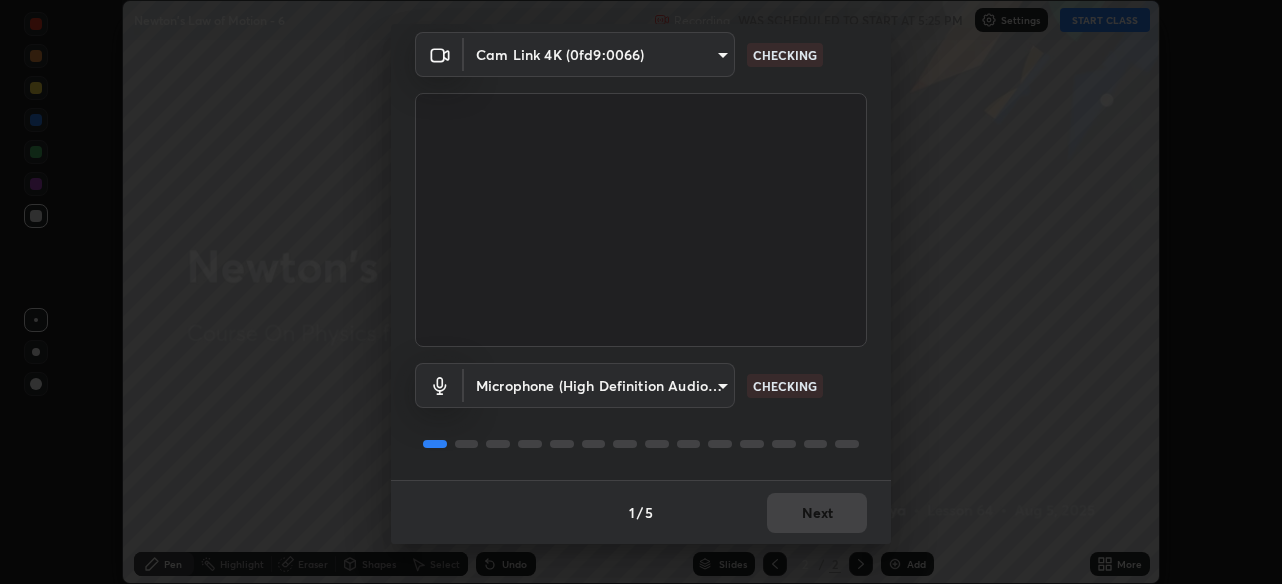 click on "Erase all Newton's Law of Motion - 6 Recording WAS SCHEDULED TO START AT  5:25 PM Settings START CLASS Setting up your live class Newton's Law of Motion - 6 • L64 of Course On Physics for JEE Growth 1 2027 [FIRST] [LAST] Pen Highlight Eraser Shapes Select Undo Slides 2 / 2 Add More No doubts shared Encourage your learners to ask a doubt for better clarity Report an issue Reason for reporting Buffering Chat not working Audio - Video sync issue Educator video quality low ​ Attach an image Report Media settings Cam Link 4K (0fd9:0066) [HASH] CHECKING Microphone (High Definition Audio Device) [HASH] CHECKING 1 / 5 Next" at bounding box center [641, 292] 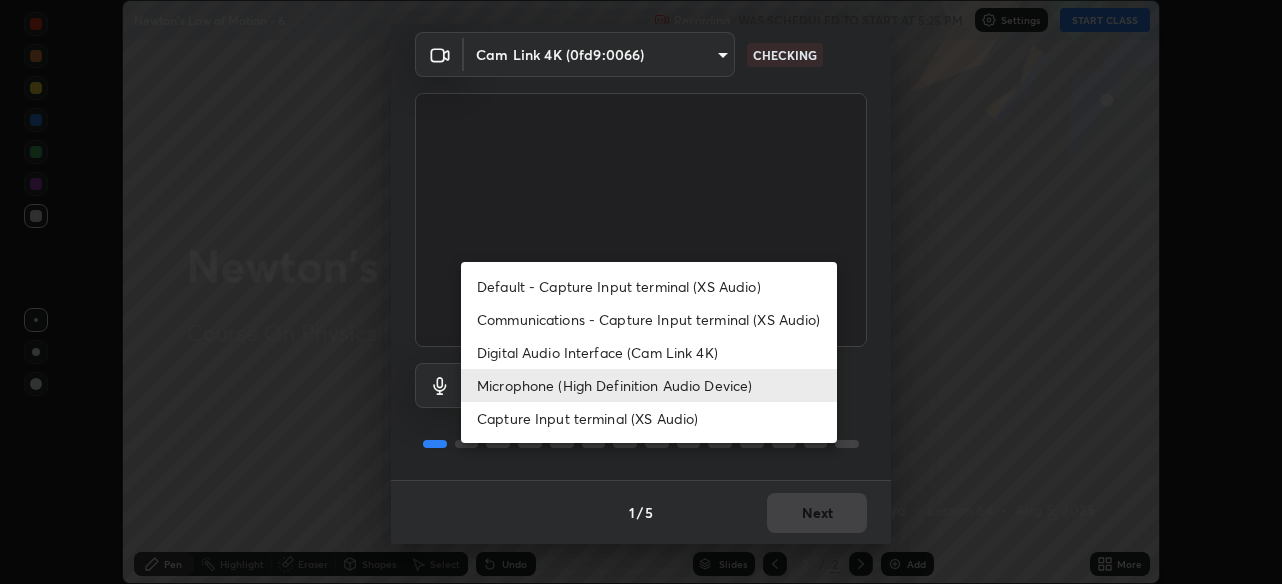 click on "Digital Audio Interface (Cam Link 4K)" at bounding box center [649, 352] 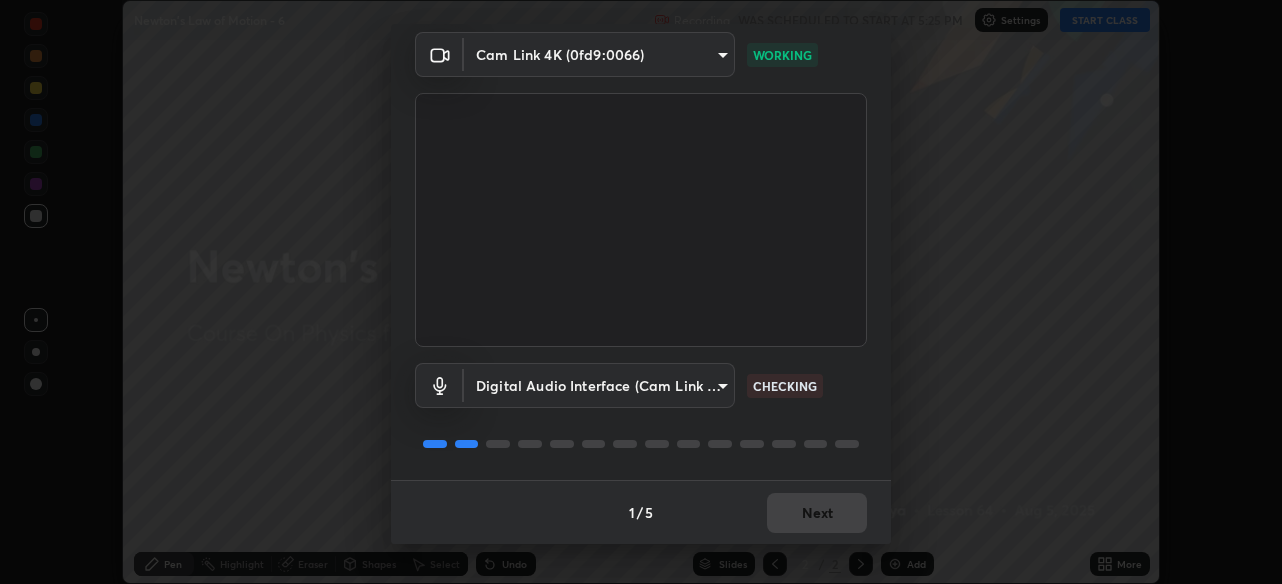 click on "1 / 5 Next" at bounding box center [641, 512] 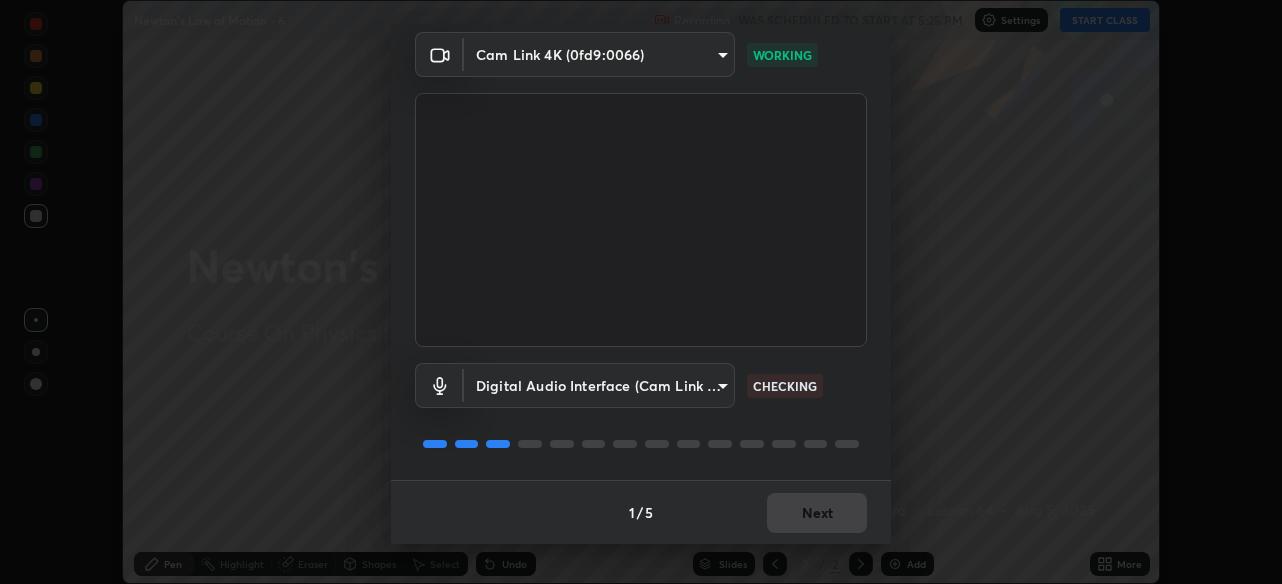 click on "1 / 5 Next" at bounding box center (641, 512) 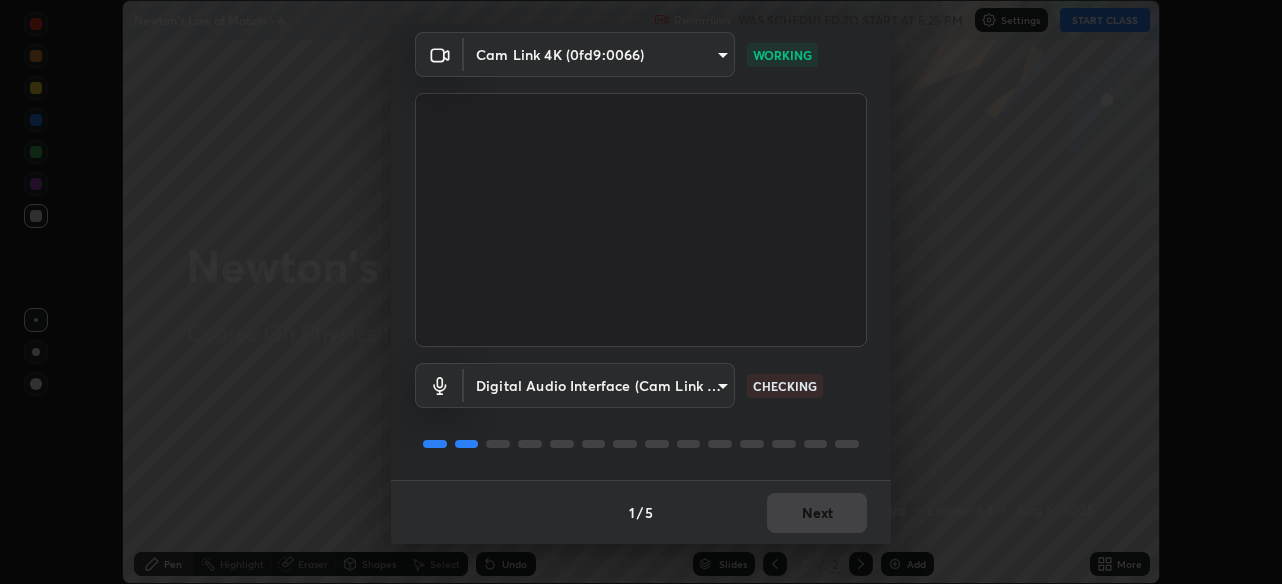click on "1 / 5 Next" at bounding box center (641, 512) 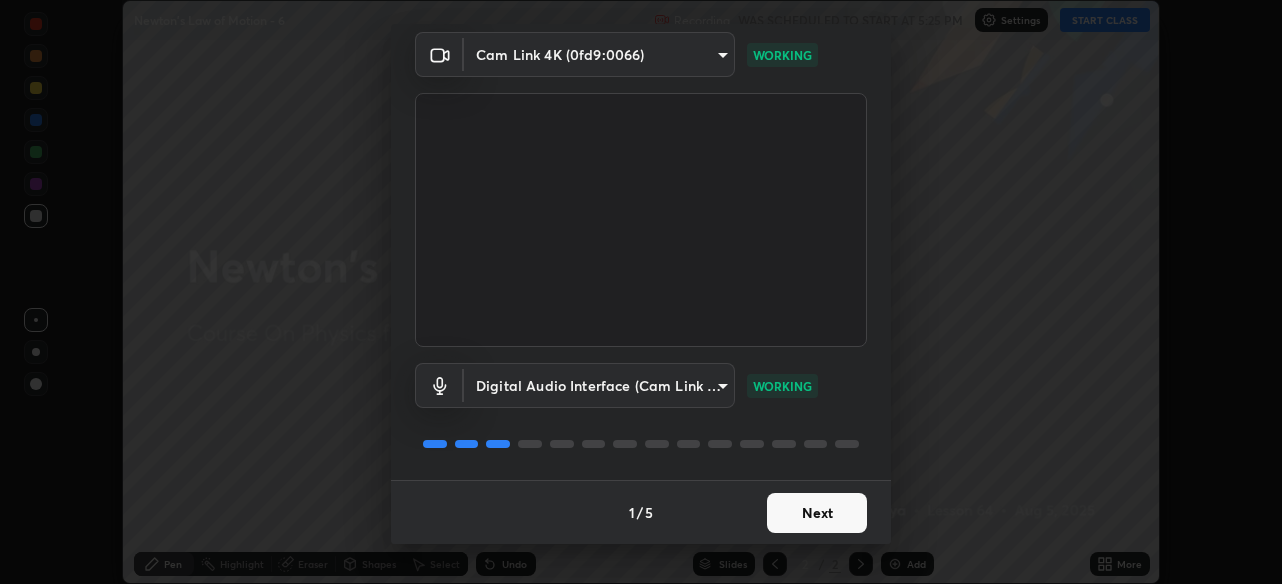 click on "Next" at bounding box center (817, 513) 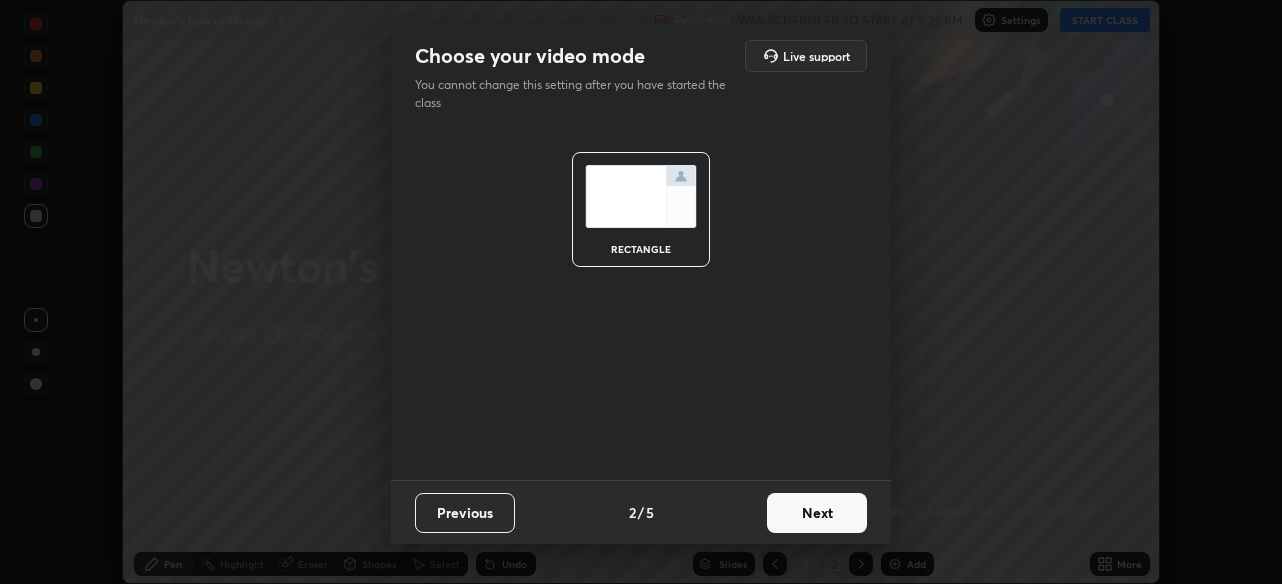 click on "Next" at bounding box center [817, 513] 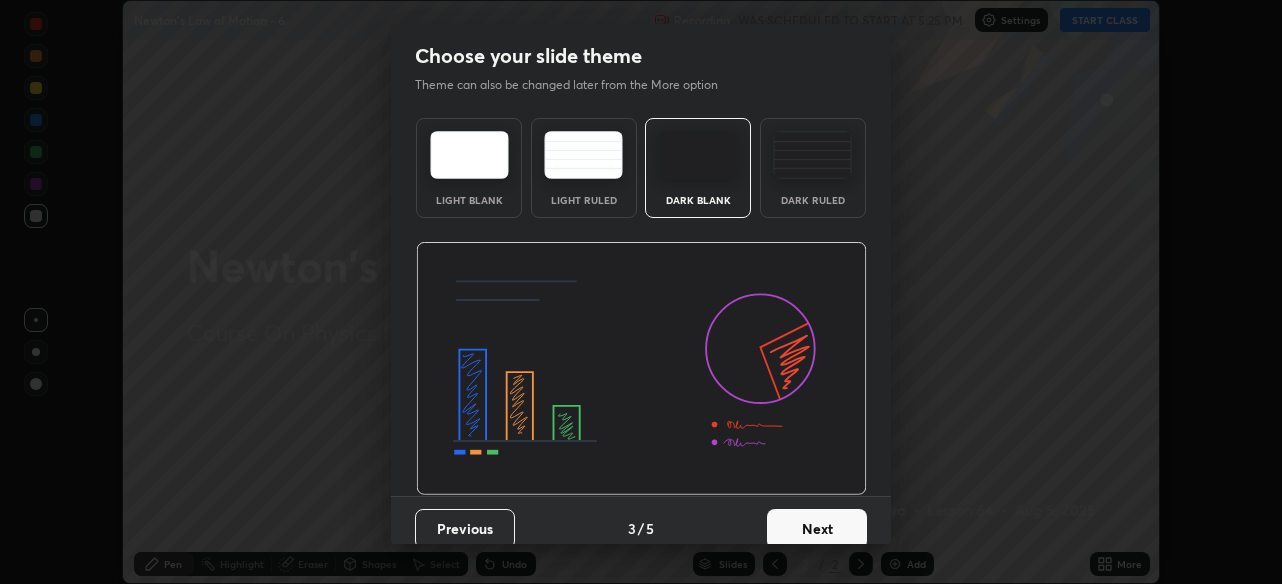click on "Next" at bounding box center [817, 529] 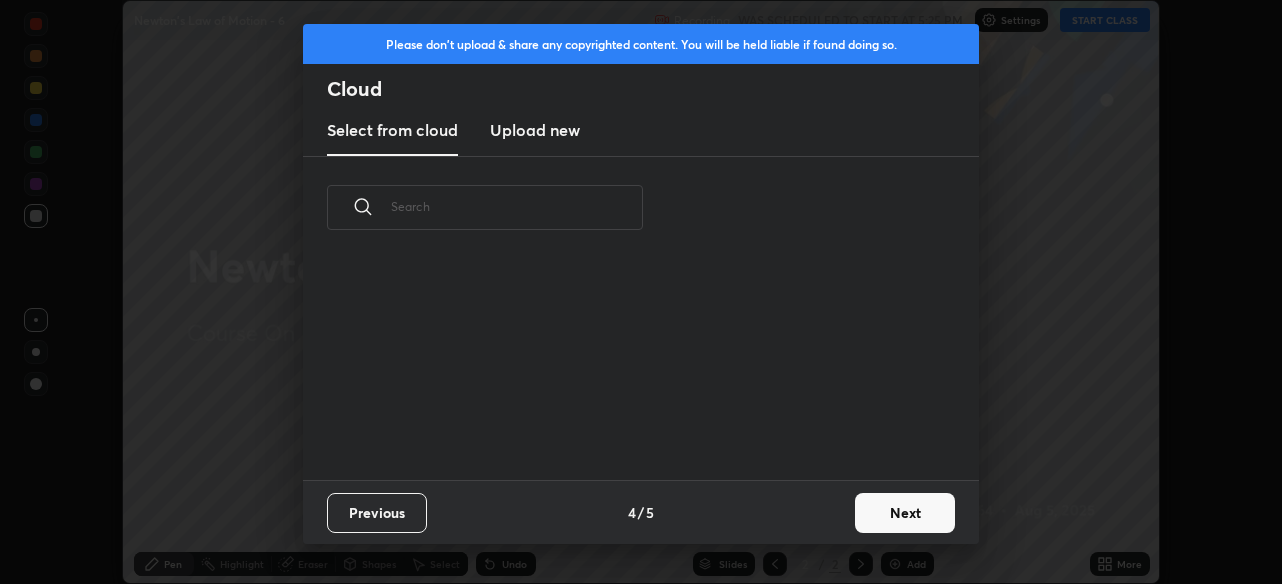 click on "Next" at bounding box center (905, 513) 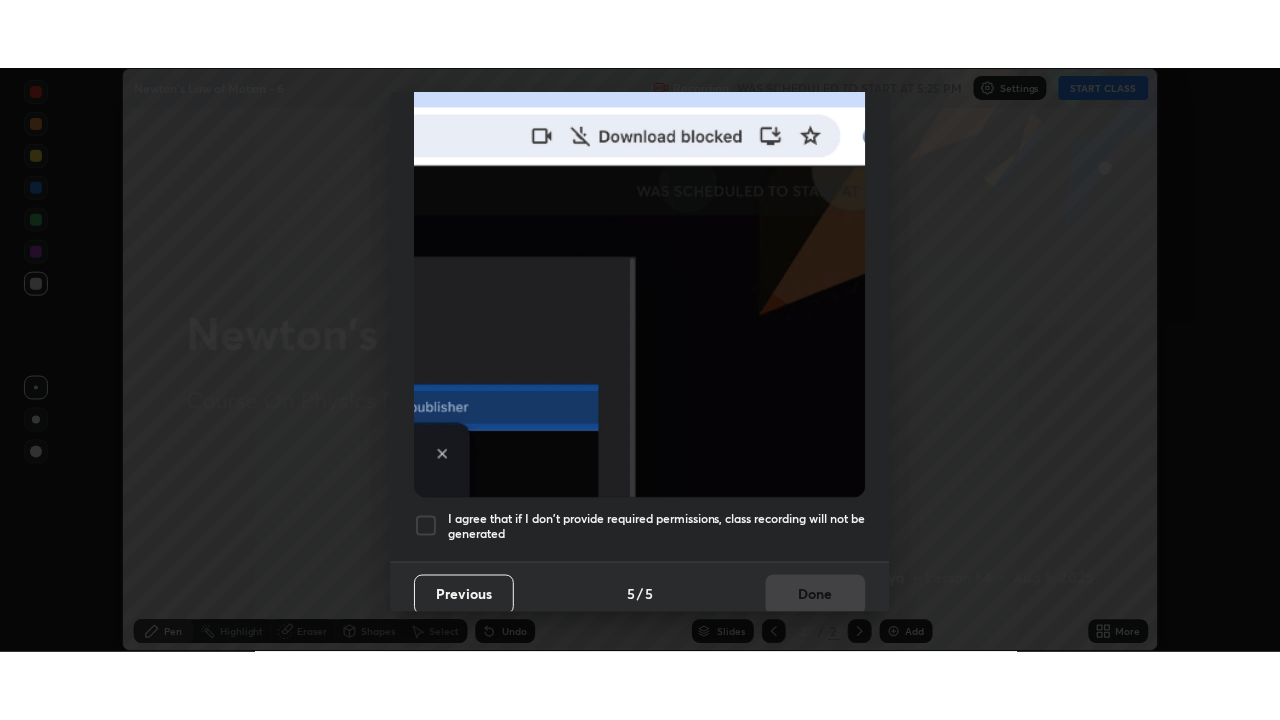 scroll, scrollTop: 480, scrollLeft: 0, axis: vertical 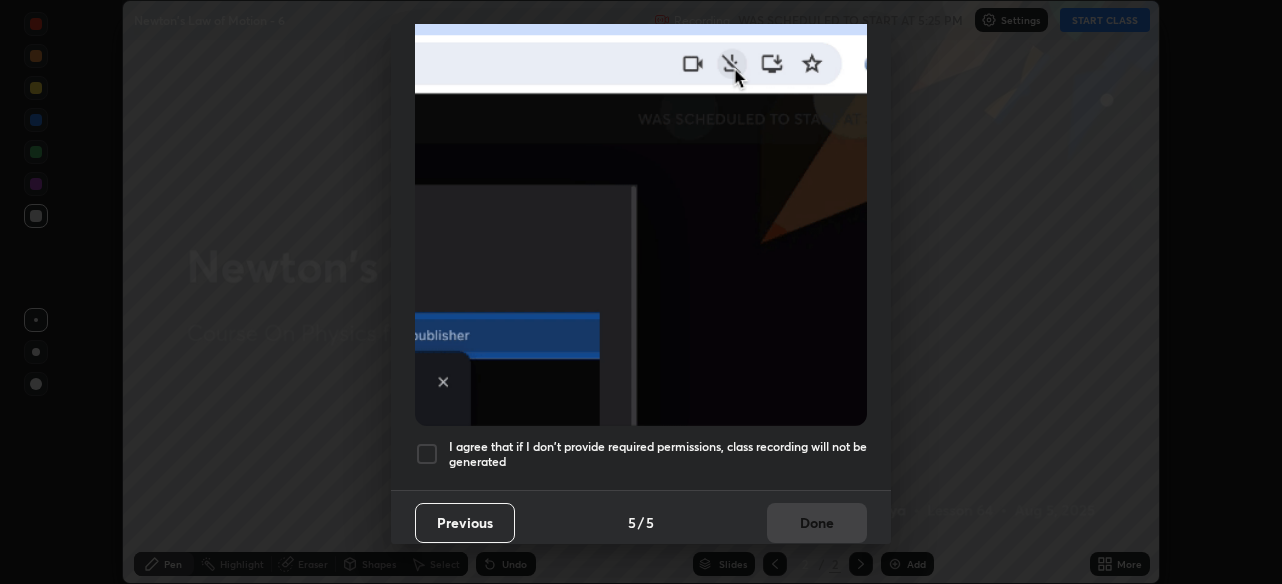click on "I agree that if I don't provide required permissions, class recording will not be generated" at bounding box center [658, 454] 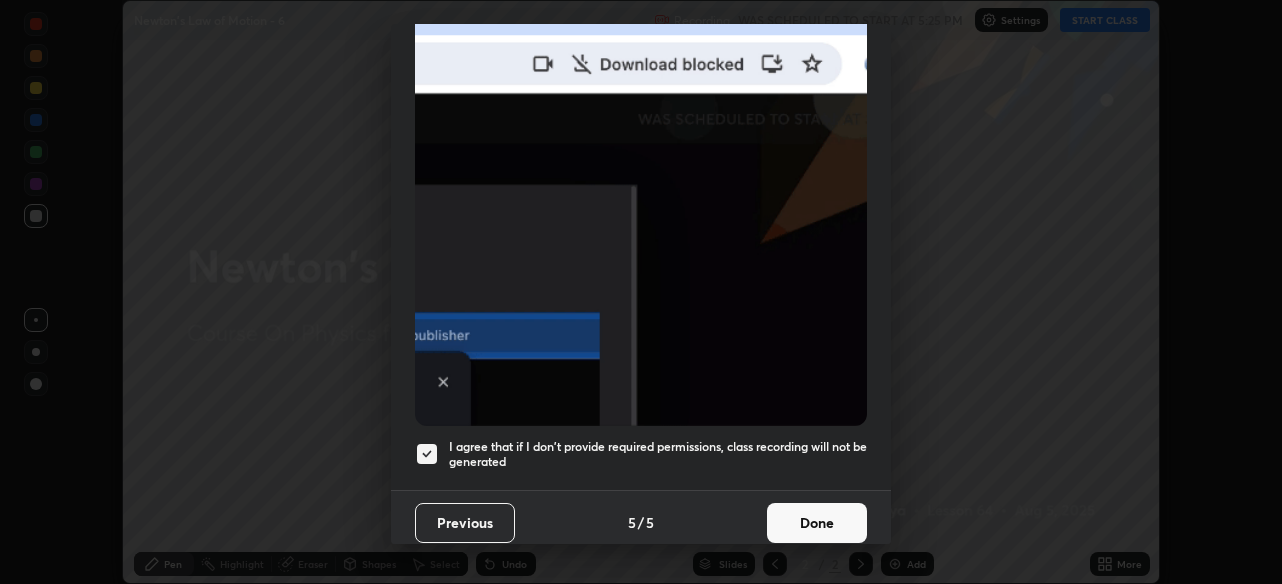 click on "Done" at bounding box center [817, 523] 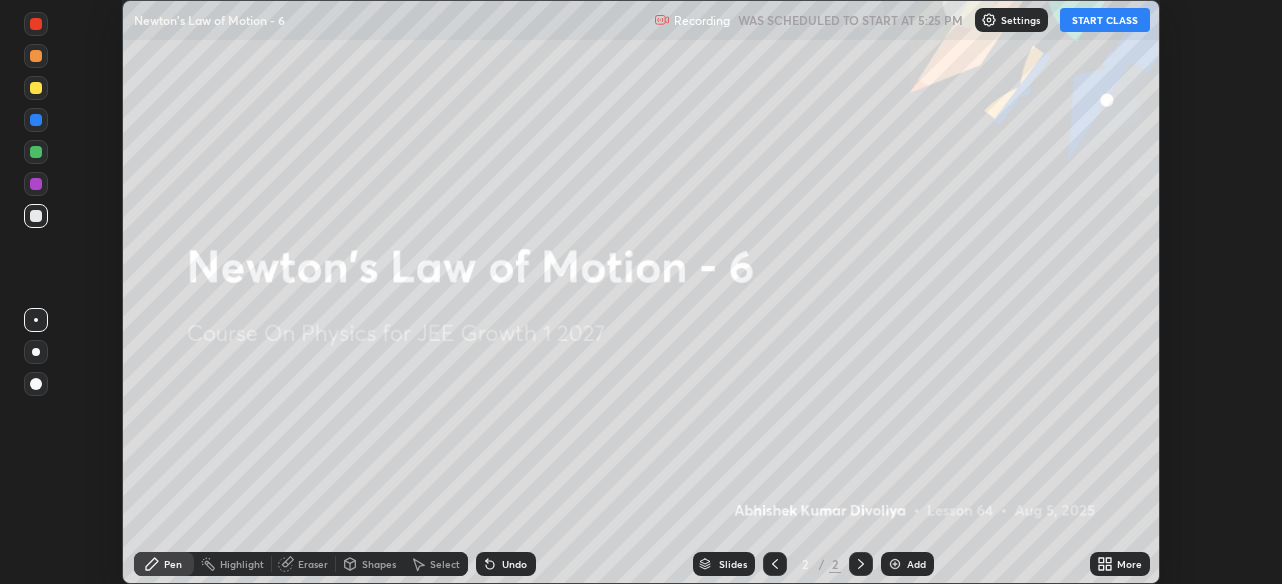 click on "More" at bounding box center (1129, 564) 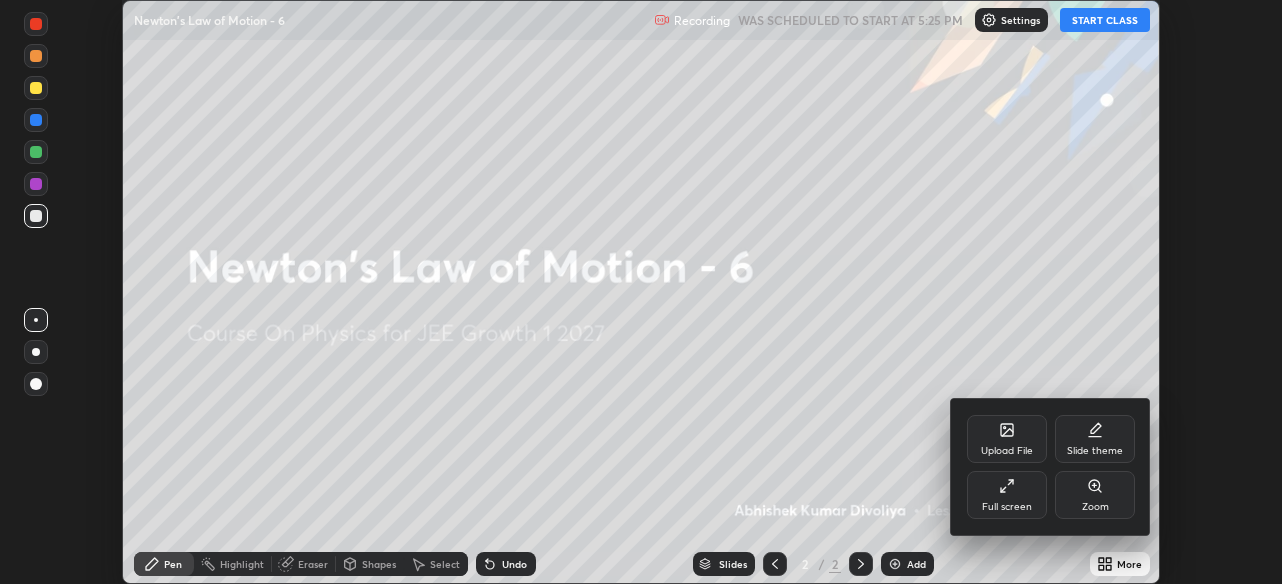 click on "Full screen" at bounding box center (1007, 507) 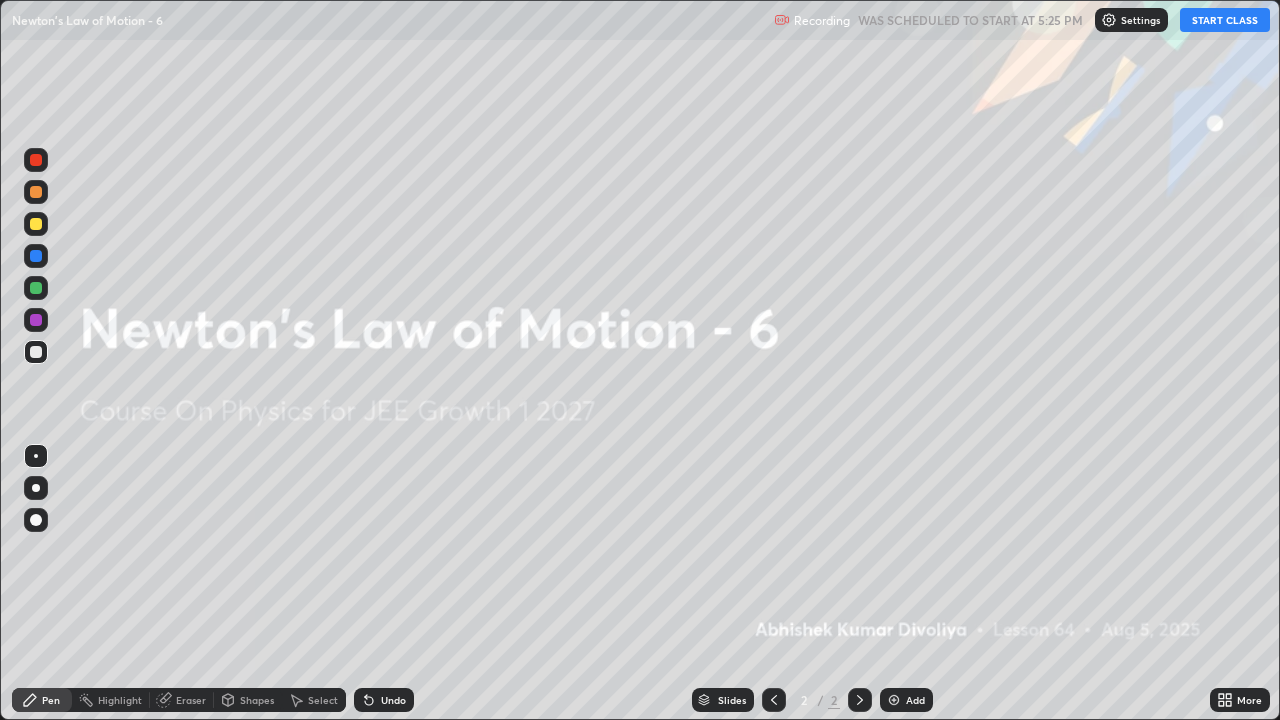 scroll, scrollTop: 99280, scrollLeft: 98720, axis: both 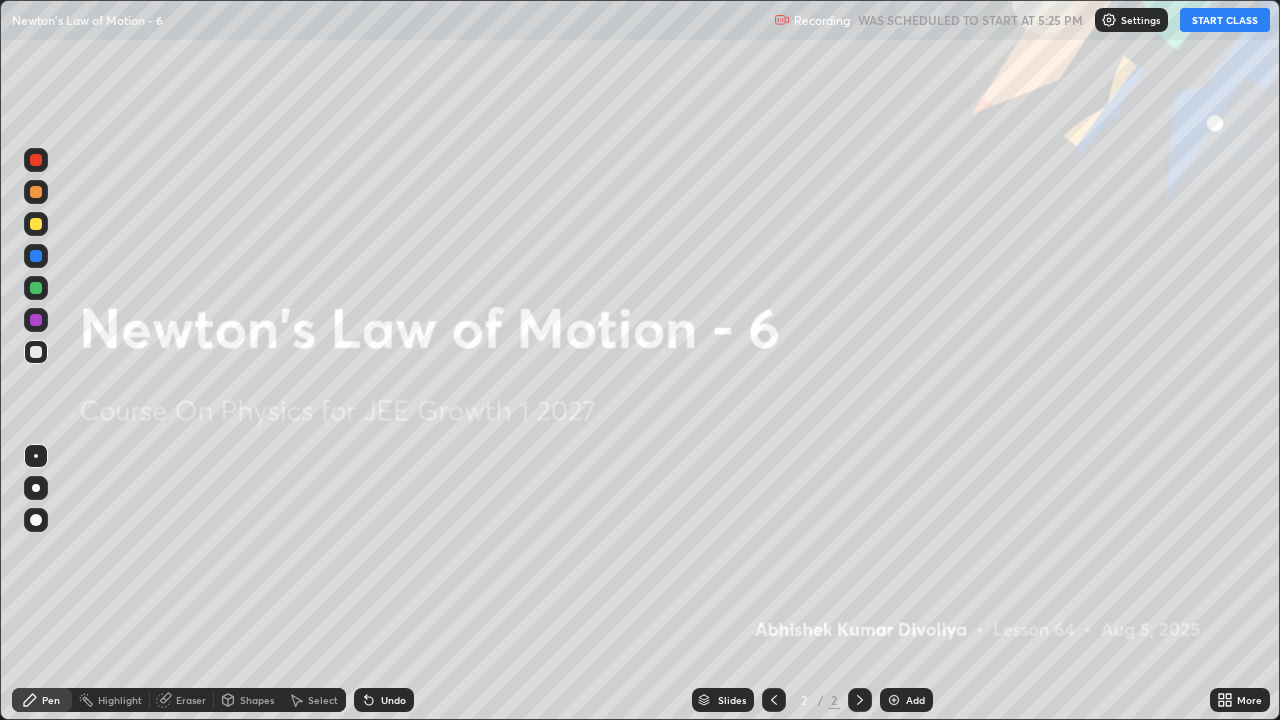 click on "START CLASS" at bounding box center [1225, 20] 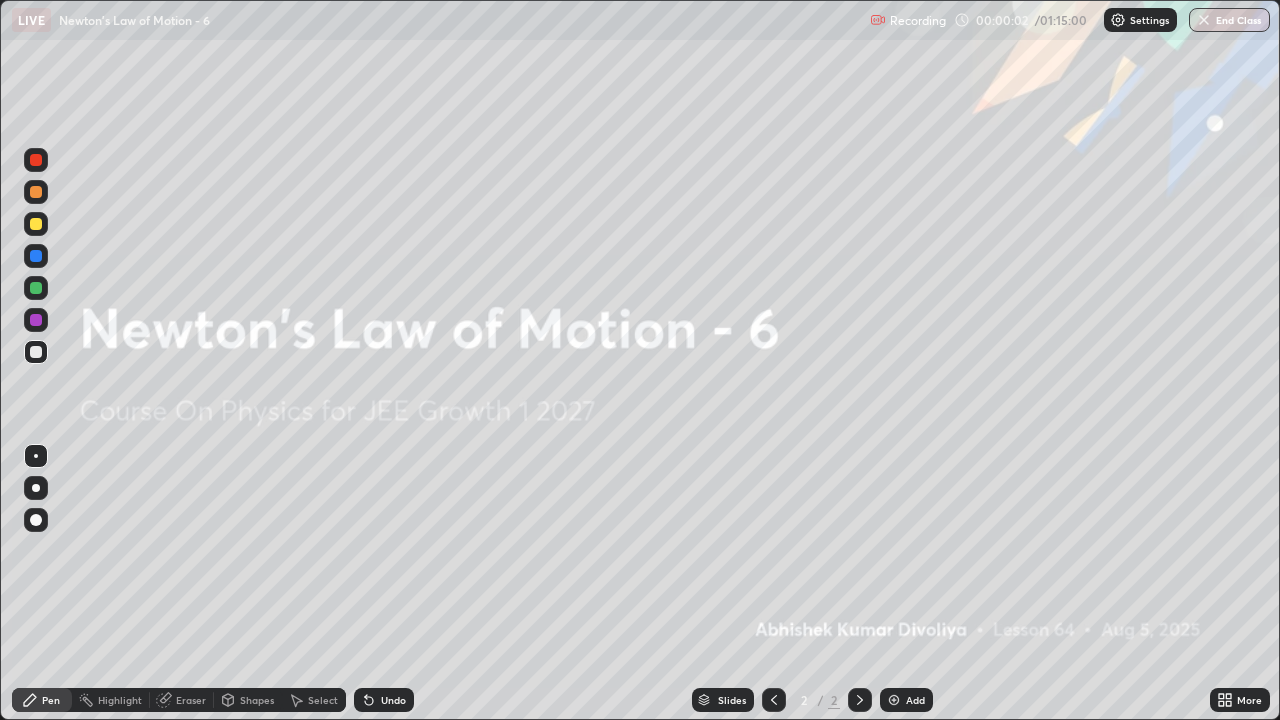 click on "Add" at bounding box center (906, 700) 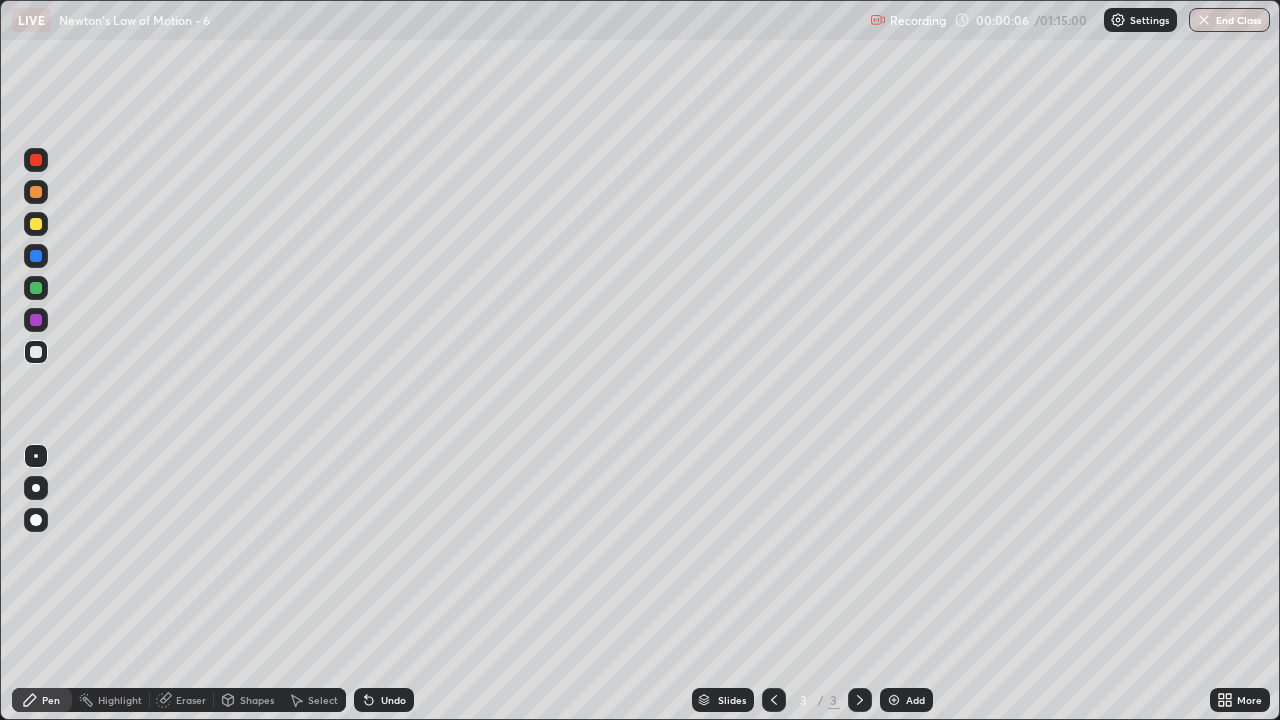 click at bounding box center (36, 224) 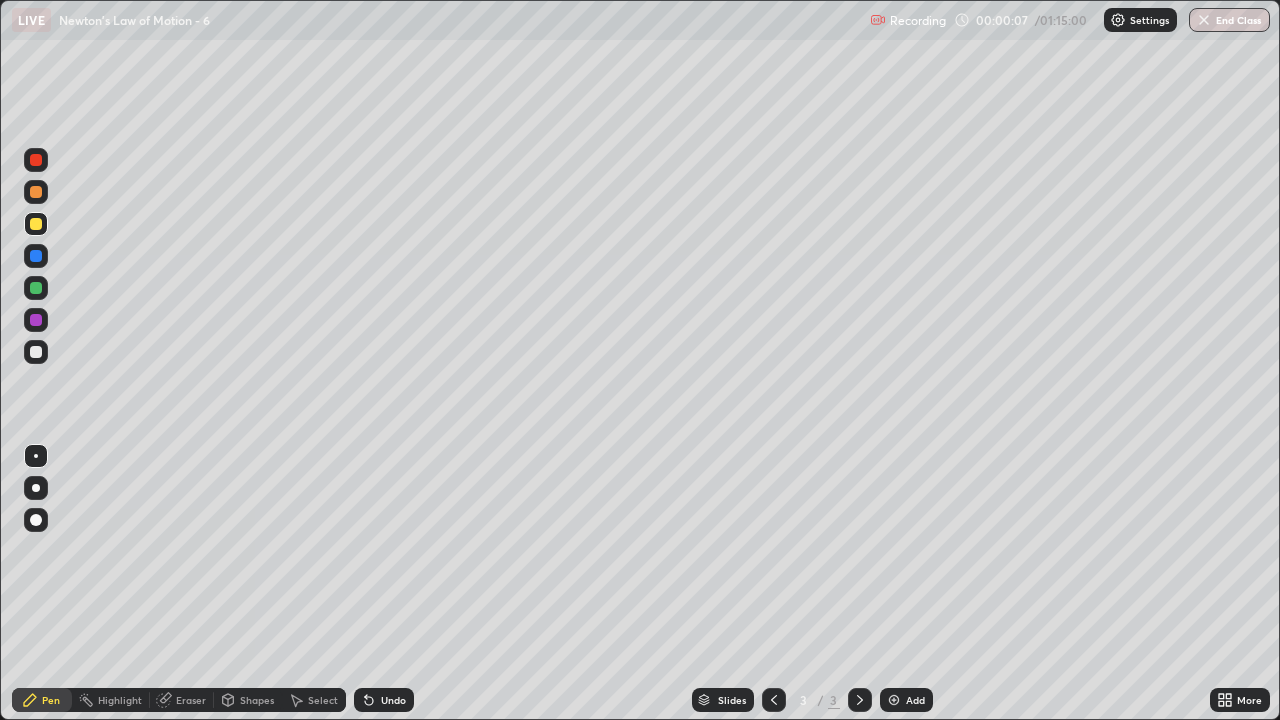 click at bounding box center (36, 520) 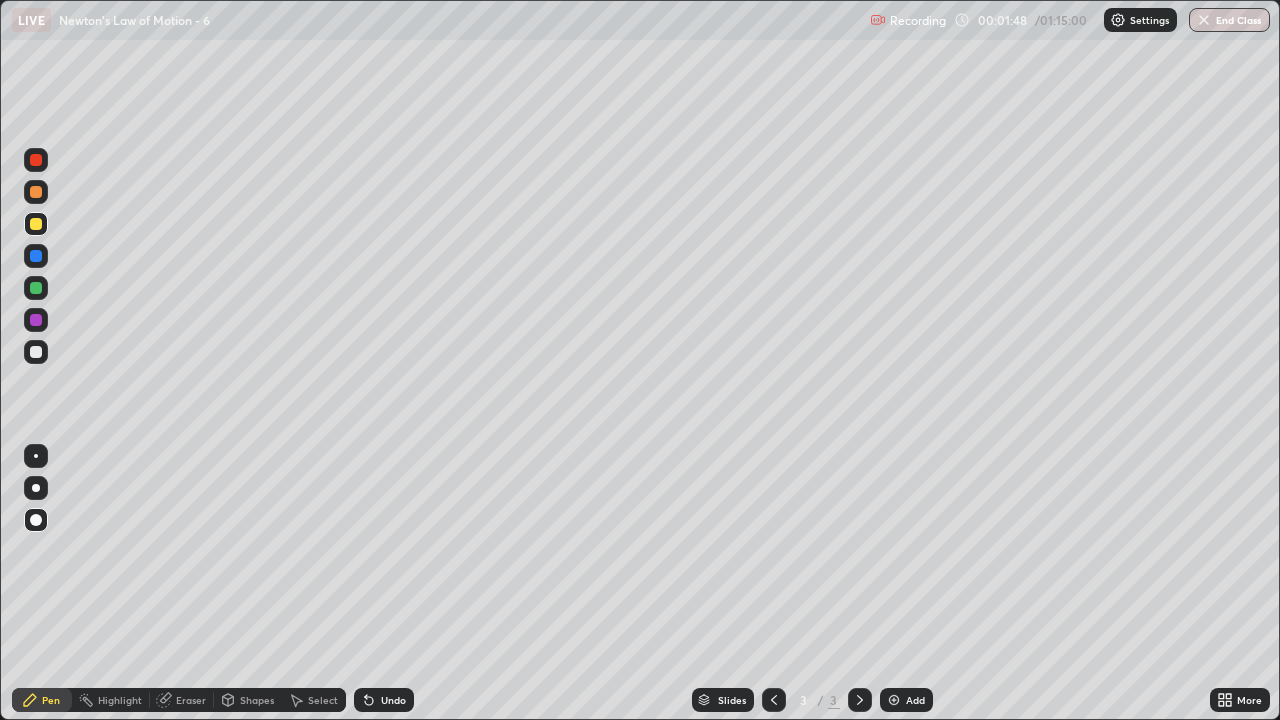 click on "Shapes" at bounding box center [257, 700] 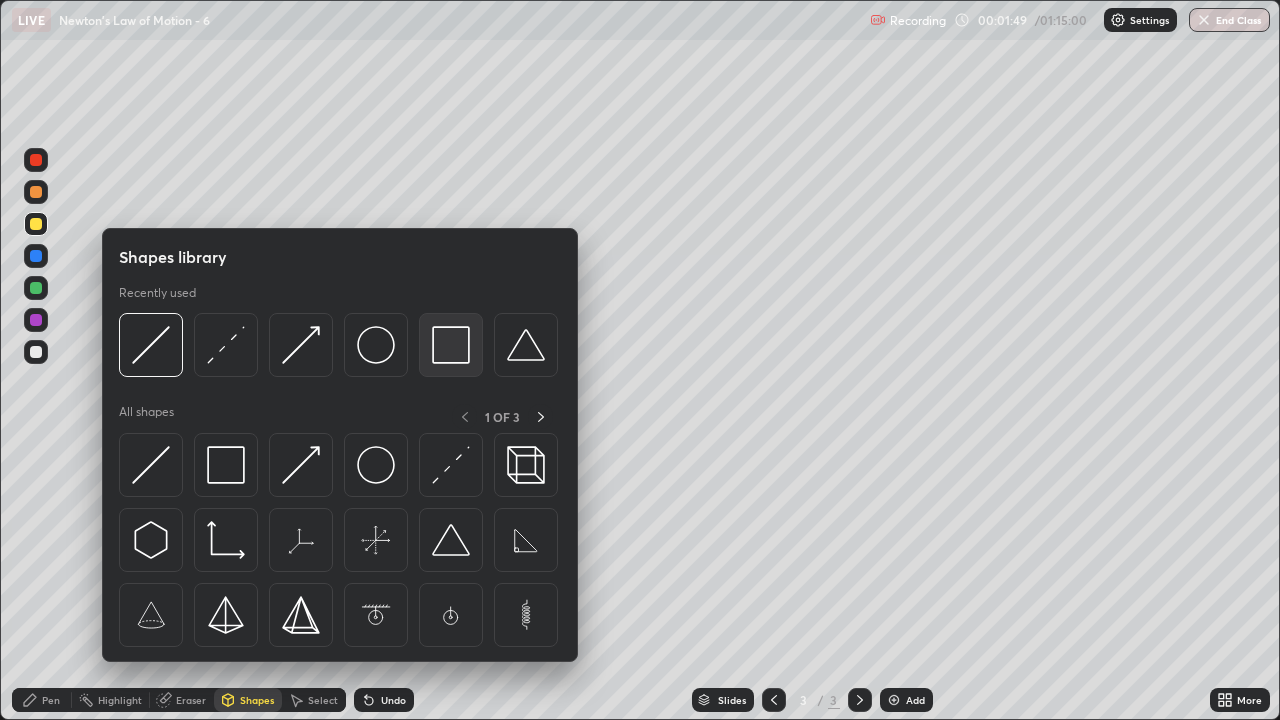 click at bounding box center (451, 345) 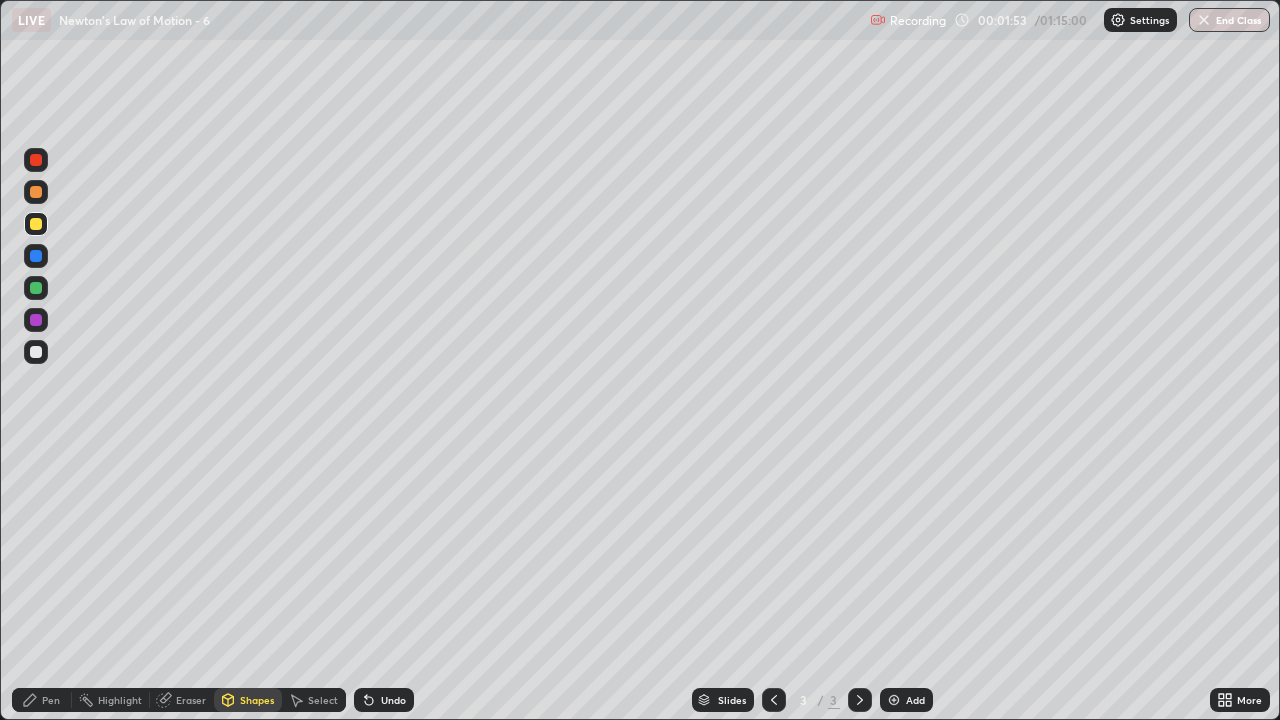 click on "Shapes" at bounding box center (257, 700) 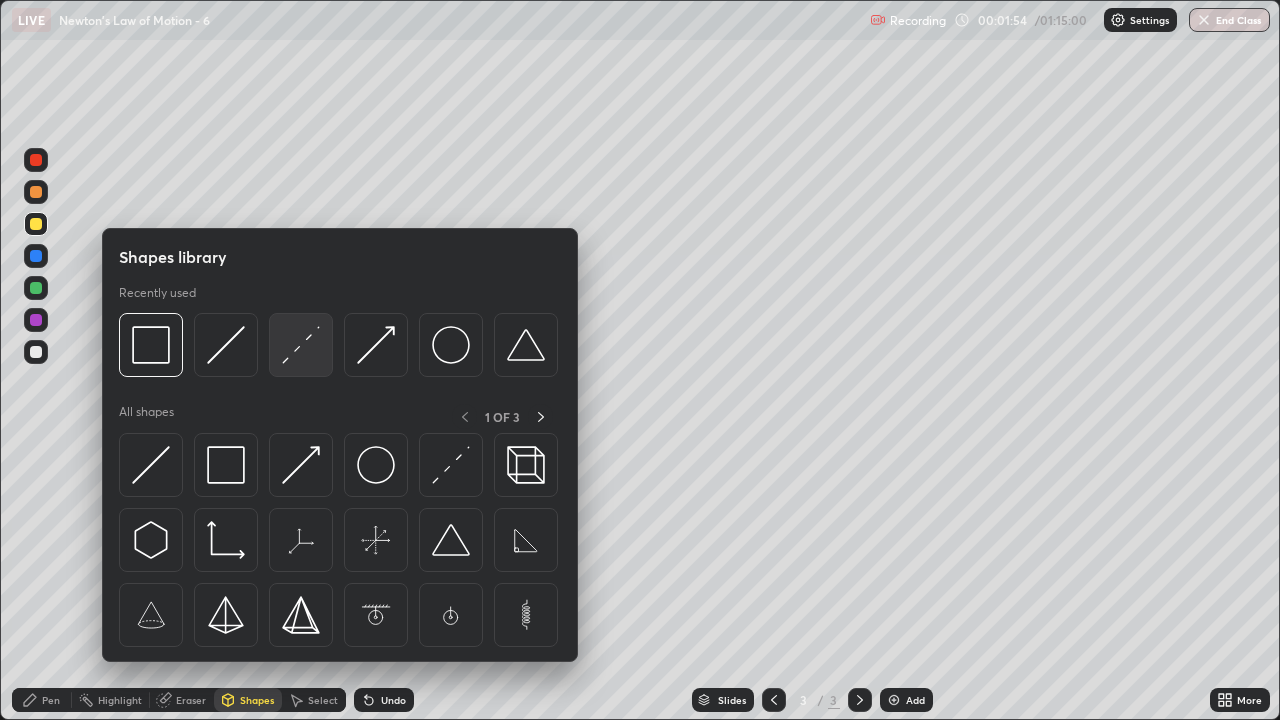 click at bounding box center (301, 345) 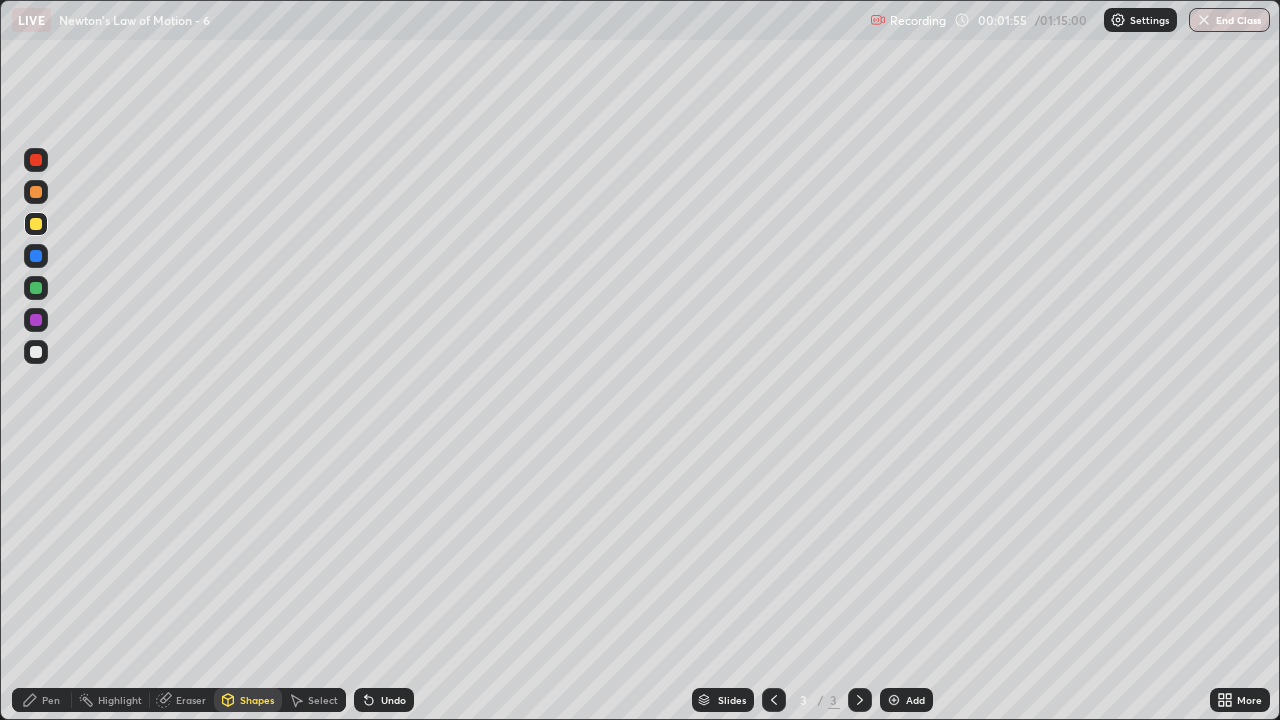 click at bounding box center (36, 288) 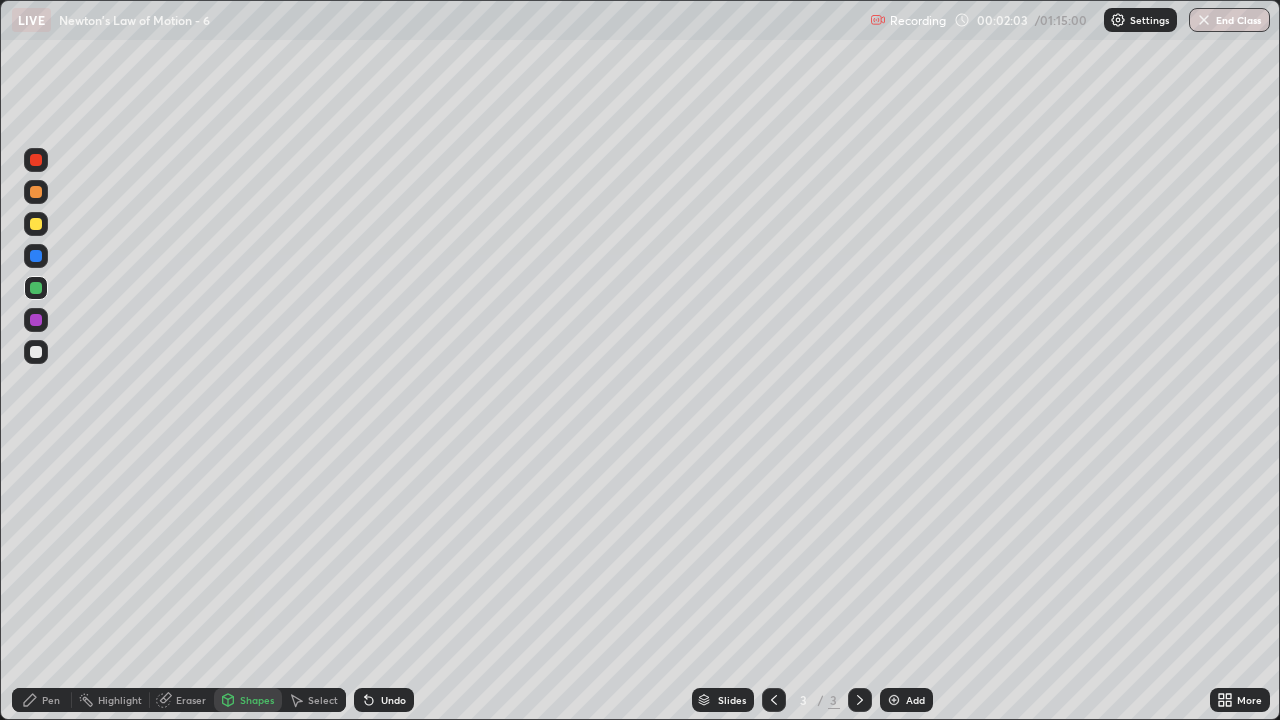 click on "Pen" at bounding box center (51, 700) 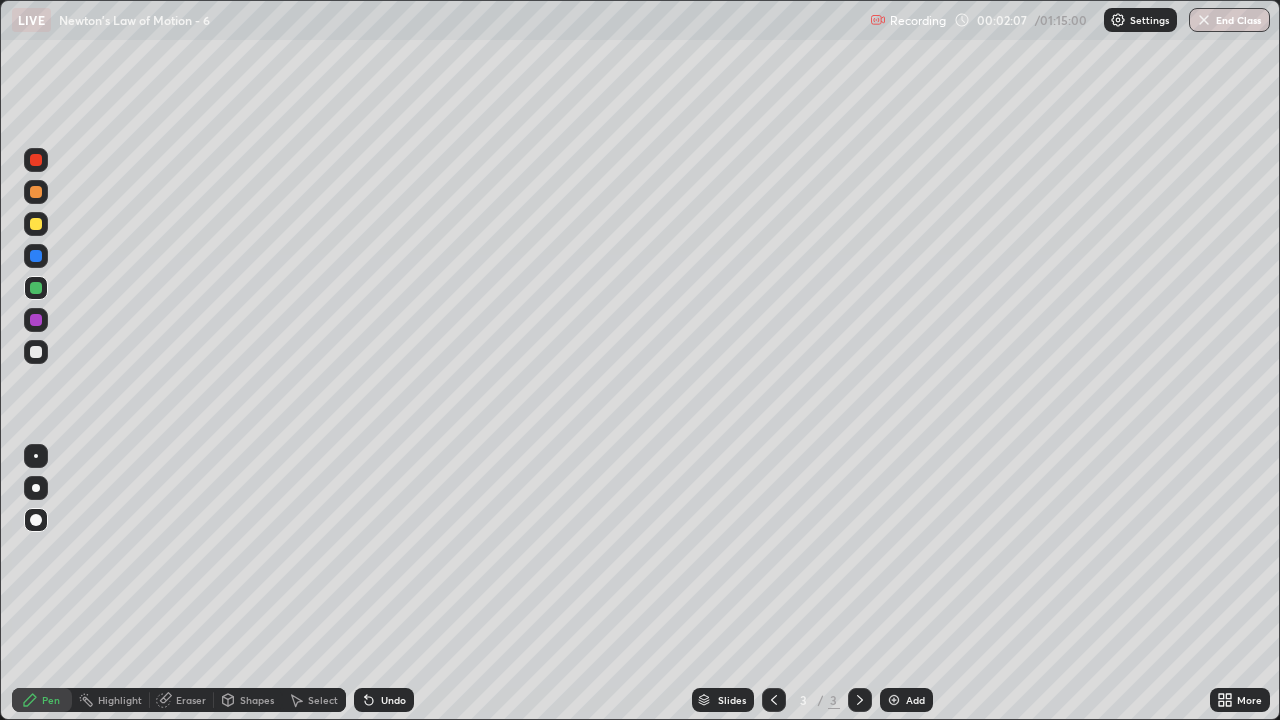 click at bounding box center (36, 192) 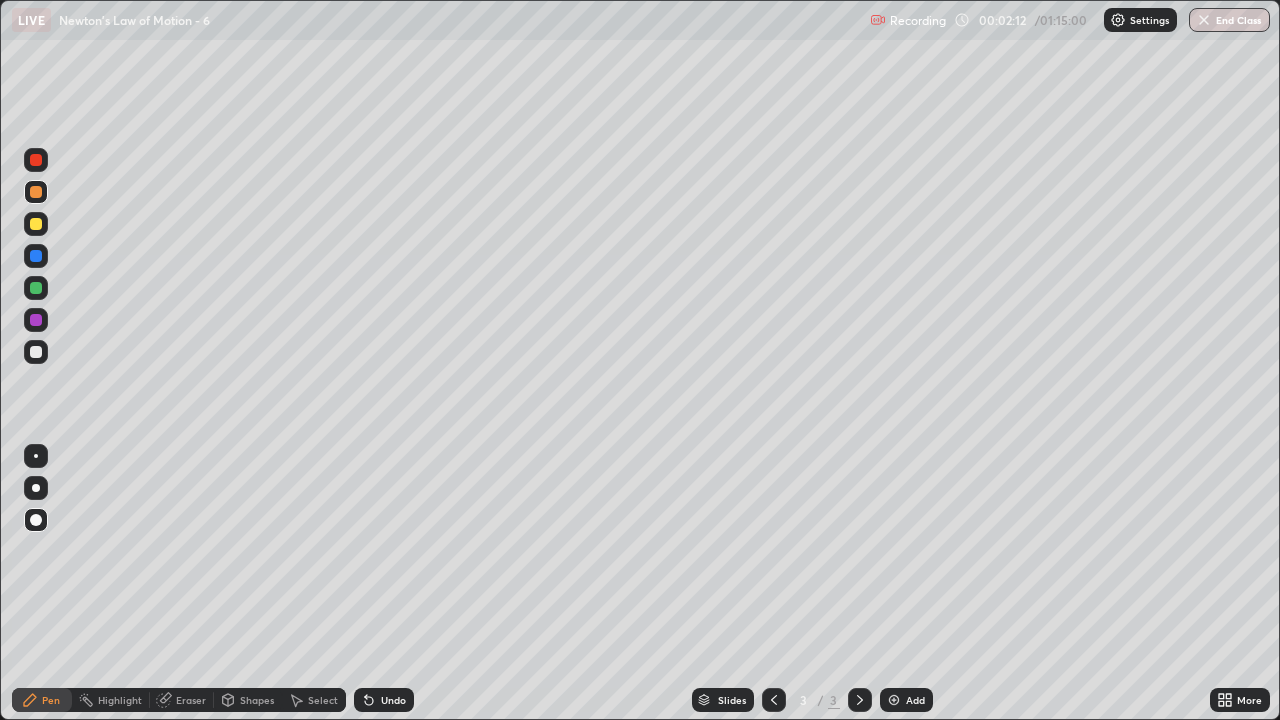 click on "Shapes" at bounding box center (248, 700) 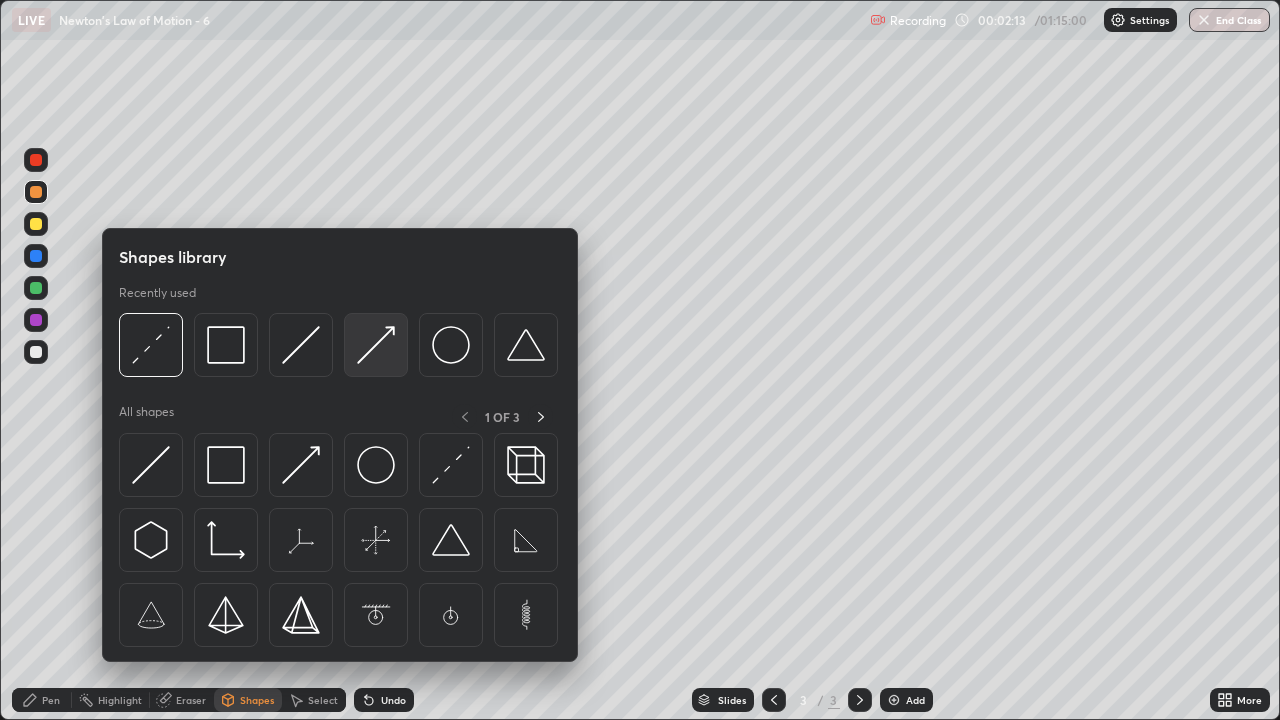 click at bounding box center [376, 345] 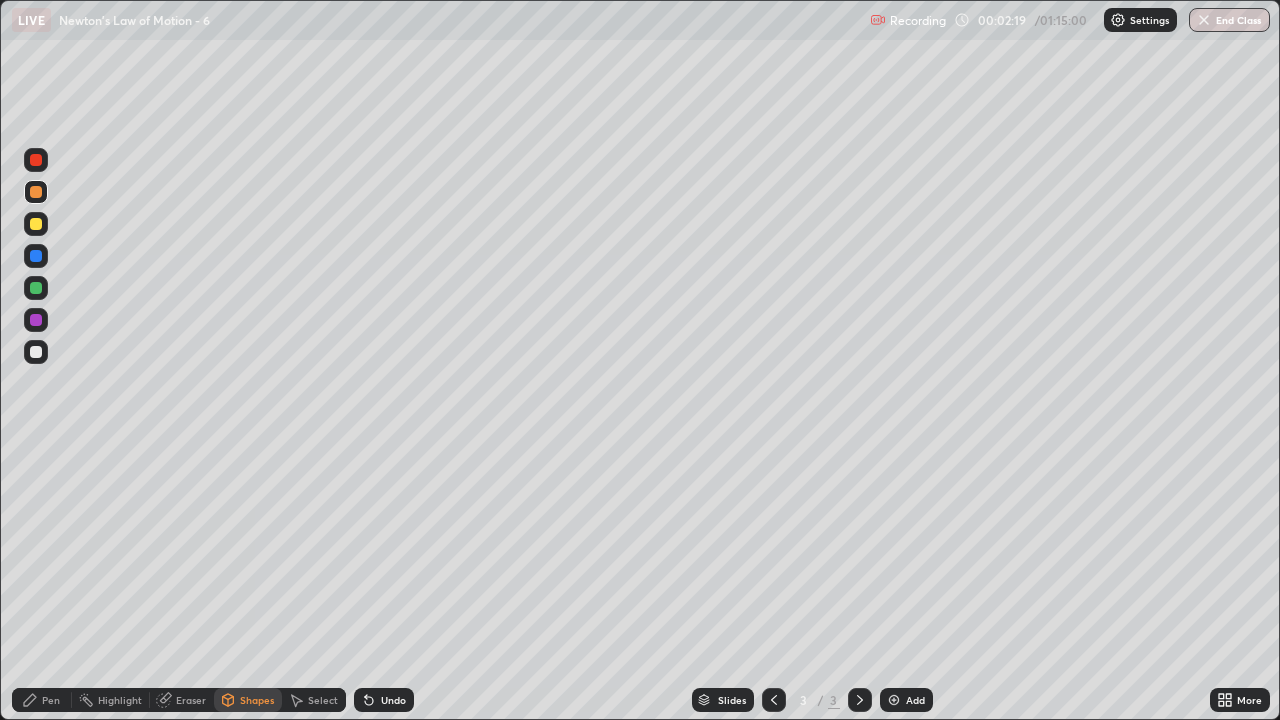 click on "Pen" at bounding box center (51, 700) 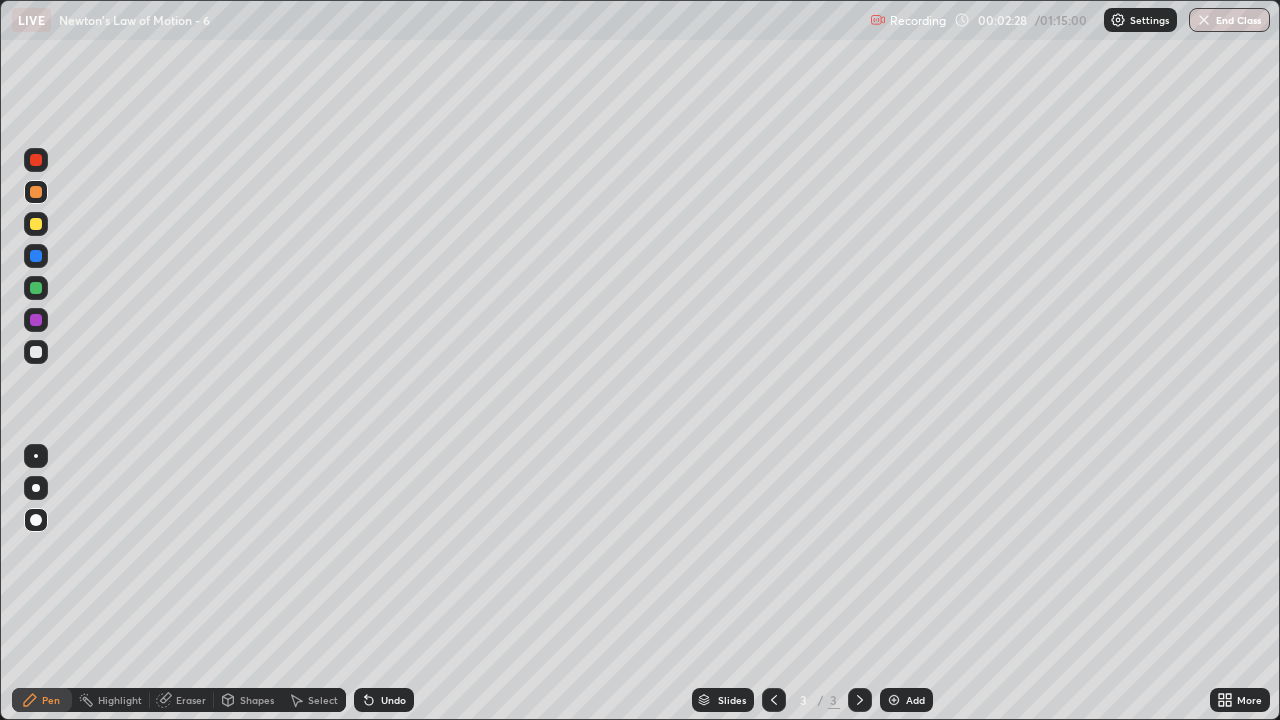 click on "Shapes" at bounding box center (257, 700) 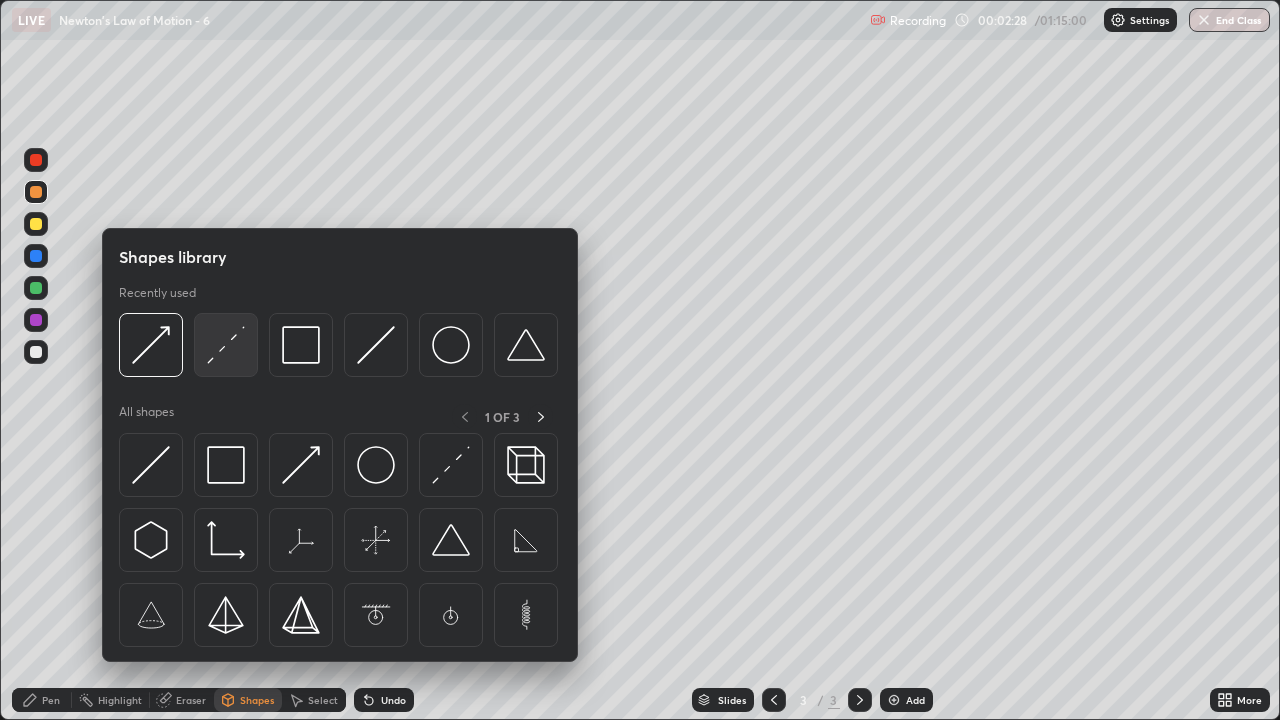 click at bounding box center [226, 345] 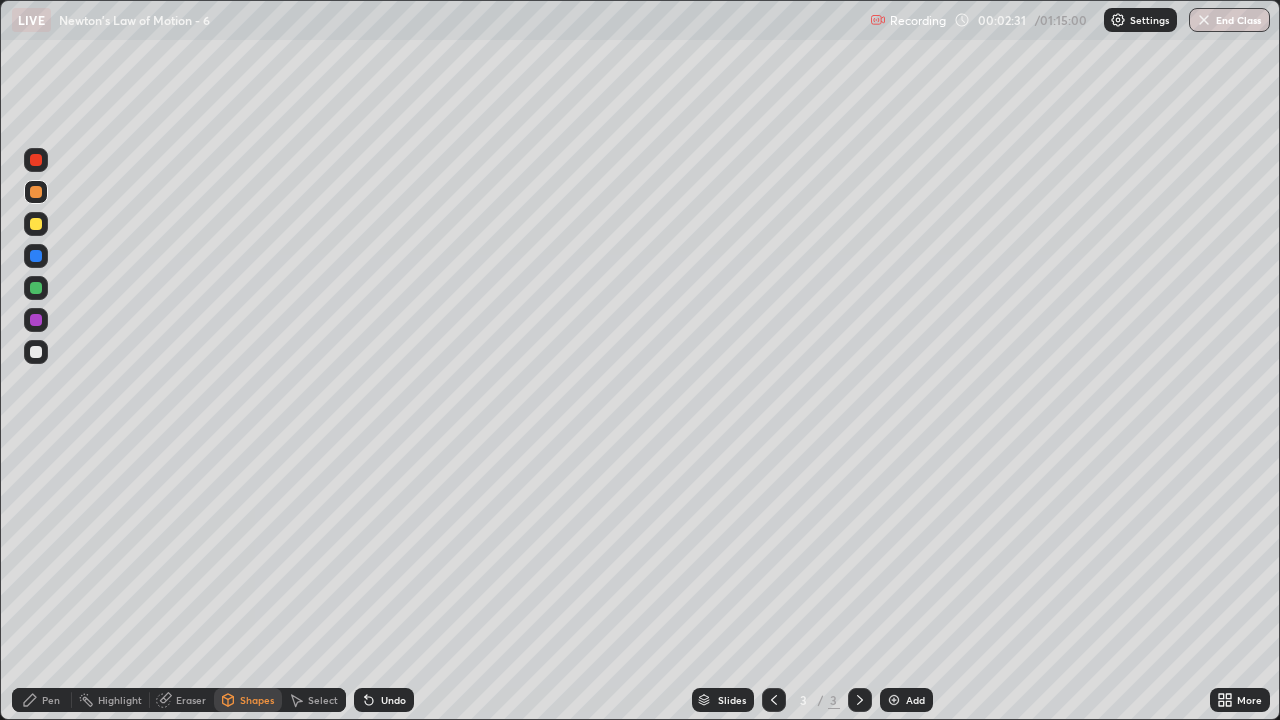 click on "Pen" at bounding box center (51, 700) 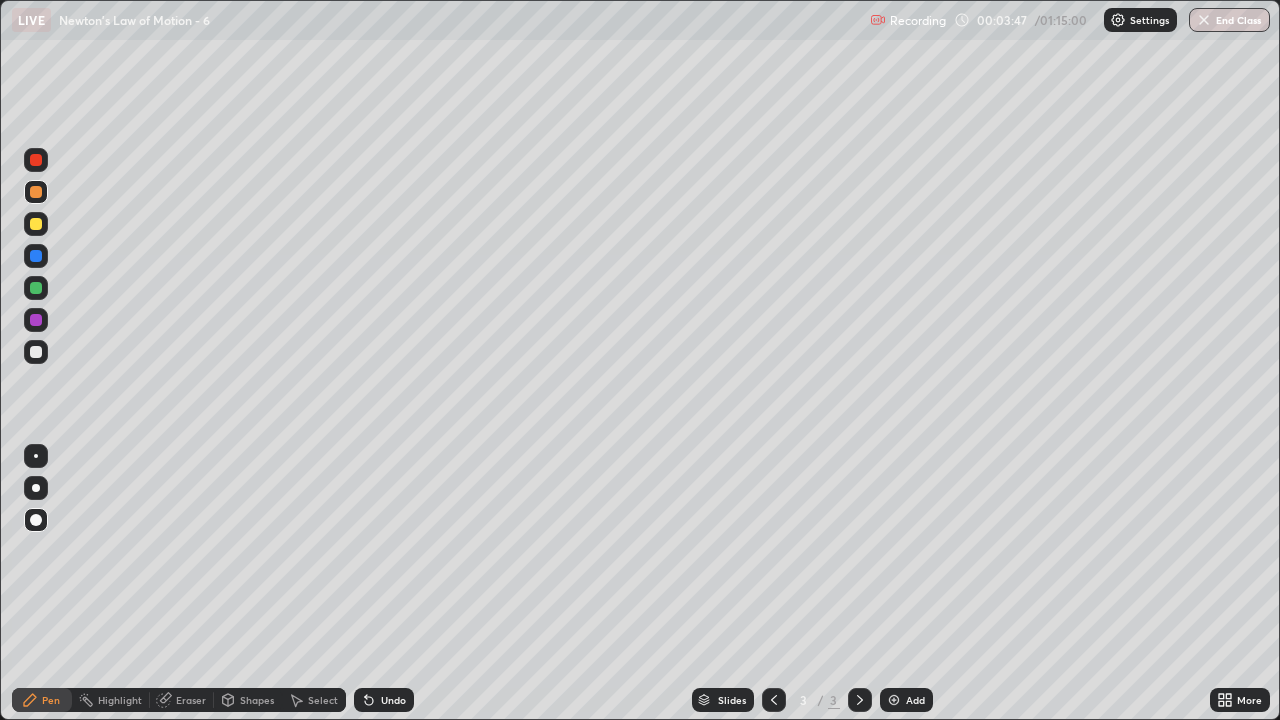 click on "Shapes" at bounding box center [257, 700] 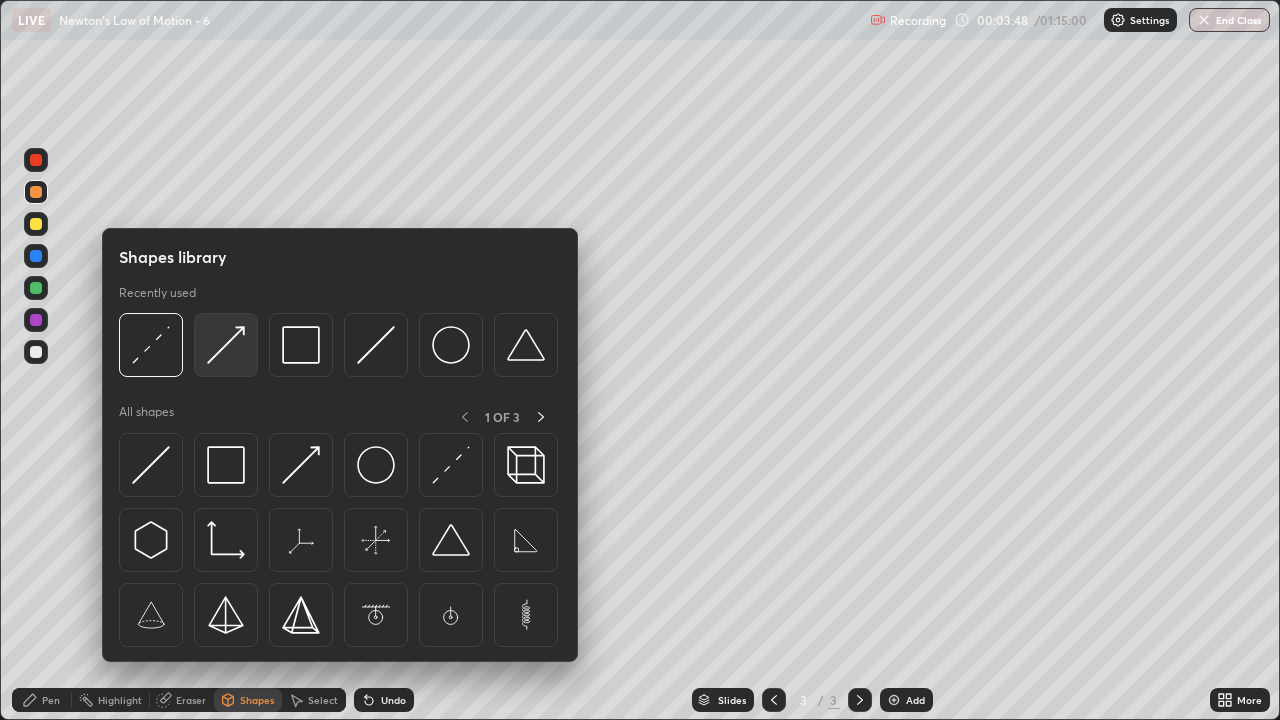 click at bounding box center [226, 345] 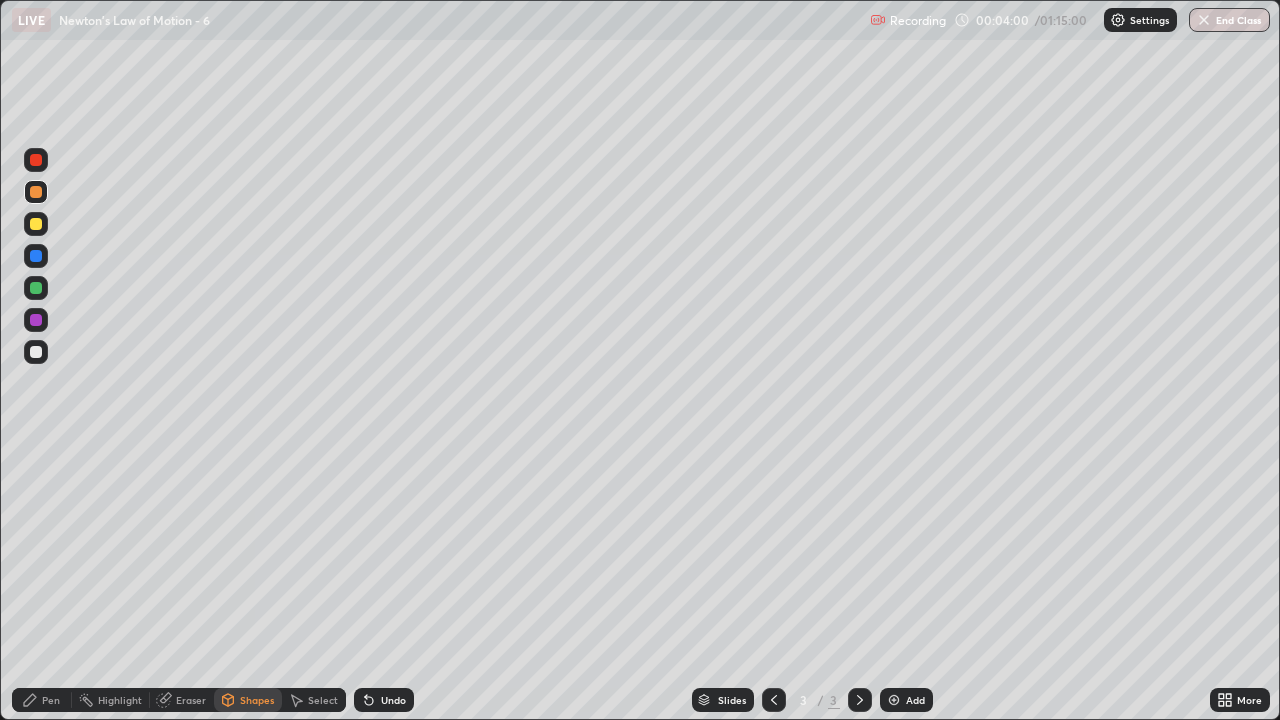 click at bounding box center (36, 352) 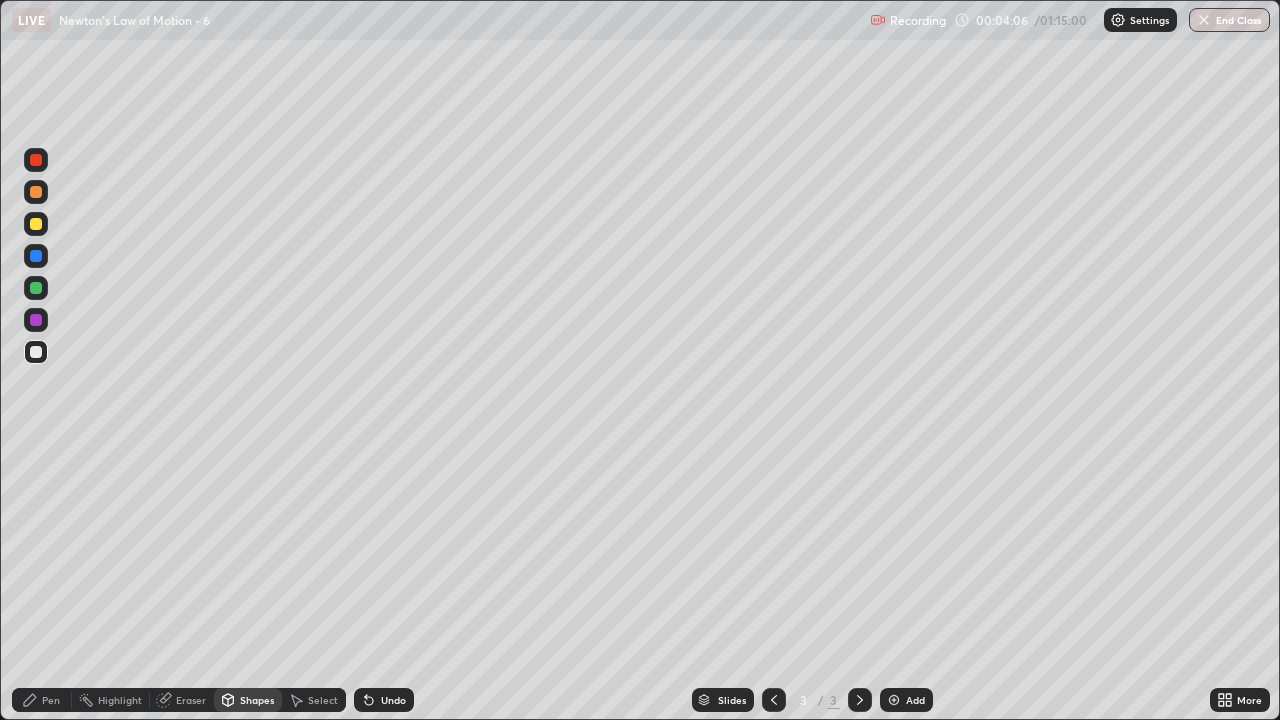click on "Pen" at bounding box center (42, 700) 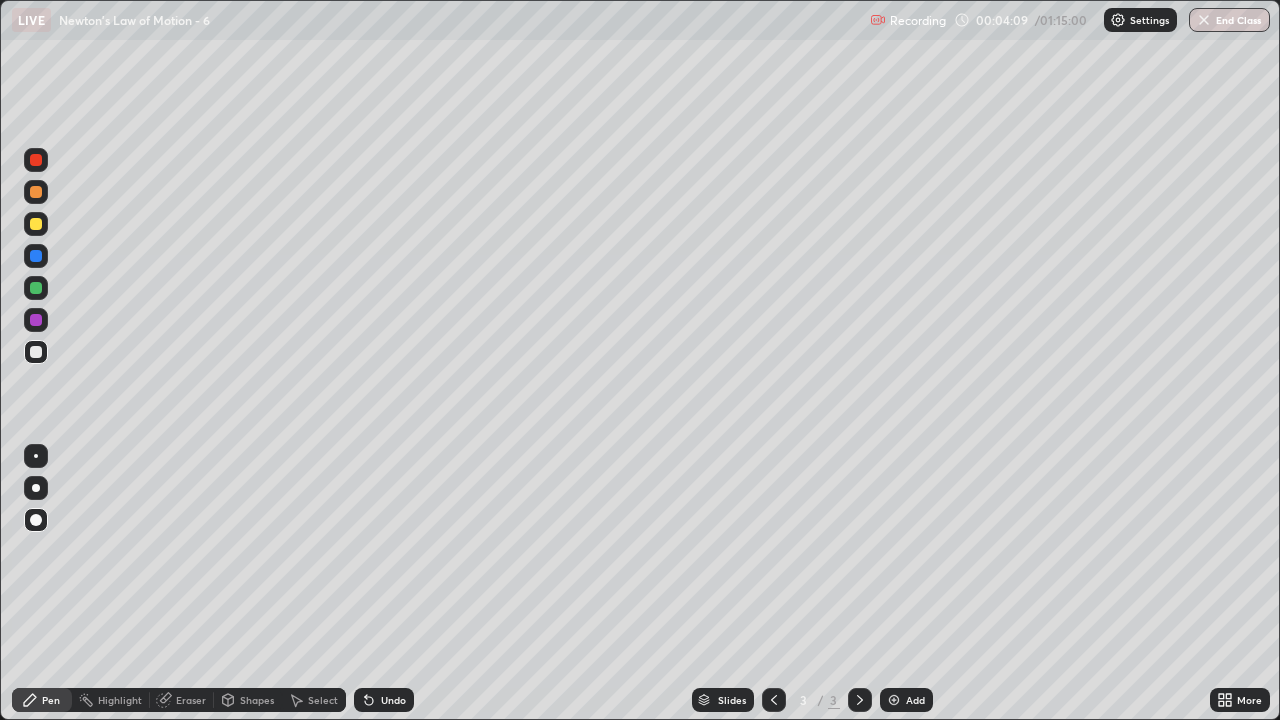 click on "Shapes" at bounding box center [257, 700] 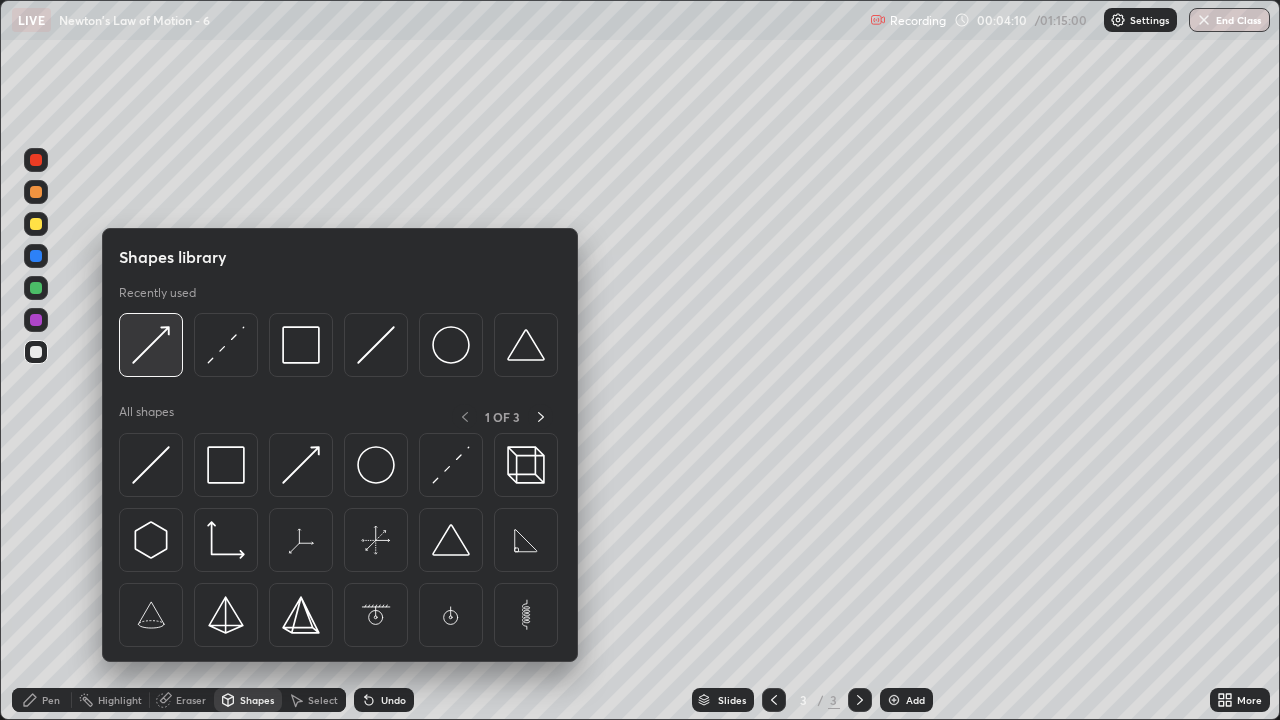 click at bounding box center [151, 345] 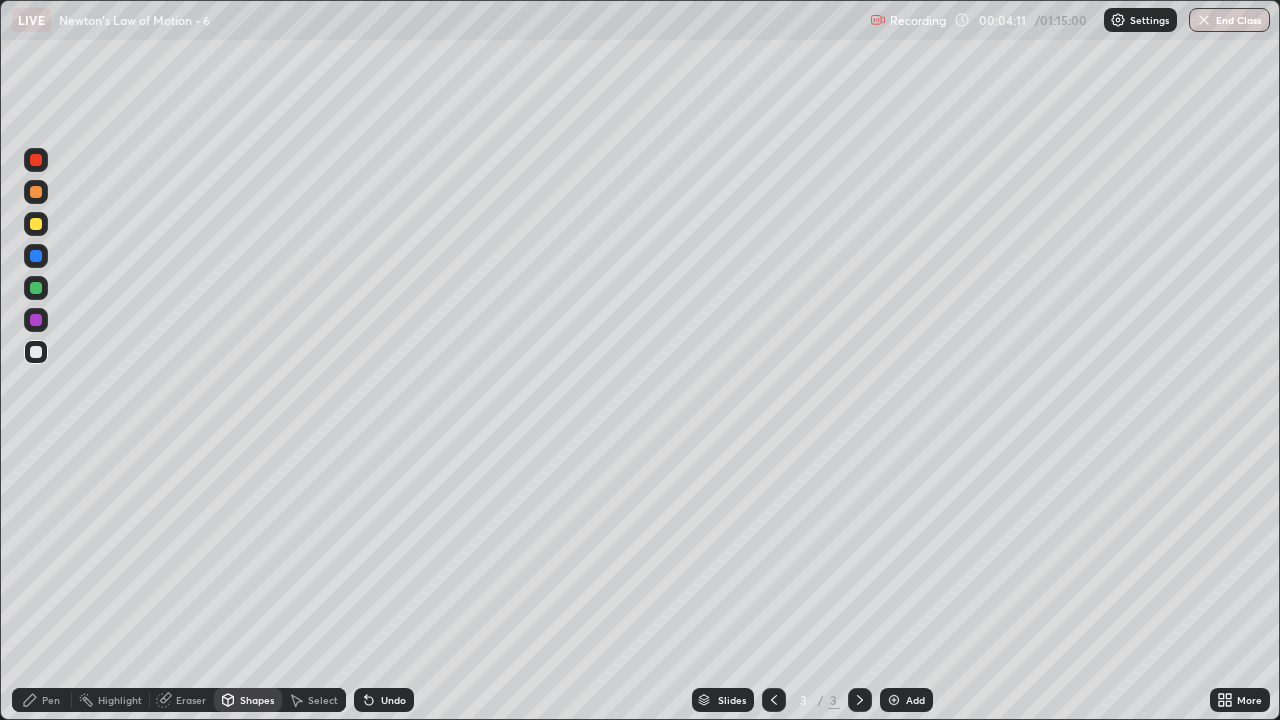 click at bounding box center [36, 352] 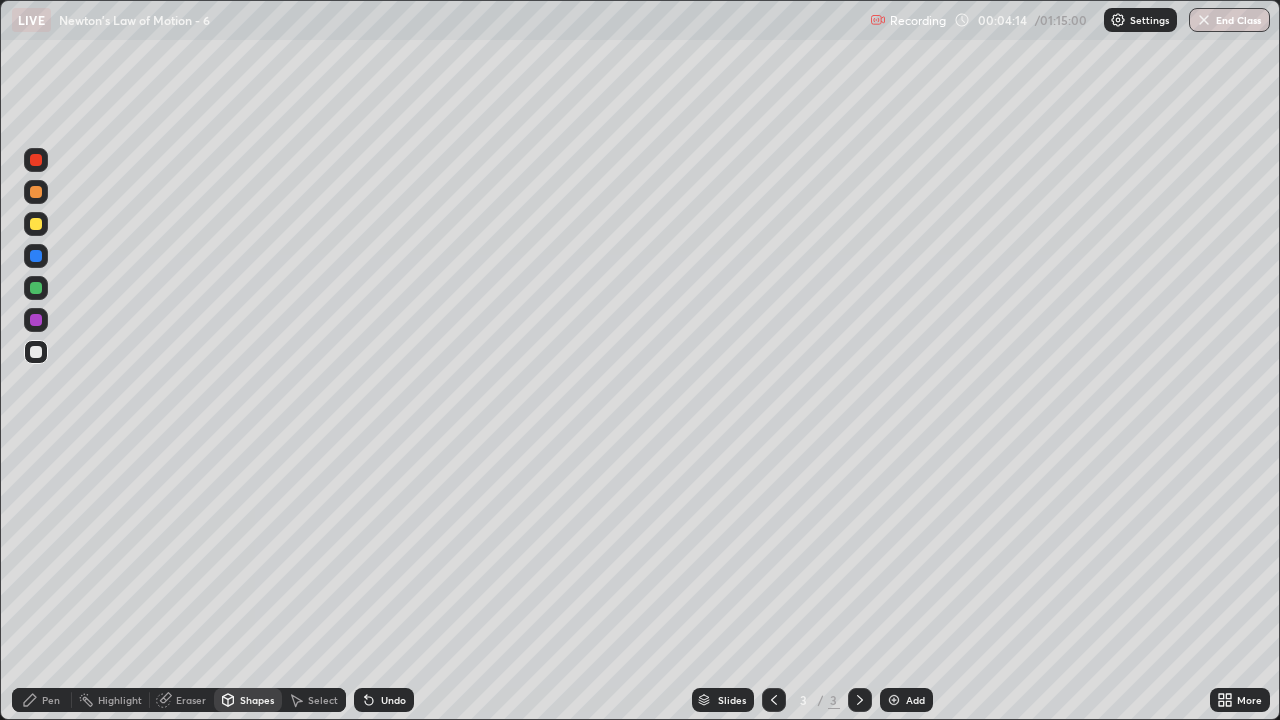 click on "Pen" at bounding box center (42, 700) 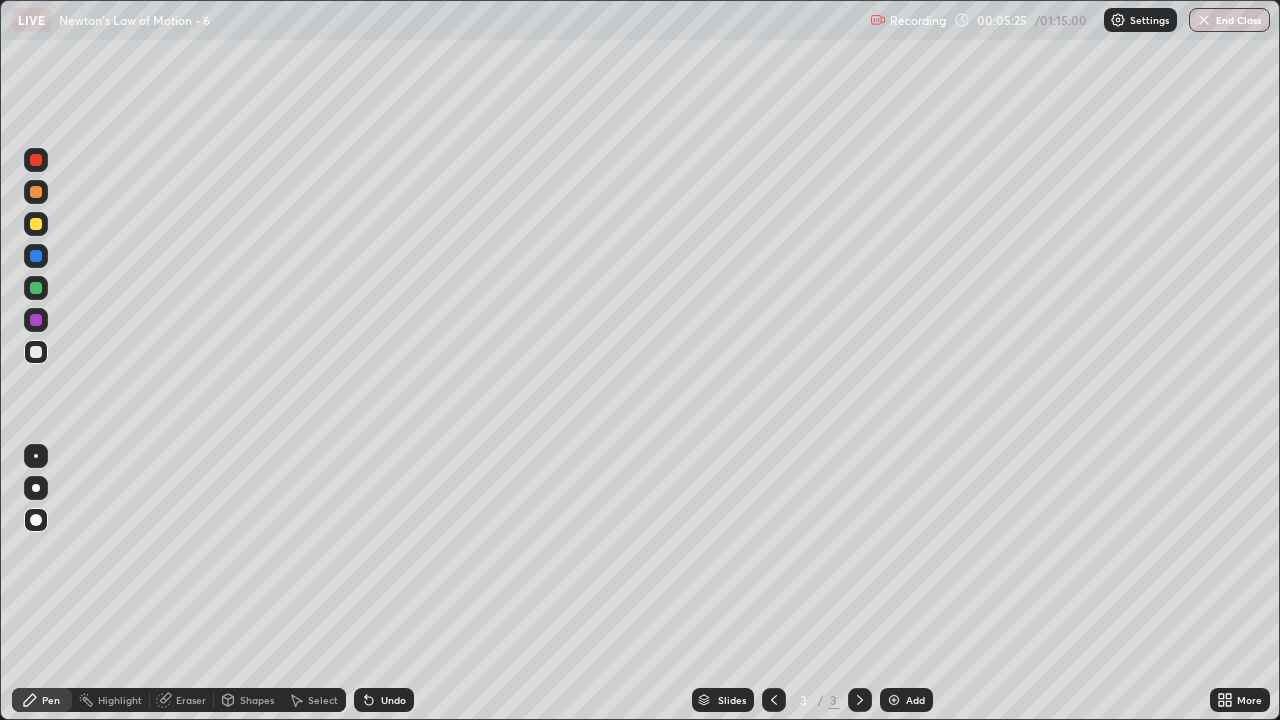 click on "Shapes" at bounding box center (257, 700) 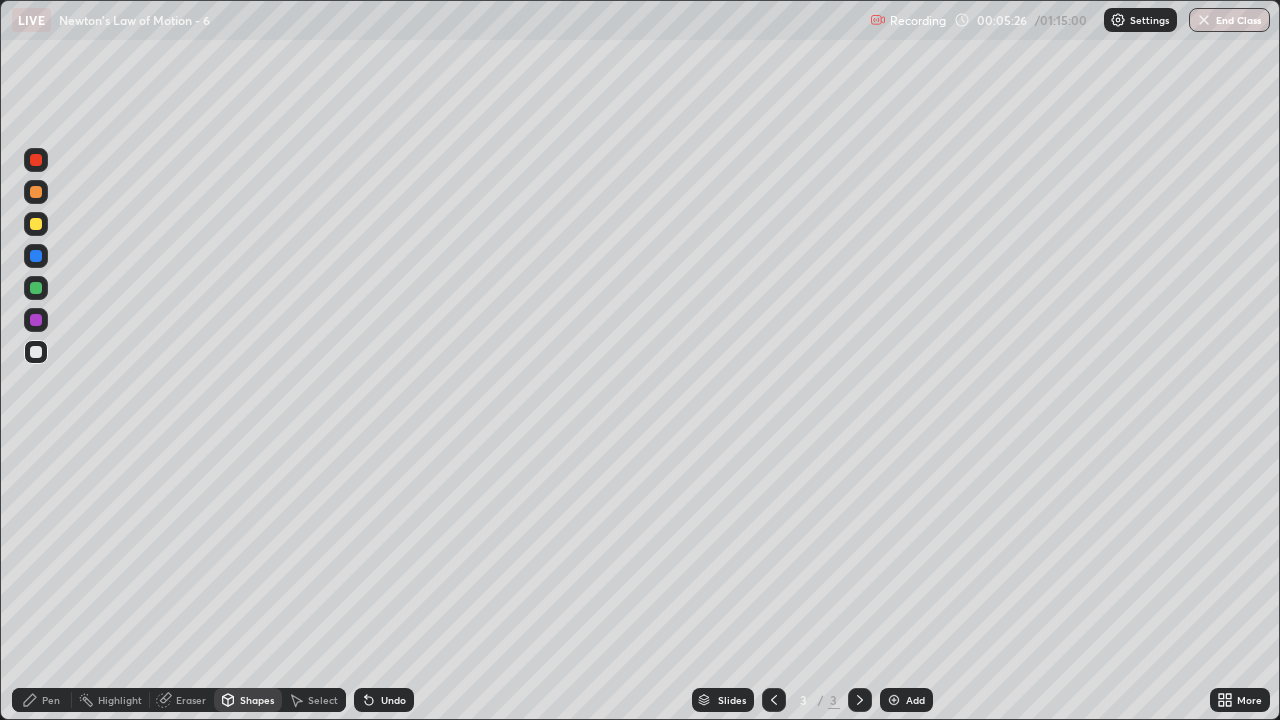 click on "Pen" at bounding box center [51, 700] 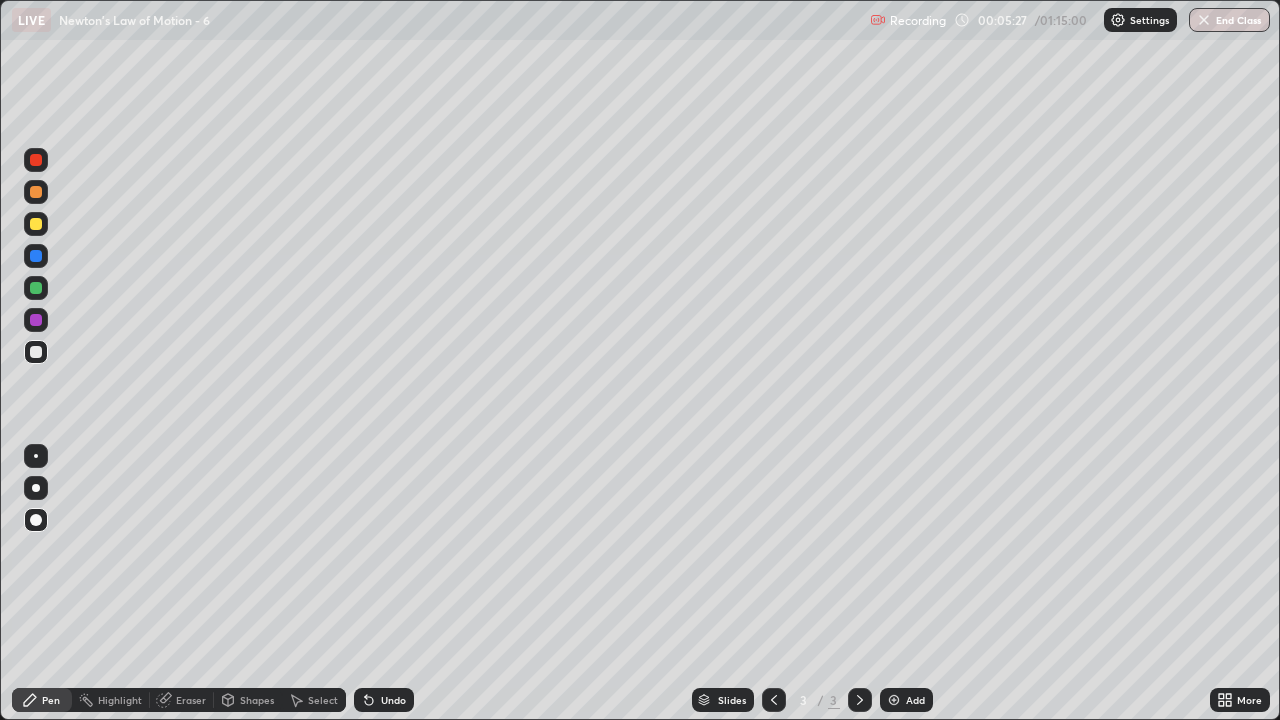 click at bounding box center (36, 224) 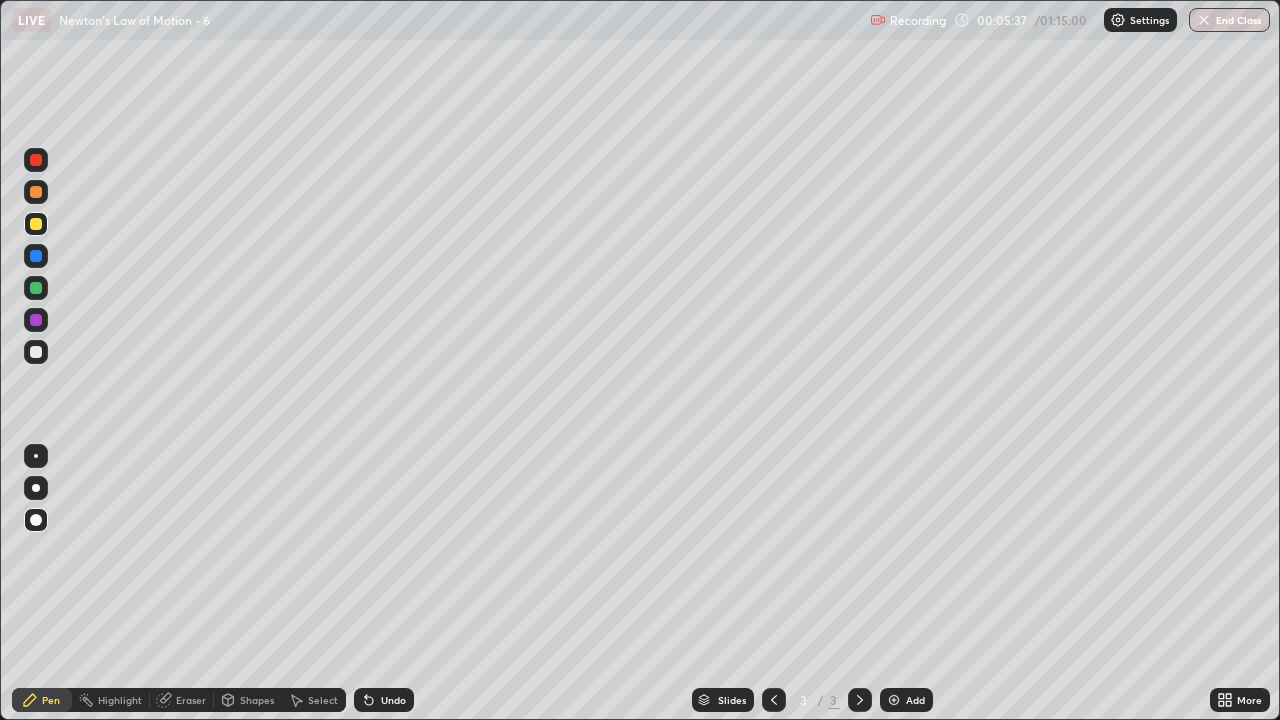 click on "Shapes" at bounding box center [257, 700] 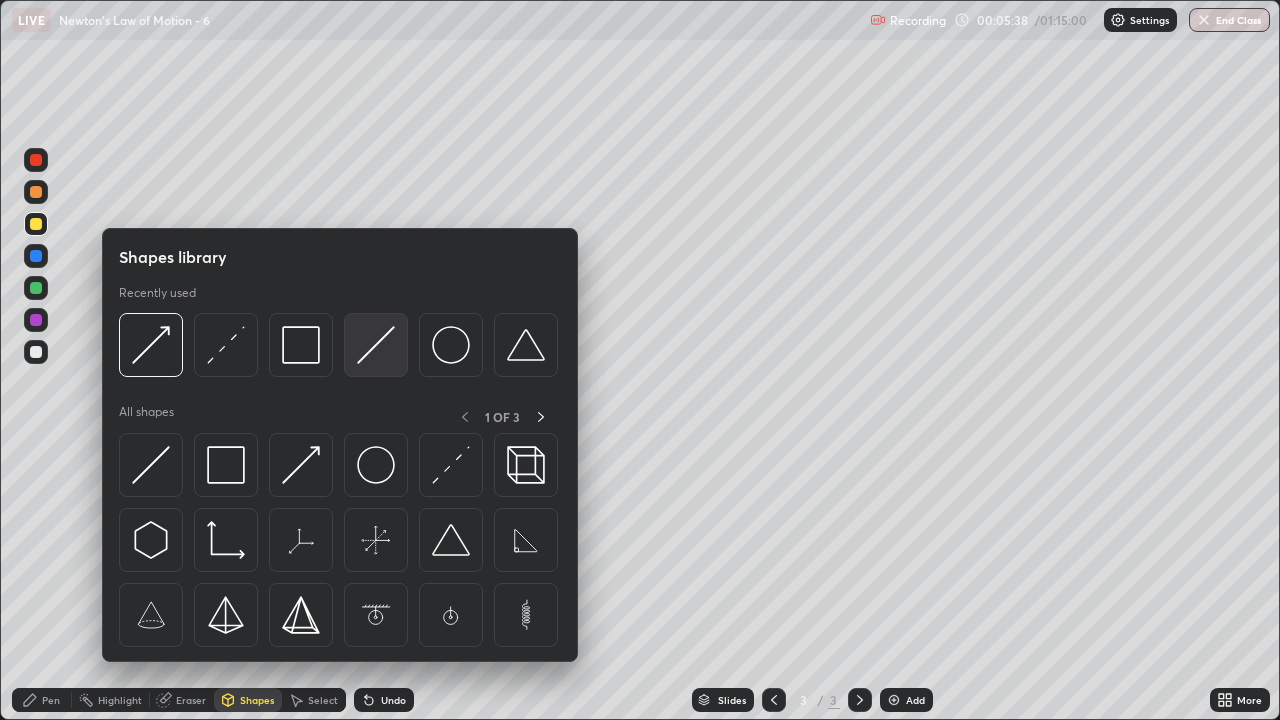 click at bounding box center [376, 345] 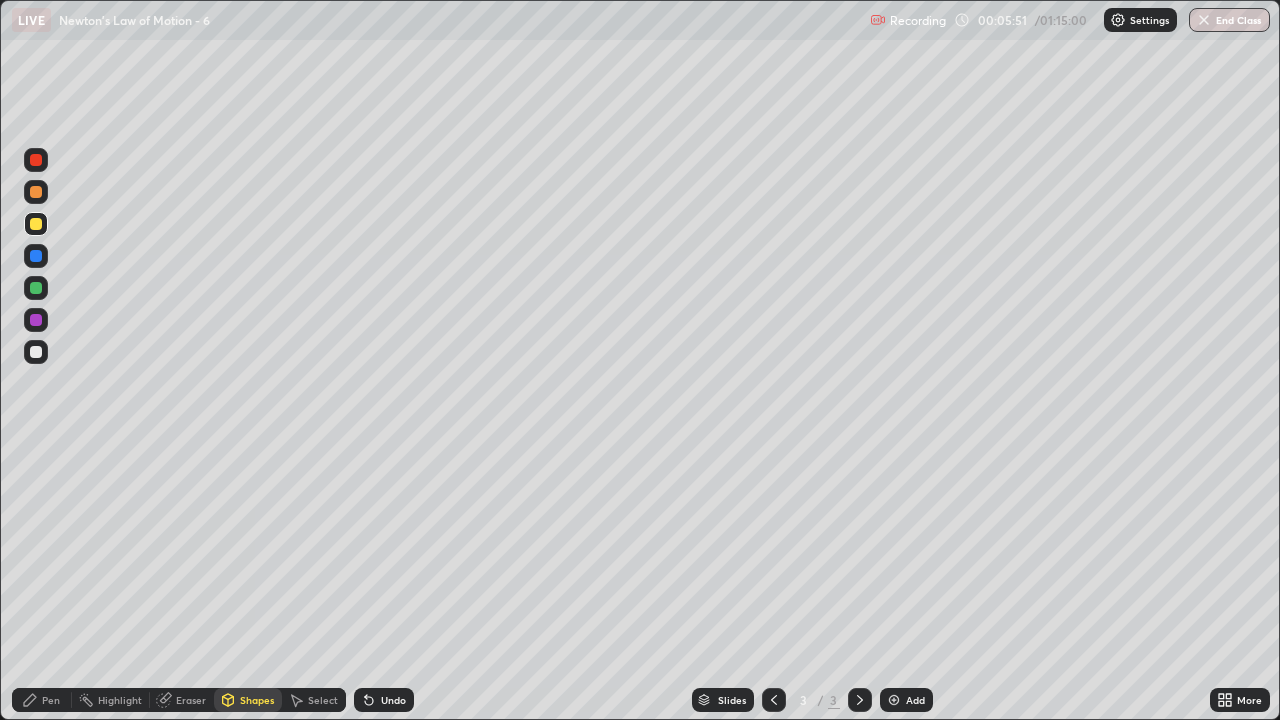 click on "Pen" at bounding box center (51, 700) 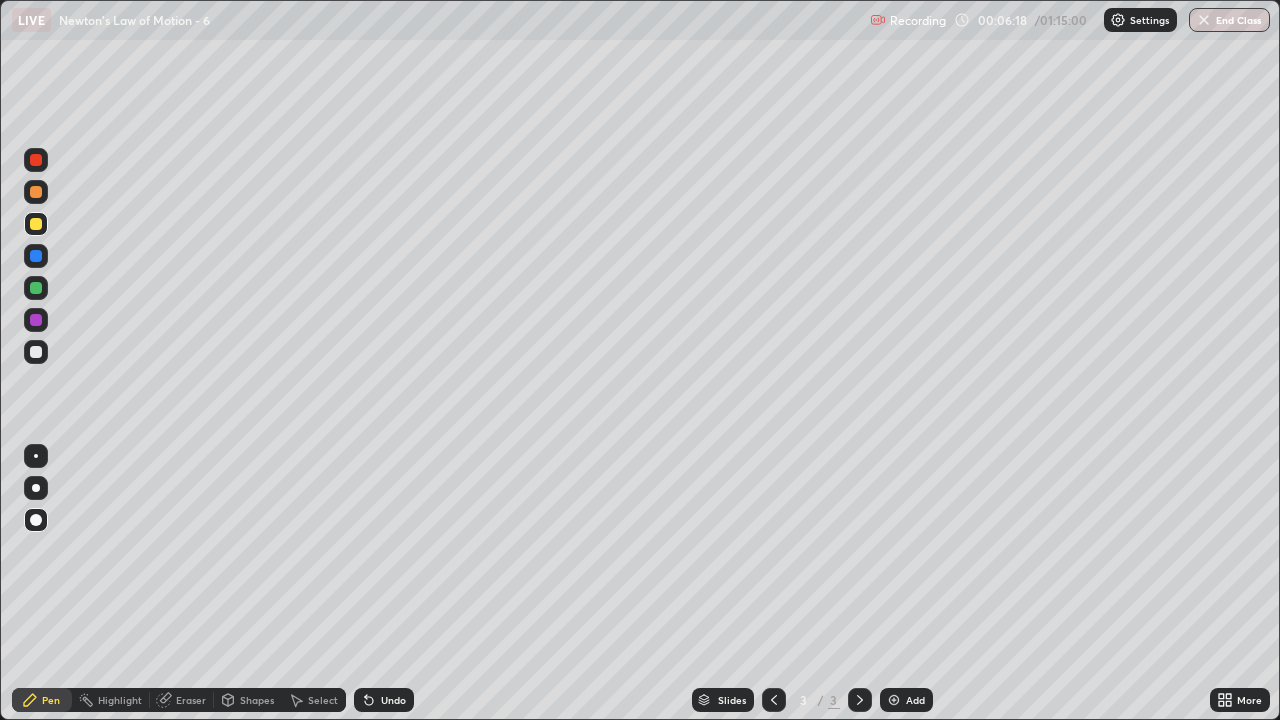 click at bounding box center [36, 352] 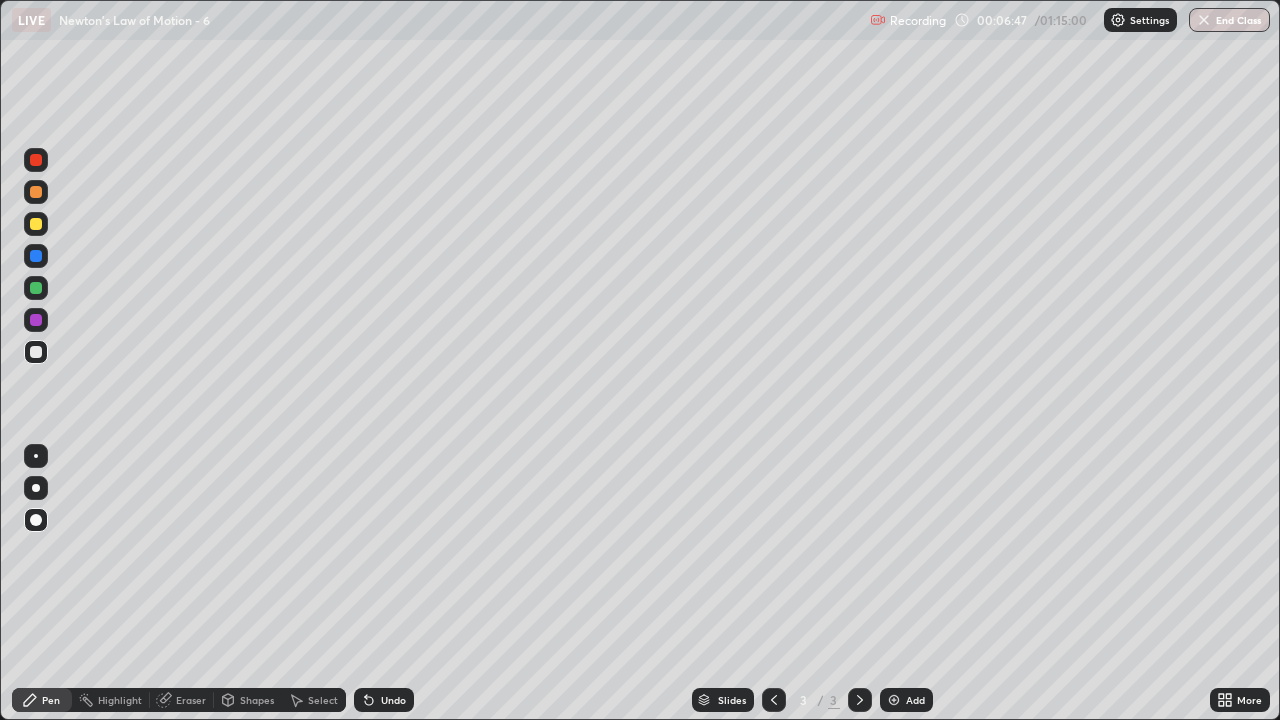 click on "Shapes" at bounding box center [257, 700] 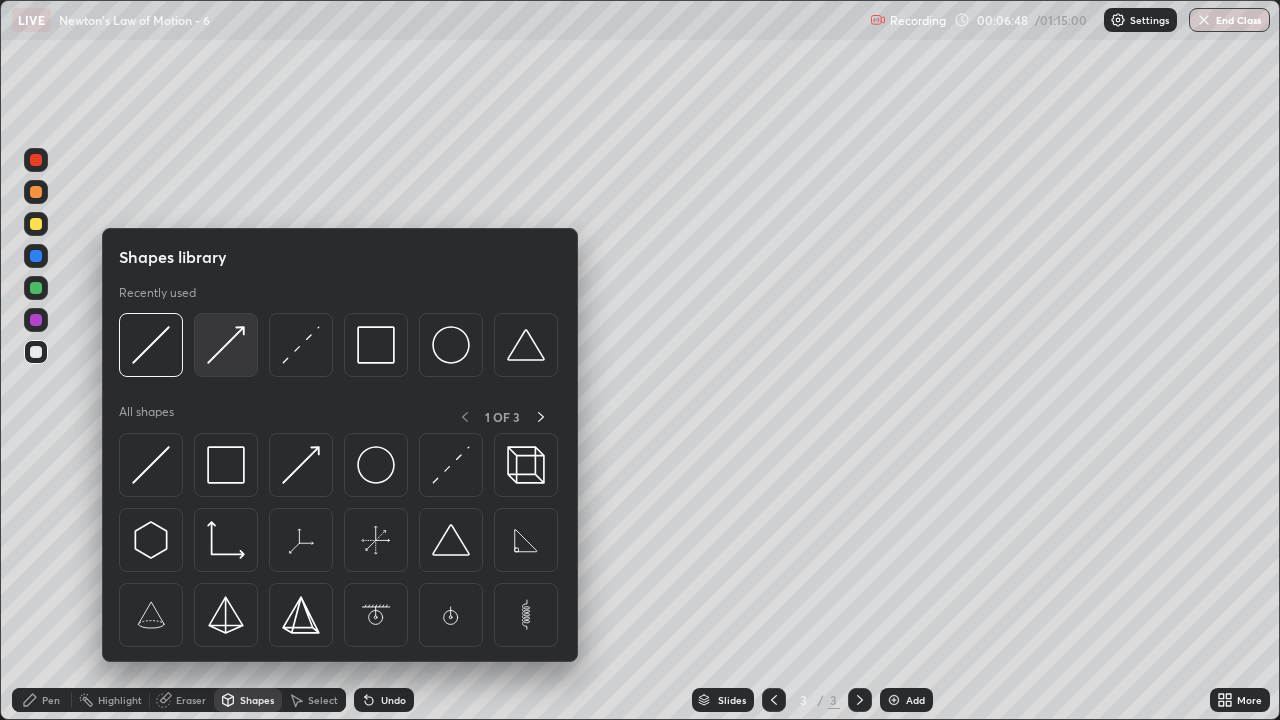 click at bounding box center (226, 345) 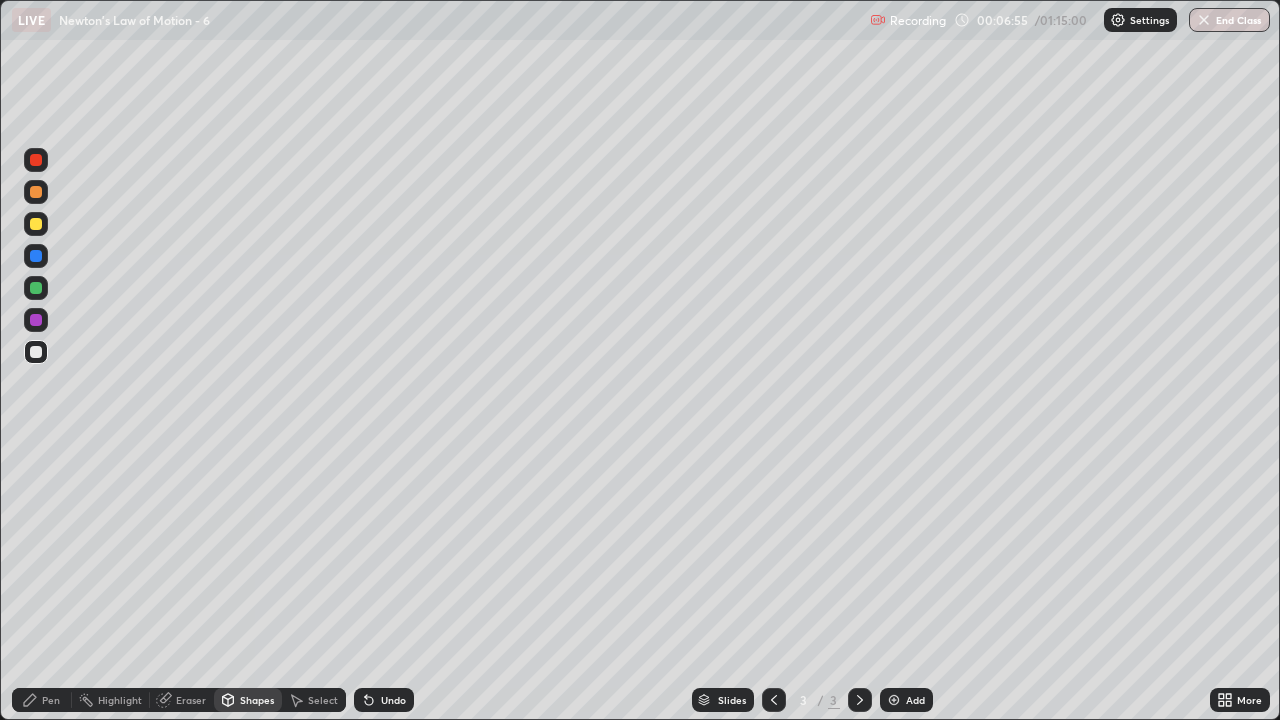 click on "Shapes" at bounding box center (257, 700) 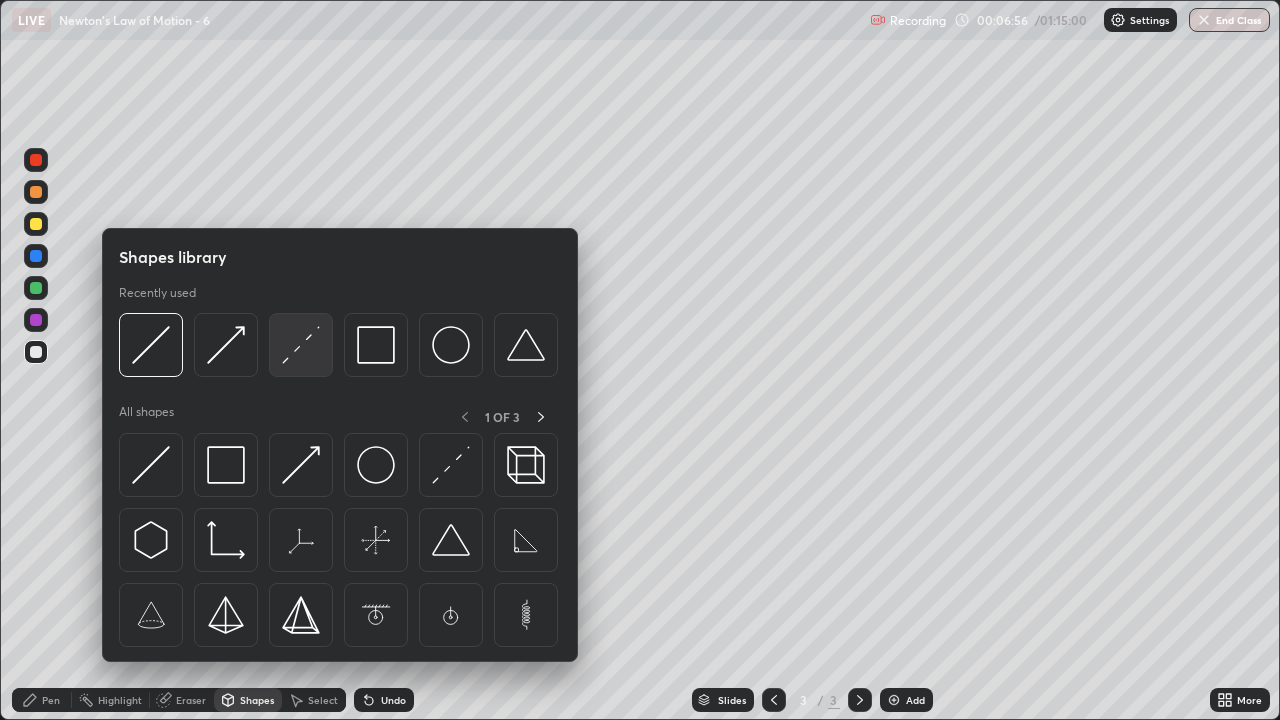 click at bounding box center (301, 345) 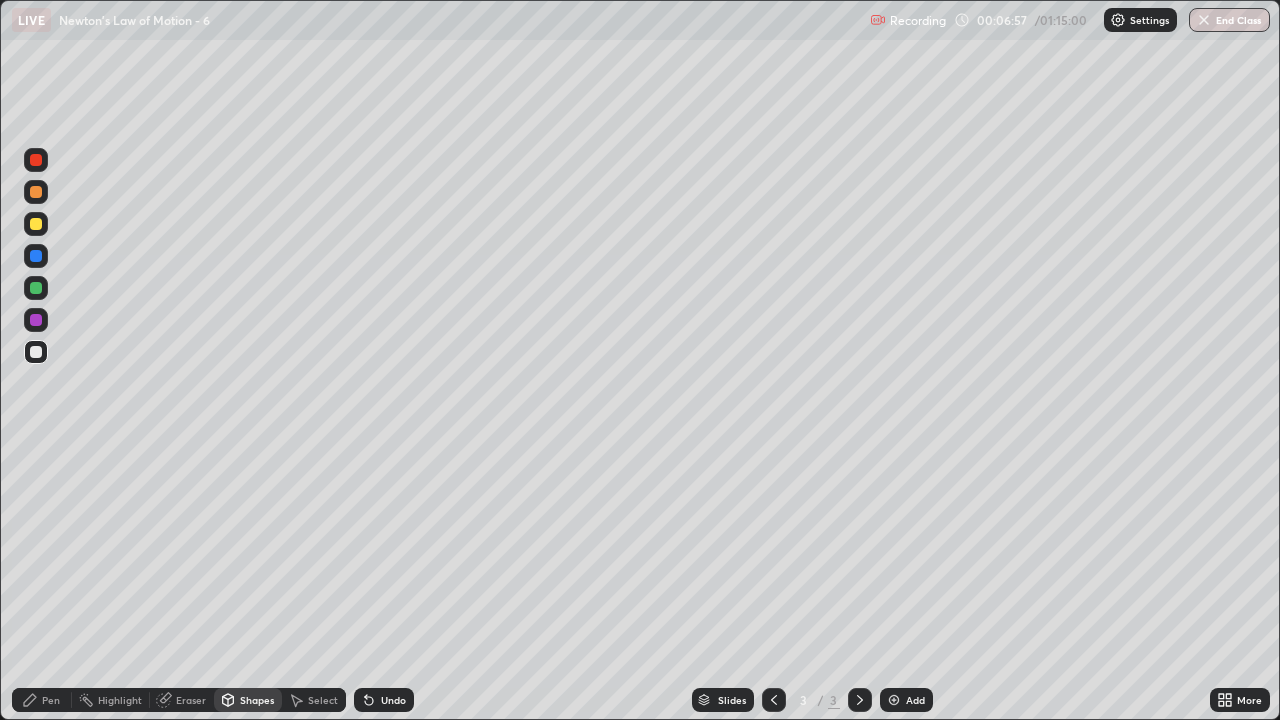 click at bounding box center (36, 192) 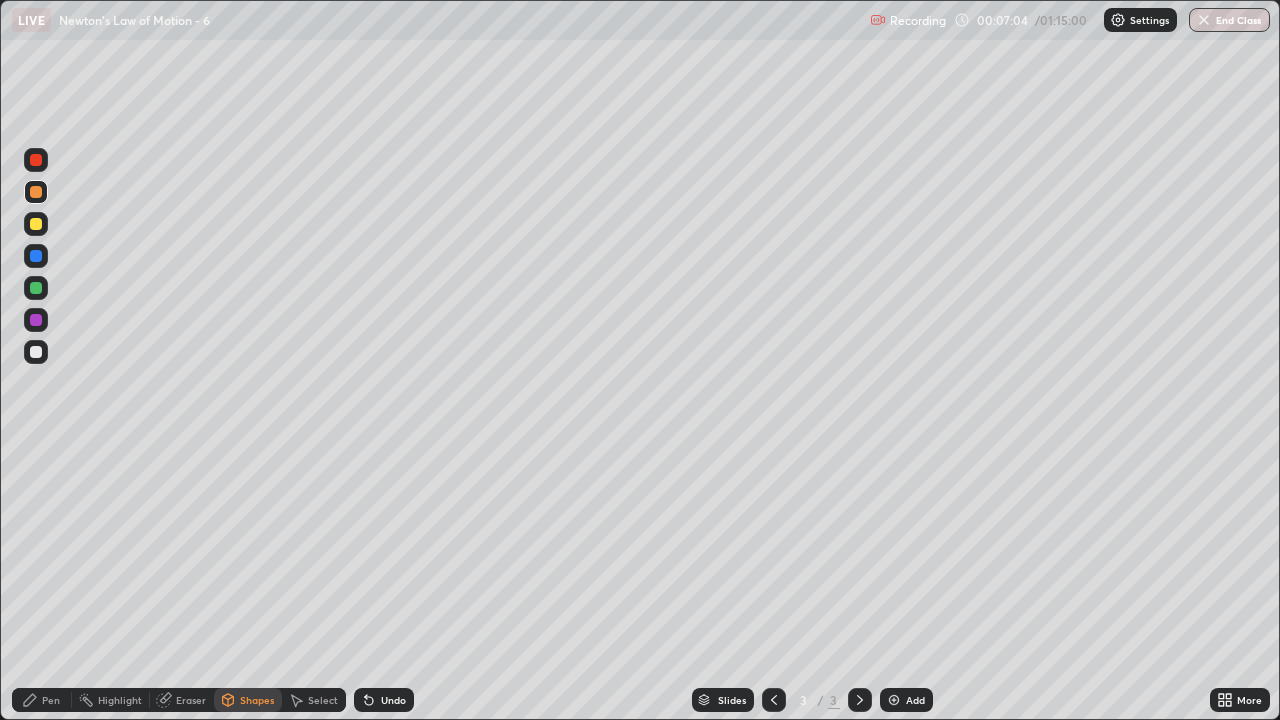 click on "Shapes" at bounding box center [257, 700] 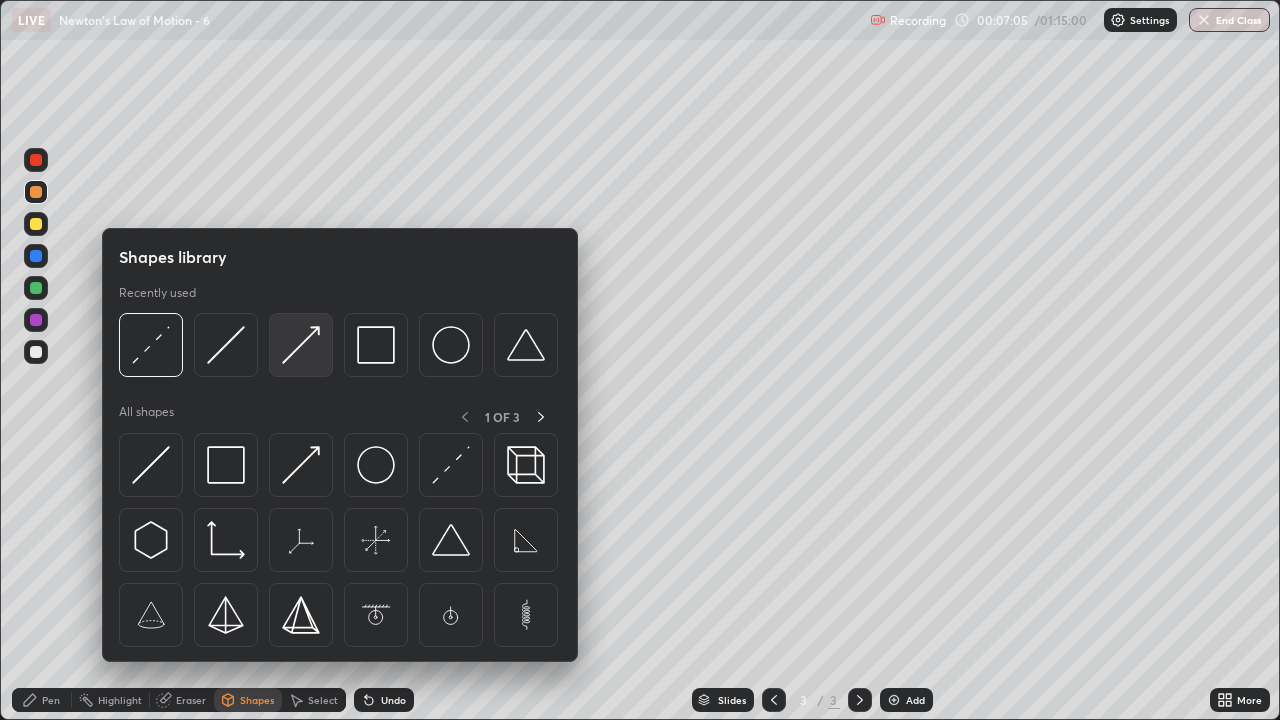 click at bounding box center (301, 345) 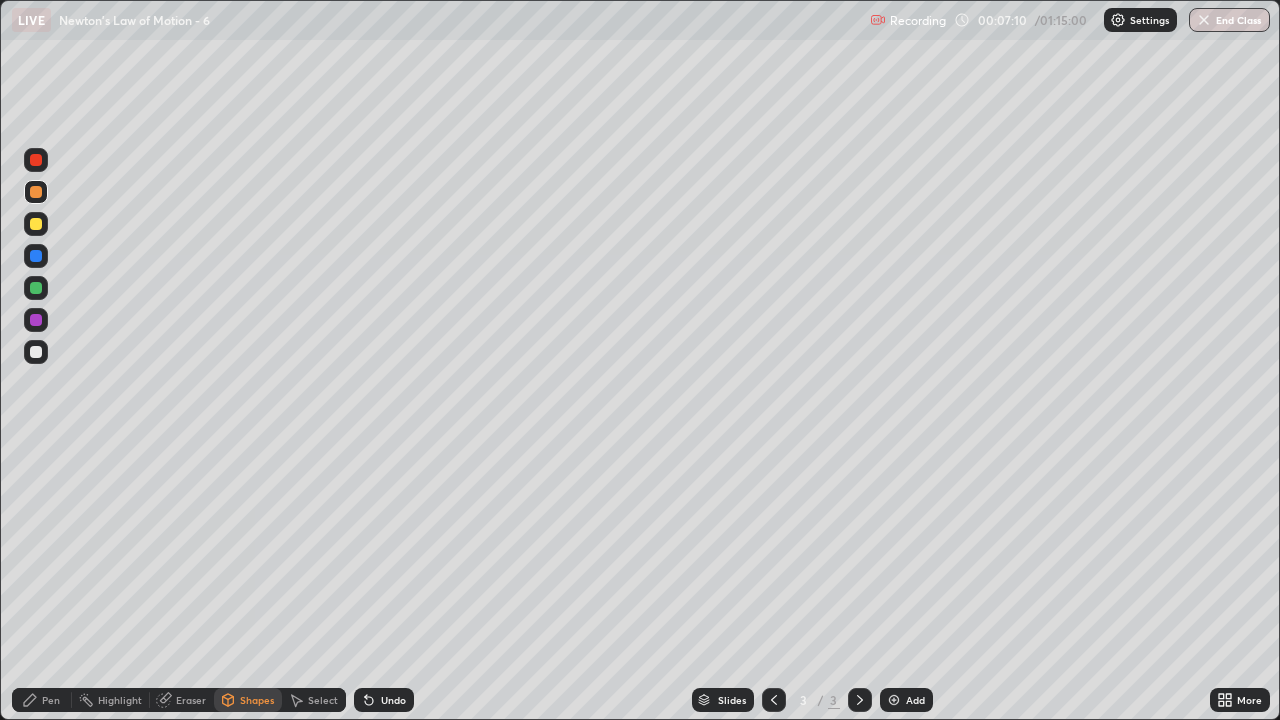 click on "Pen" at bounding box center (51, 700) 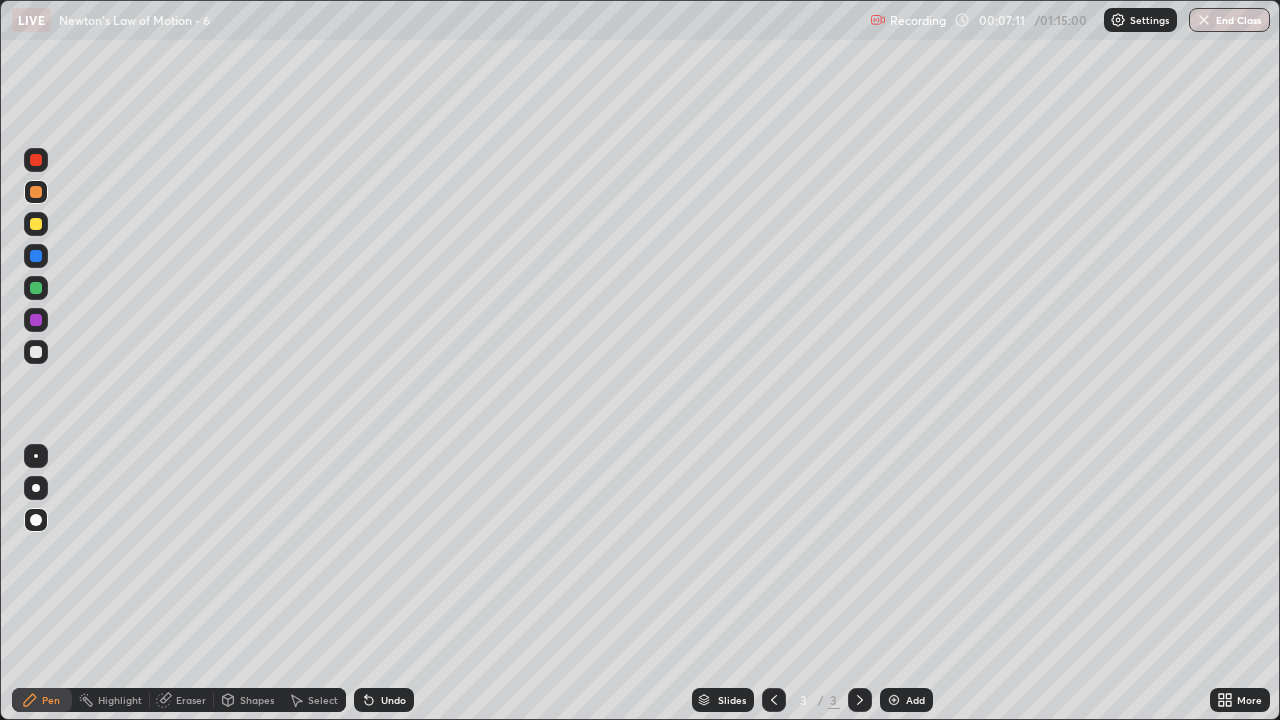 click at bounding box center [36, 288] 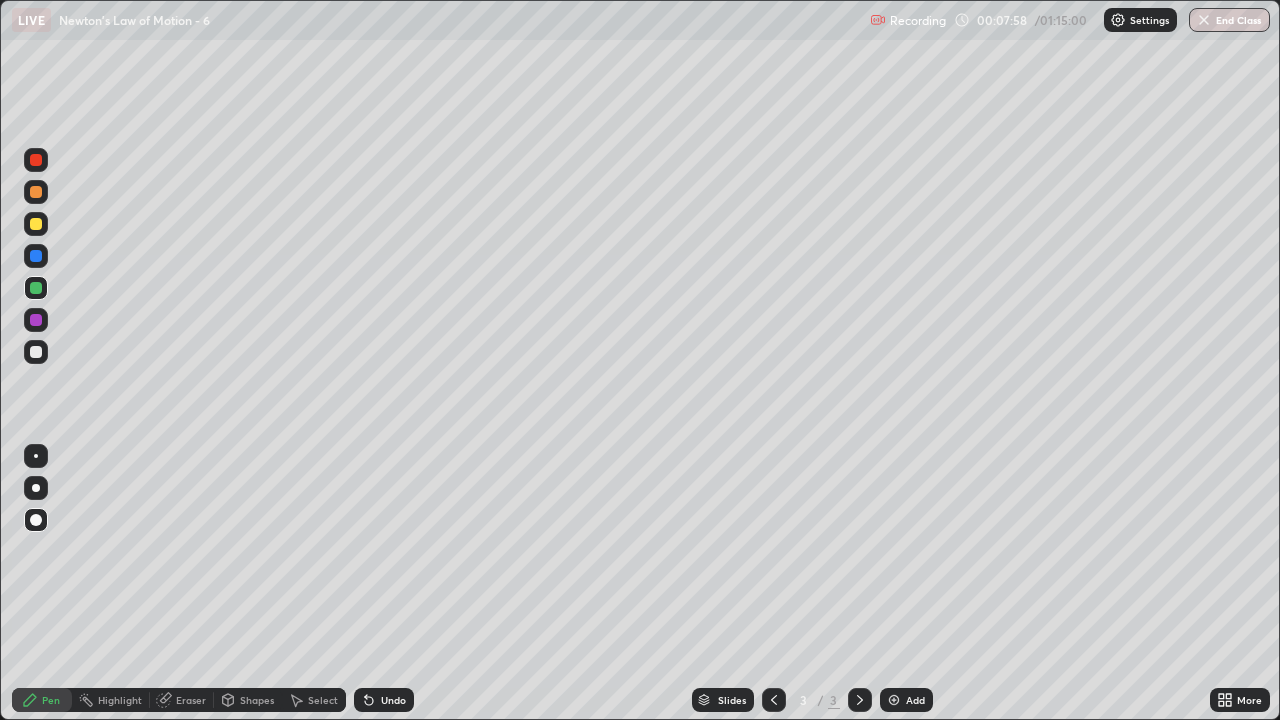 click on "Shapes" at bounding box center (257, 700) 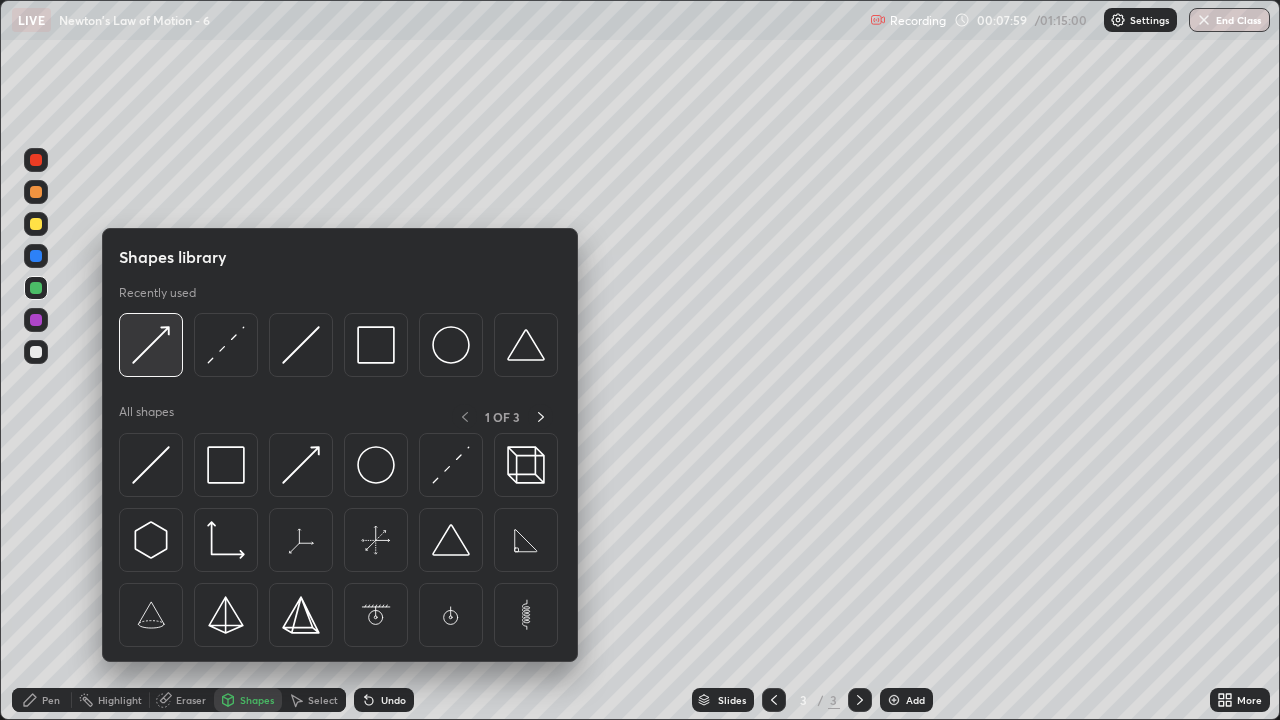 click at bounding box center [151, 345] 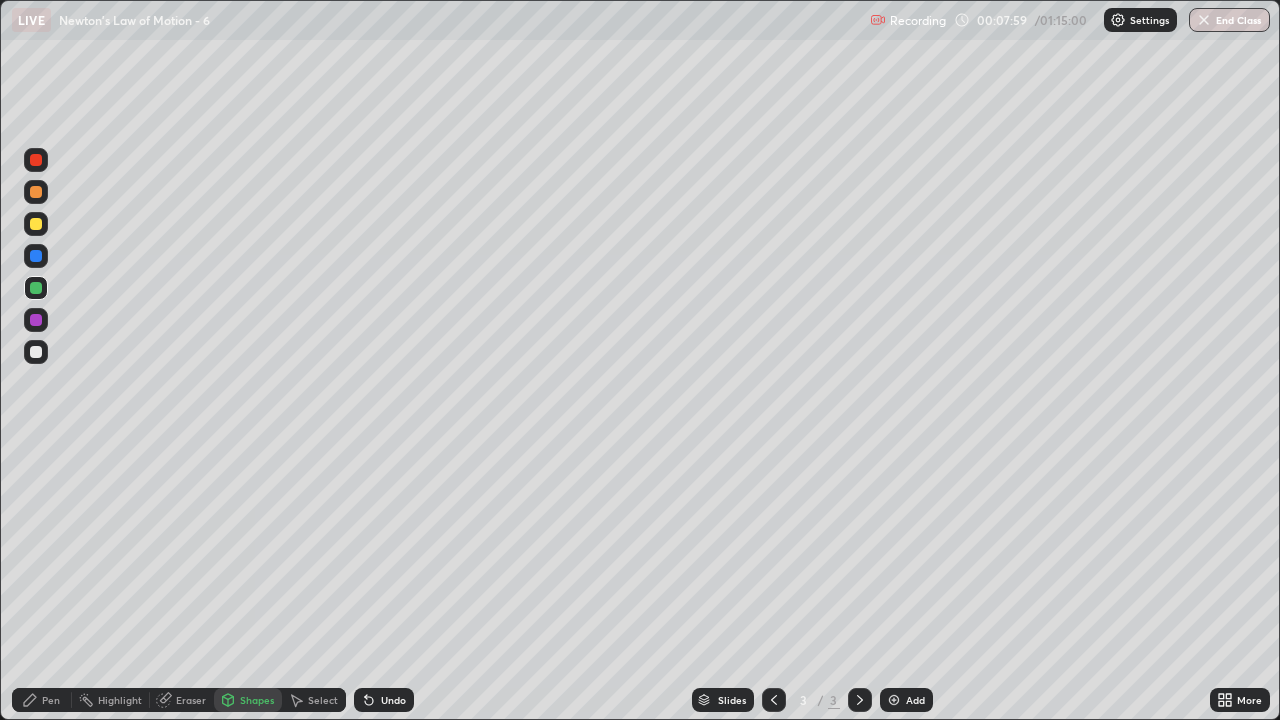 click at bounding box center [36, 320] 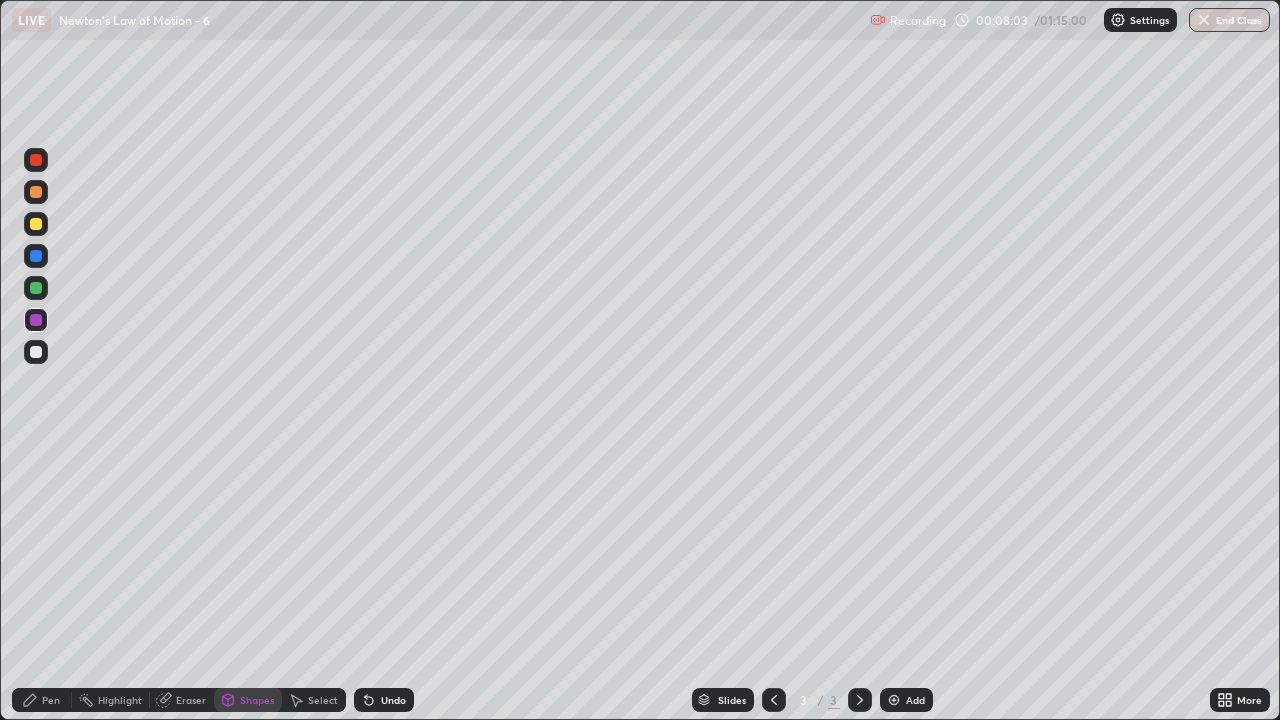 click on "Pen" at bounding box center [51, 700] 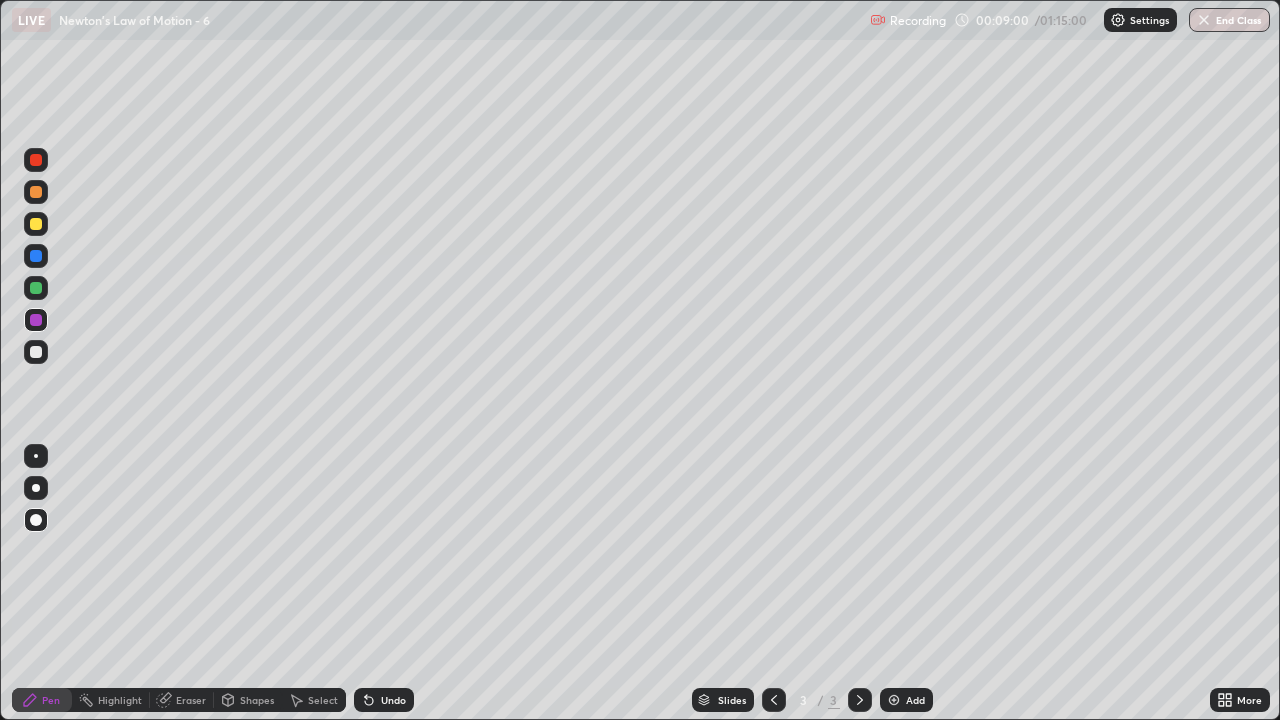 click at bounding box center [36, 256] 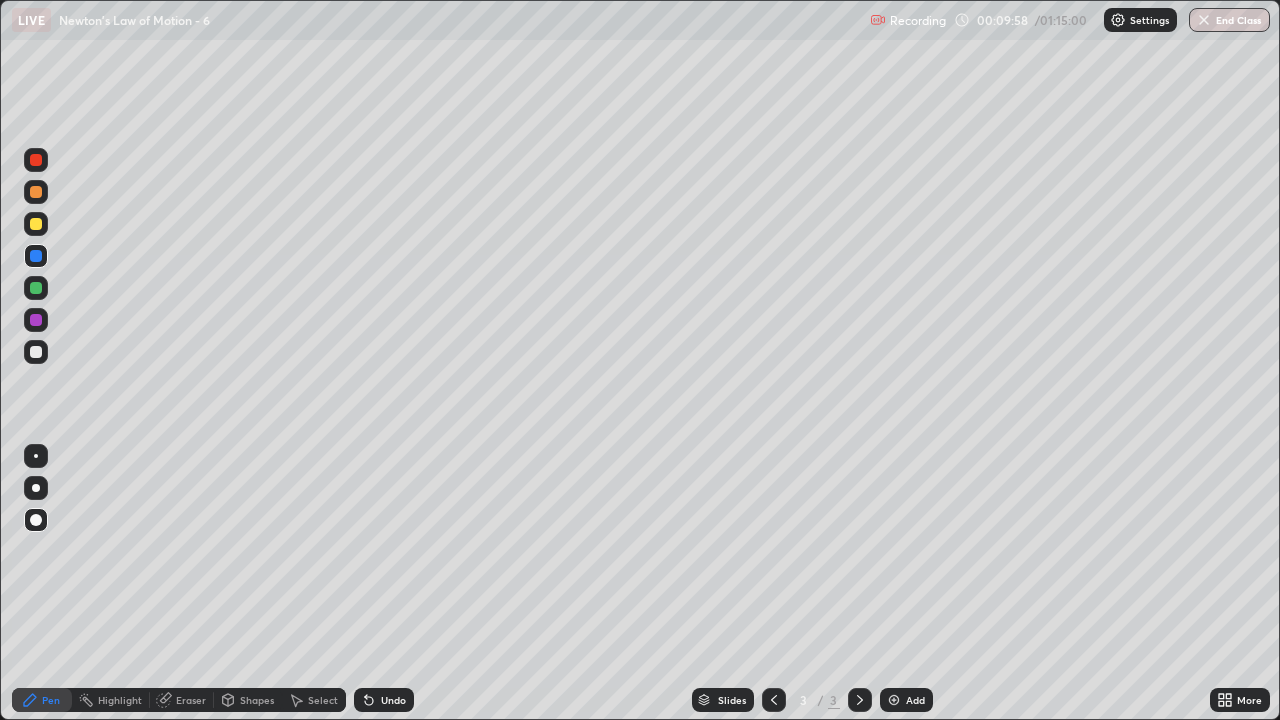 click on "Undo" at bounding box center [393, 700] 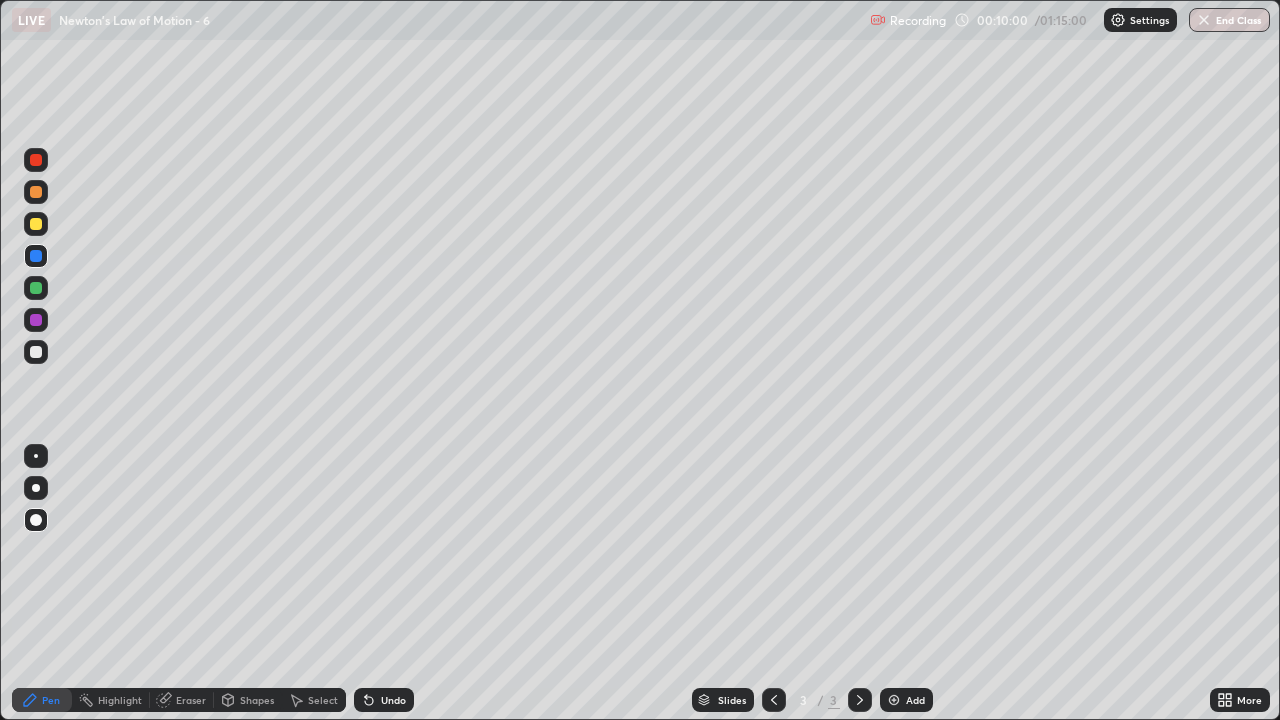 click on "Undo" at bounding box center (393, 700) 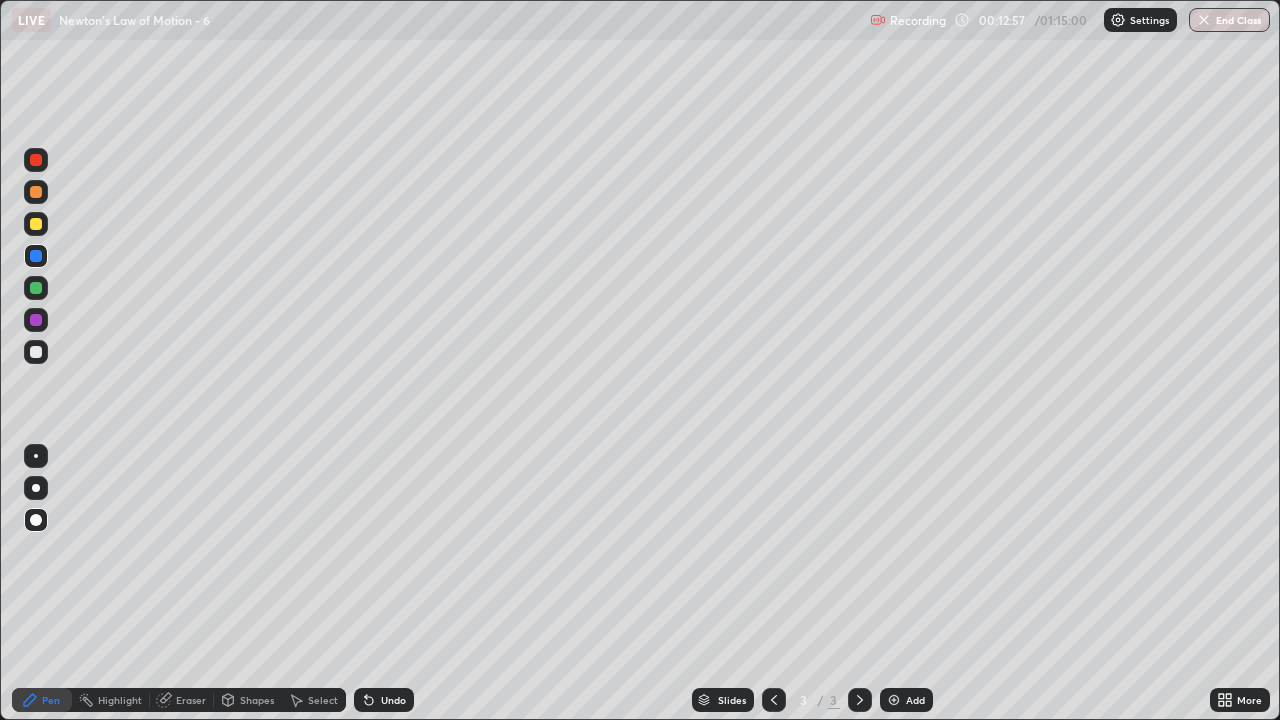 click at bounding box center (894, 700) 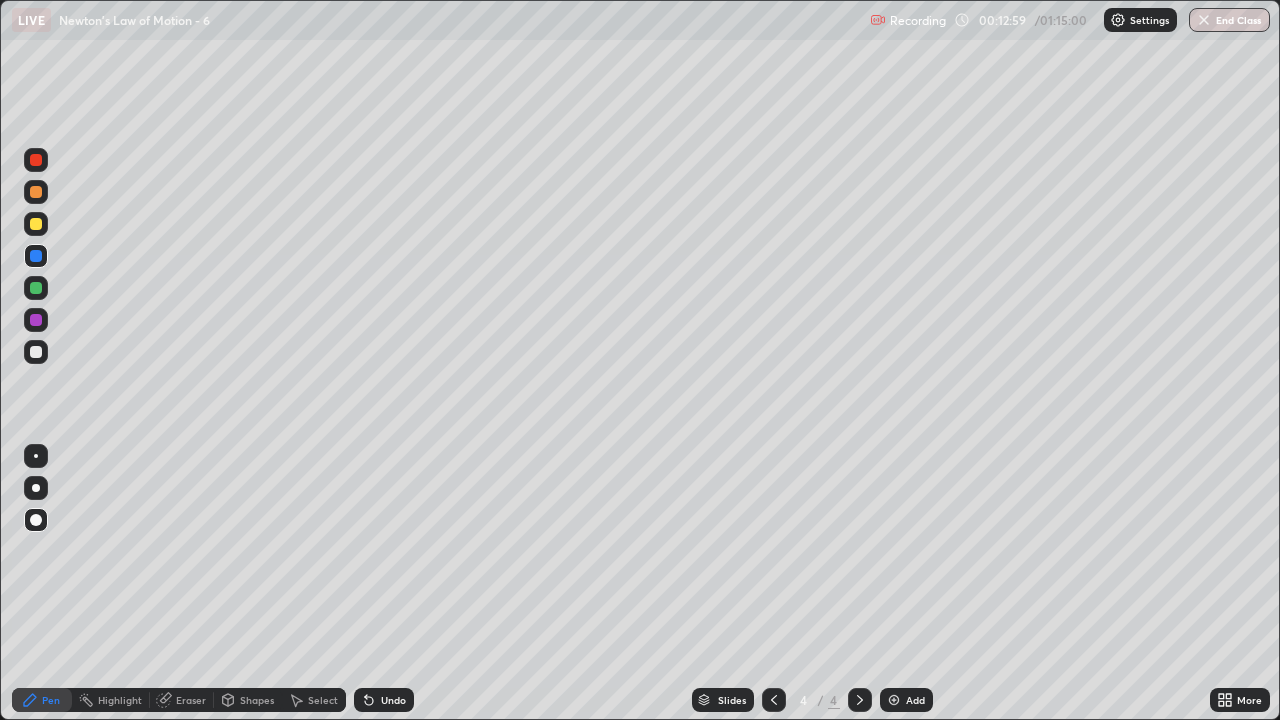 click at bounding box center (36, 224) 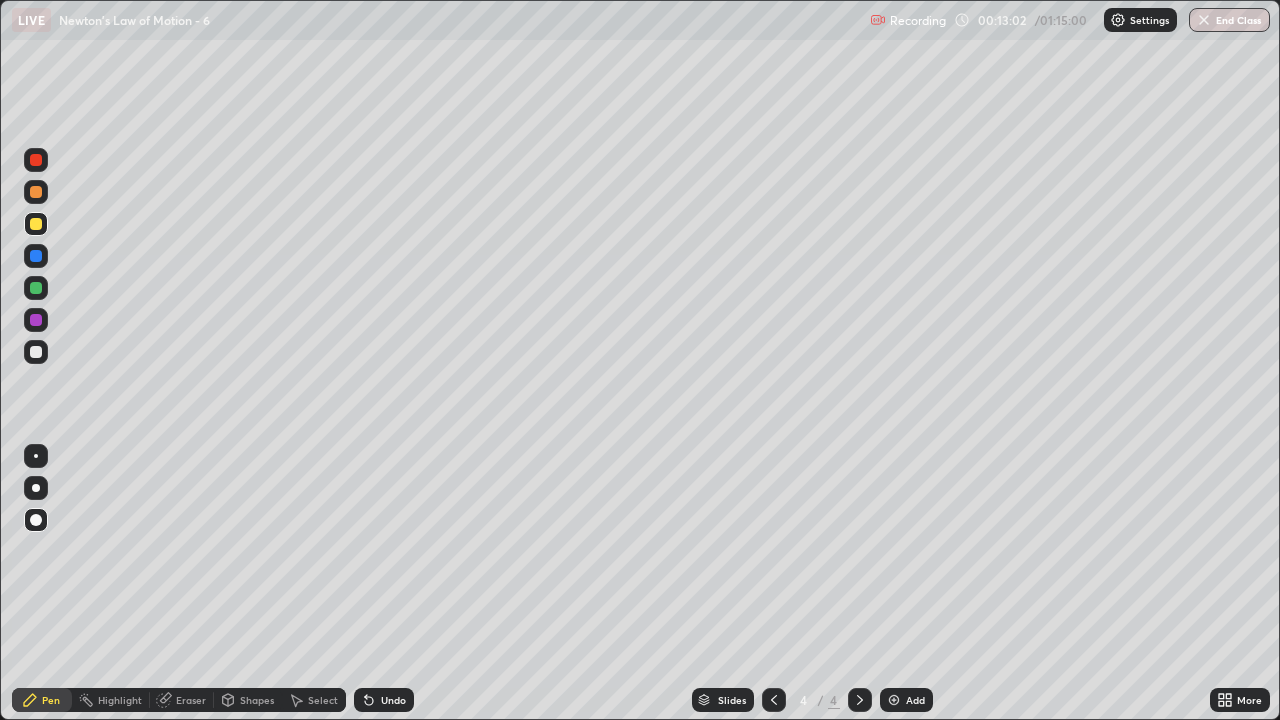 click on "Shapes" at bounding box center [257, 700] 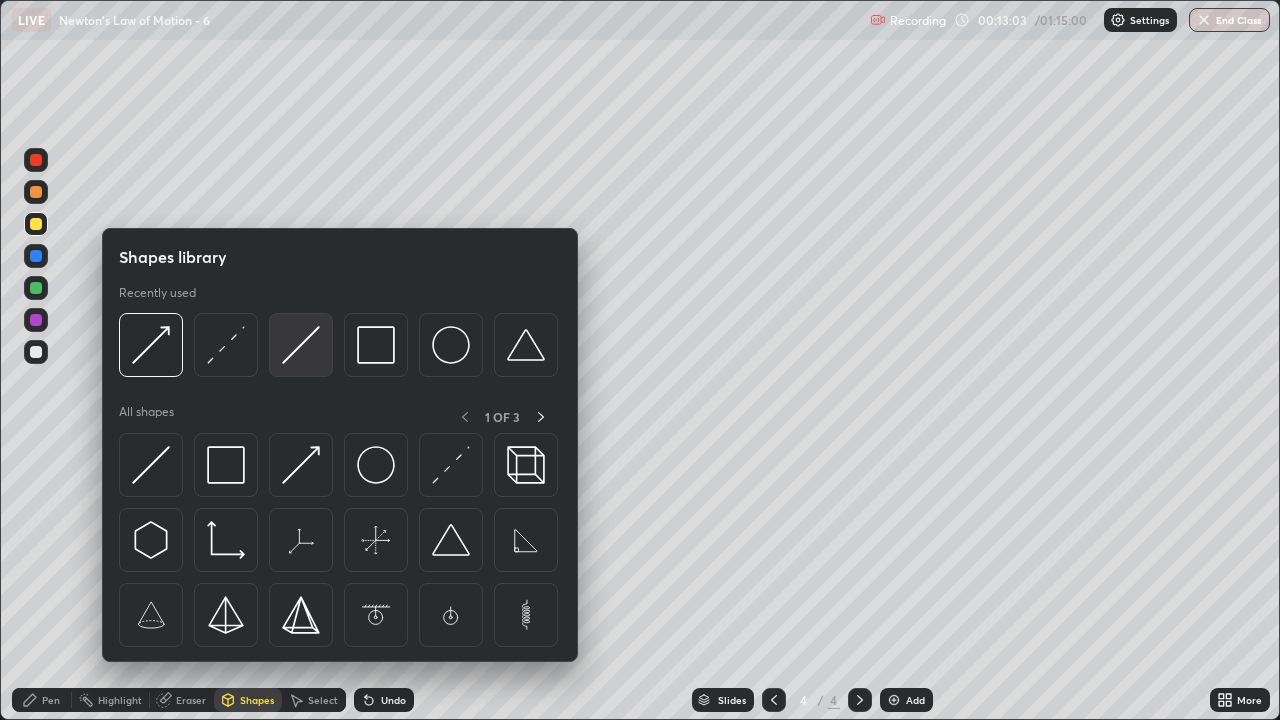 click at bounding box center [301, 345] 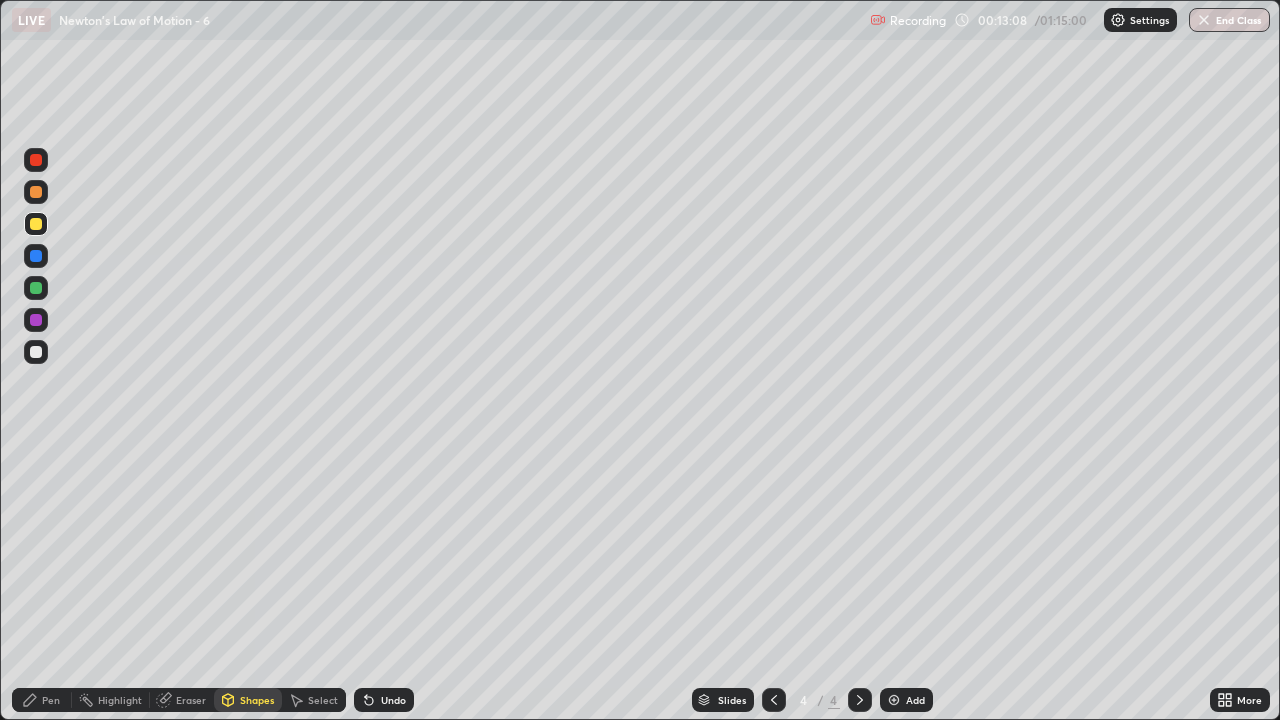 click at bounding box center (36, 288) 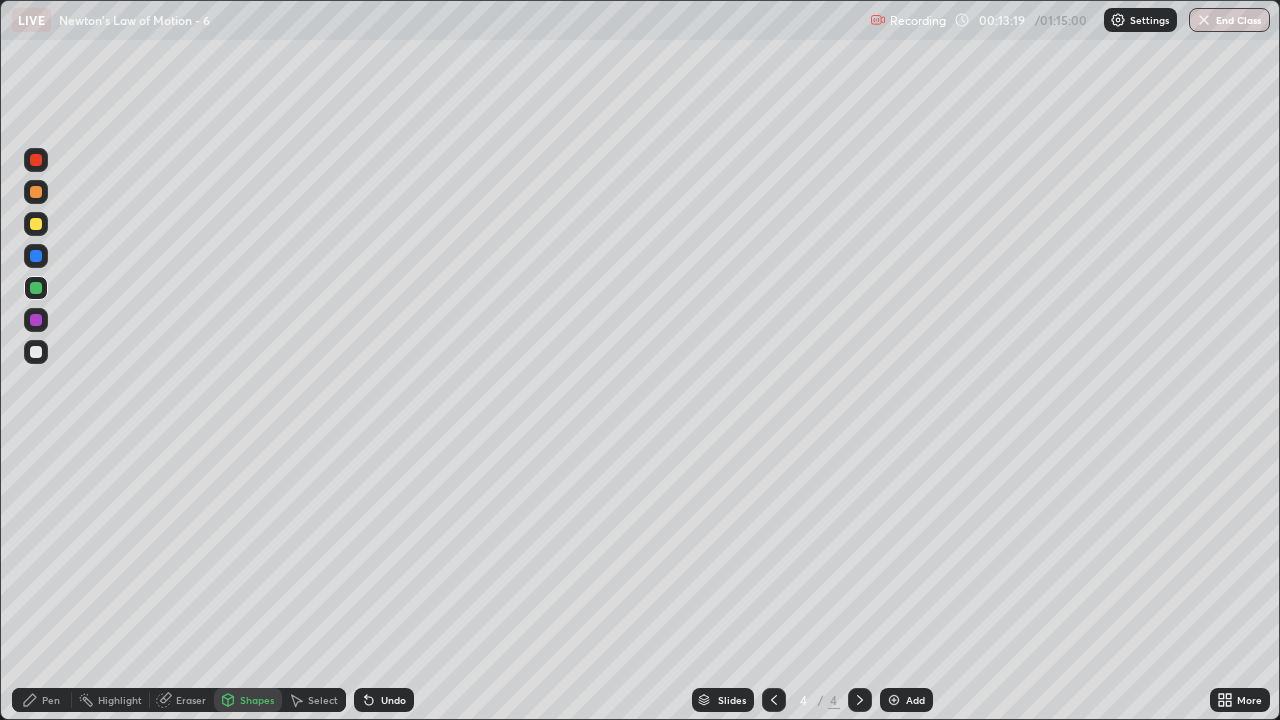 click on "Pen" at bounding box center [51, 700] 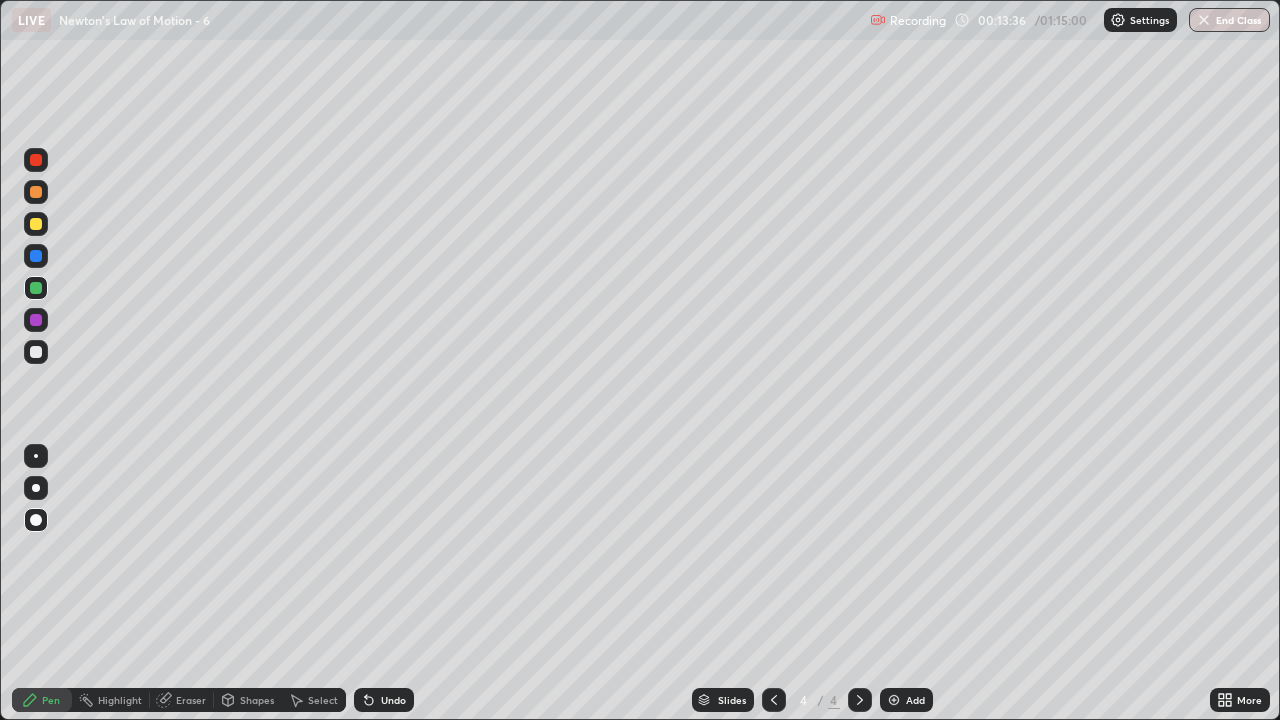 click at bounding box center (36, 224) 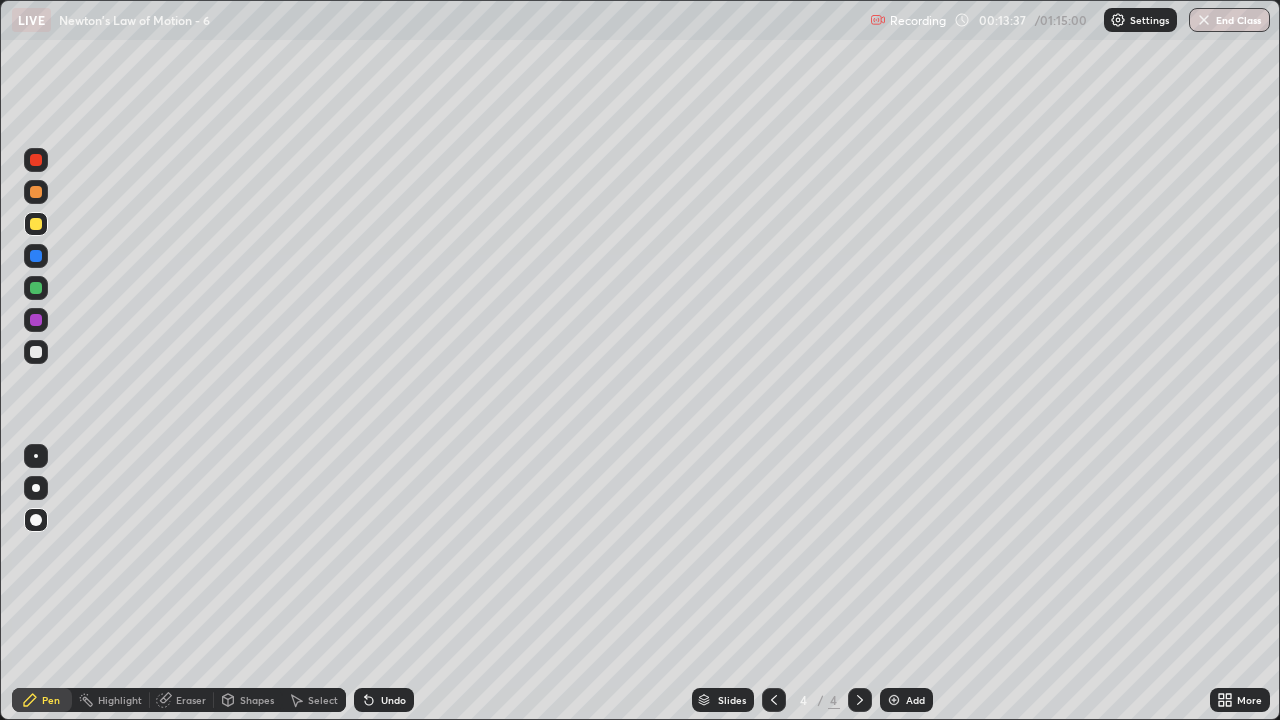 click on "Shapes" at bounding box center (257, 700) 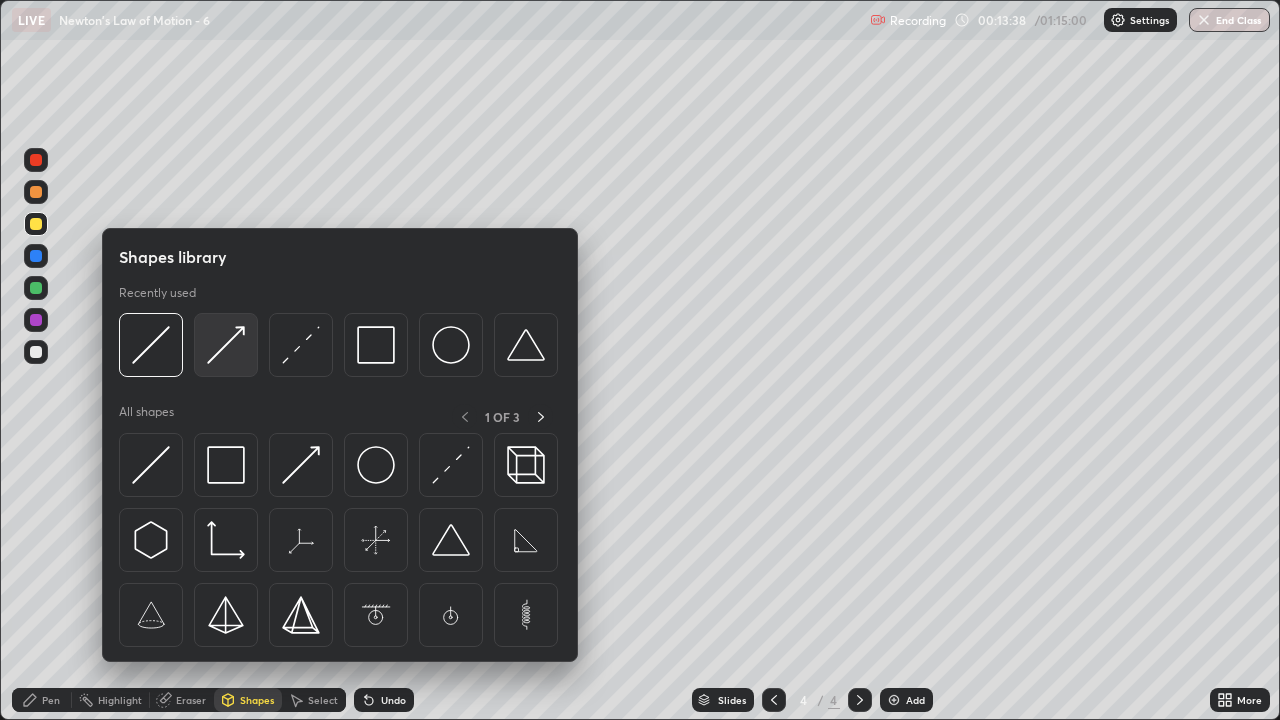 click at bounding box center (226, 345) 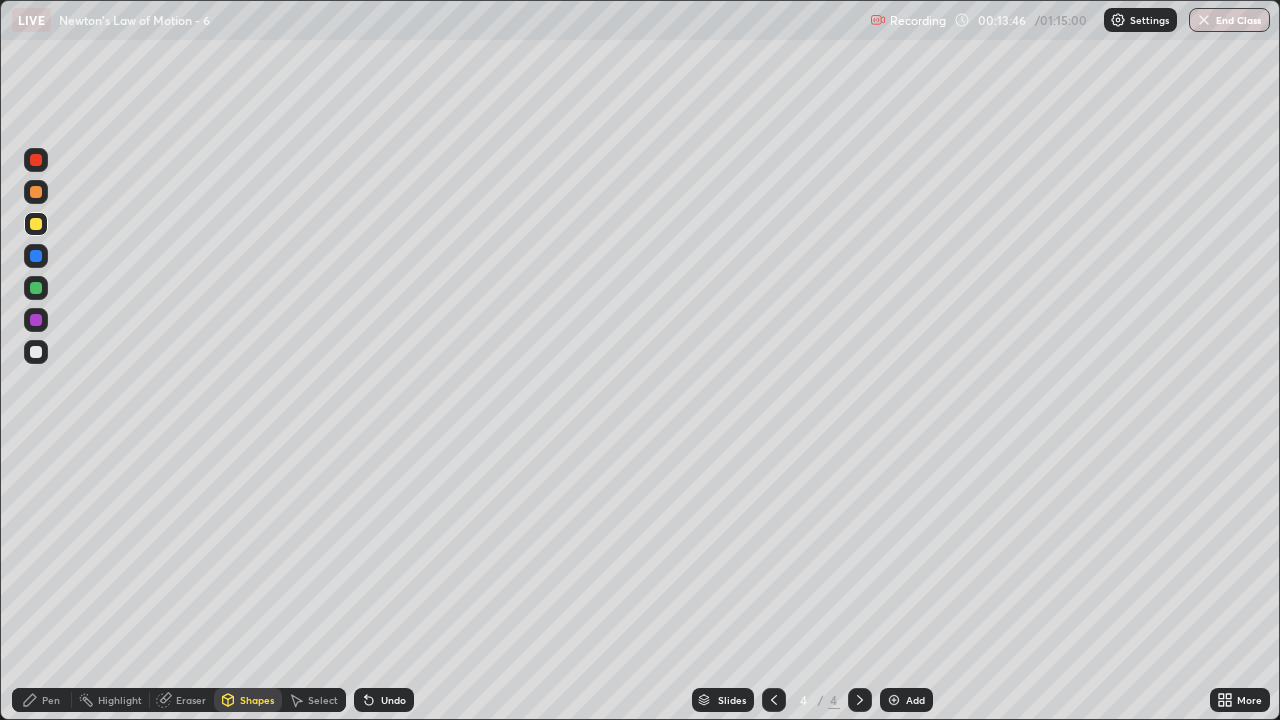 click on "Pen" at bounding box center (51, 700) 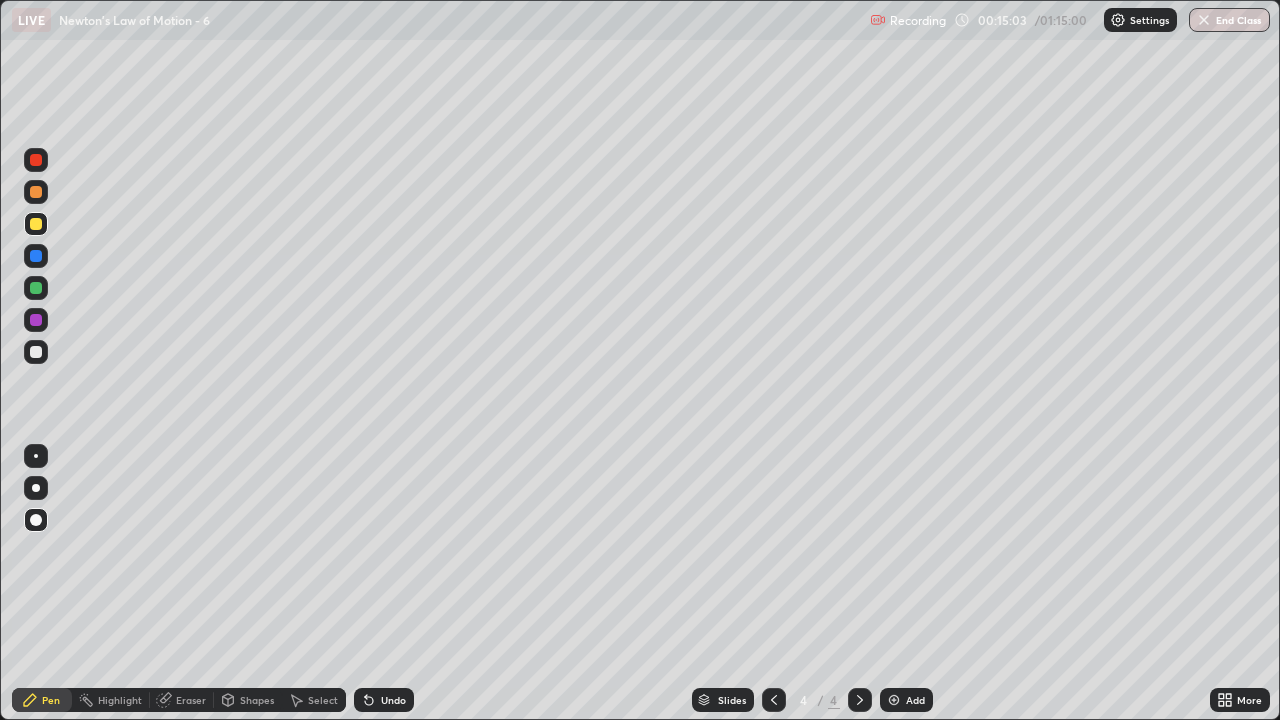 click at bounding box center (36, 192) 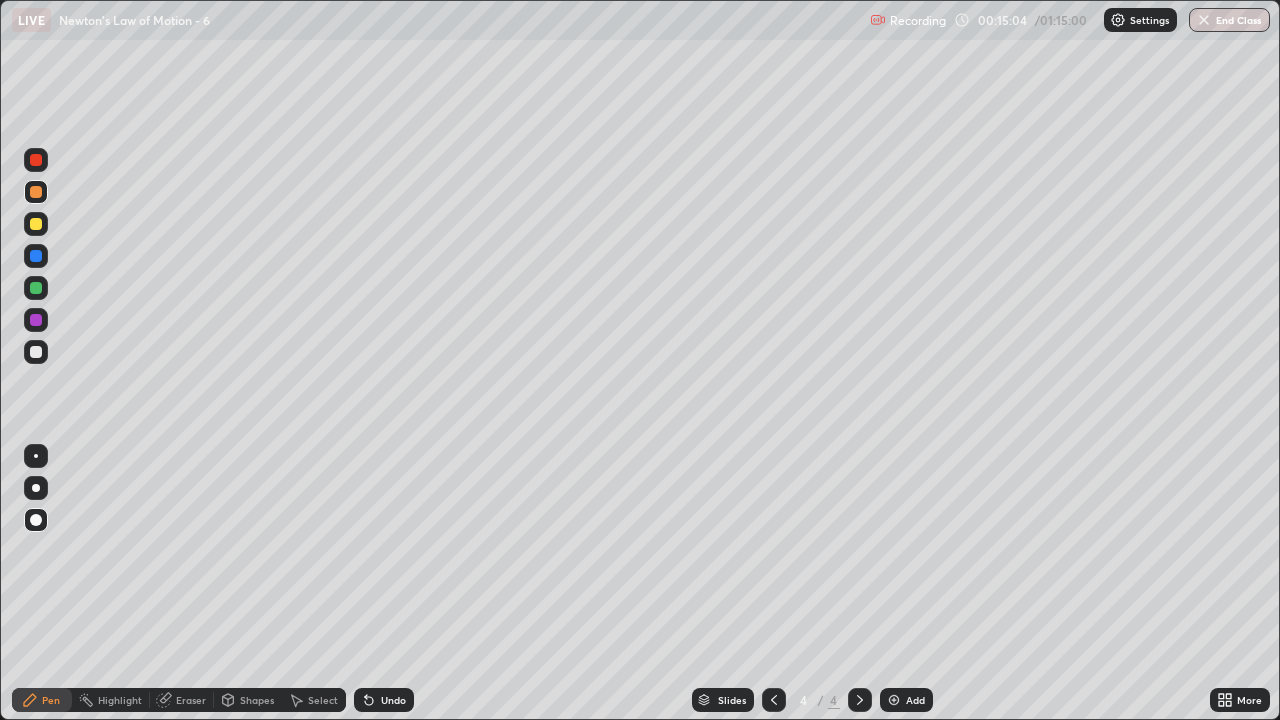 click on "Shapes" at bounding box center (257, 700) 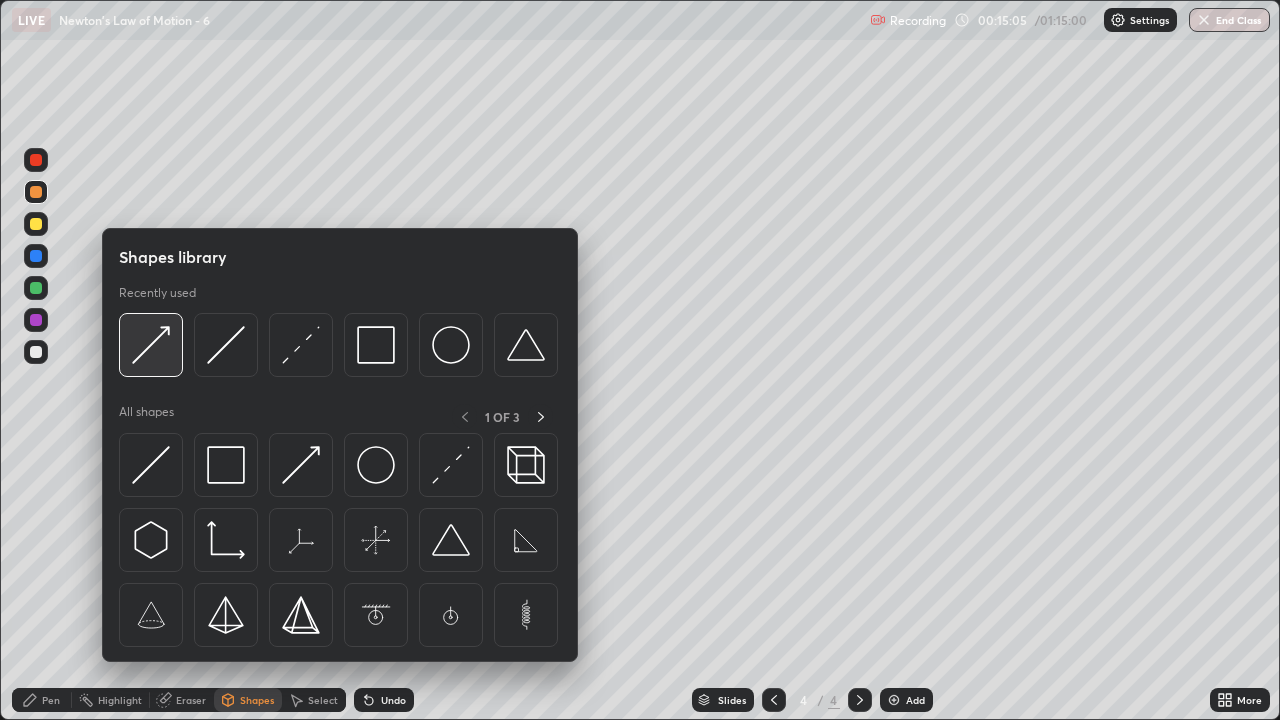 click at bounding box center (151, 345) 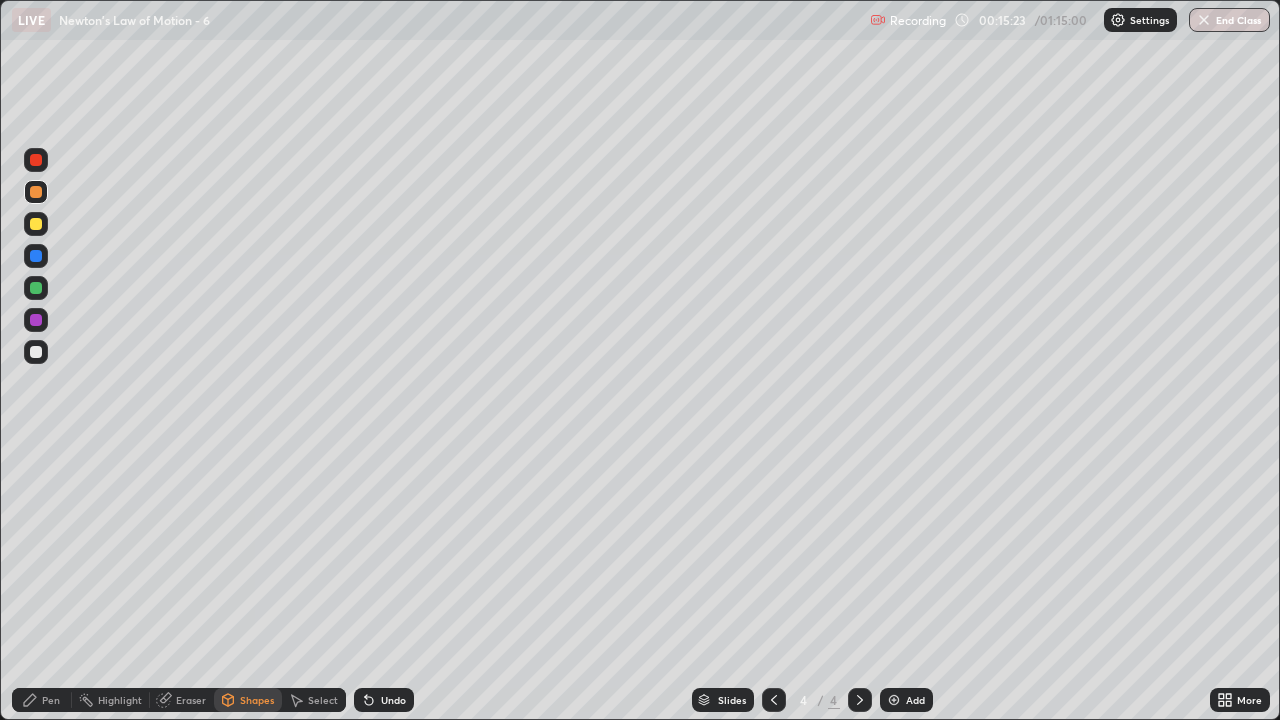 click on "Pen" at bounding box center (51, 700) 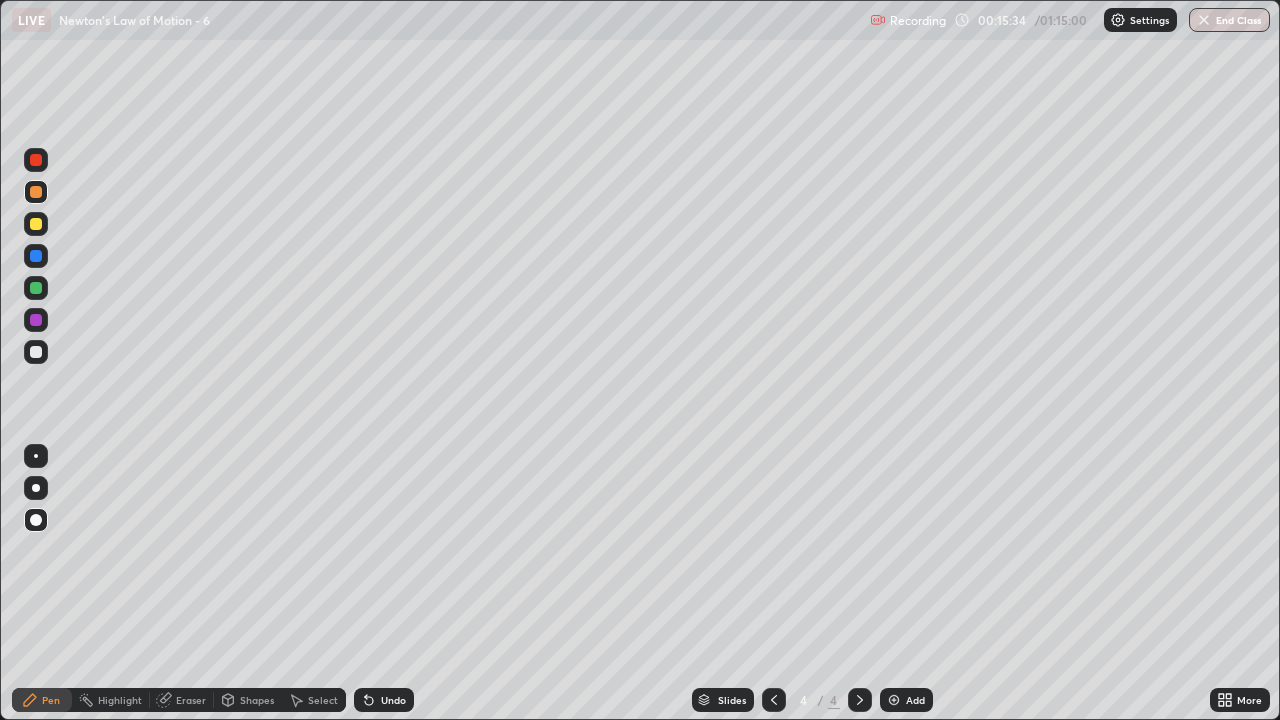 click on "Undo" at bounding box center (393, 700) 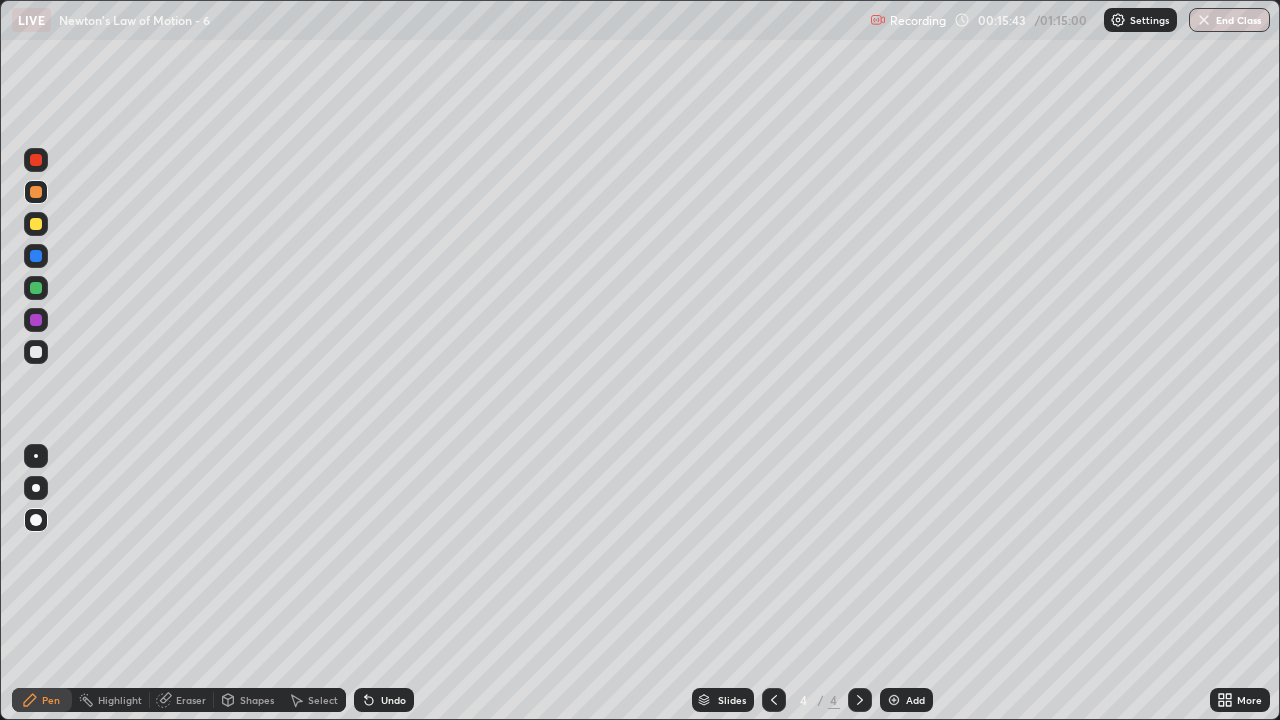 click on "Shapes" at bounding box center (257, 700) 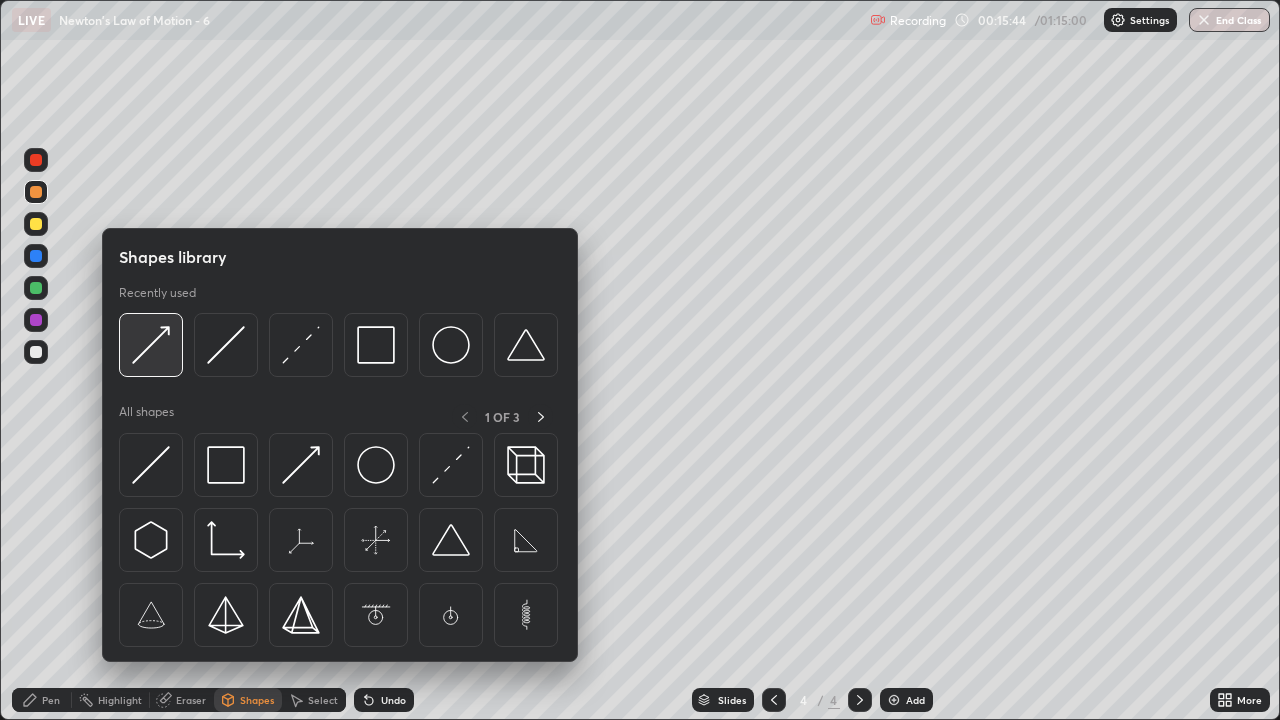 click at bounding box center [151, 345] 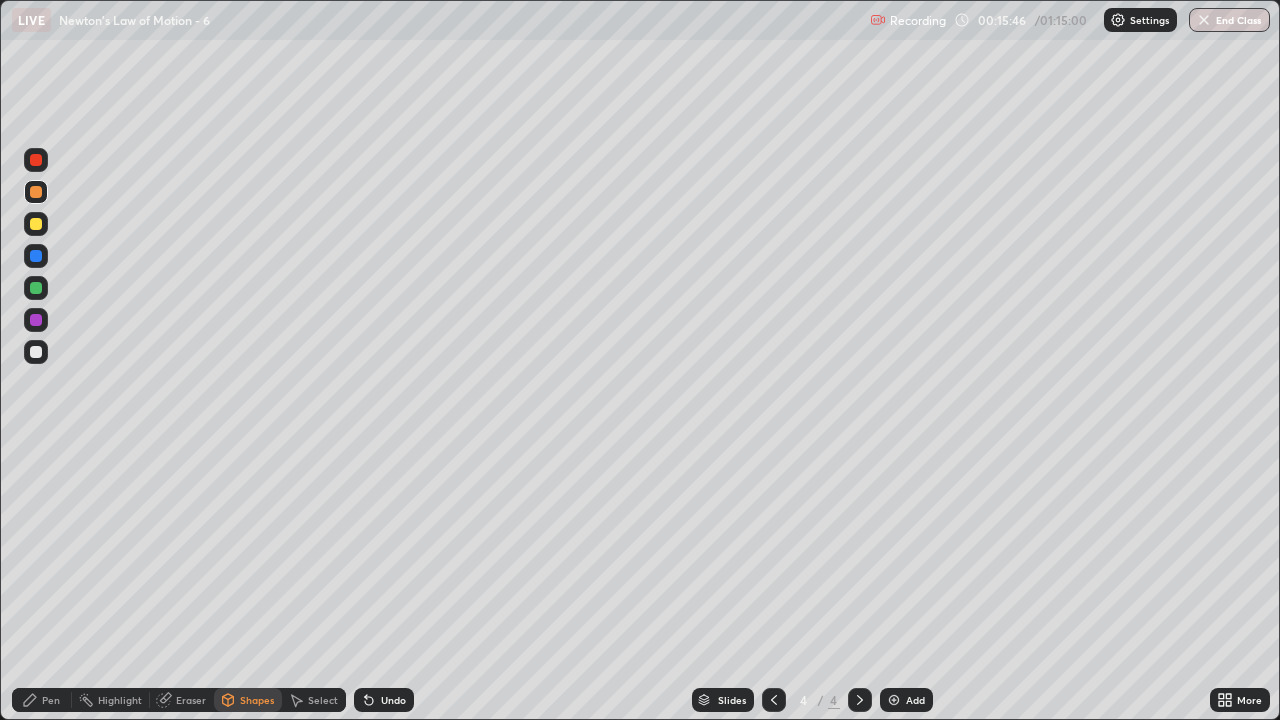 click on "Pen" at bounding box center [51, 700] 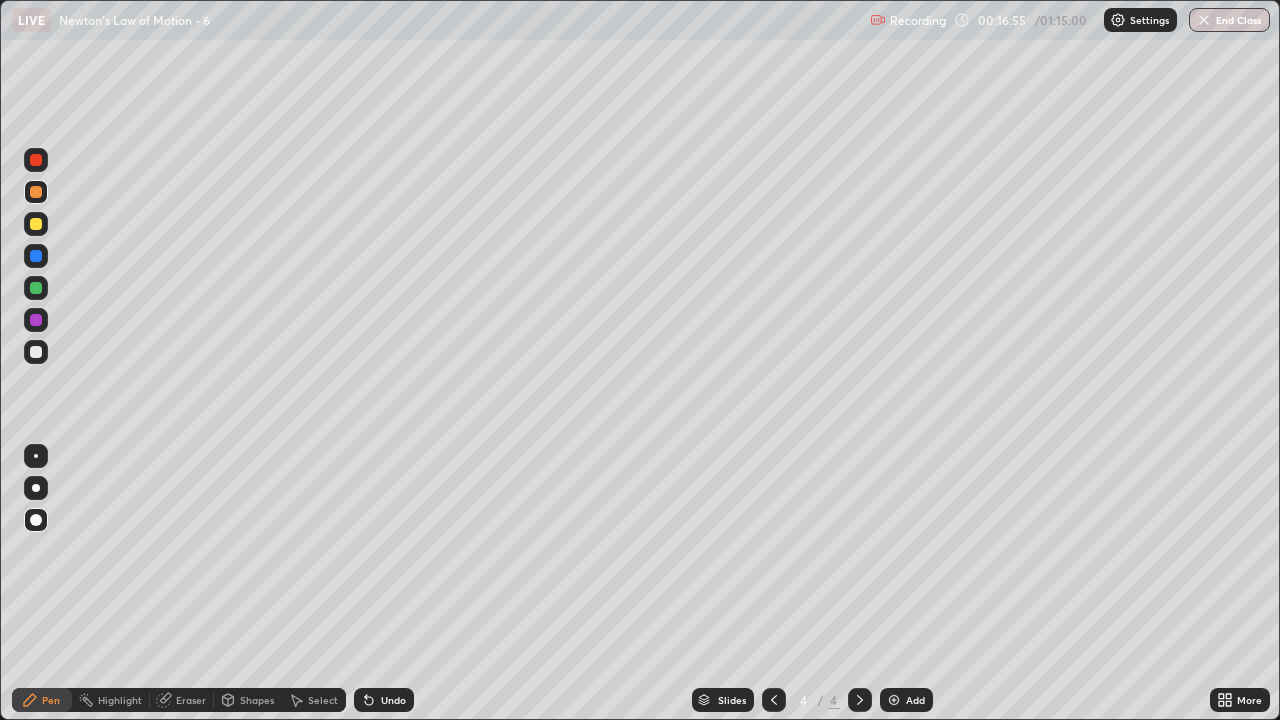 click at bounding box center (36, 288) 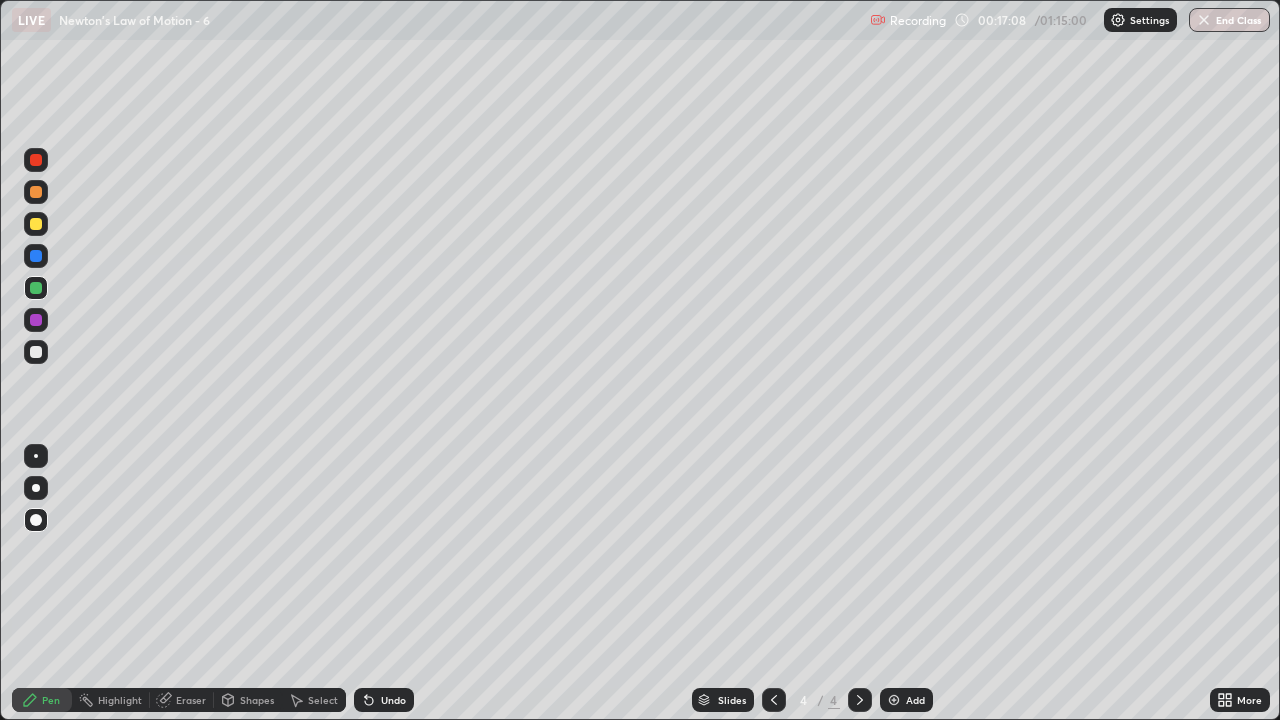 click at bounding box center [36, 352] 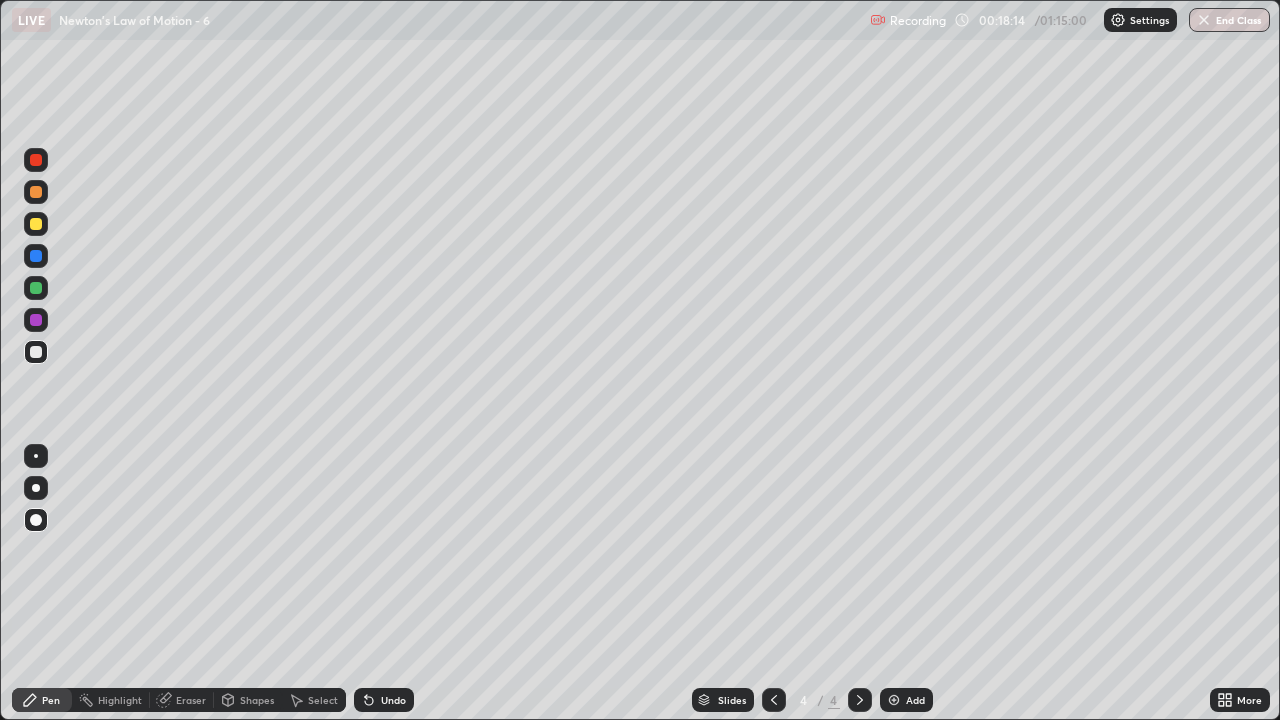 click at bounding box center [36, 224] 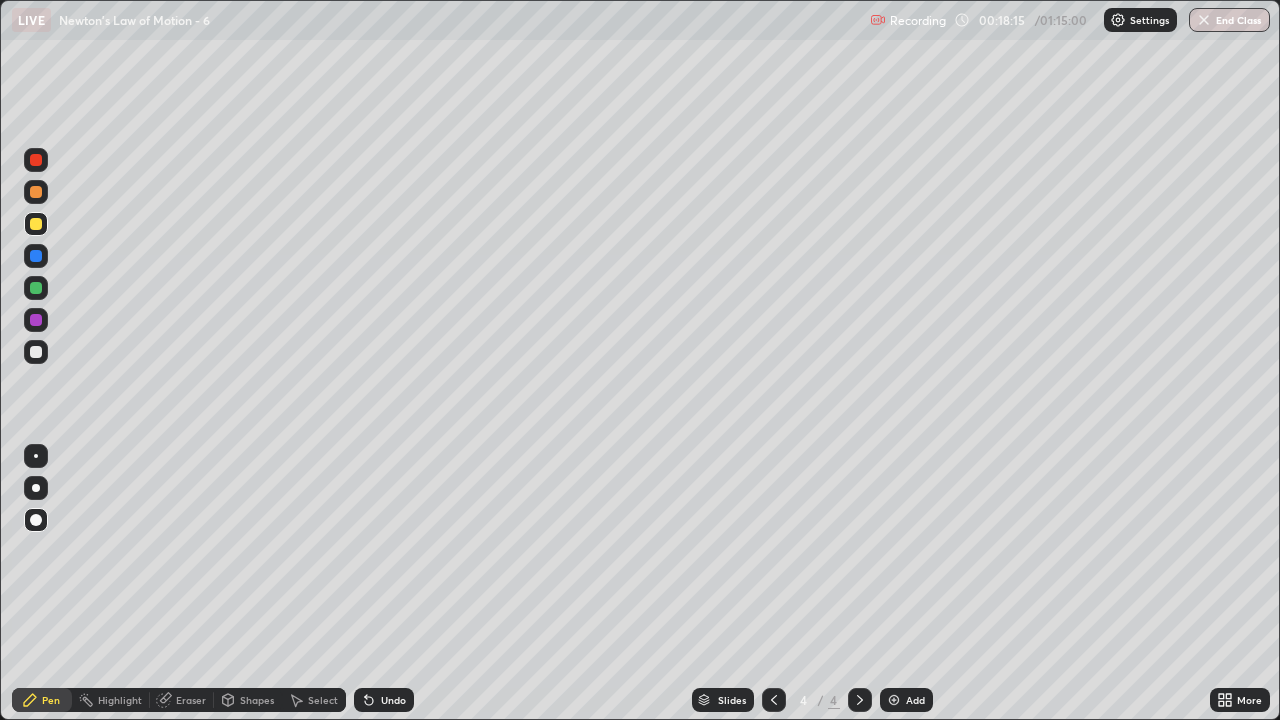 click on "Shapes" at bounding box center (257, 700) 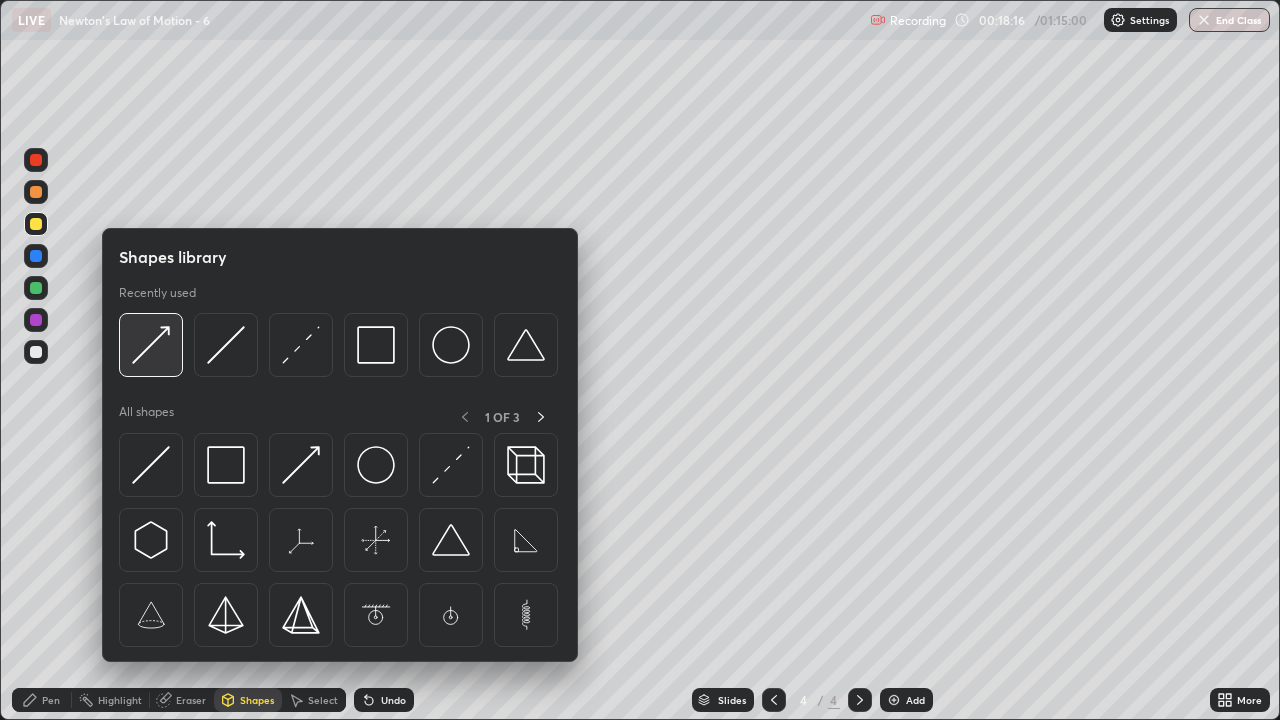 click at bounding box center (151, 345) 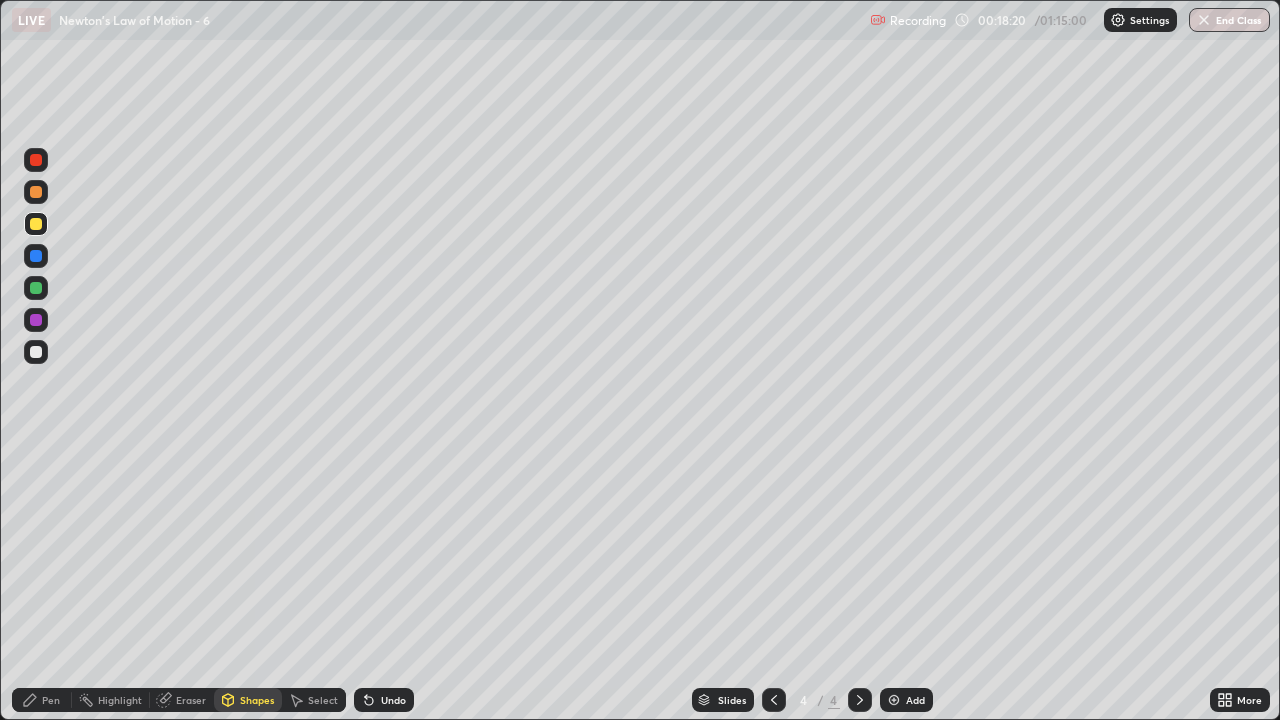 click on "Pen" at bounding box center (51, 700) 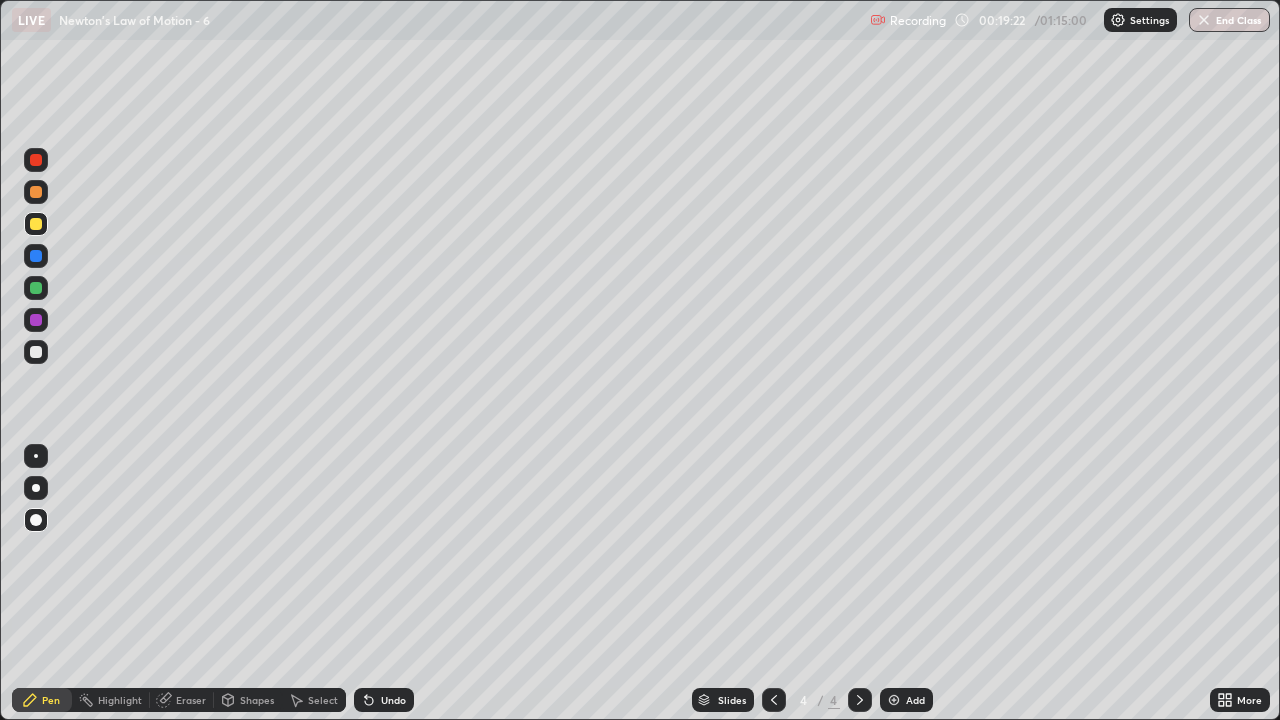 click at bounding box center (36, 352) 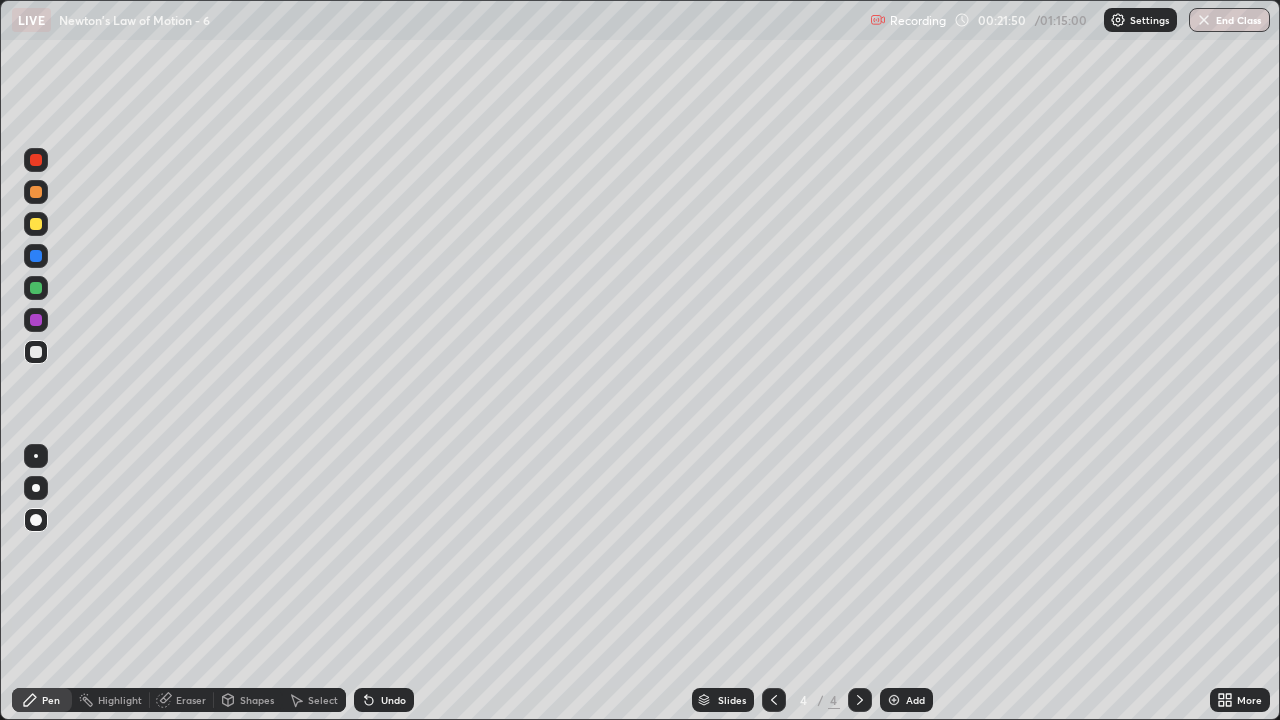 click at bounding box center (36, 192) 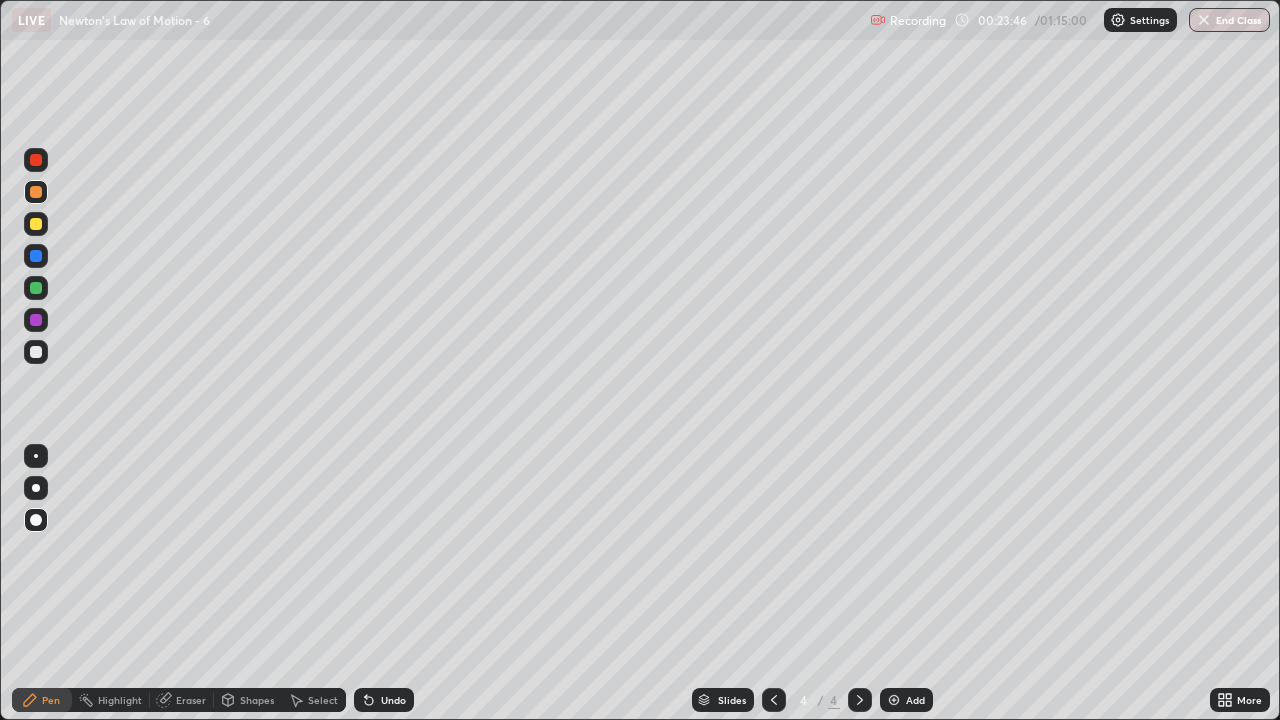 click at bounding box center [894, 700] 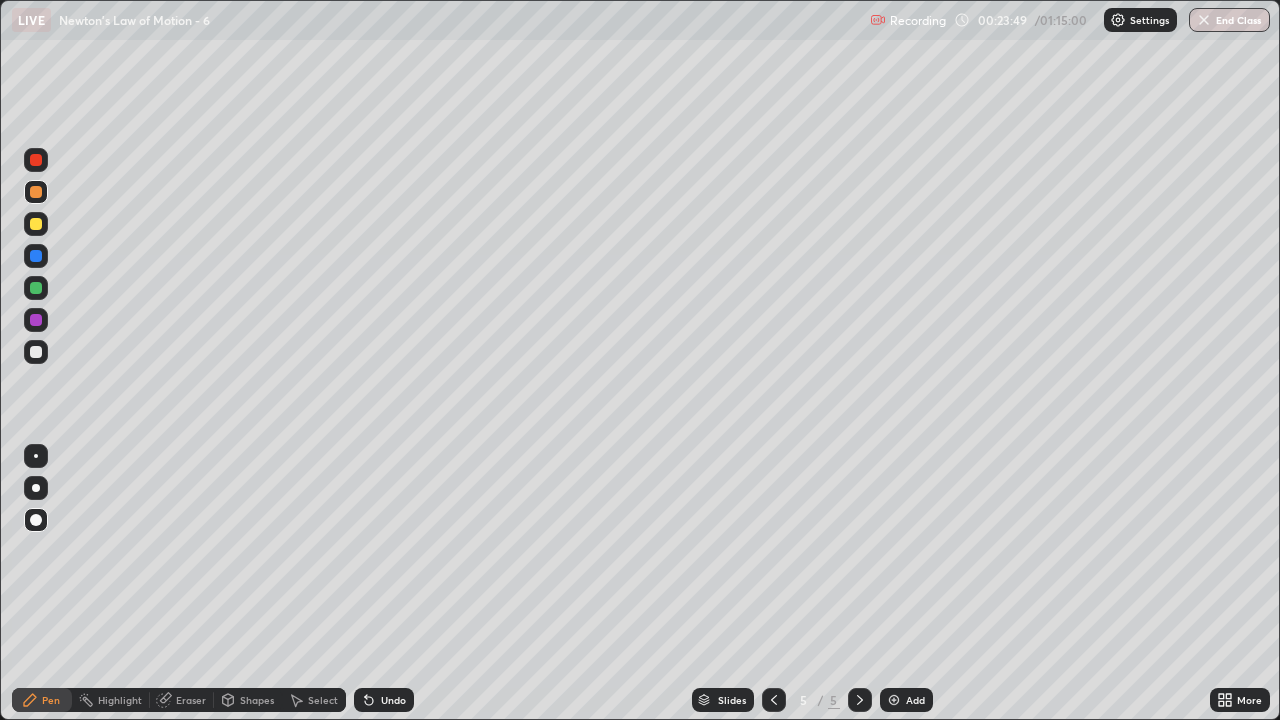 click at bounding box center [36, 224] 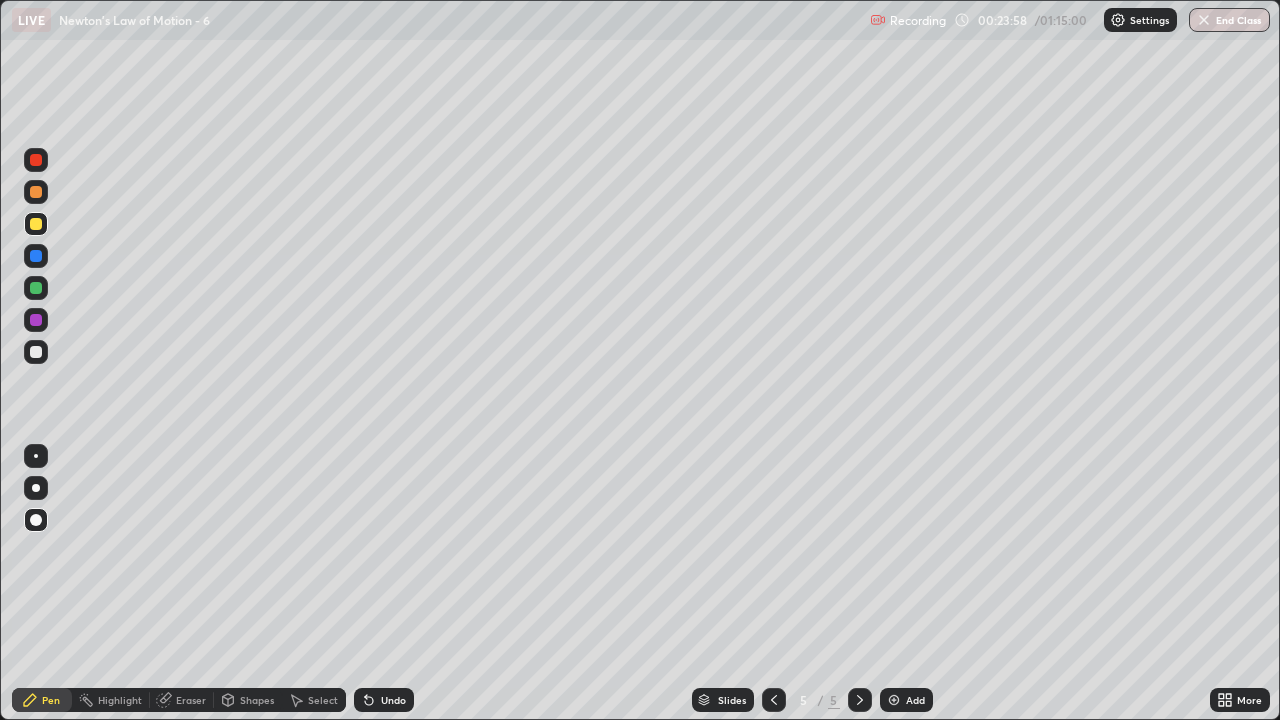 click on "Shapes" at bounding box center [257, 700] 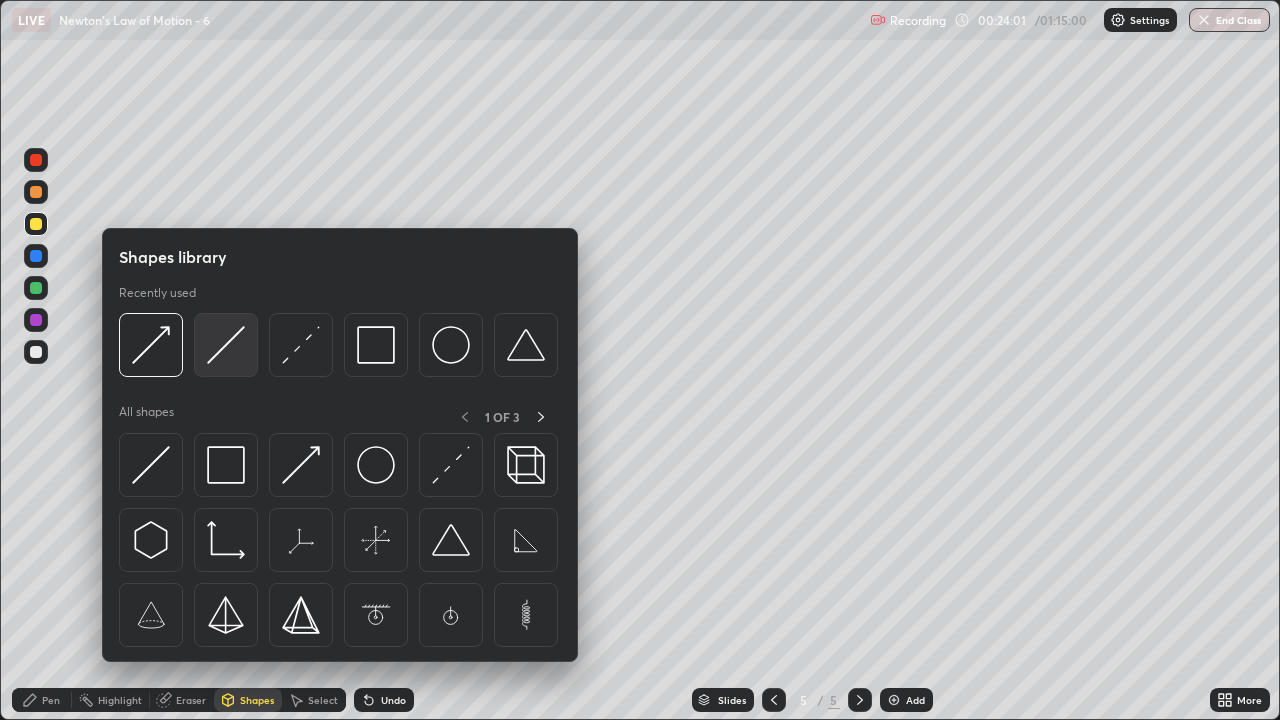 click at bounding box center (226, 345) 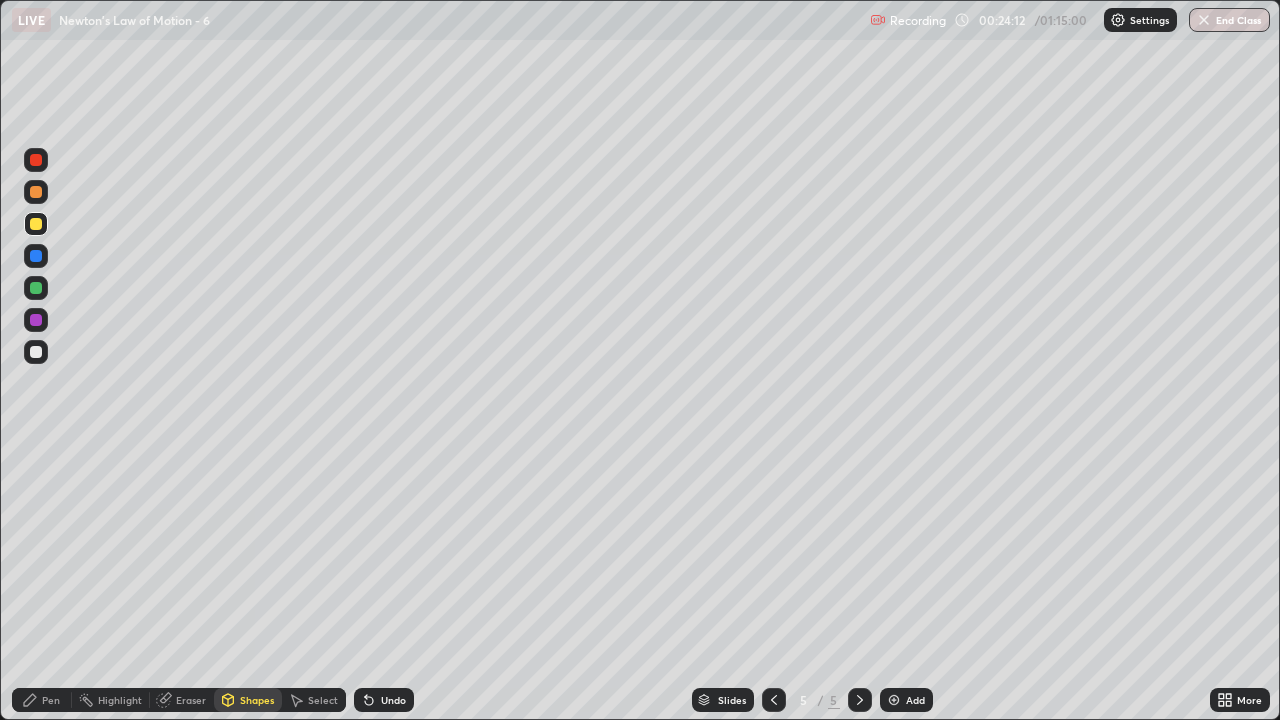 click at bounding box center (36, 288) 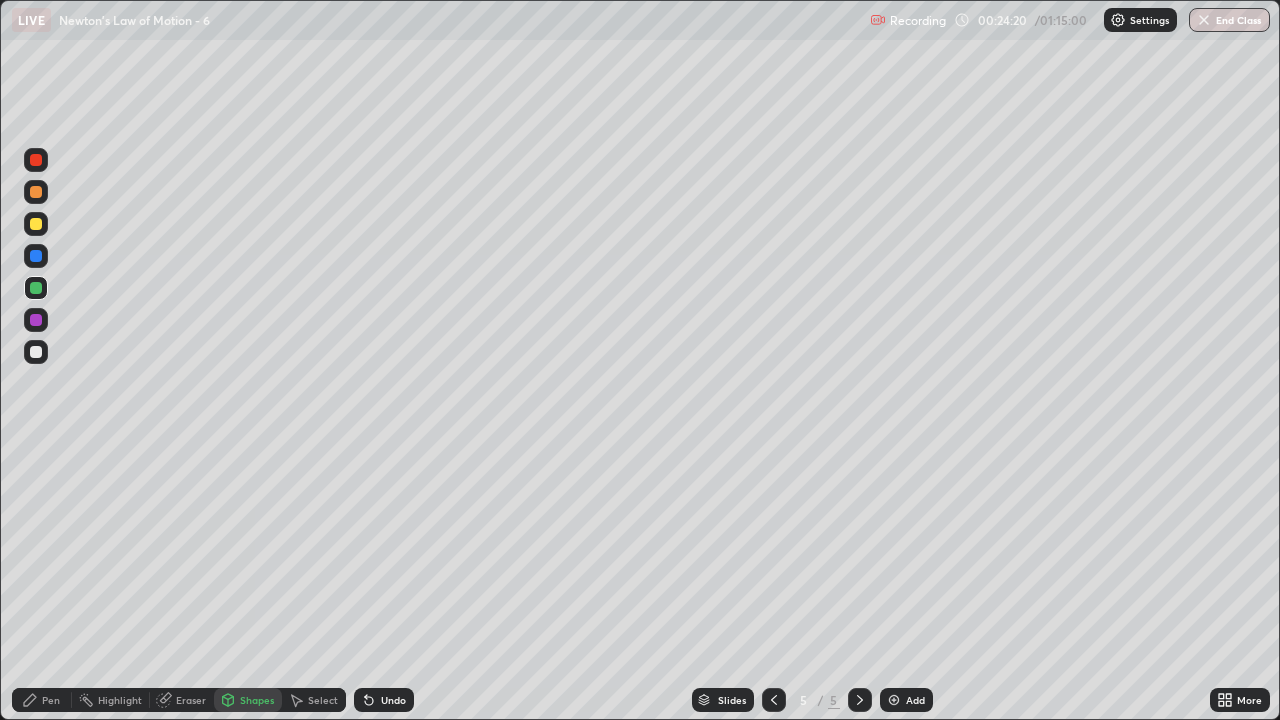 click on "Pen" at bounding box center [51, 700] 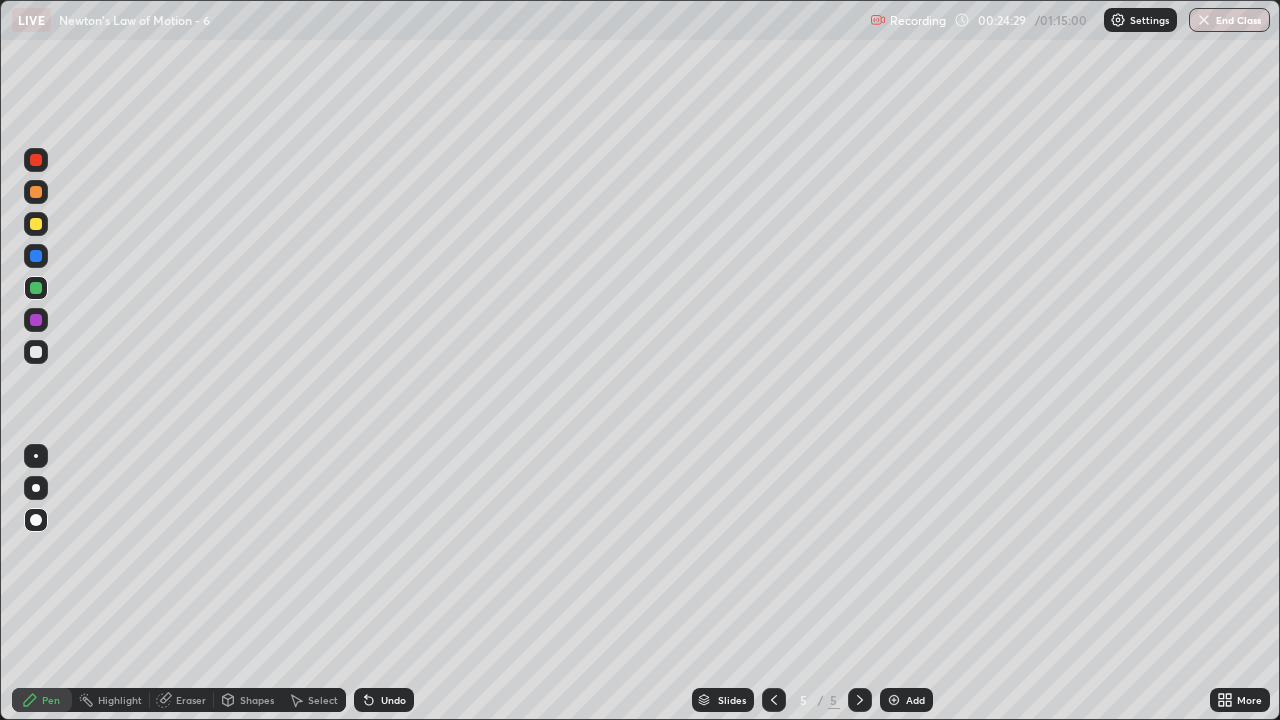 click at bounding box center (36, 256) 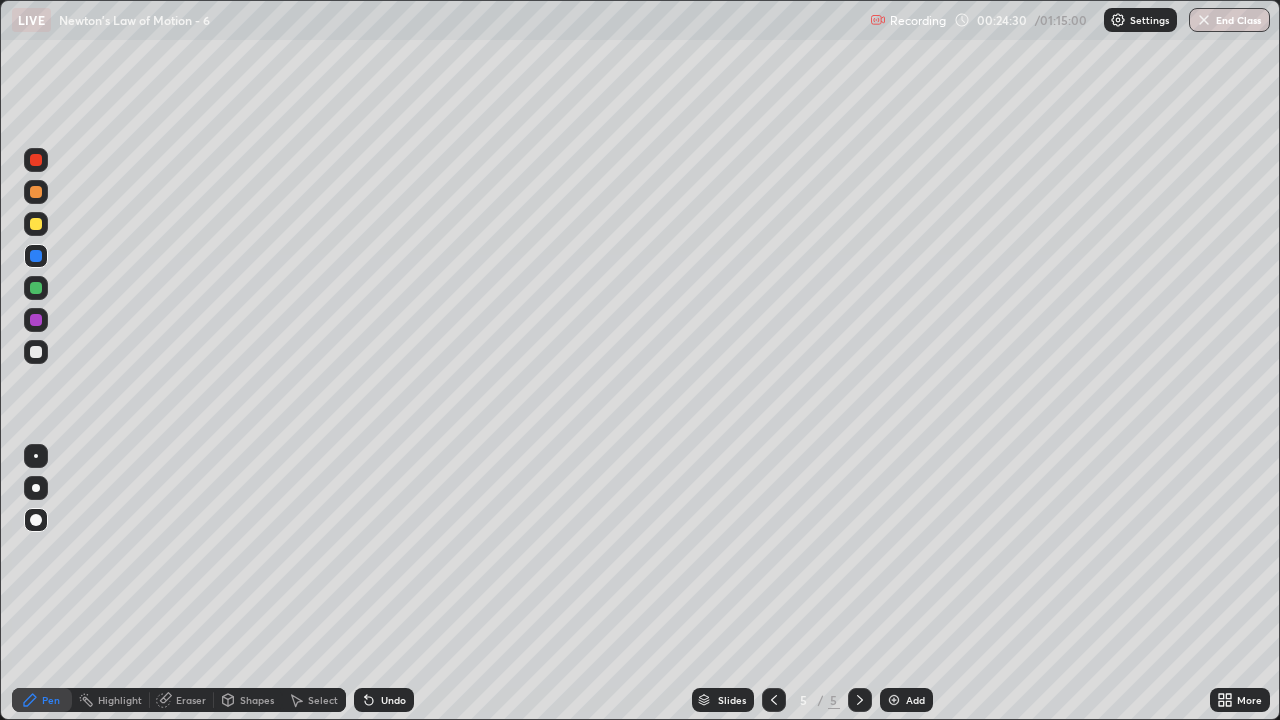 click on "Shapes" at bounding box center (248, 700) 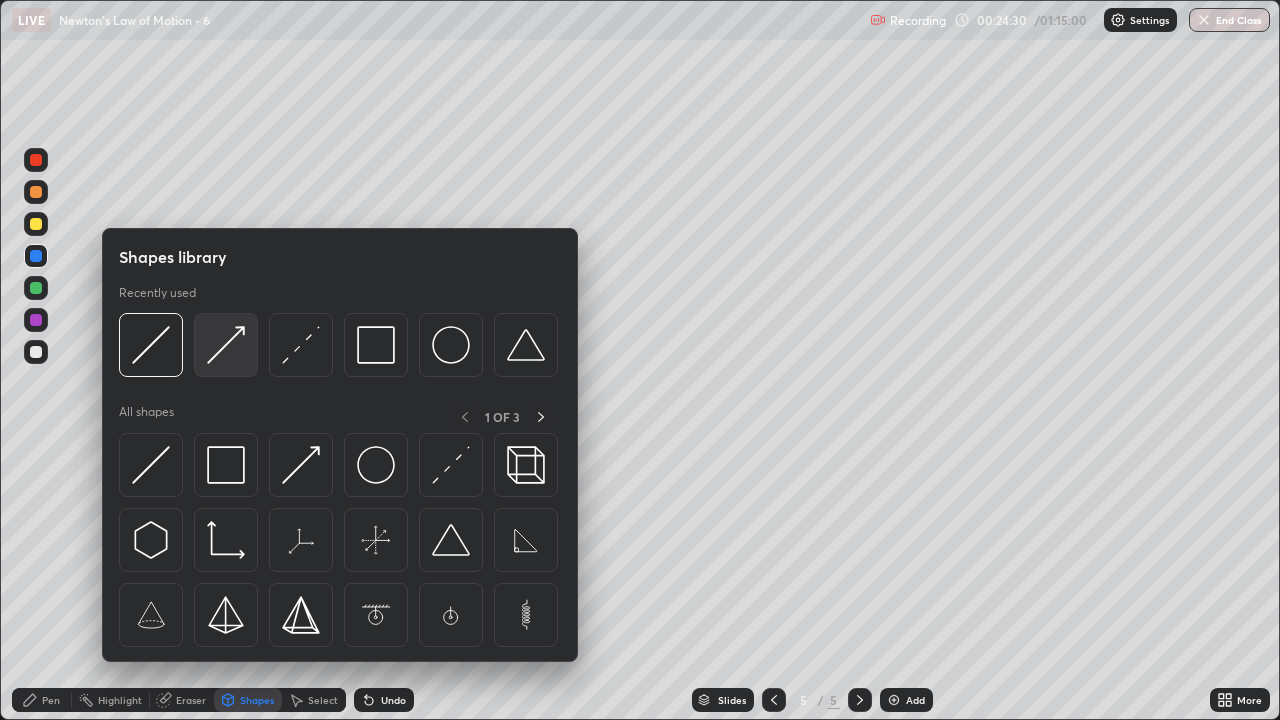 click at bounding box center (226, 345) 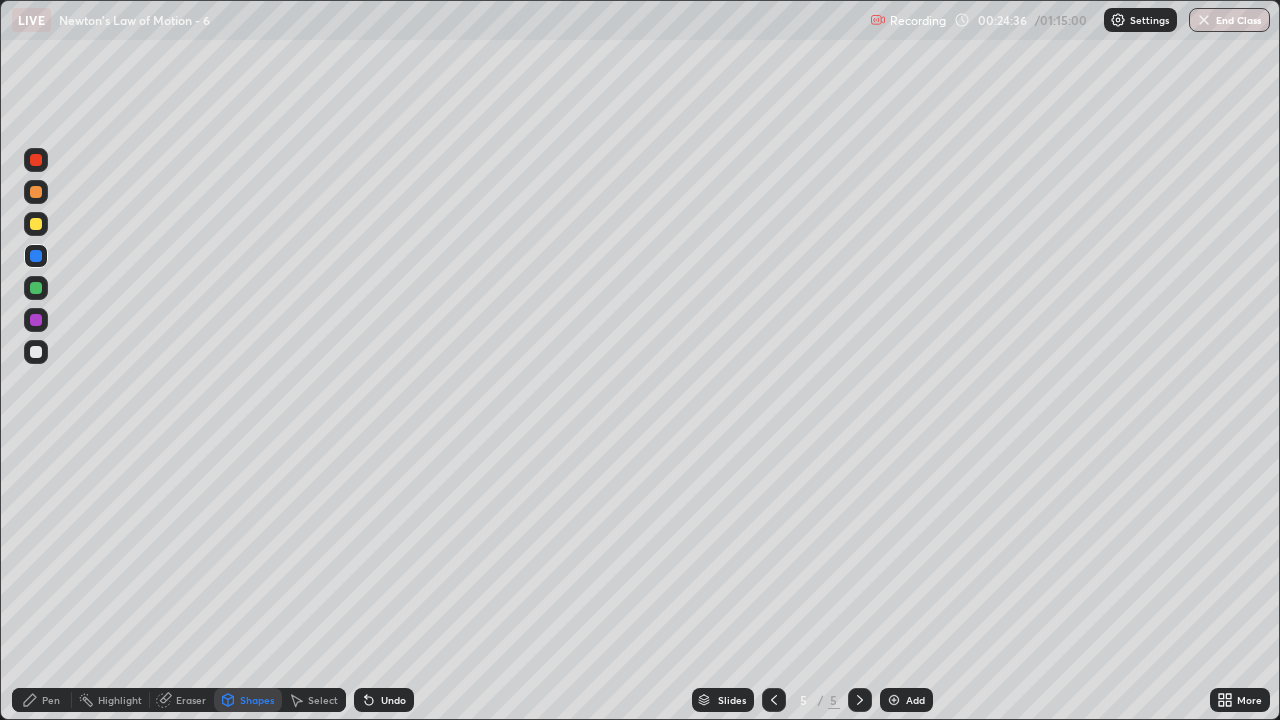 click on "Pen" at bounding box center [51, 700] 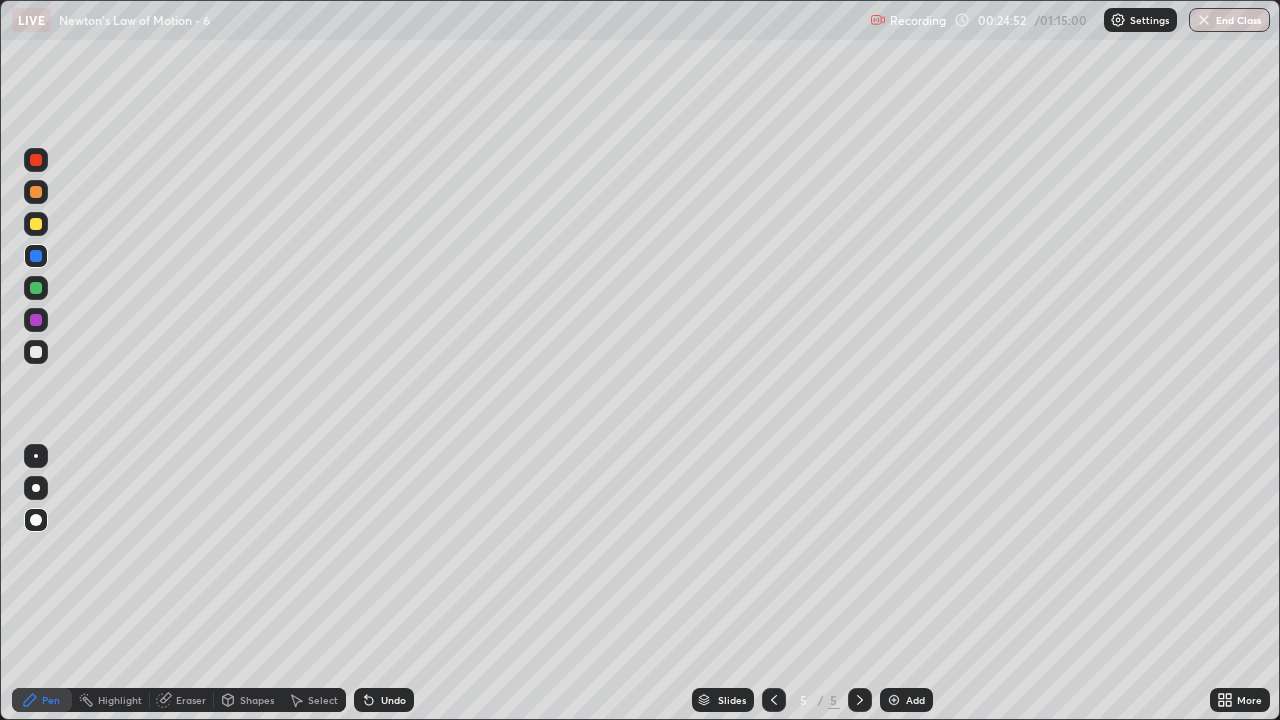 click on "Shapes" at bounding box center [257, 700] 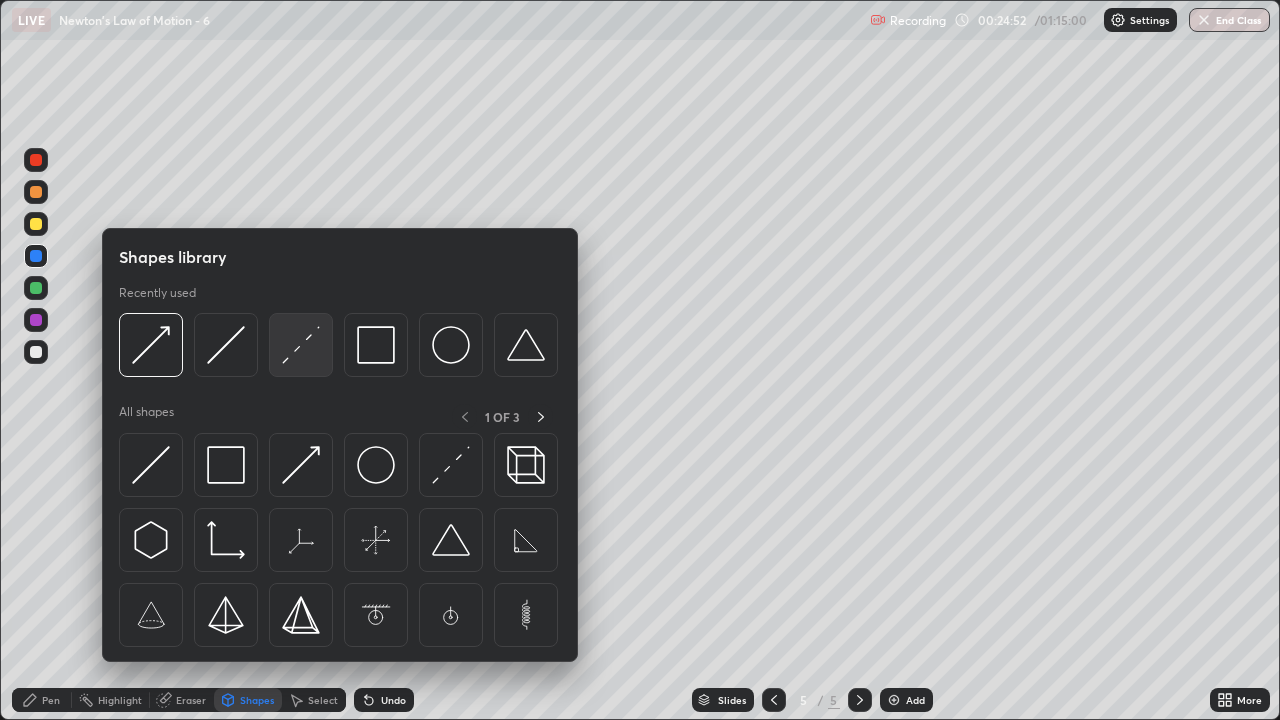 click at bounding box center (301, 345) 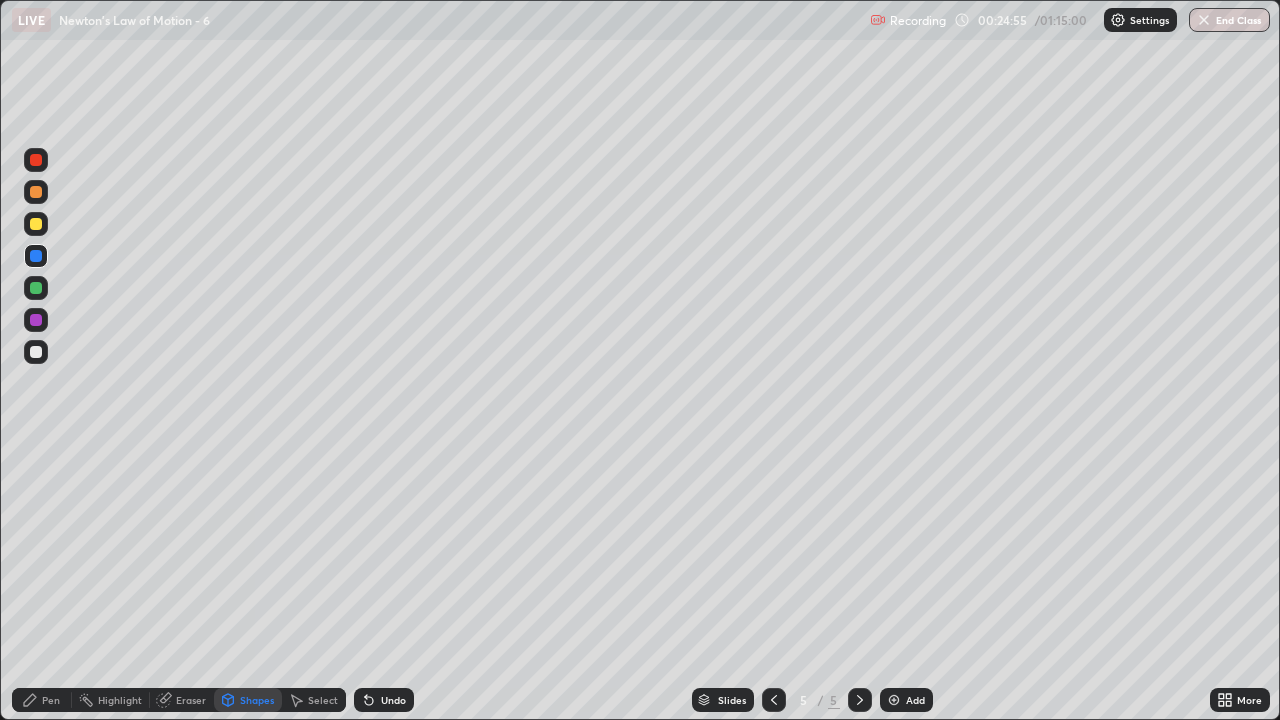 click on "Pen" at bounding box center (51, 700) 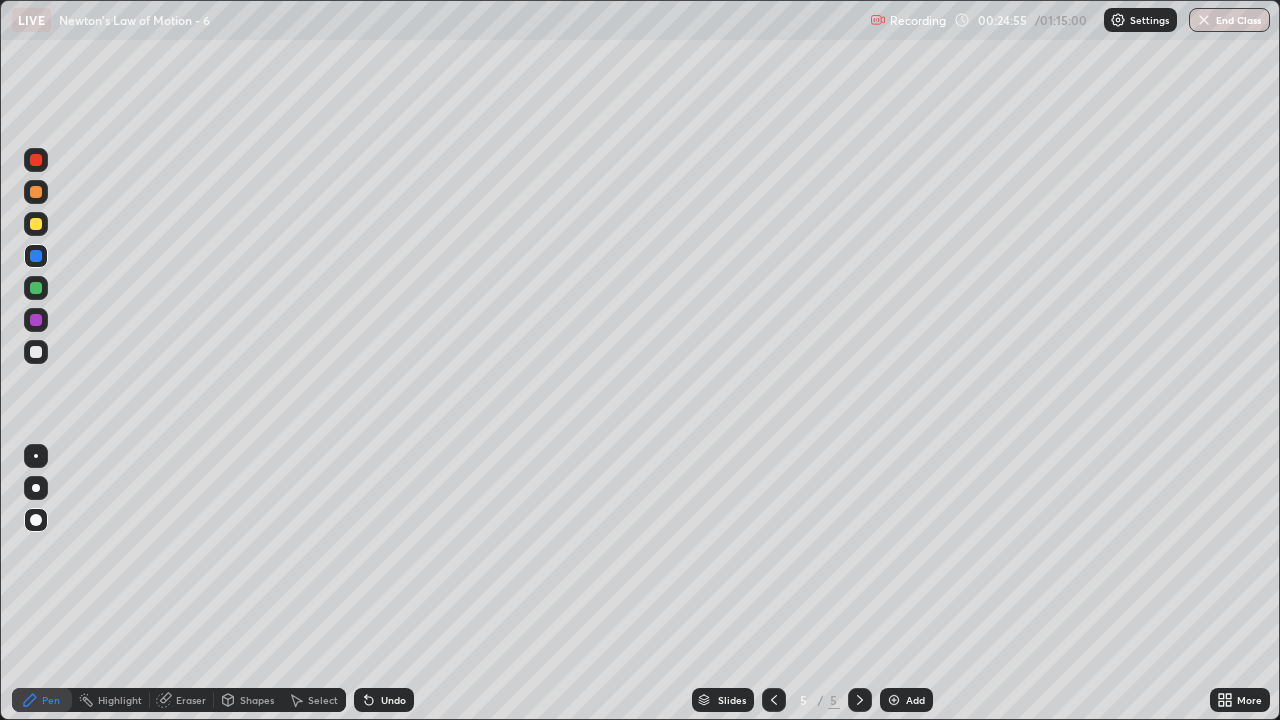 click at bounding box center (36, 352) 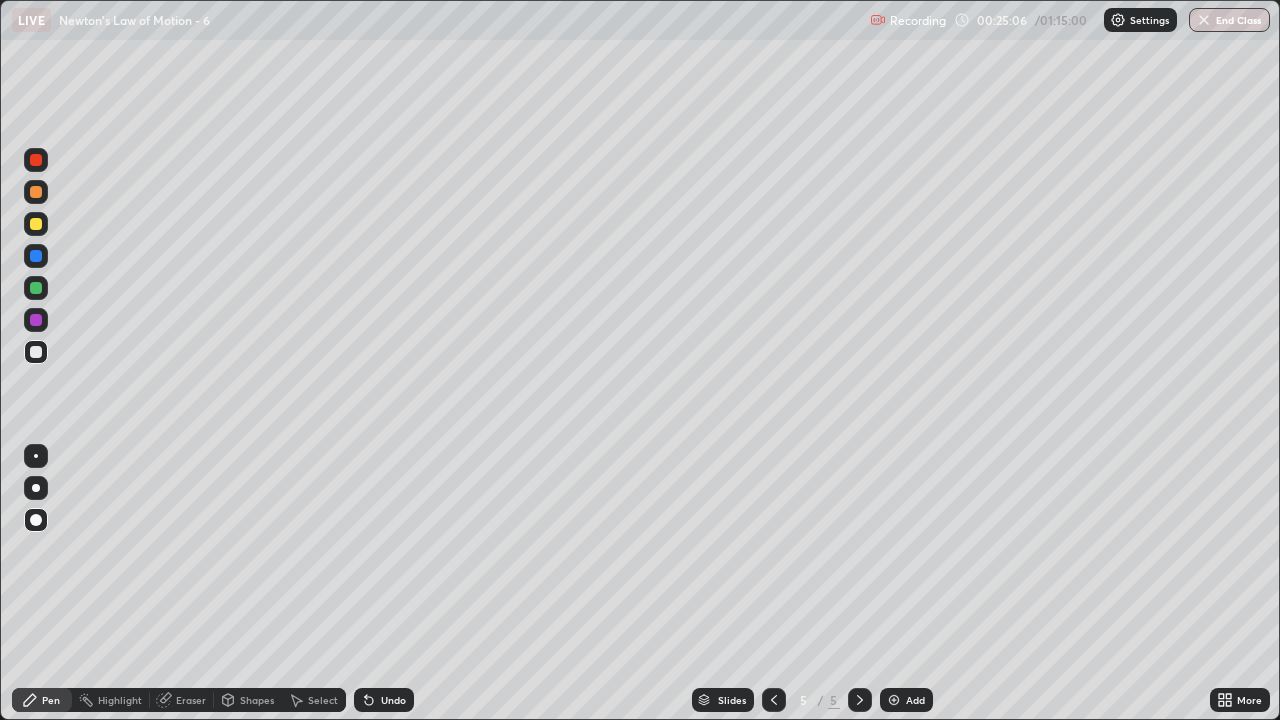 click on "Shapes" at bounding box center (257, 700) 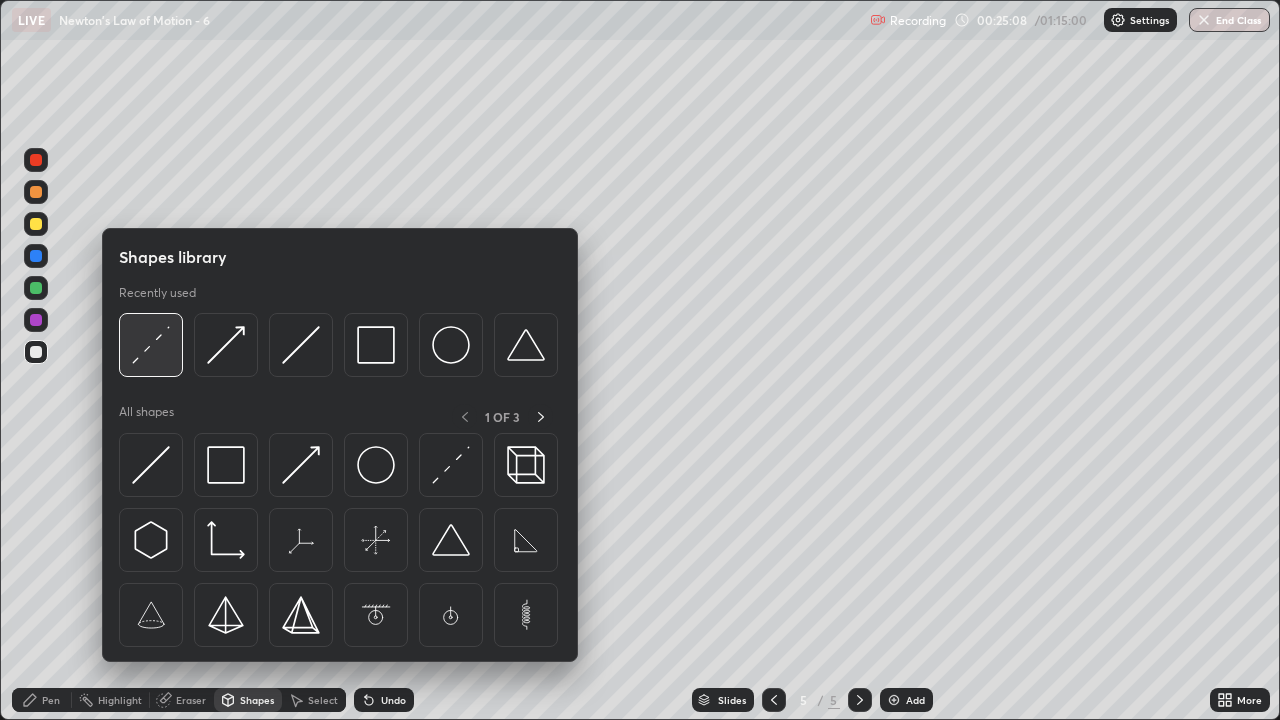 click at bounding box center (151, 345) 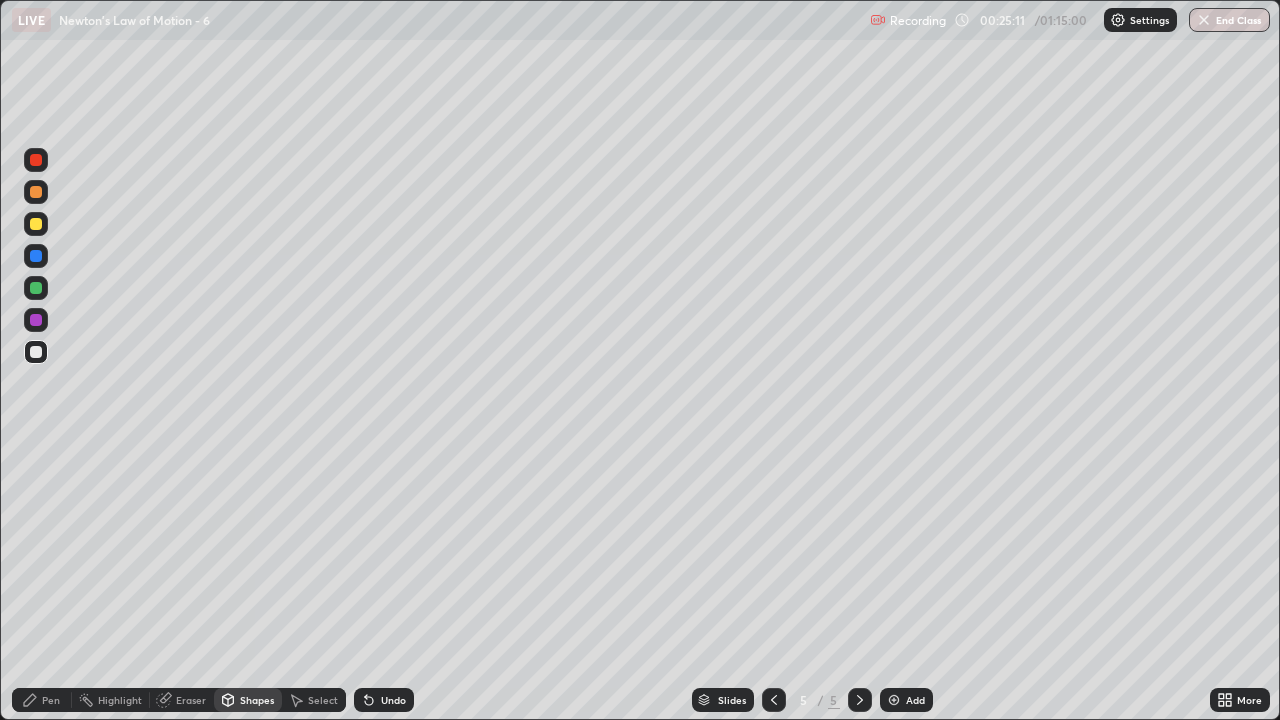click on "Pen" at bounding box center [51, 700] 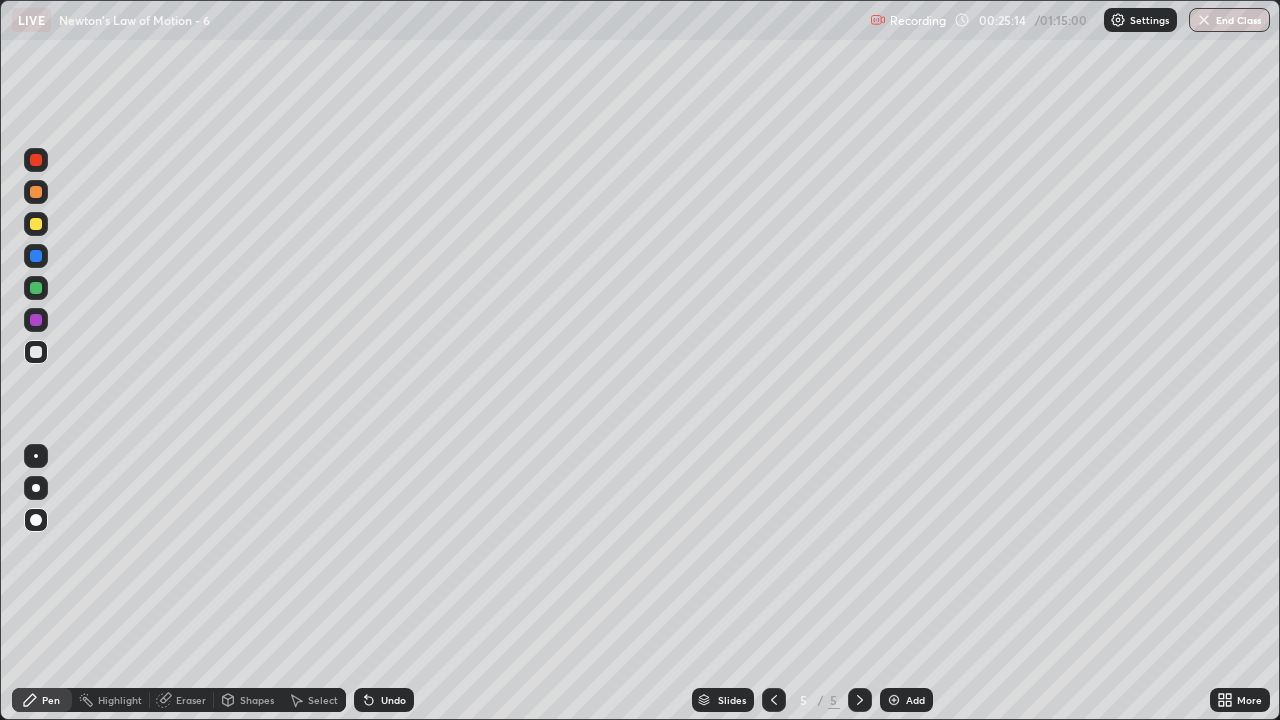 click at bounding box center (36, 192) 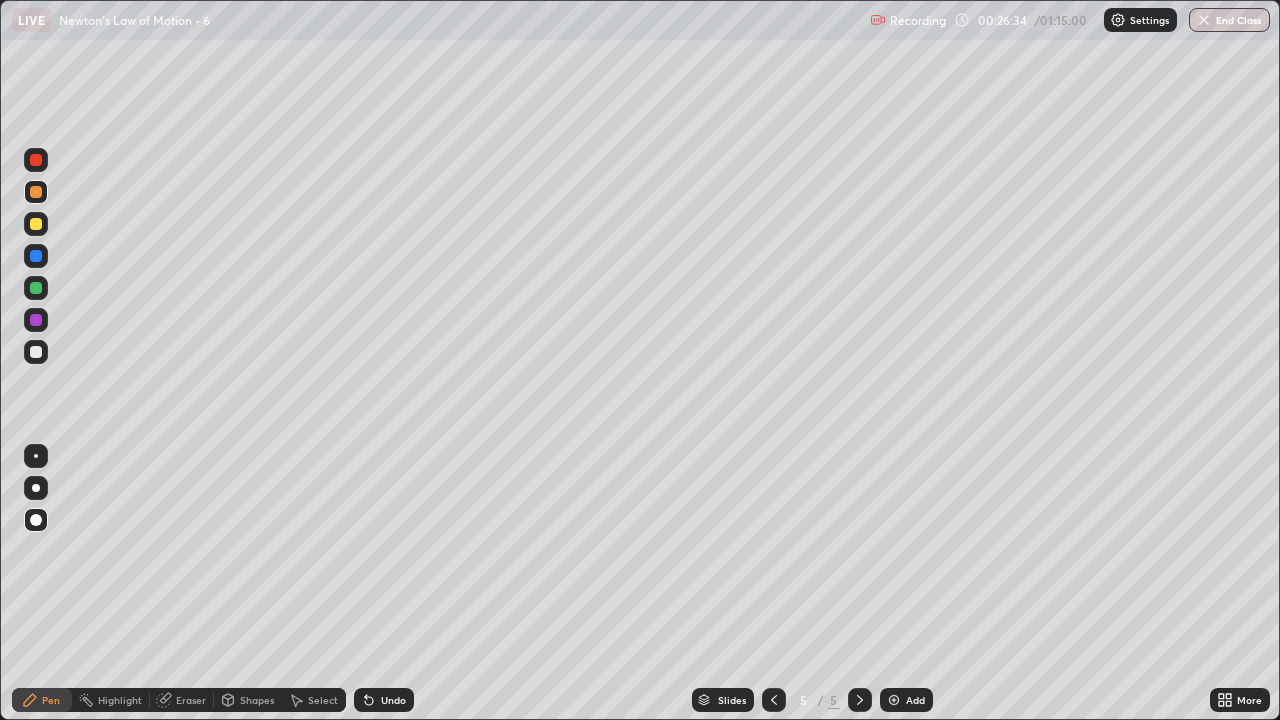 click on "Shapes" at bounding box center (257, 700) 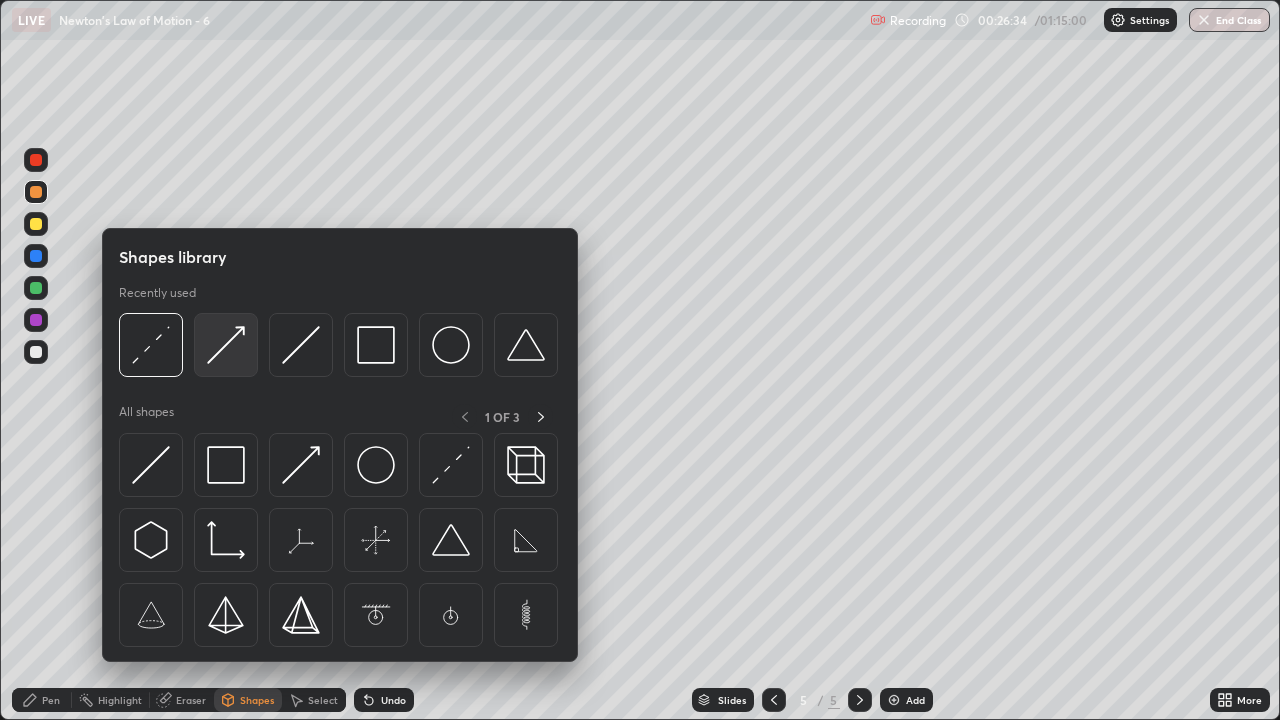 click at bounding box center (226, 345) 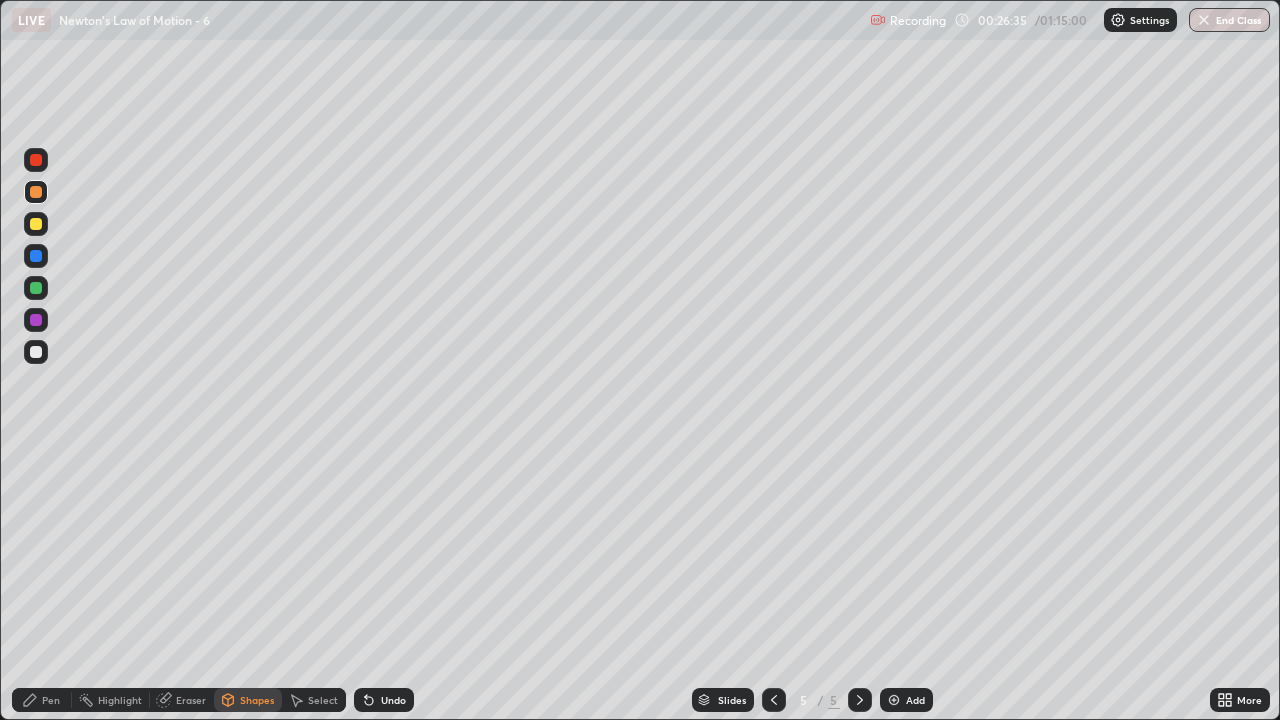 click at bounding box center [36, 288] 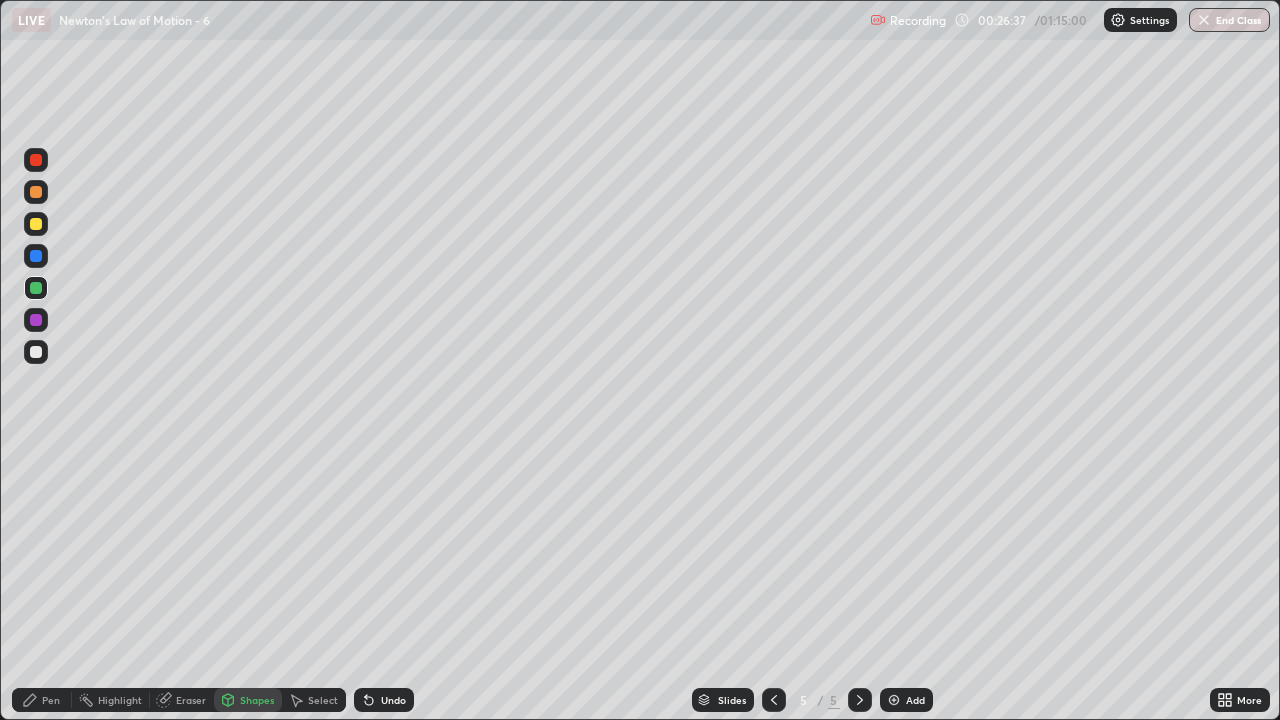 click at bounding box center (36, 256) 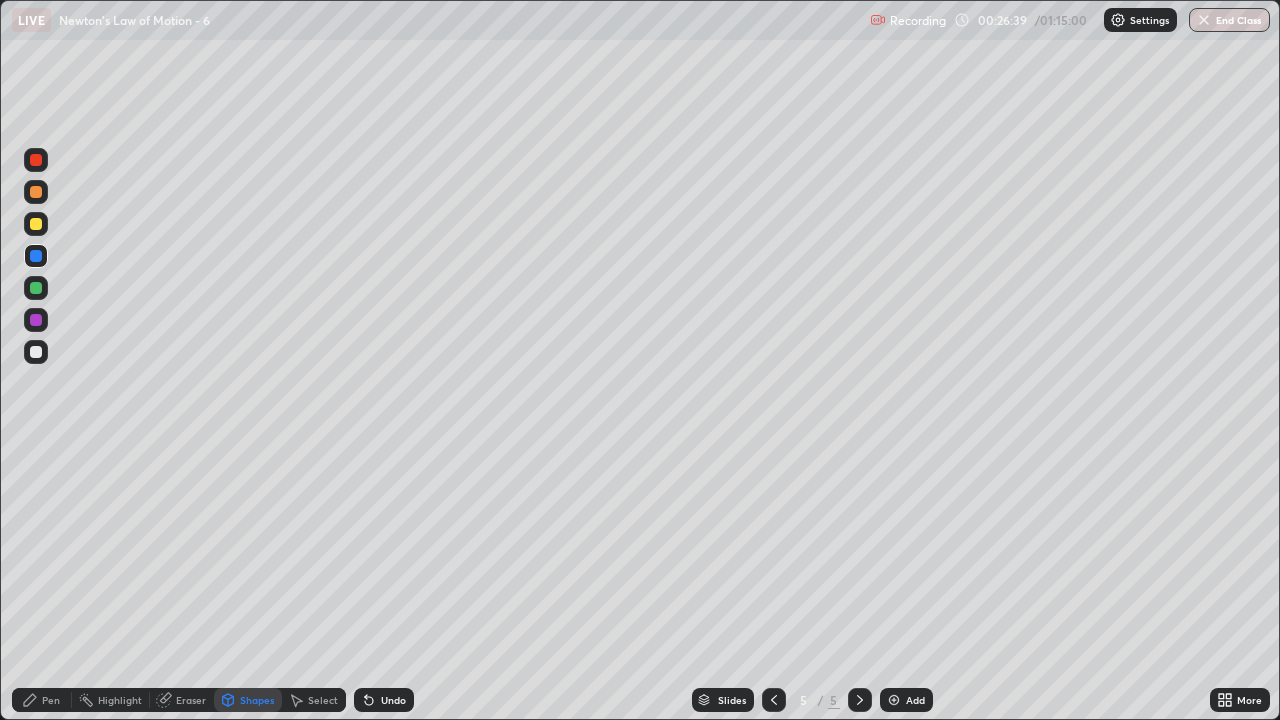 click on "Shapes" at bounding box center (257, 700) 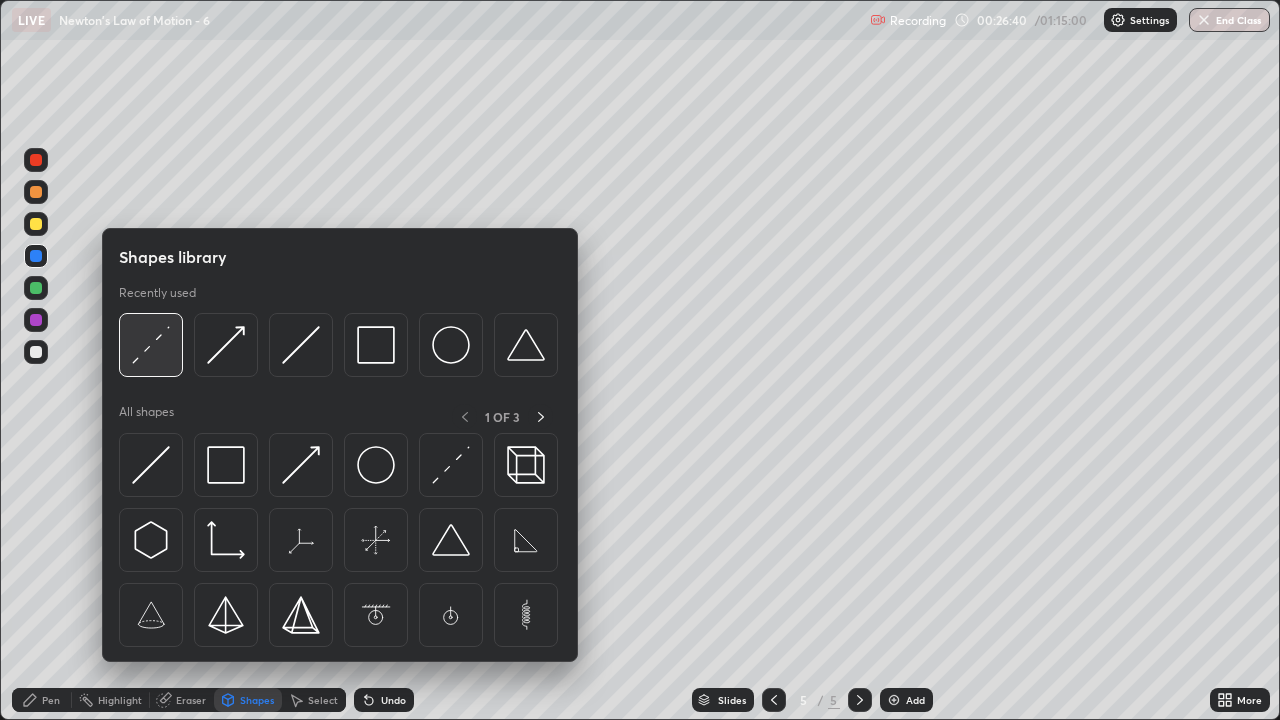 click at bounding box center [151, 345] 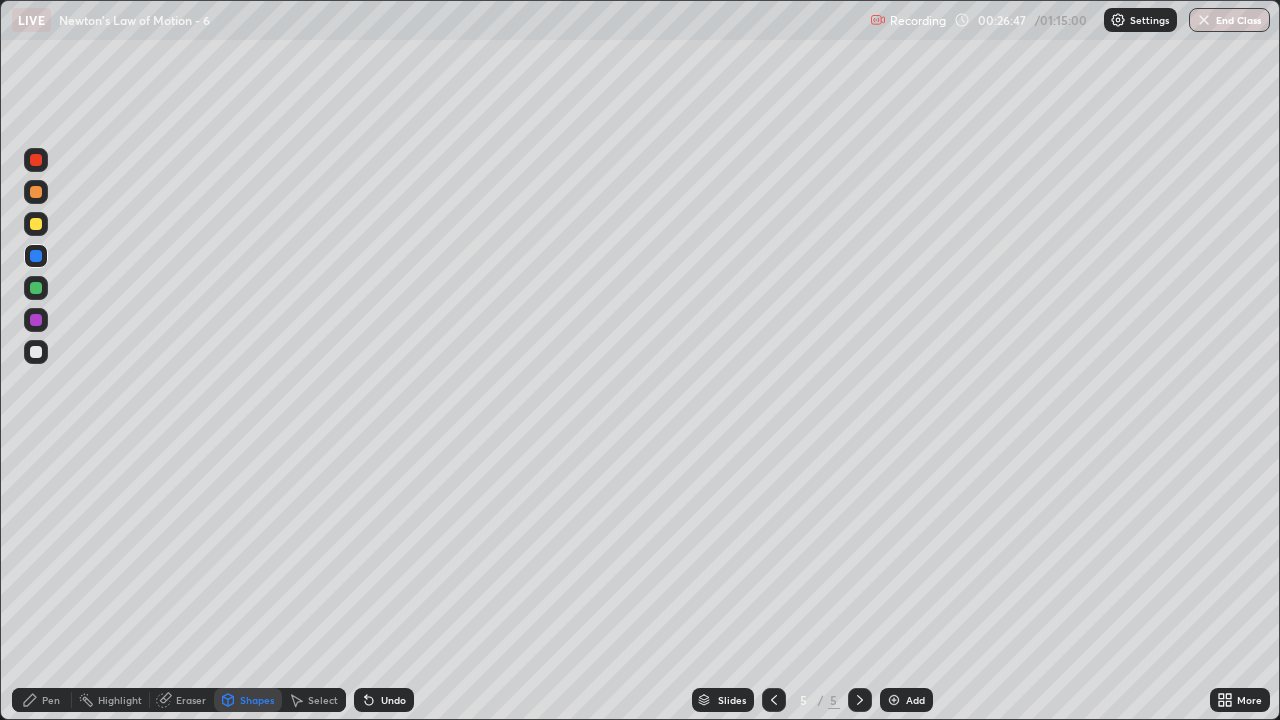 click on "Shapes" at bounding box center [257, 700] 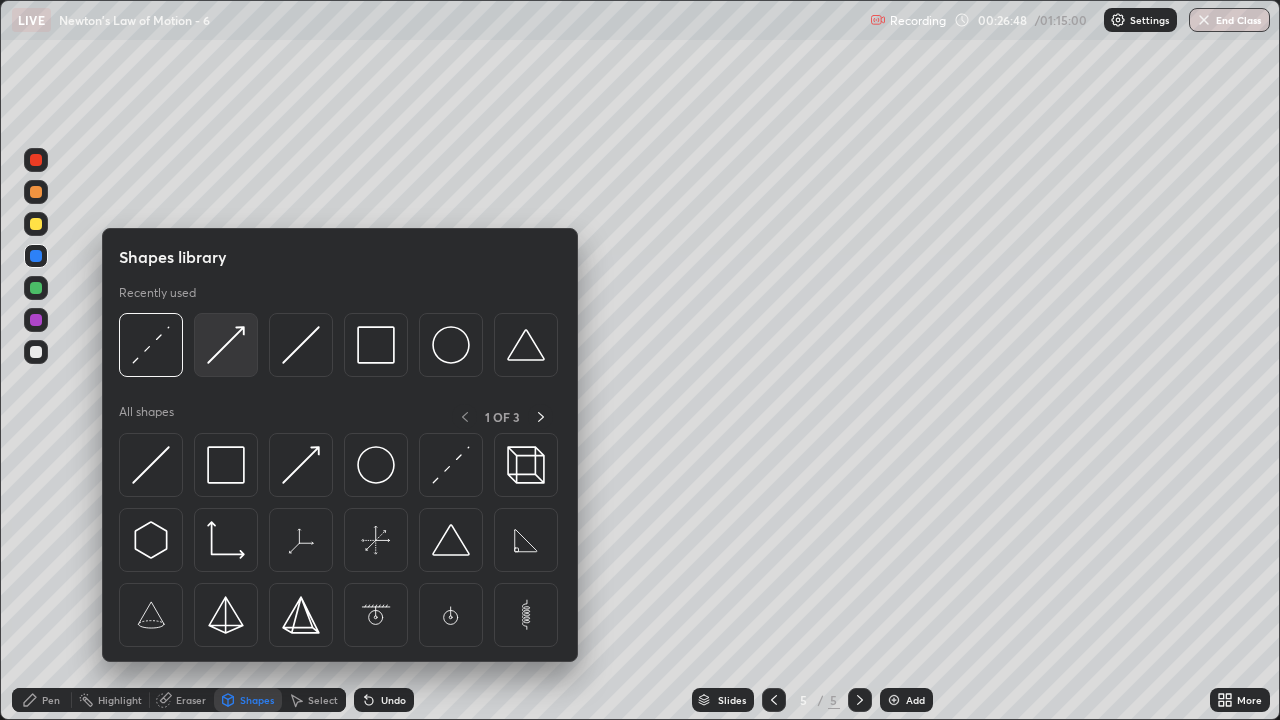 click at bounding box center [226, 345] 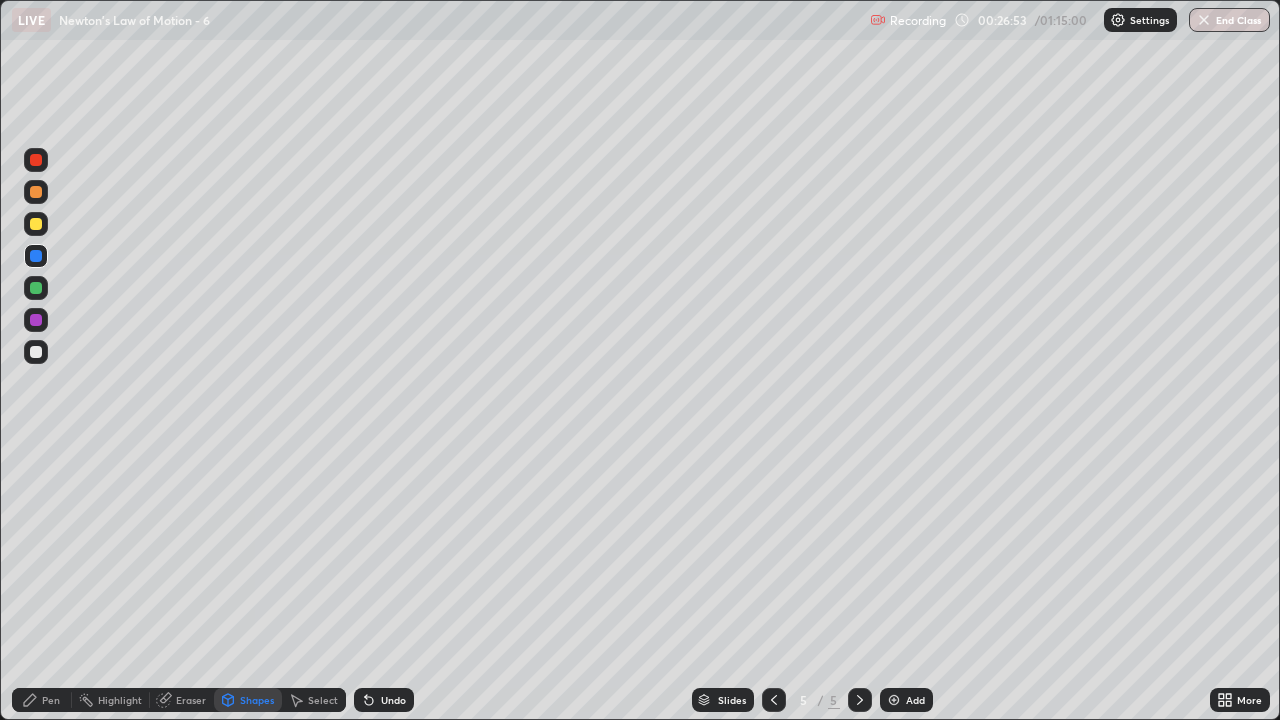 click on "Pen" at bounding box center (51, 700) 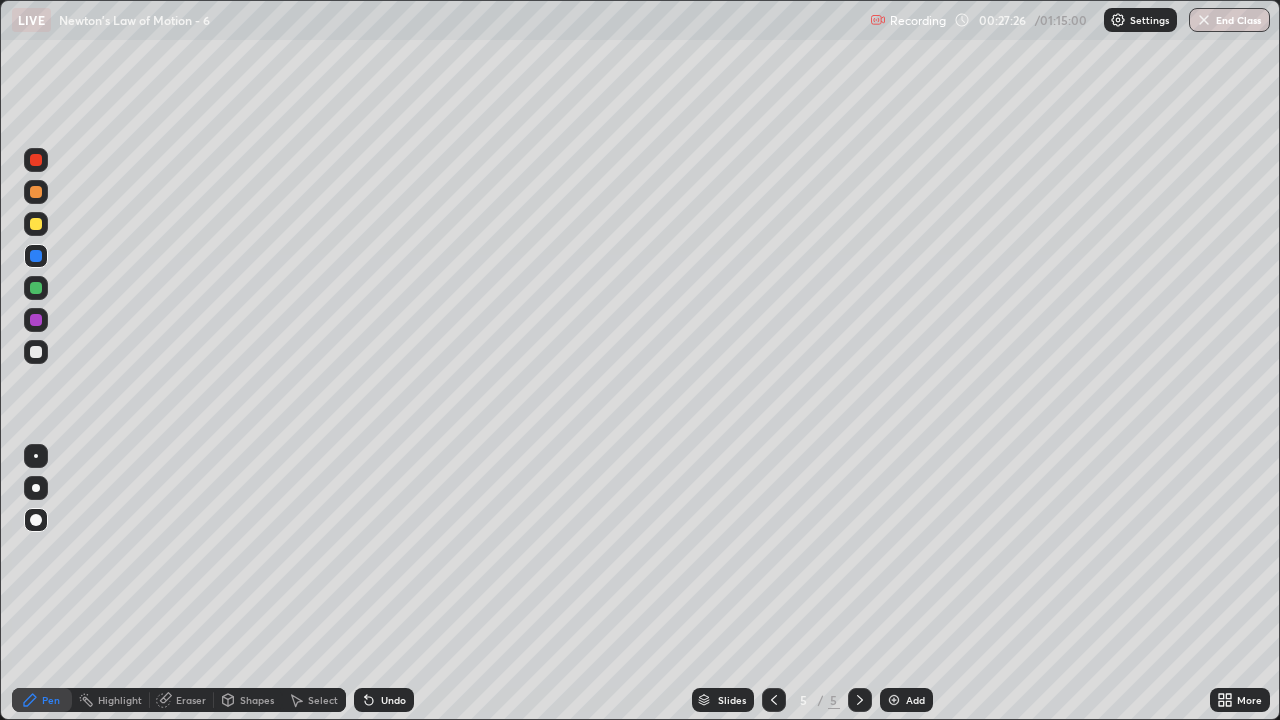 click on "Eraser" at bounding box center [191, 700] 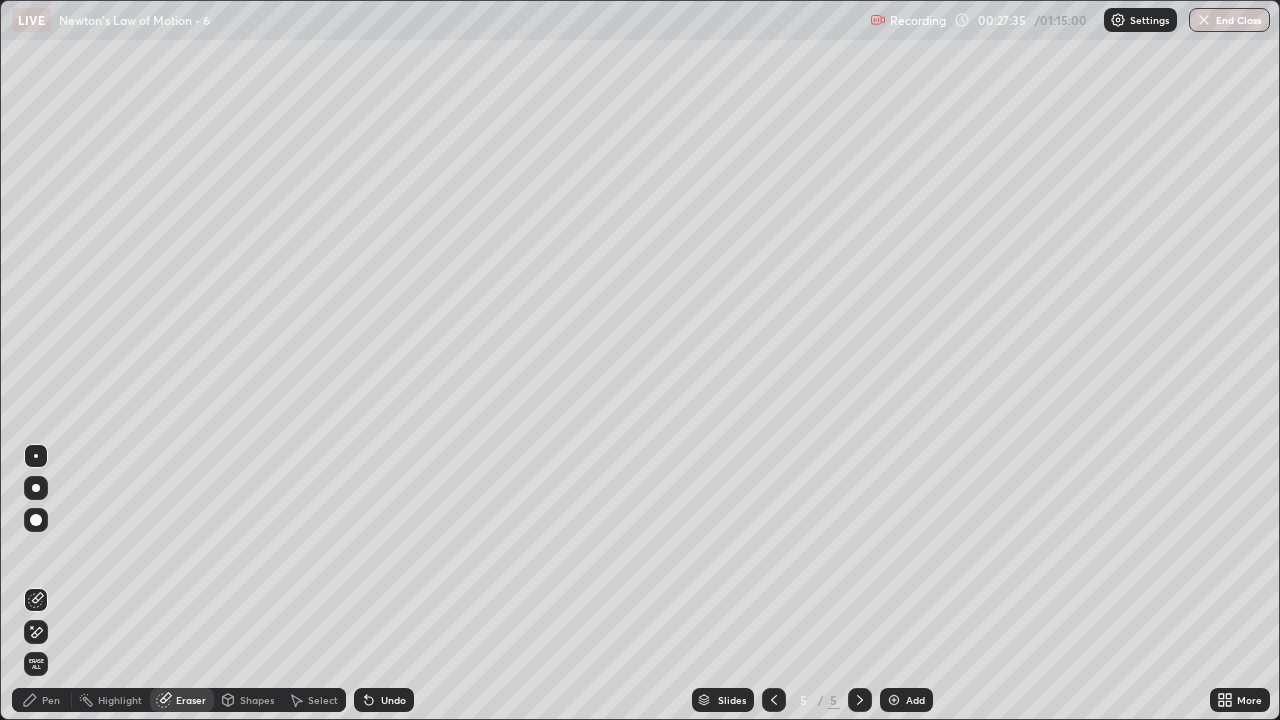 click on "Eraser" at bounding box center (191, 700) 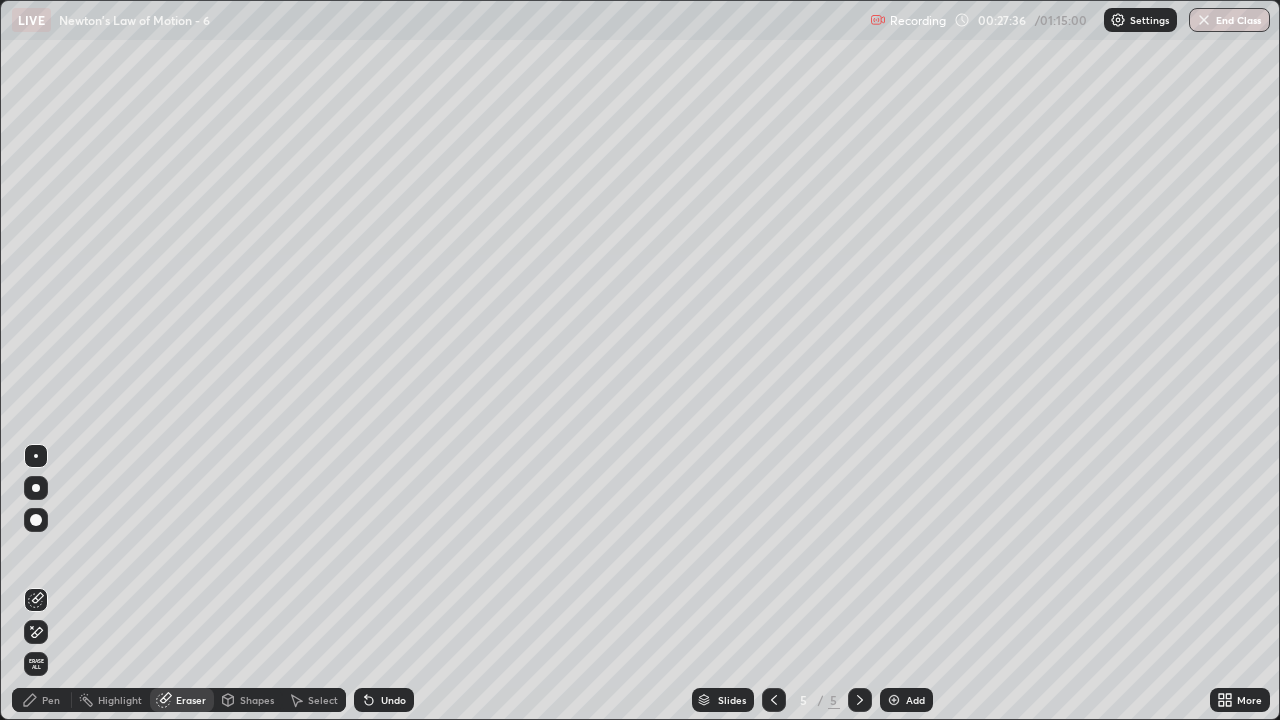 click on "Shapes" at bounding box center [257, 700] 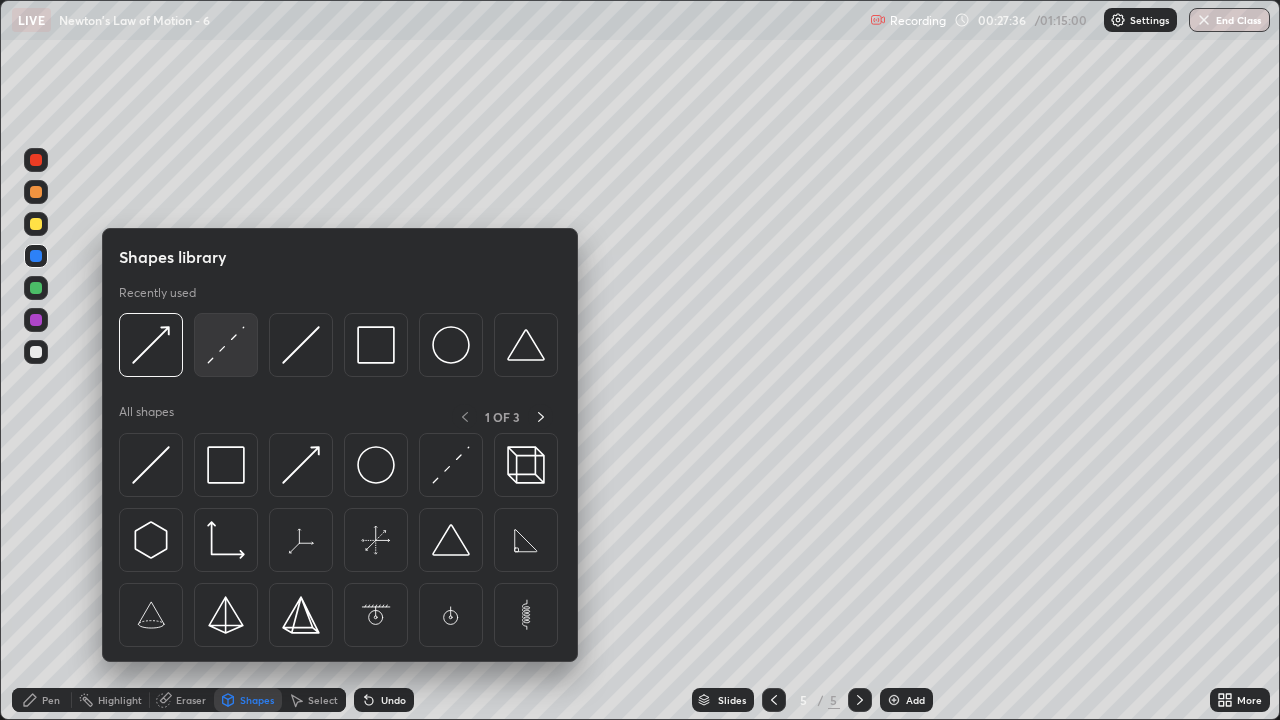 click at bounding box center [226, 345] 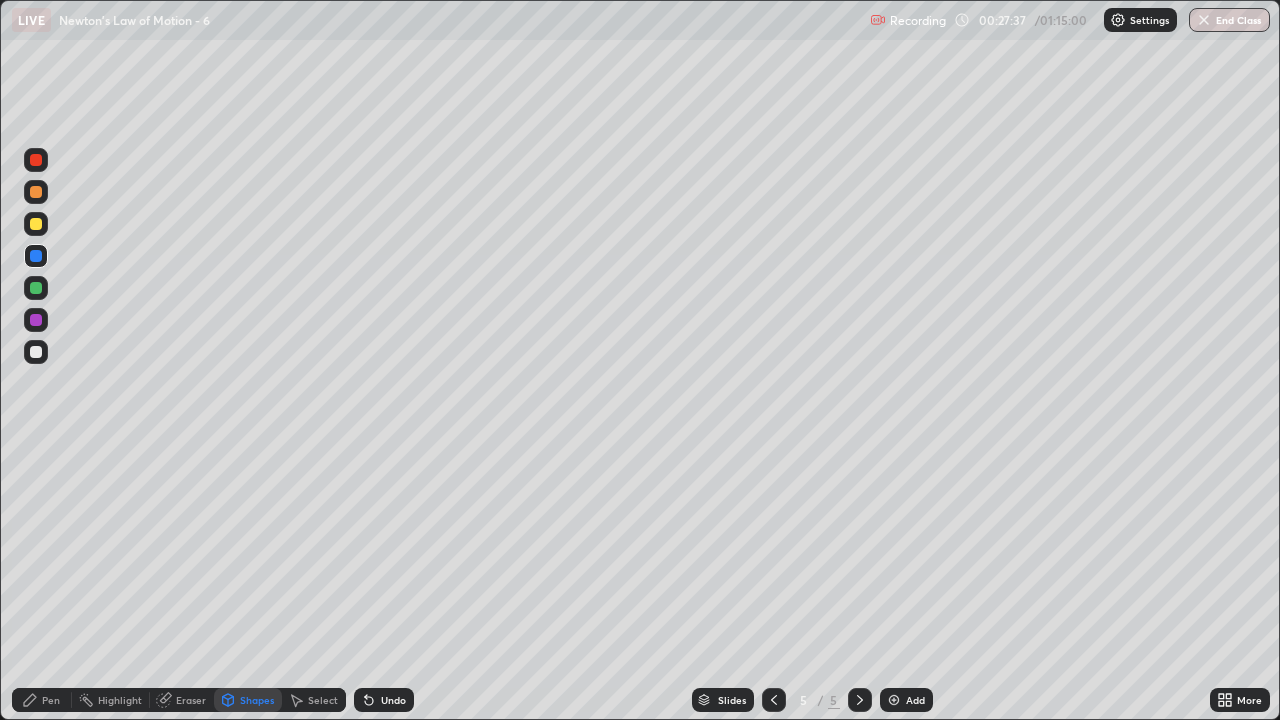 click at bounding box center [36, 352] 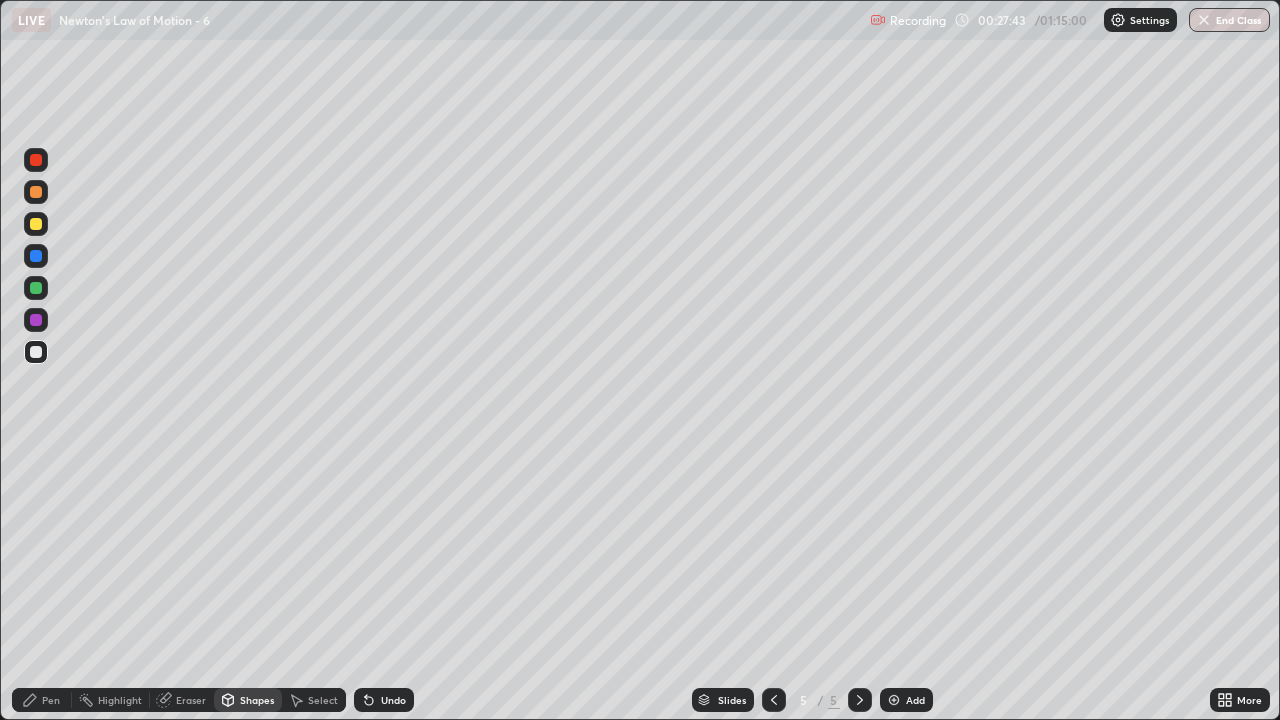 click on "Shapes" at bounding box center [257, 700] 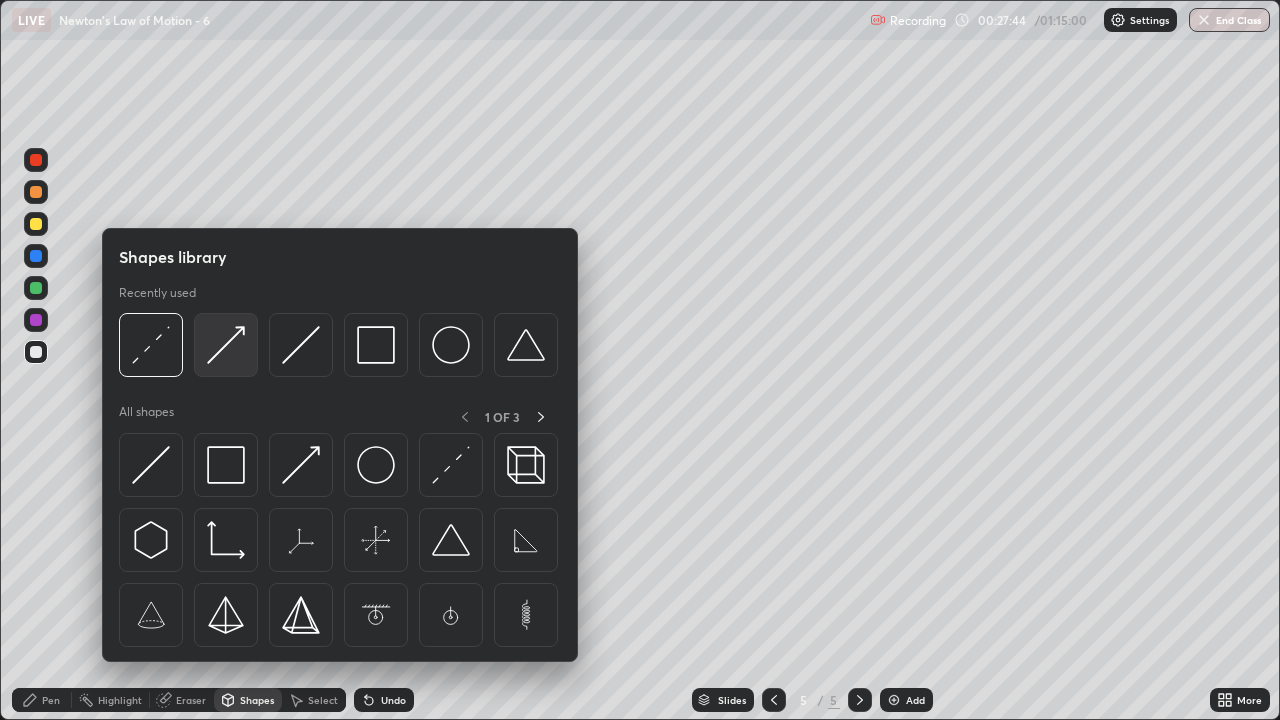 click at bounding box center (226, 345) 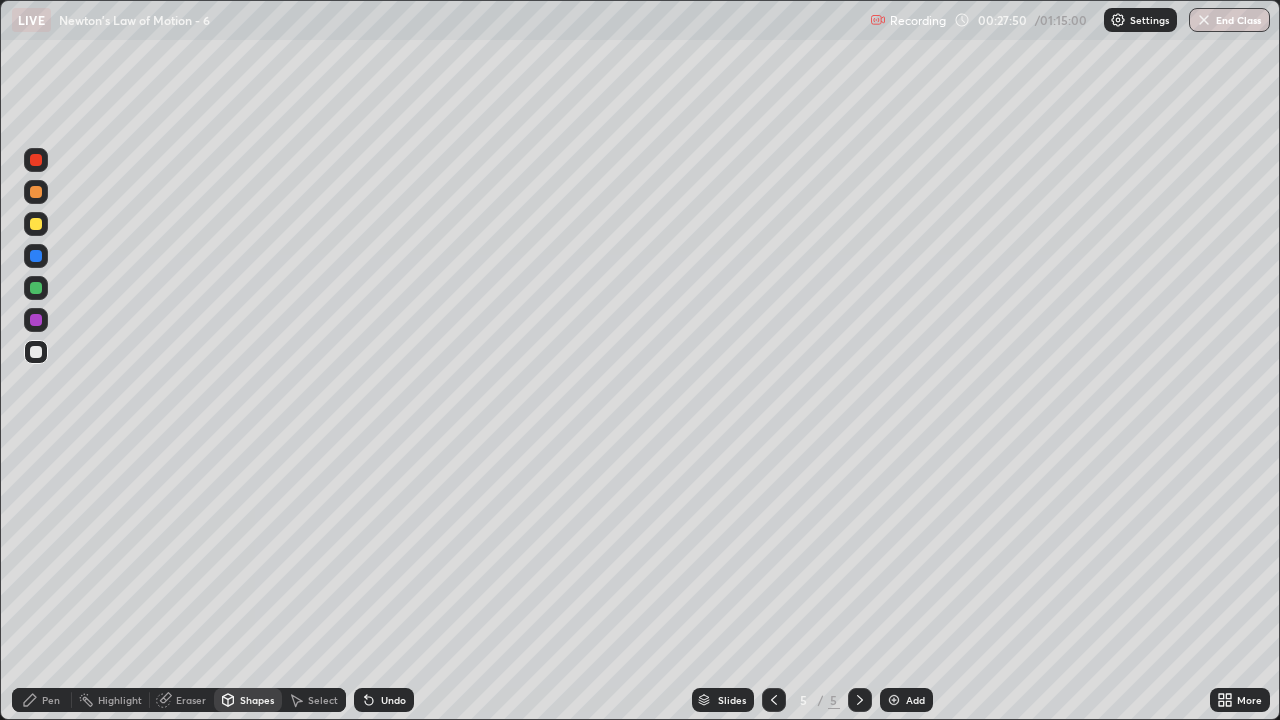 click on "Pen" at bounding box center [51, 700] 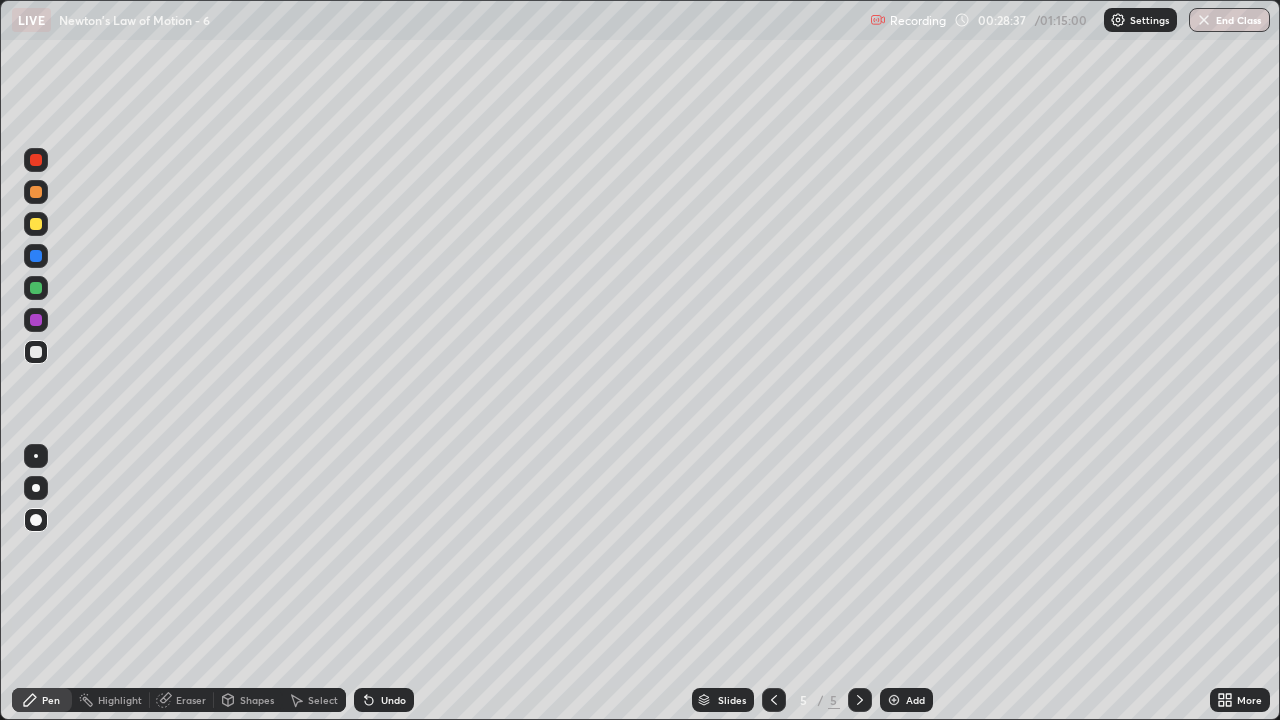 click on "Shapes" at bounding box center (248, 700) 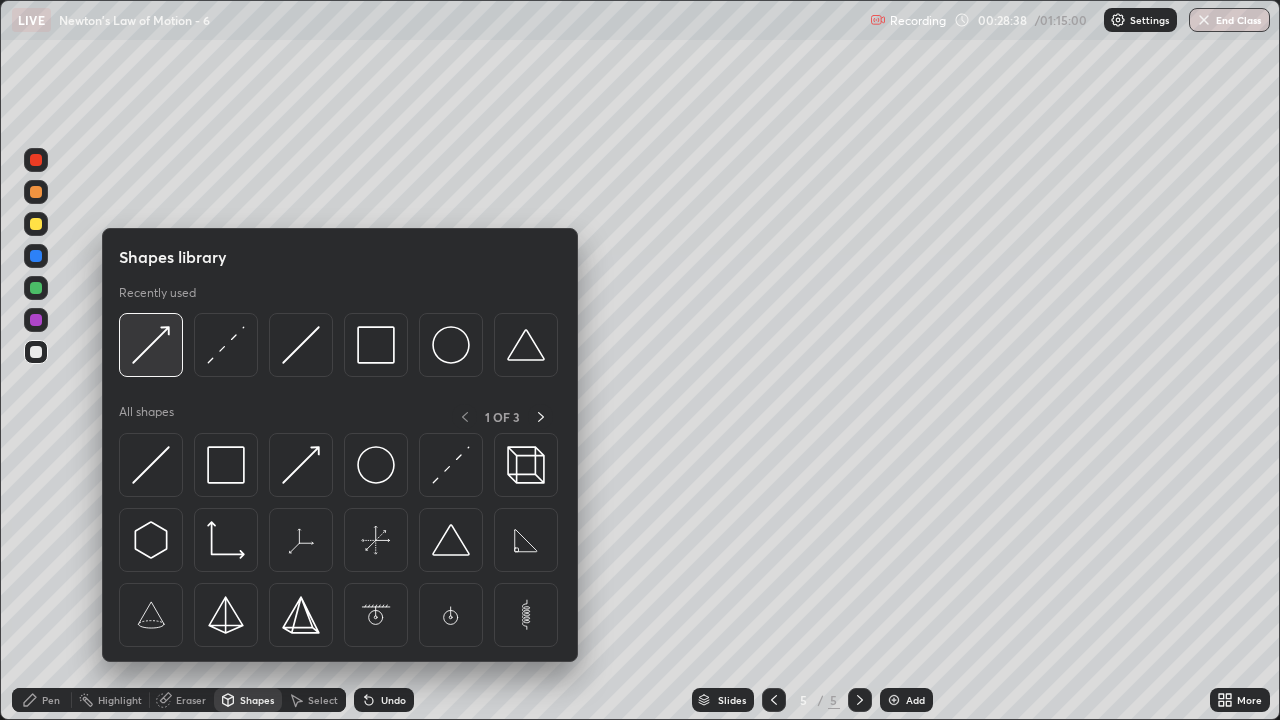 click at bounding box center [151, 345] 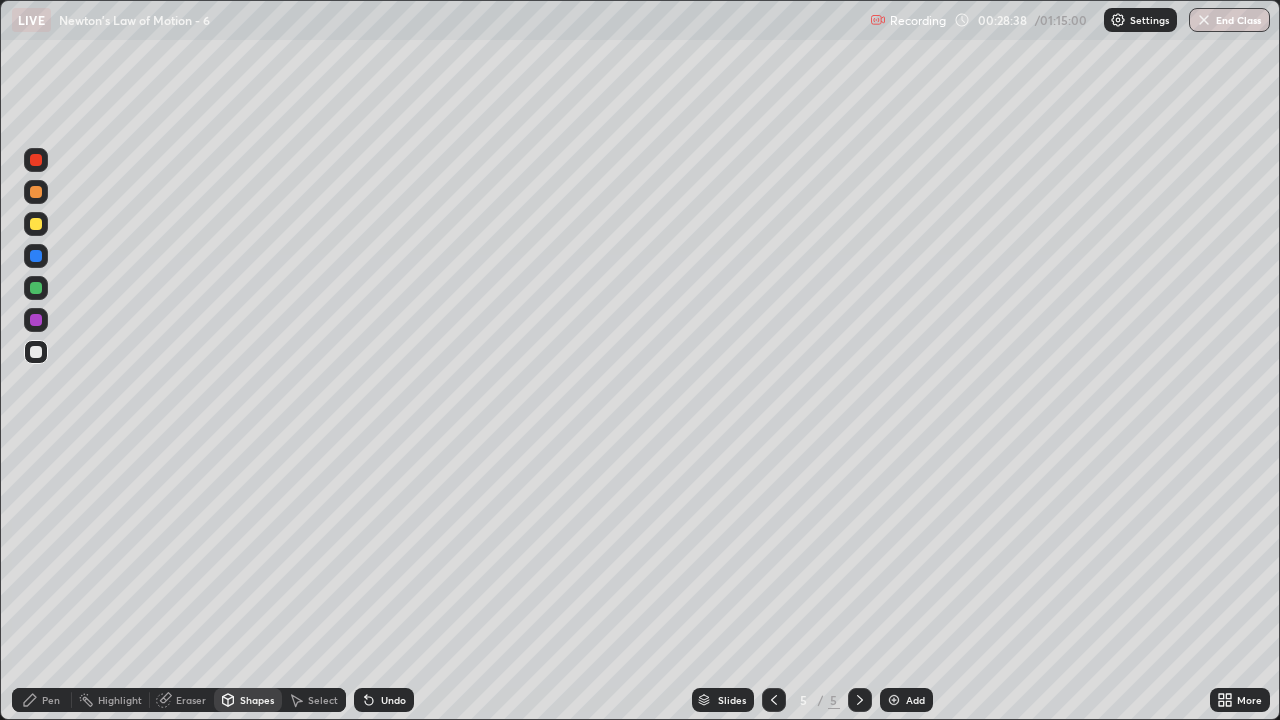 click at bounding box center (36, 224) 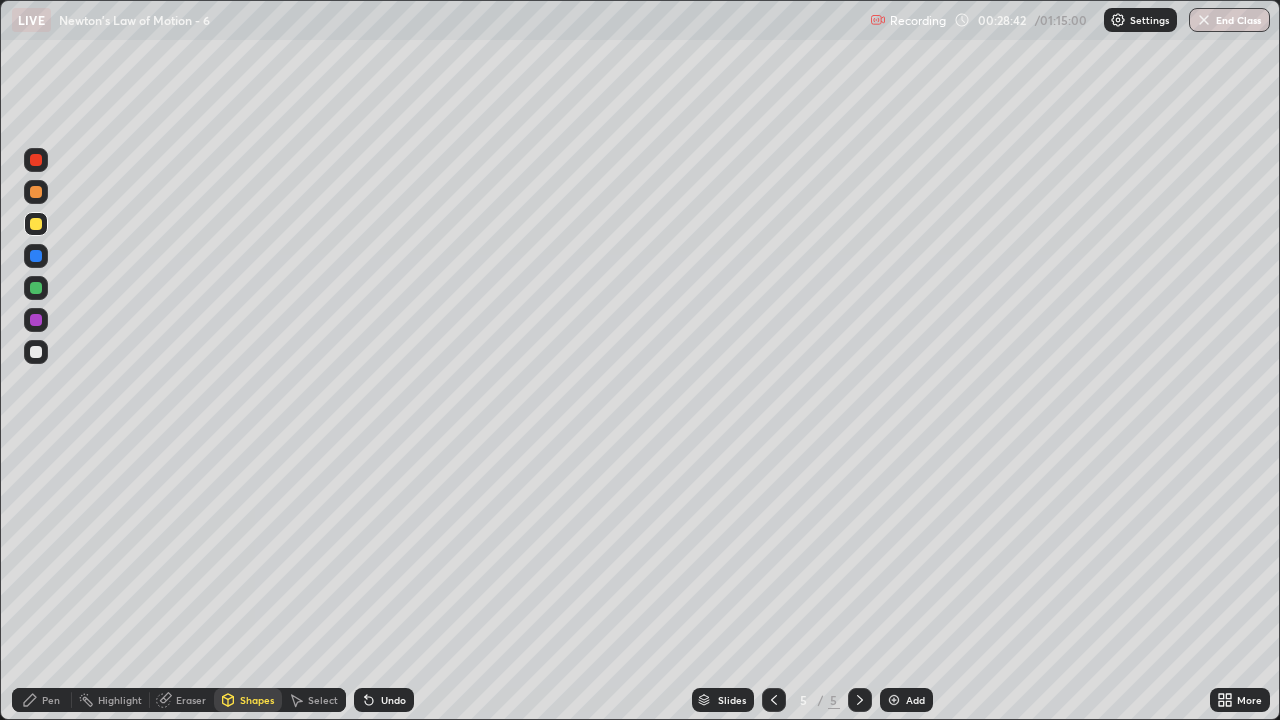 click on "Pen" at bounding box center [42, 700] 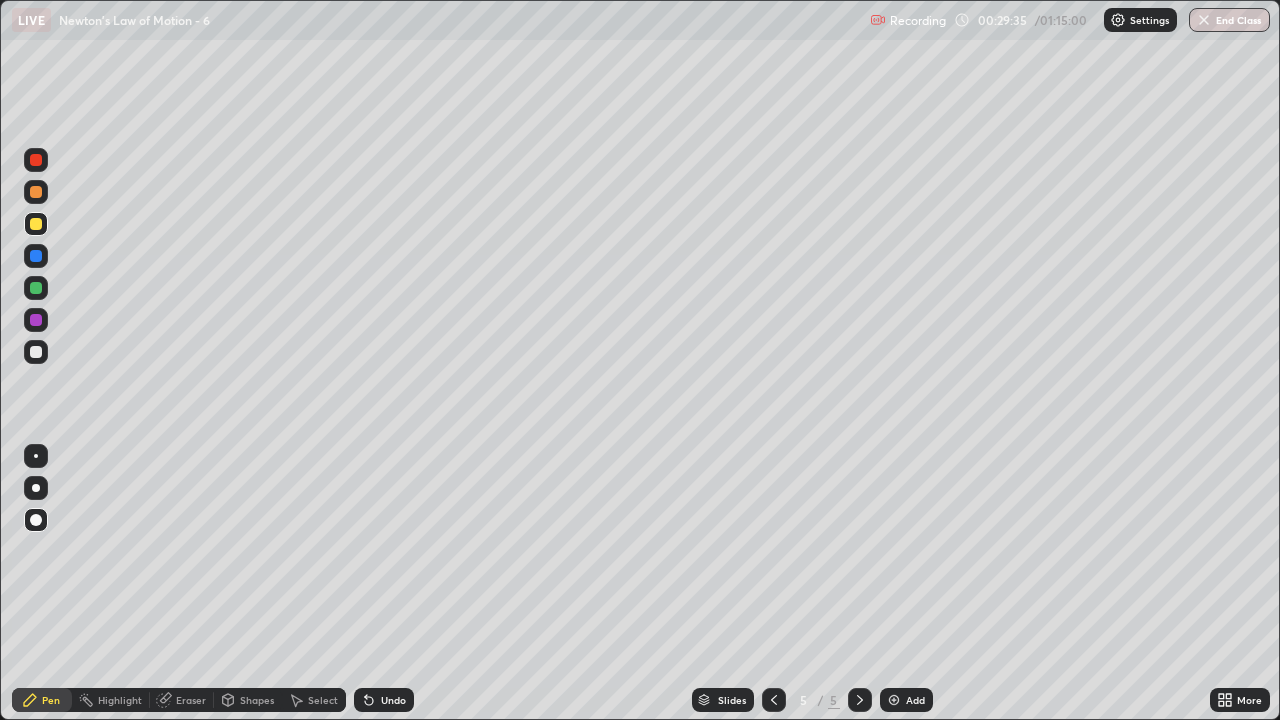 click at bounding box center [36, 352] 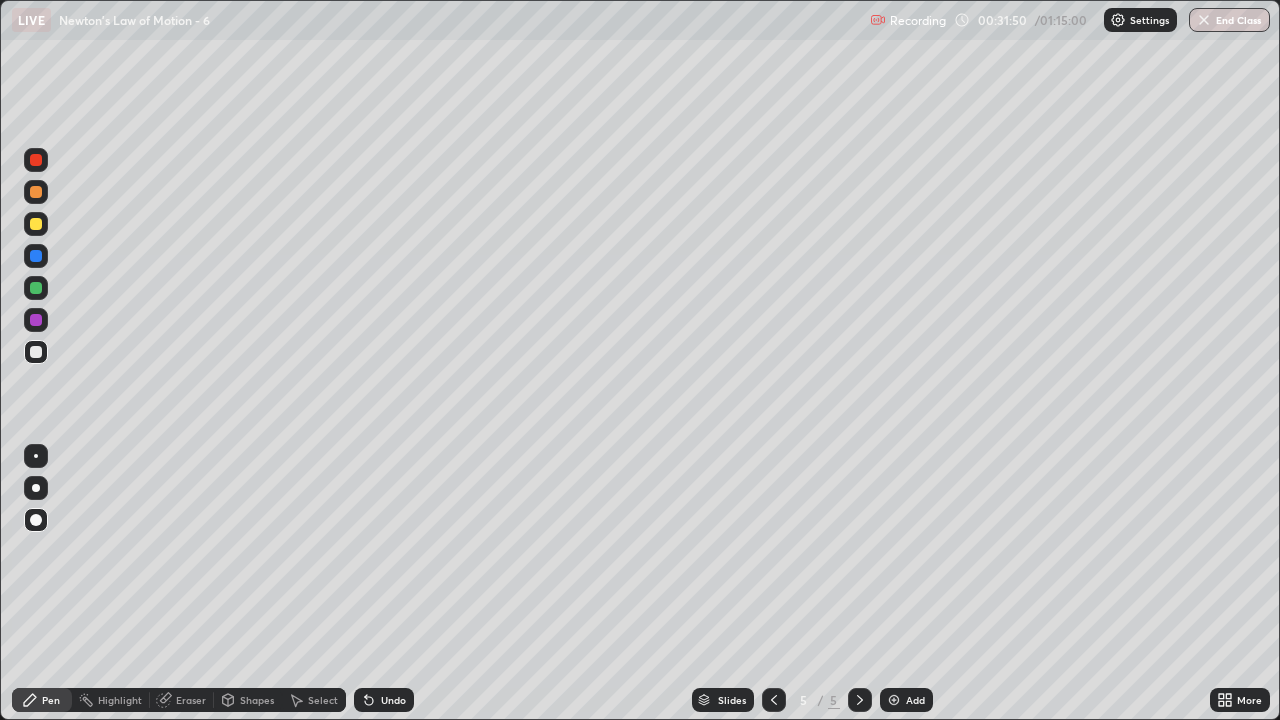 click at bounding box center [894, 700] 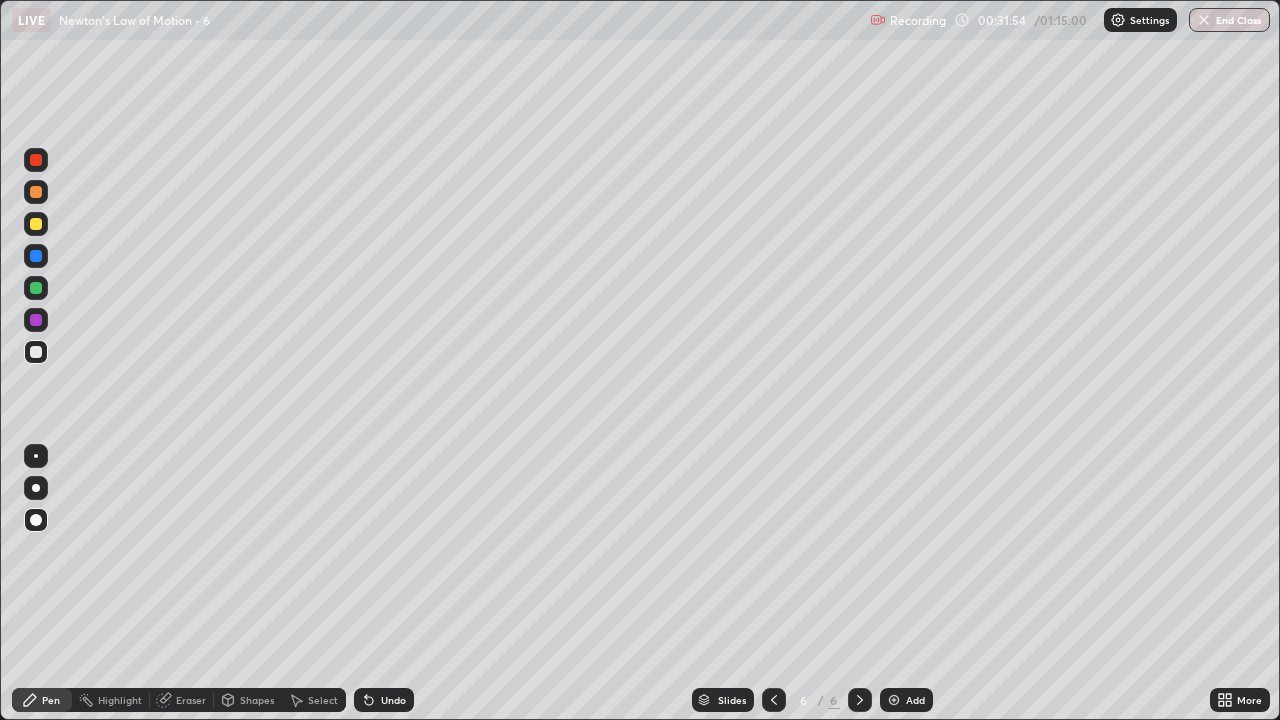 click on "Shapes" at bounding box center [257, 700] 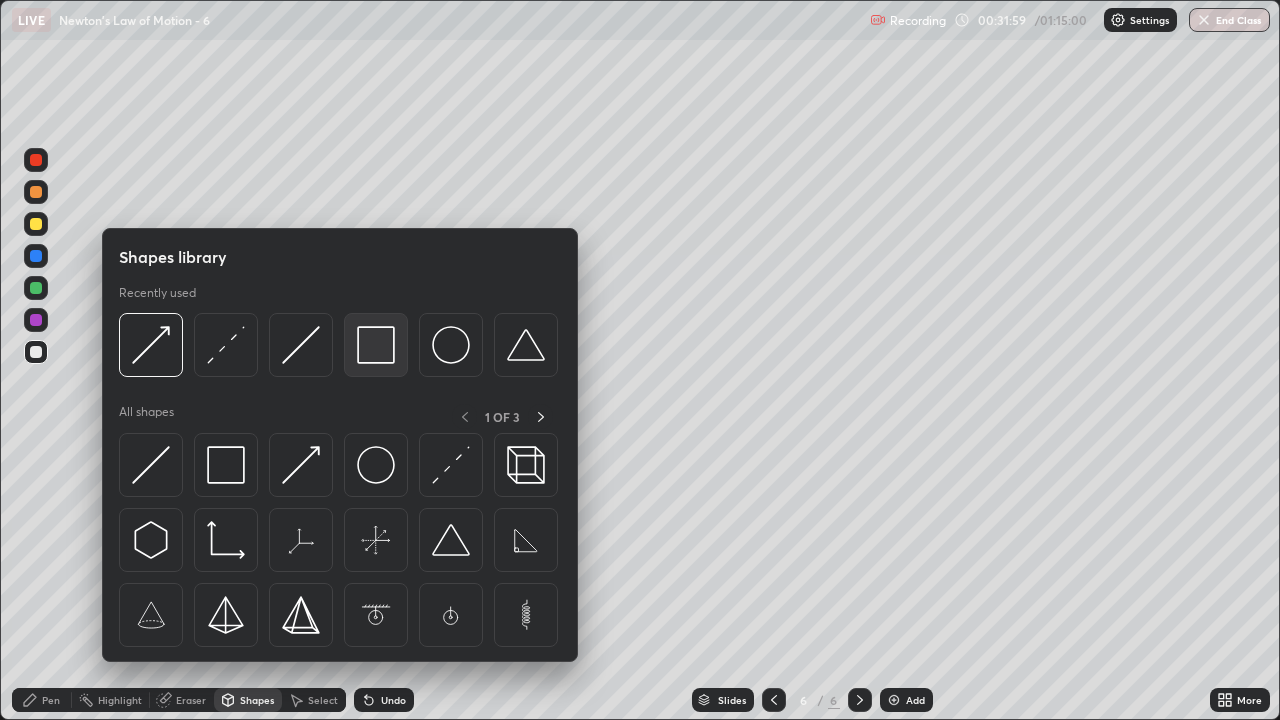 click at bounding box center [376, 345] 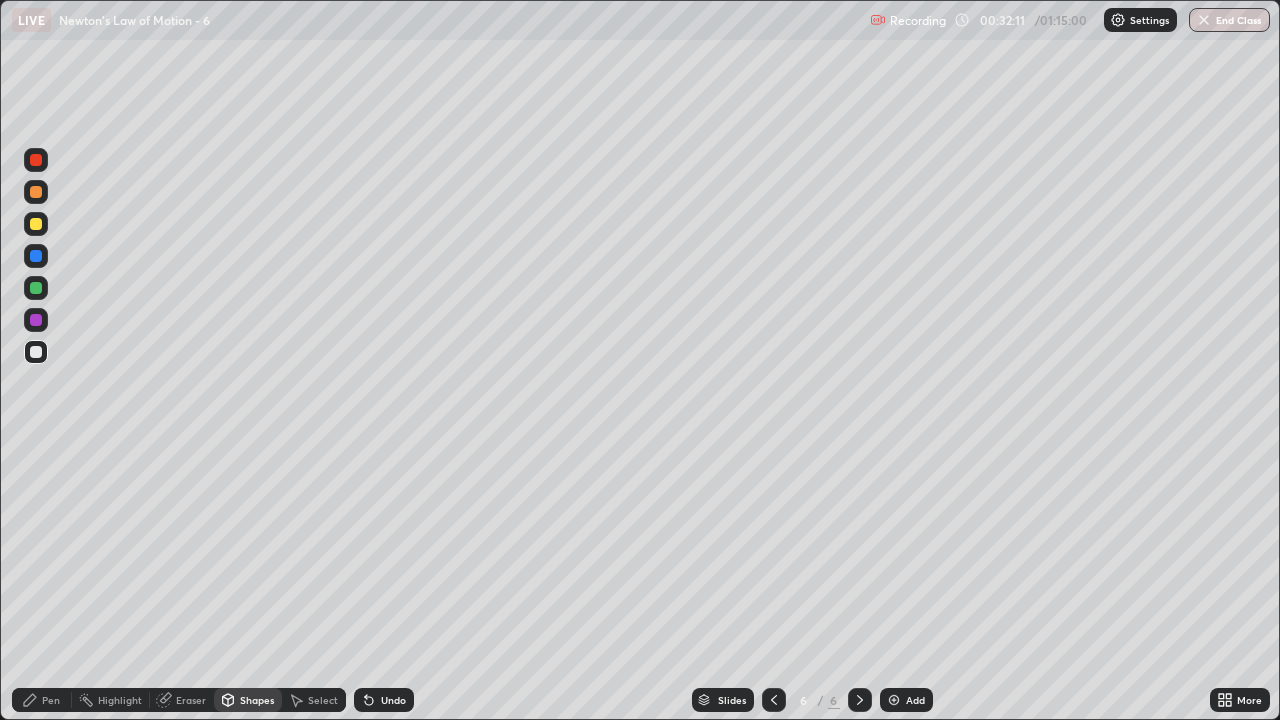 click on "Shapes" at bounding box center [257, 700] 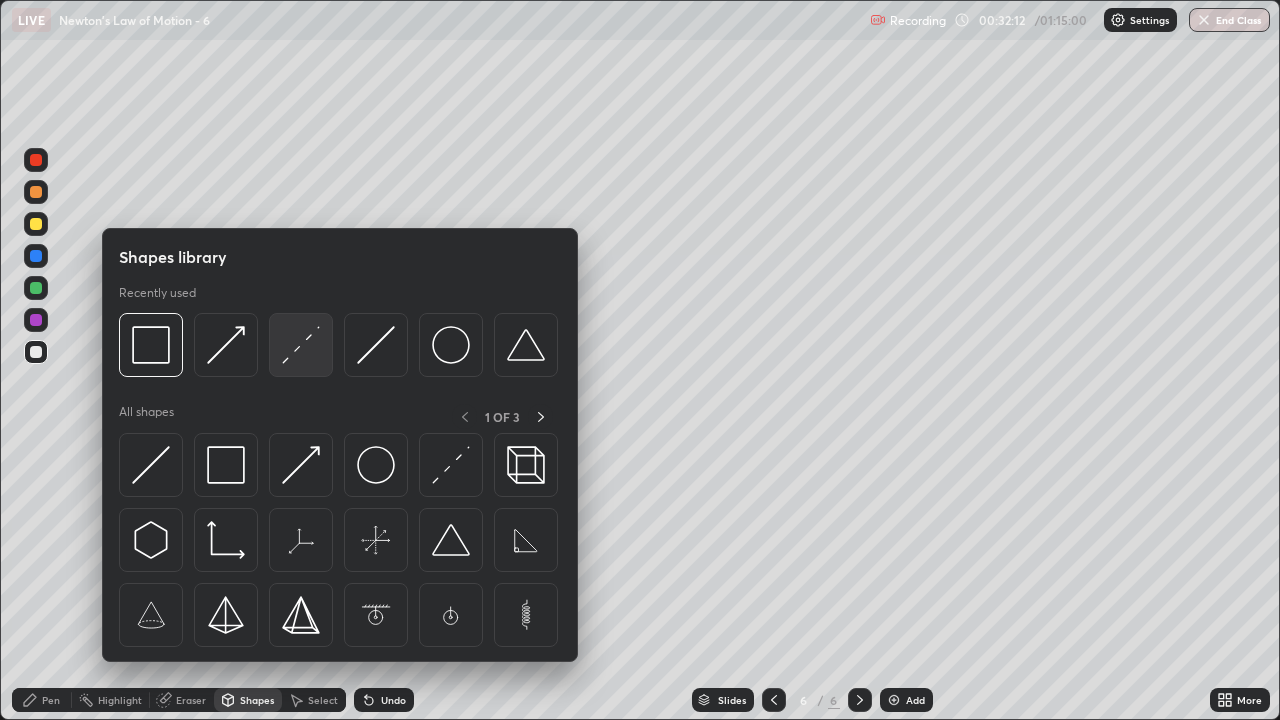 click at bounding box center (301, 345) 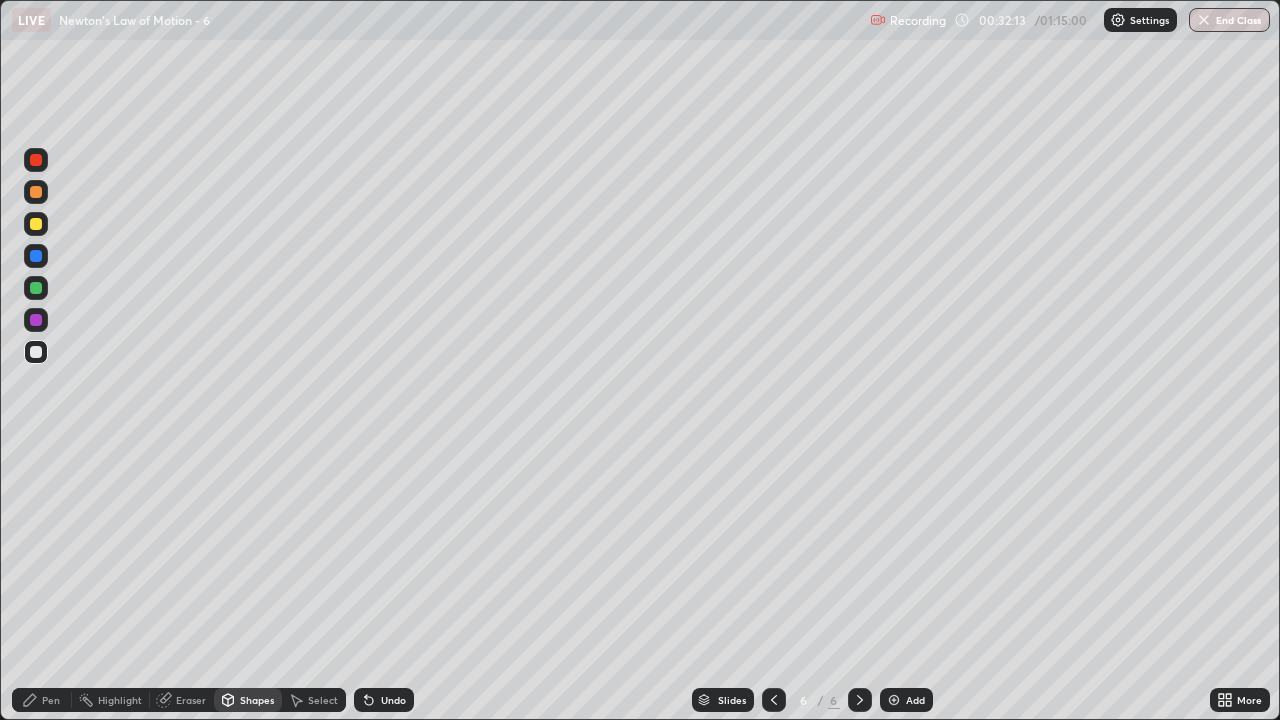 click at bounding box center (36, 288) 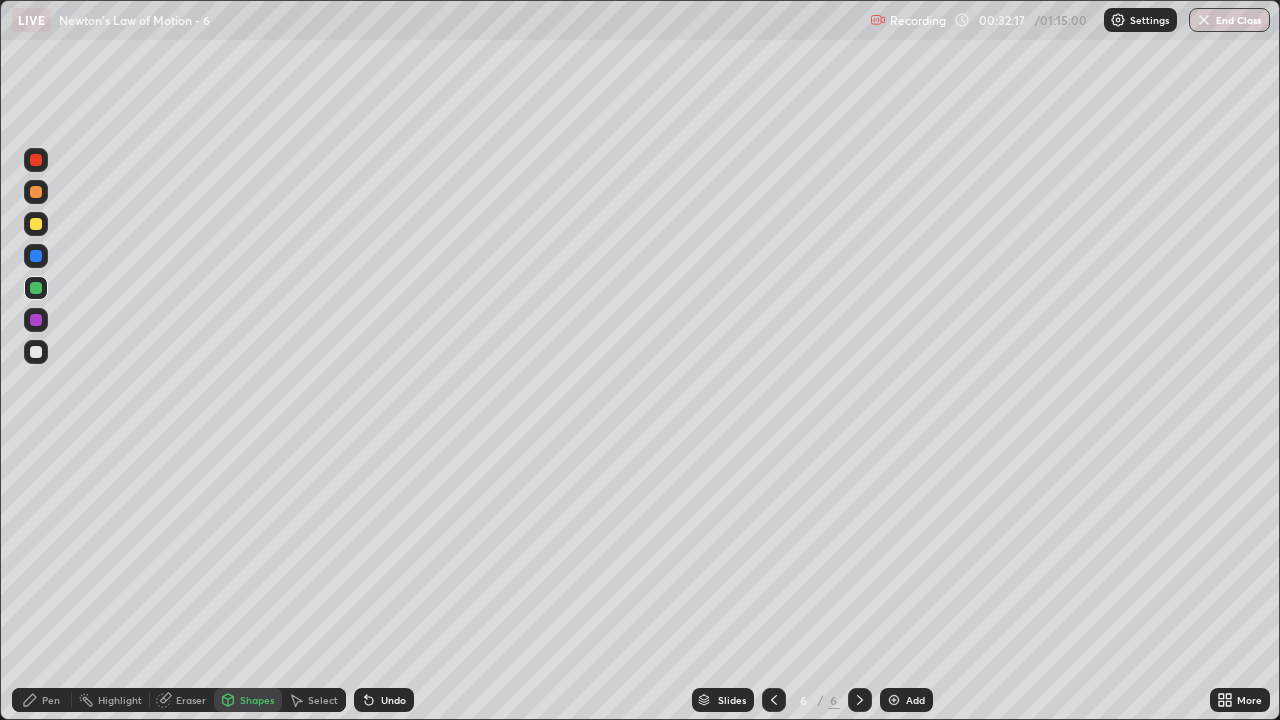 click on "Shapes" at bounding box center (257, 700) 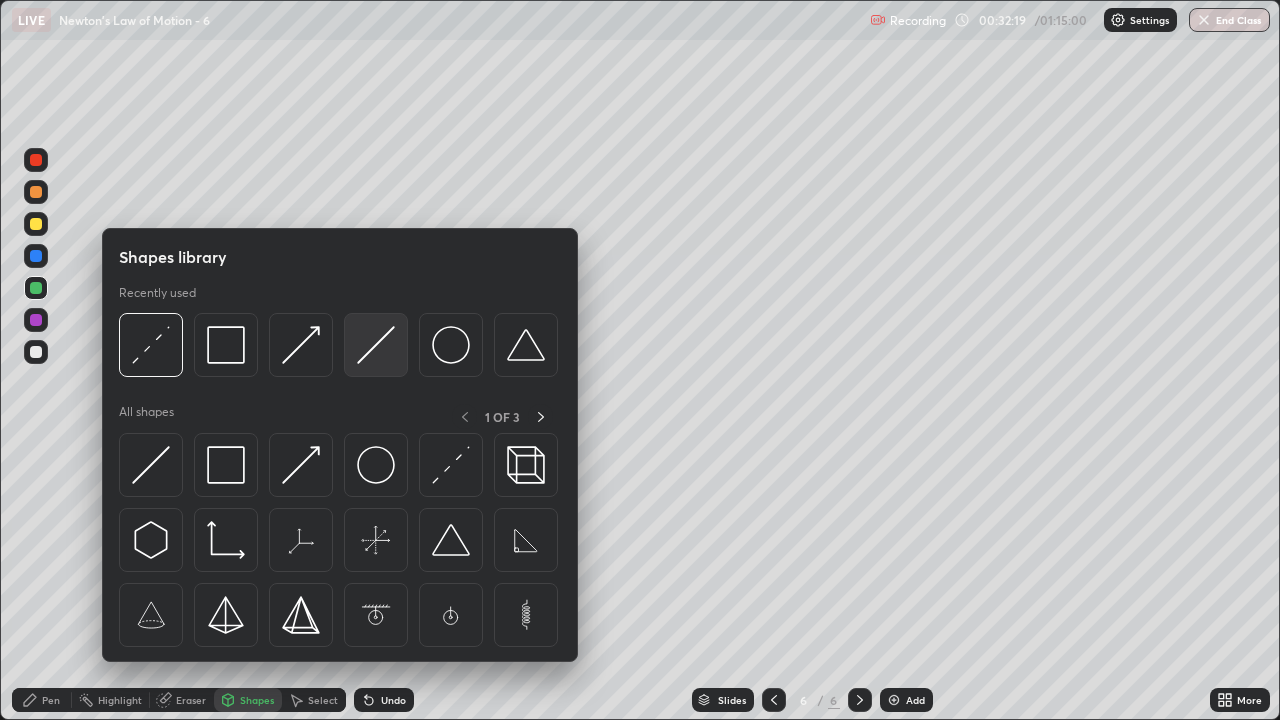 click at bounding box center [376, 345] 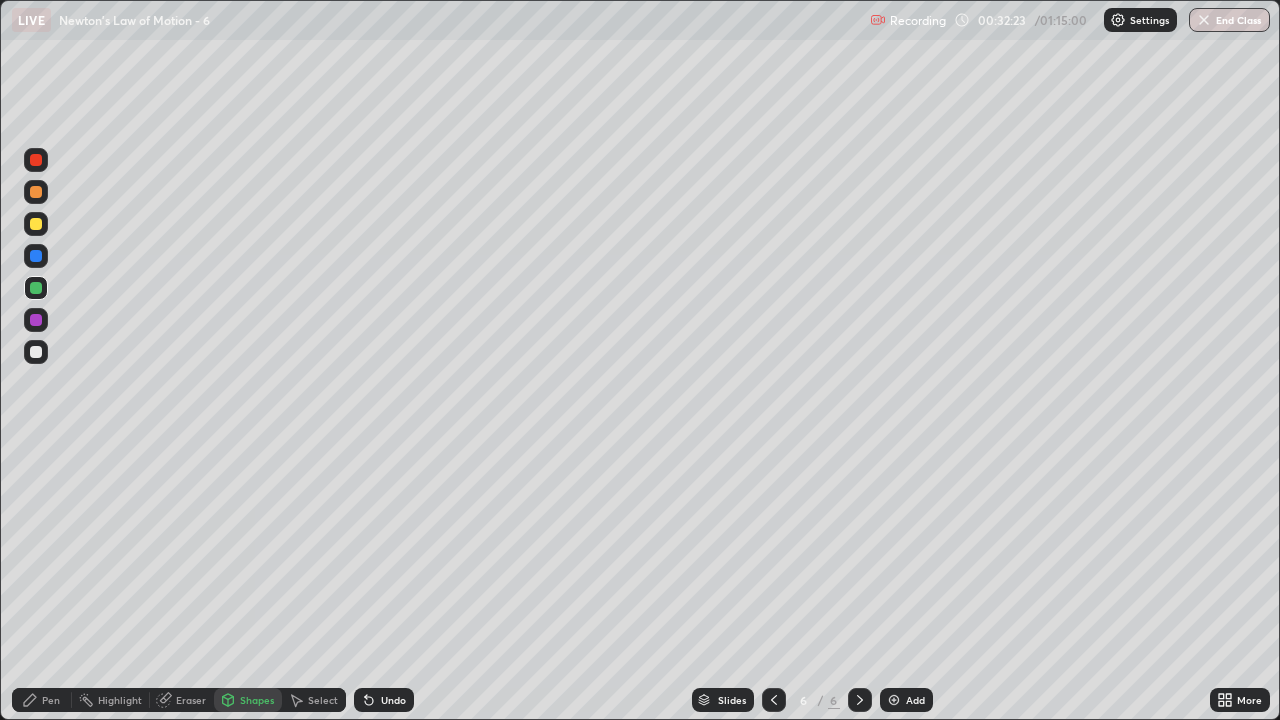 click at bounding box center (36, 192) 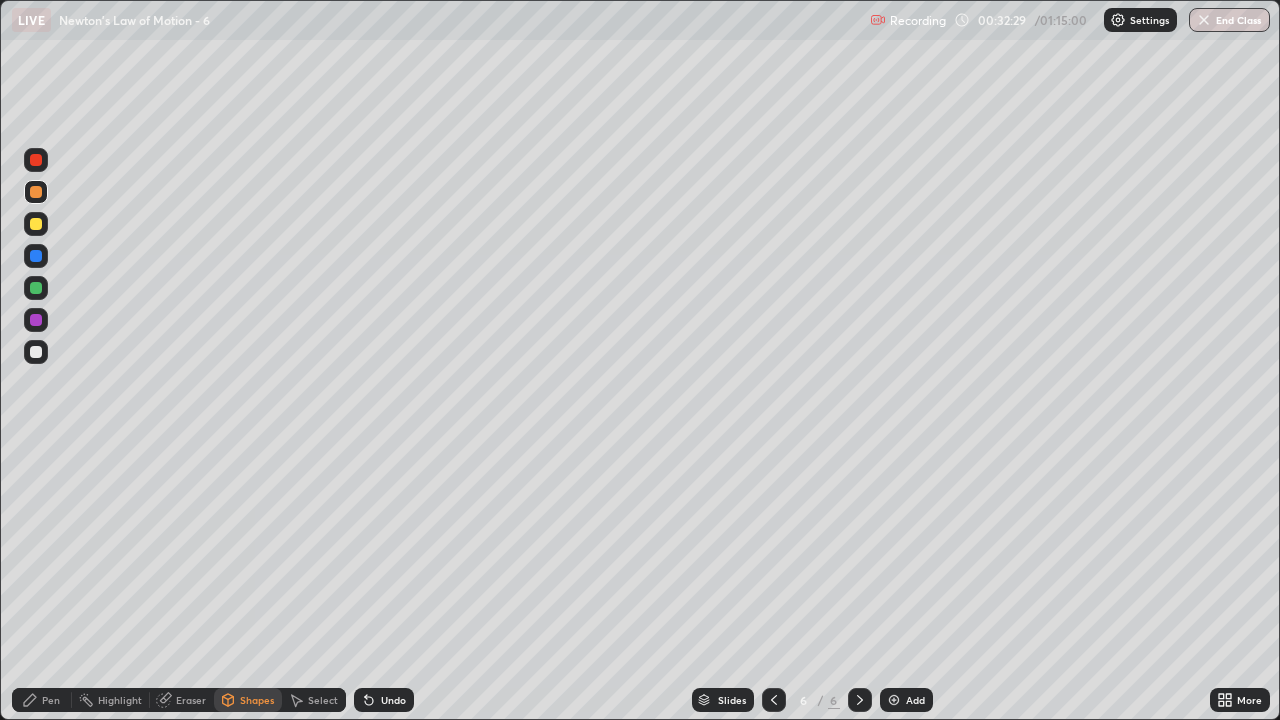 click on "Pen" at bounding box center [42, 700] 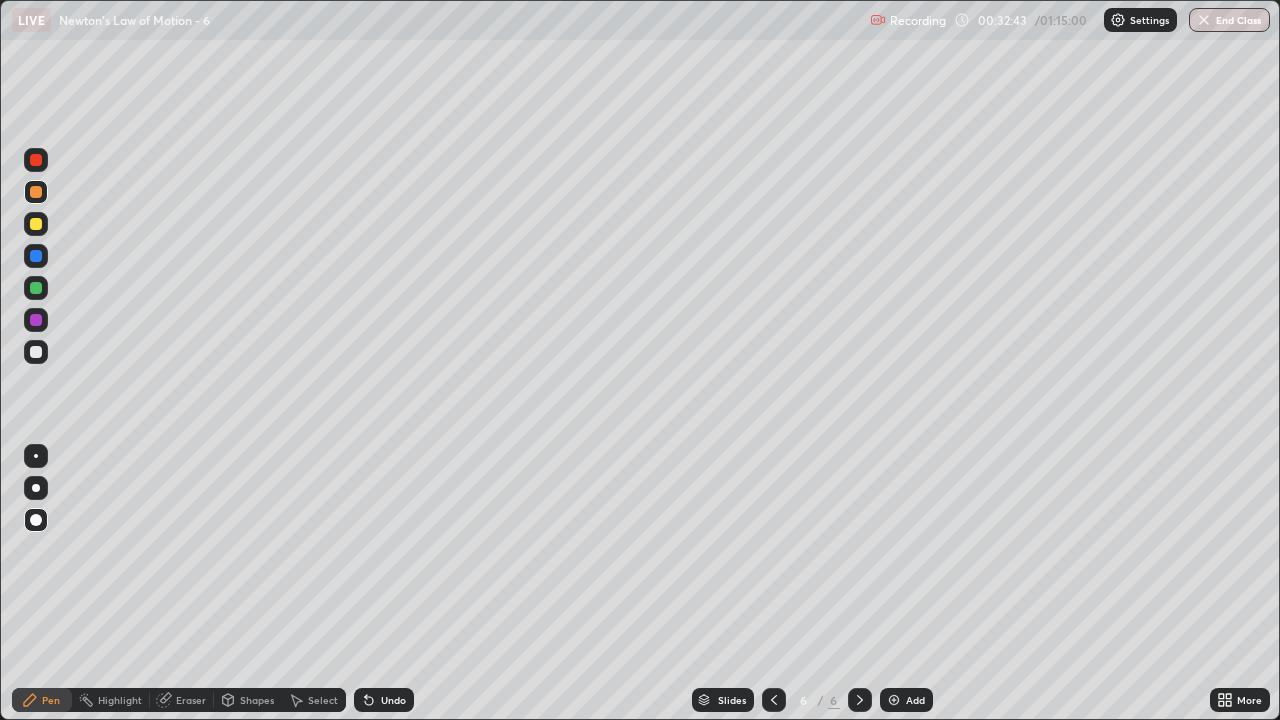 click at bounding box center [36, 224] 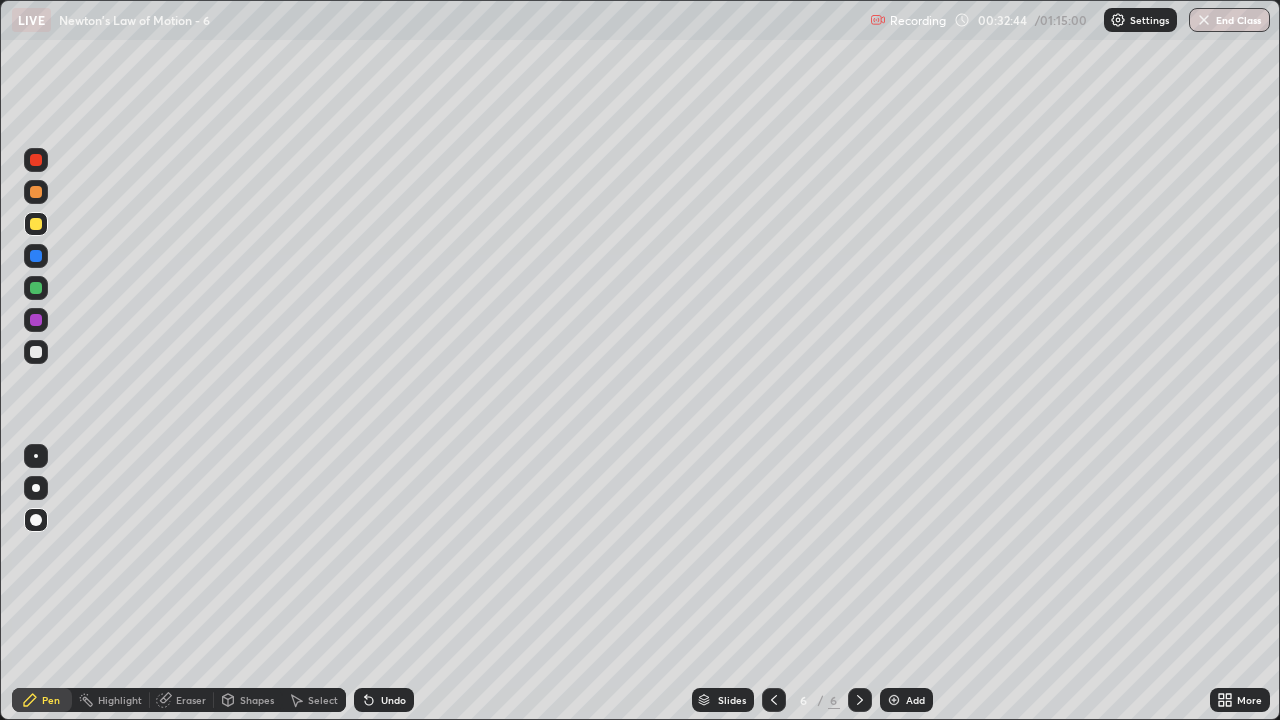 click on "Shapes" at bounding box center (257, 700) 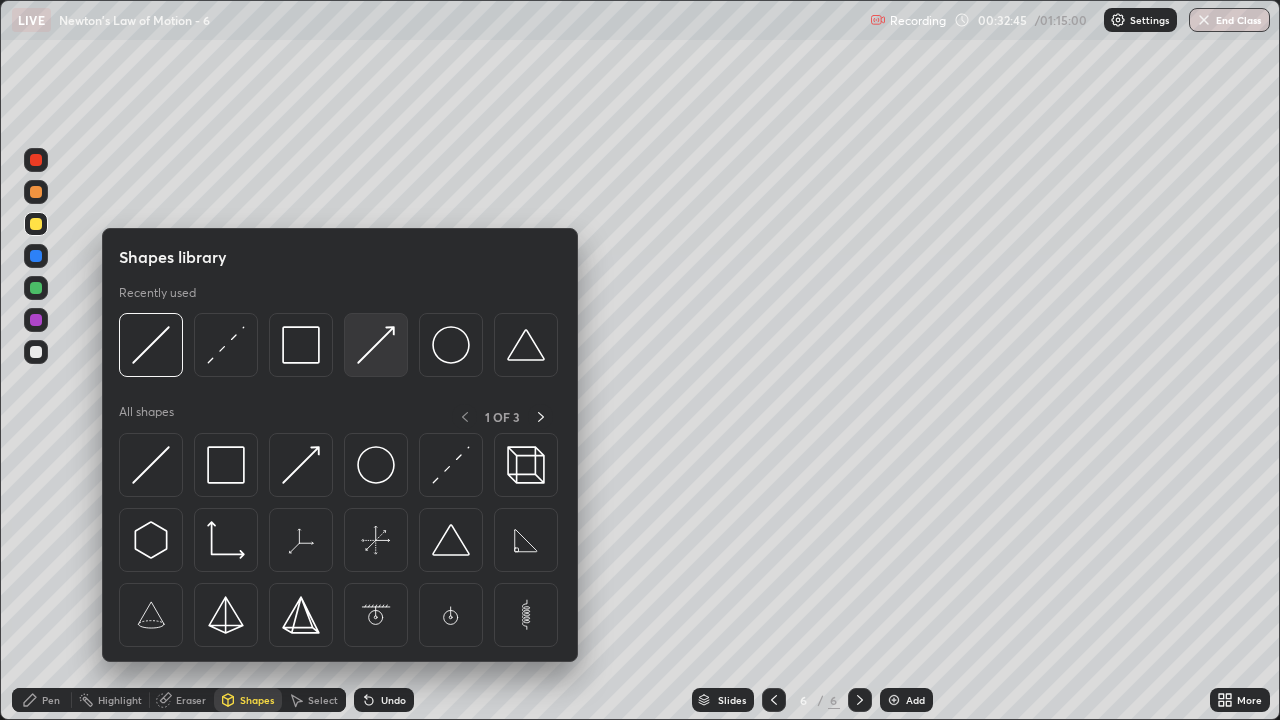 click at bounding box center (376, 345) 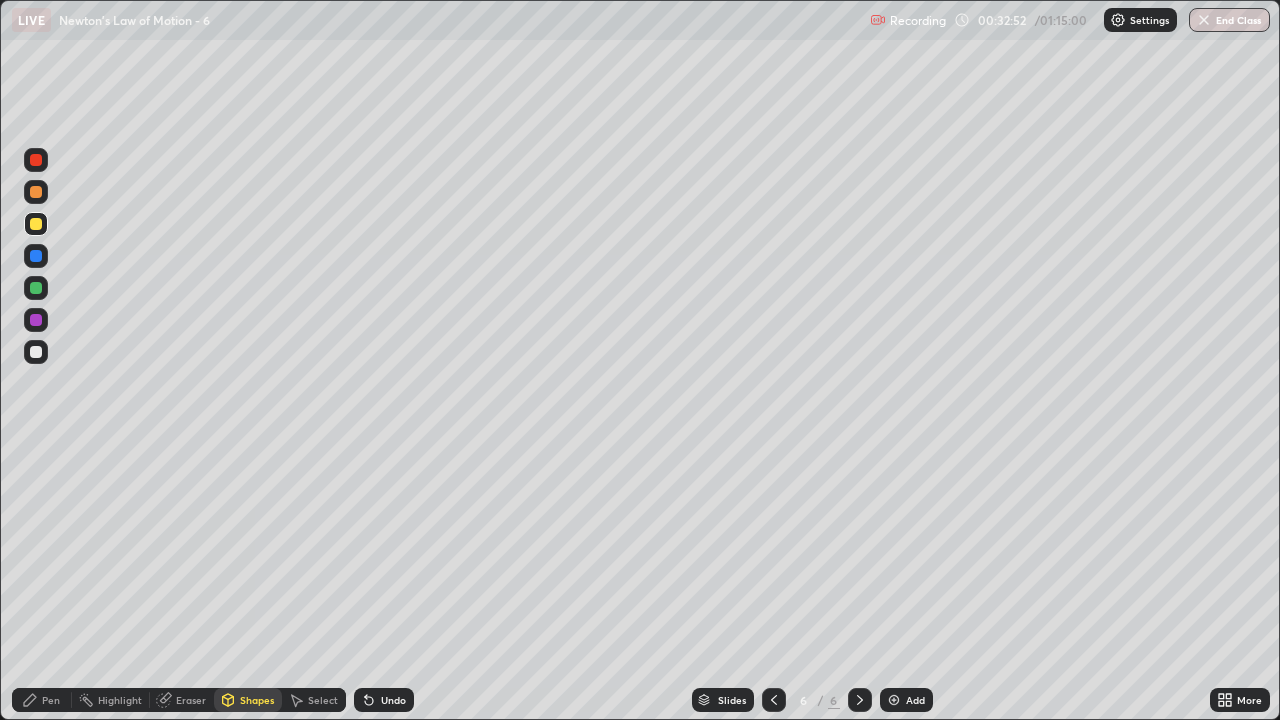 click on "Pen" at bounding box center [51, 700] 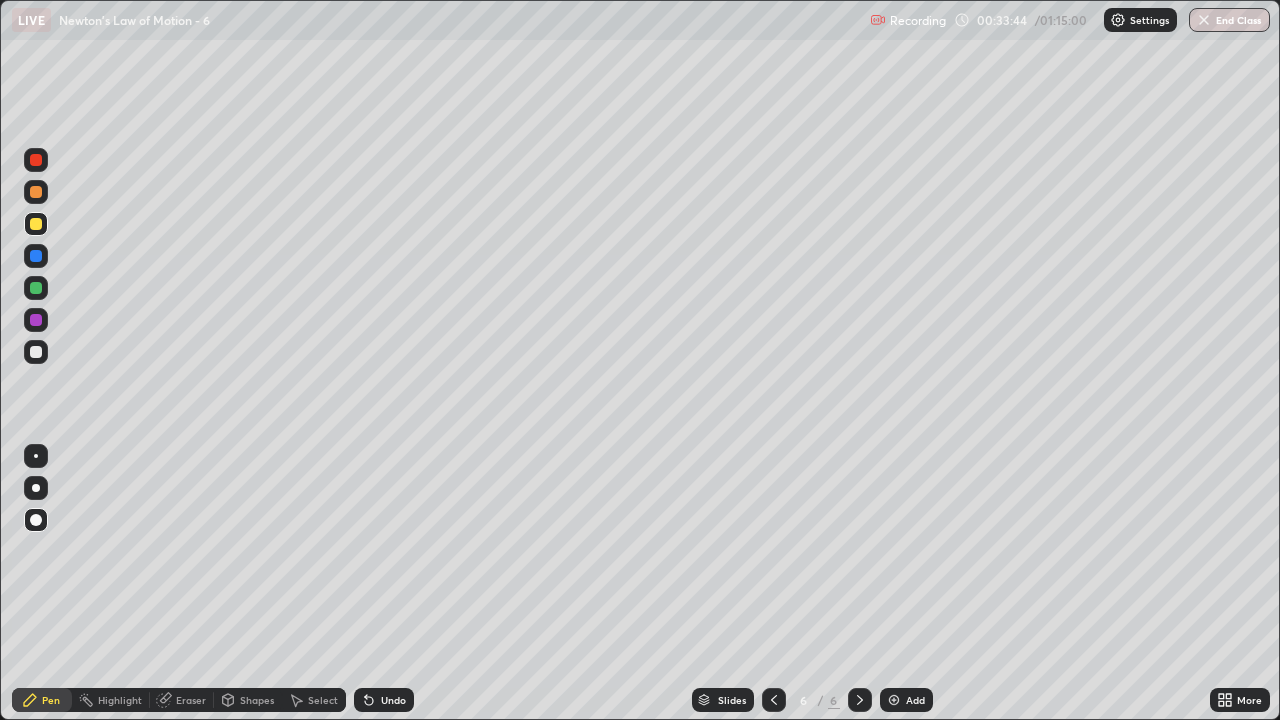 click on "Shapes" at bounding box center [257, 700] 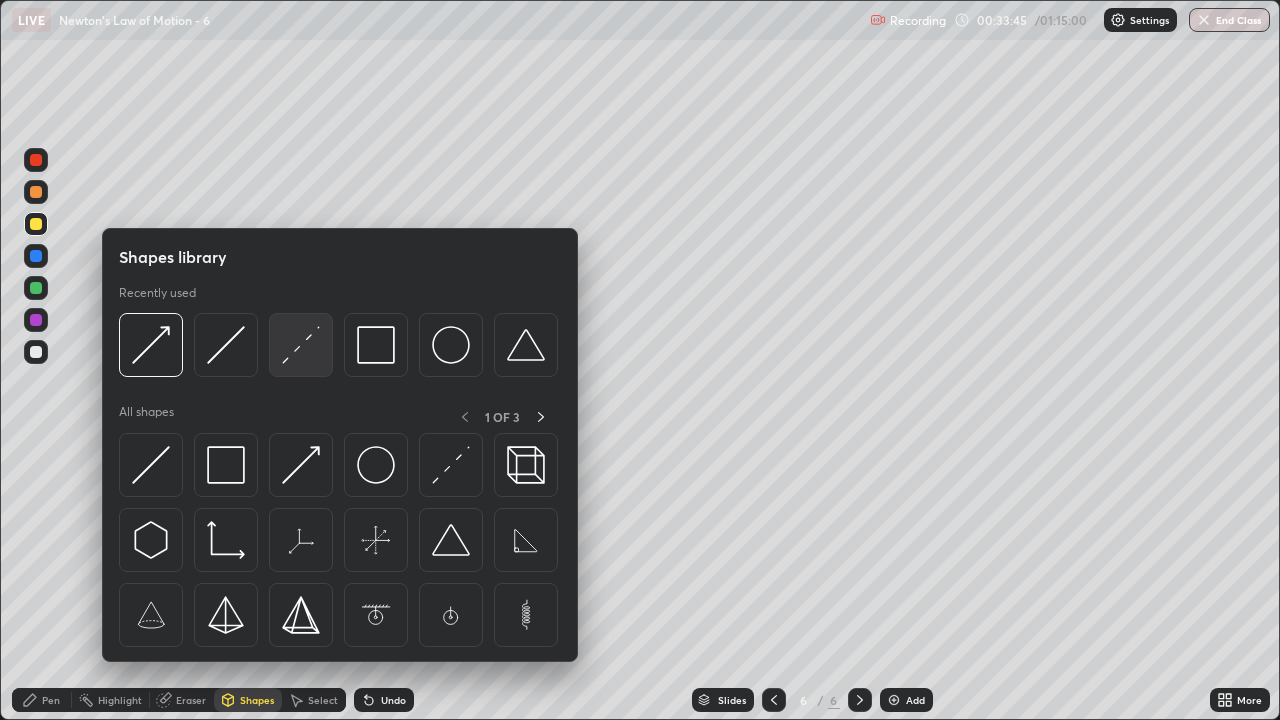 click at bounding box center (301, 345) 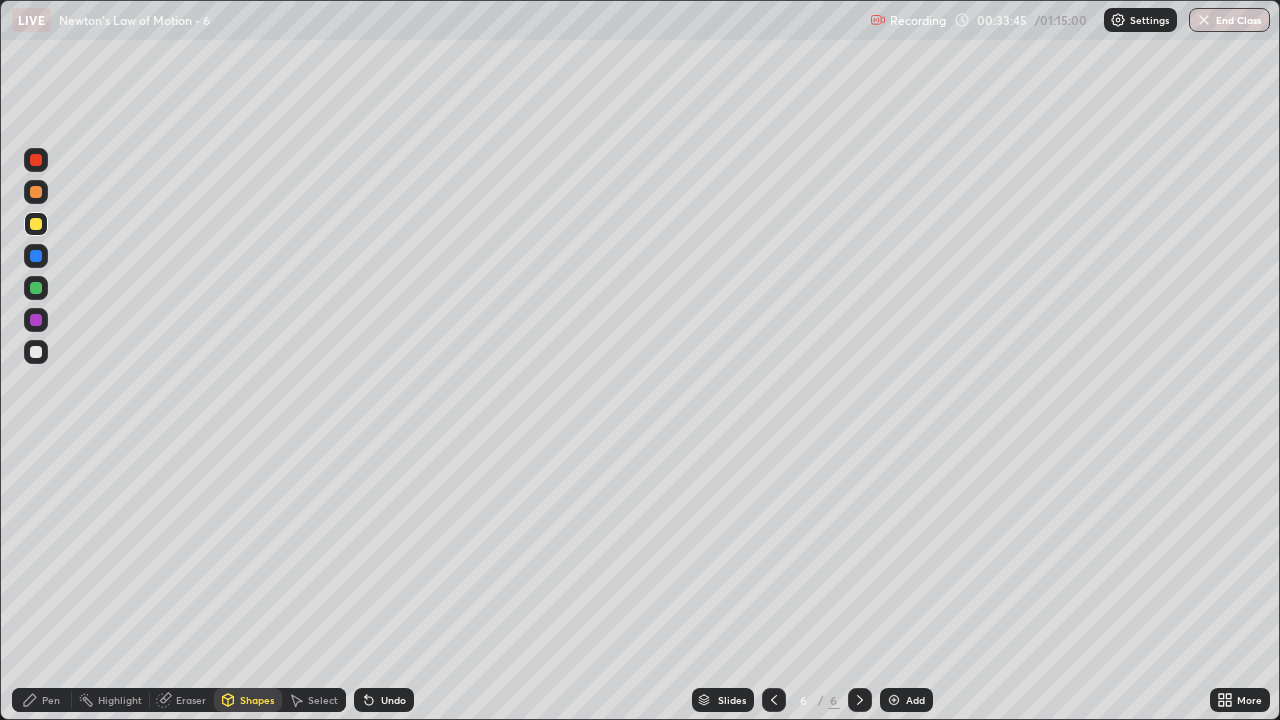 click at bounding box center [36, 352] 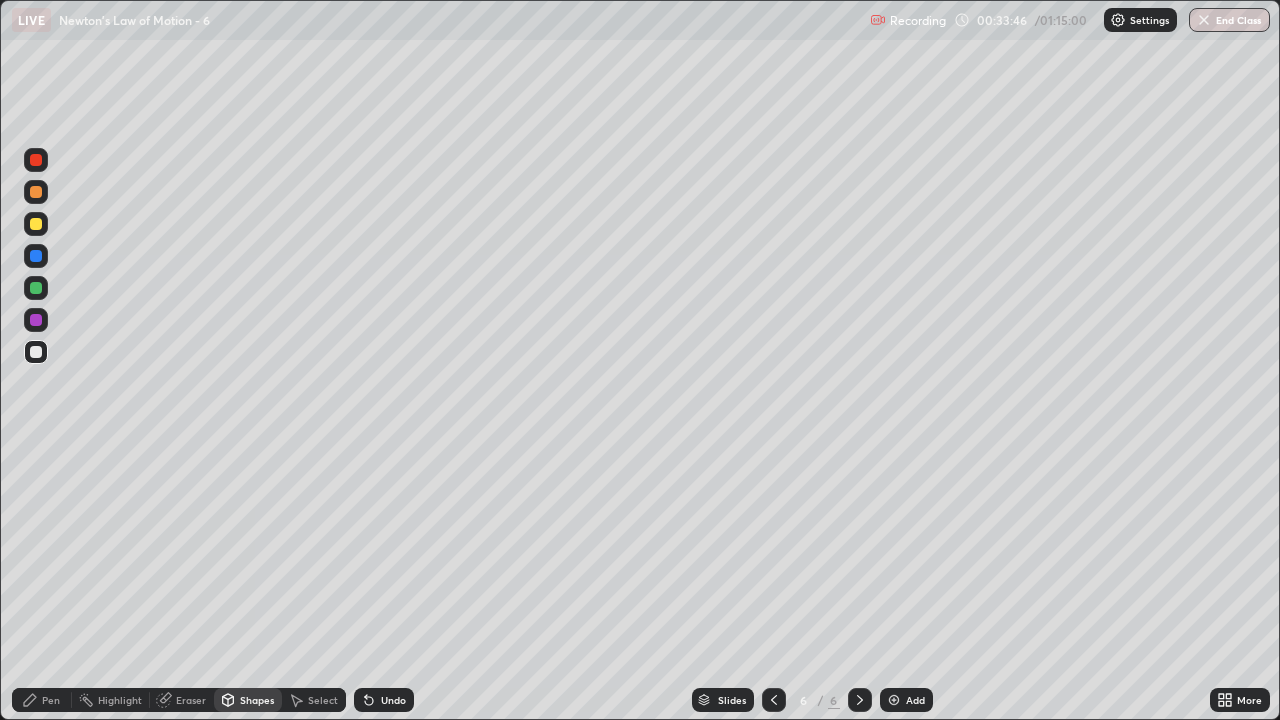 click at bounding box center (36, 192) 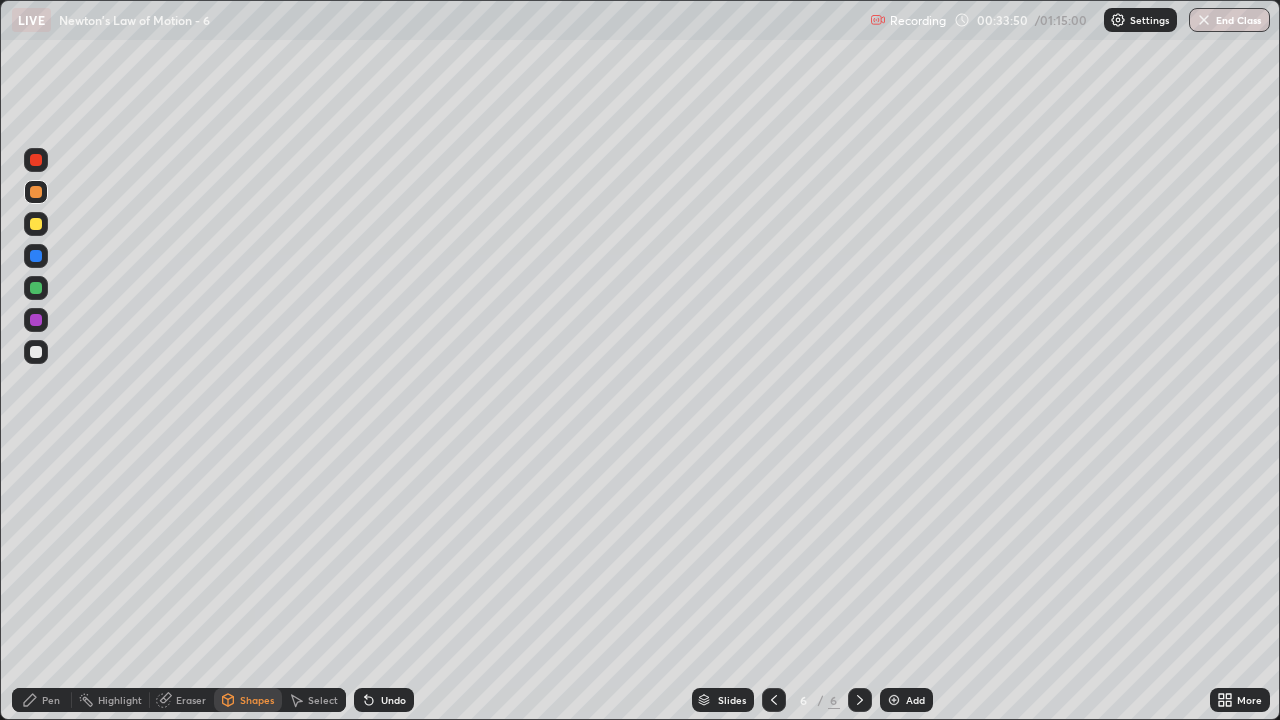 click at bounding box center [36, 256] 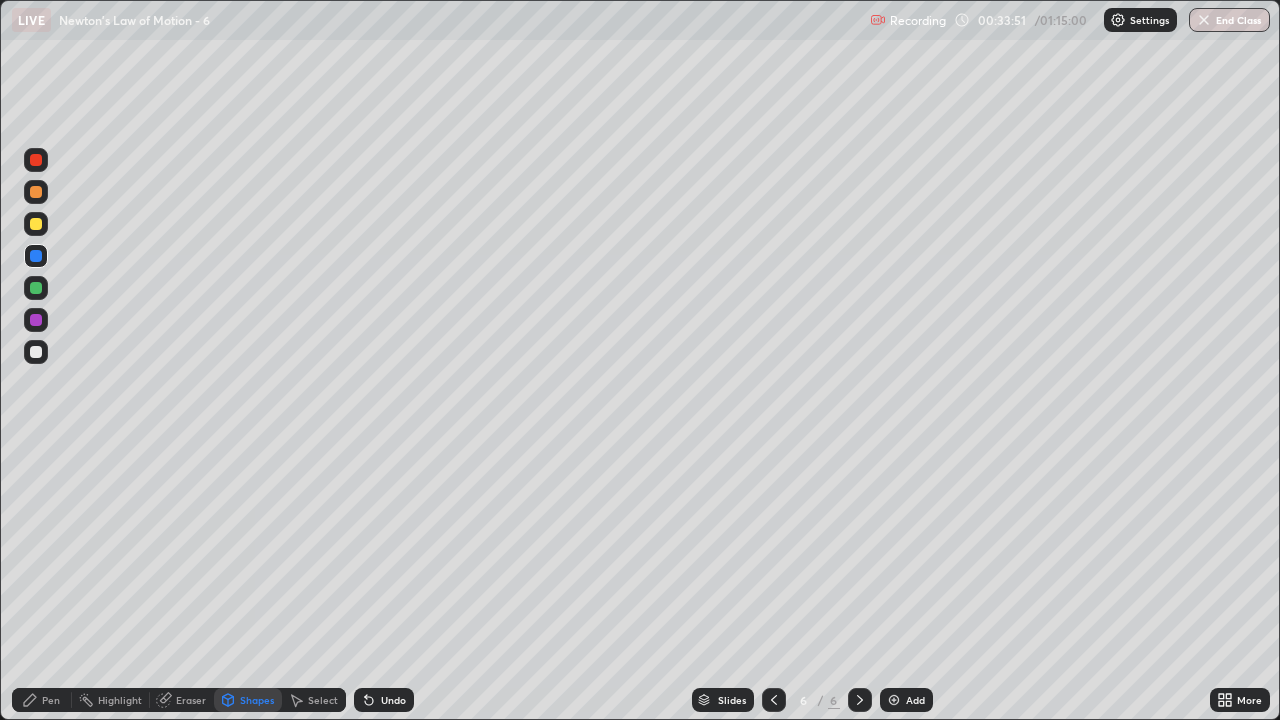 click on "Shapes" at bounding box center [257, 700] 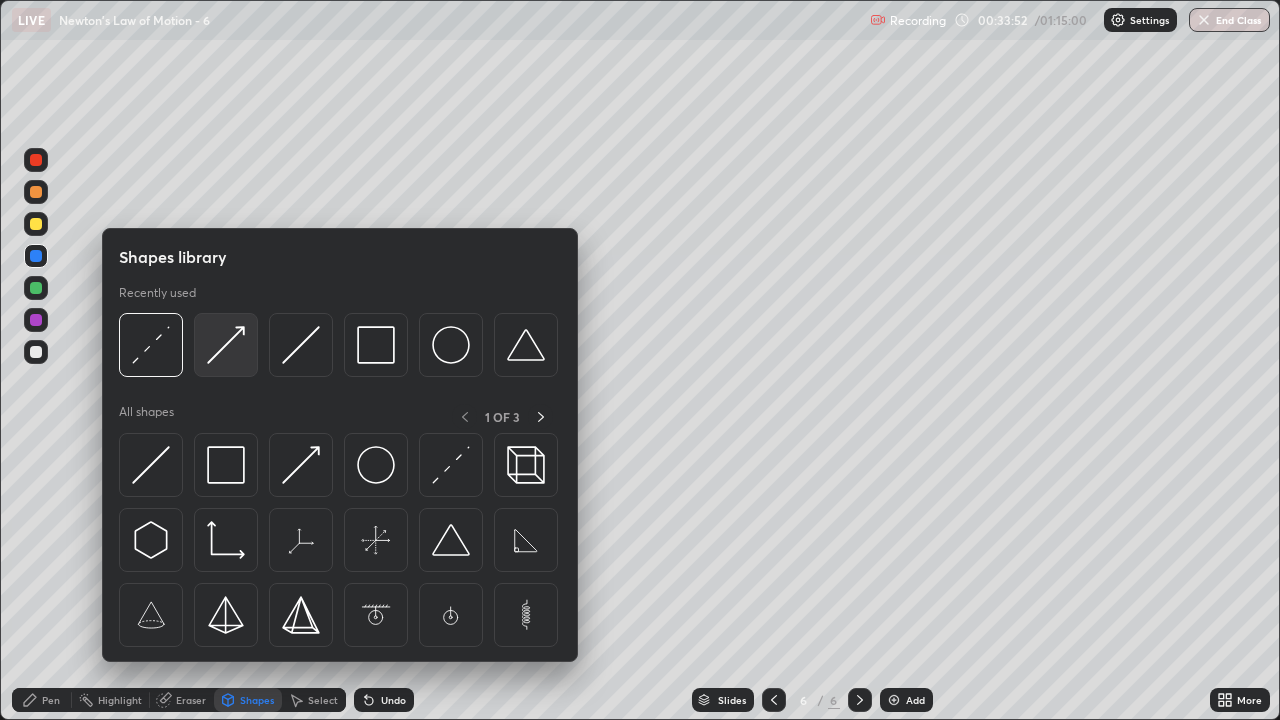 click at bounding box center (226, 345) 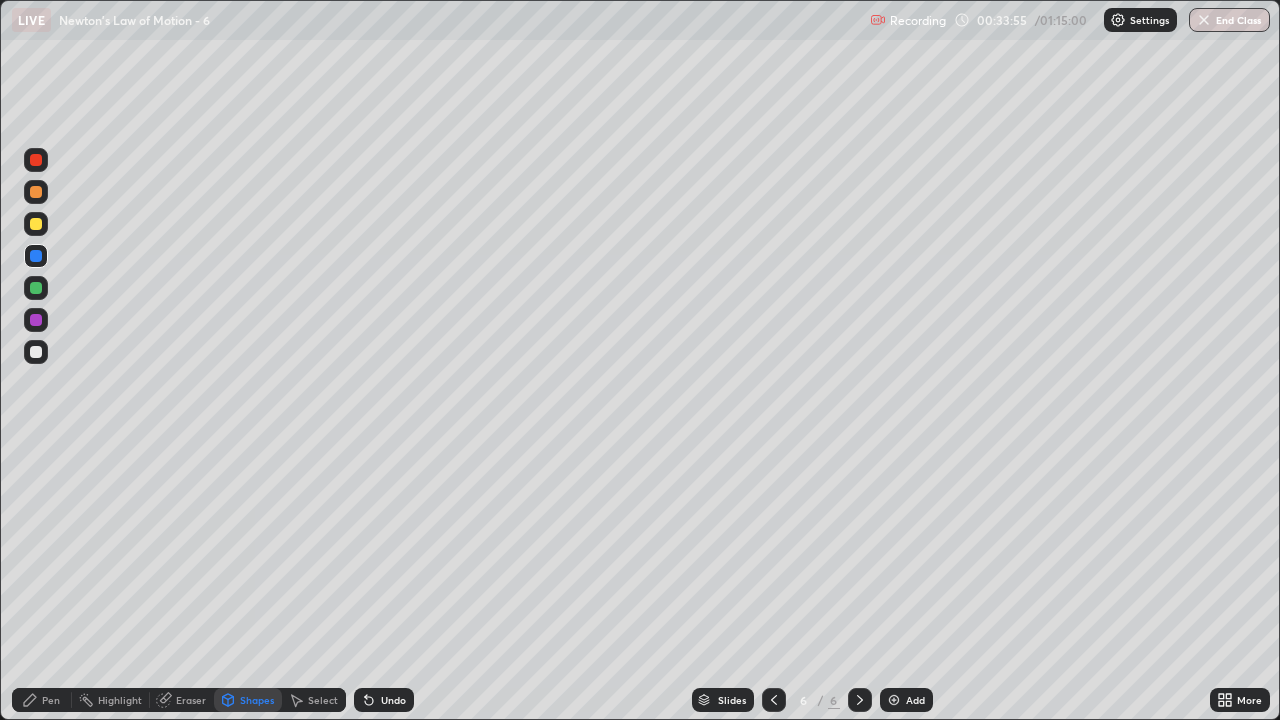 click on "Pen" at bounding box center (51, 700) 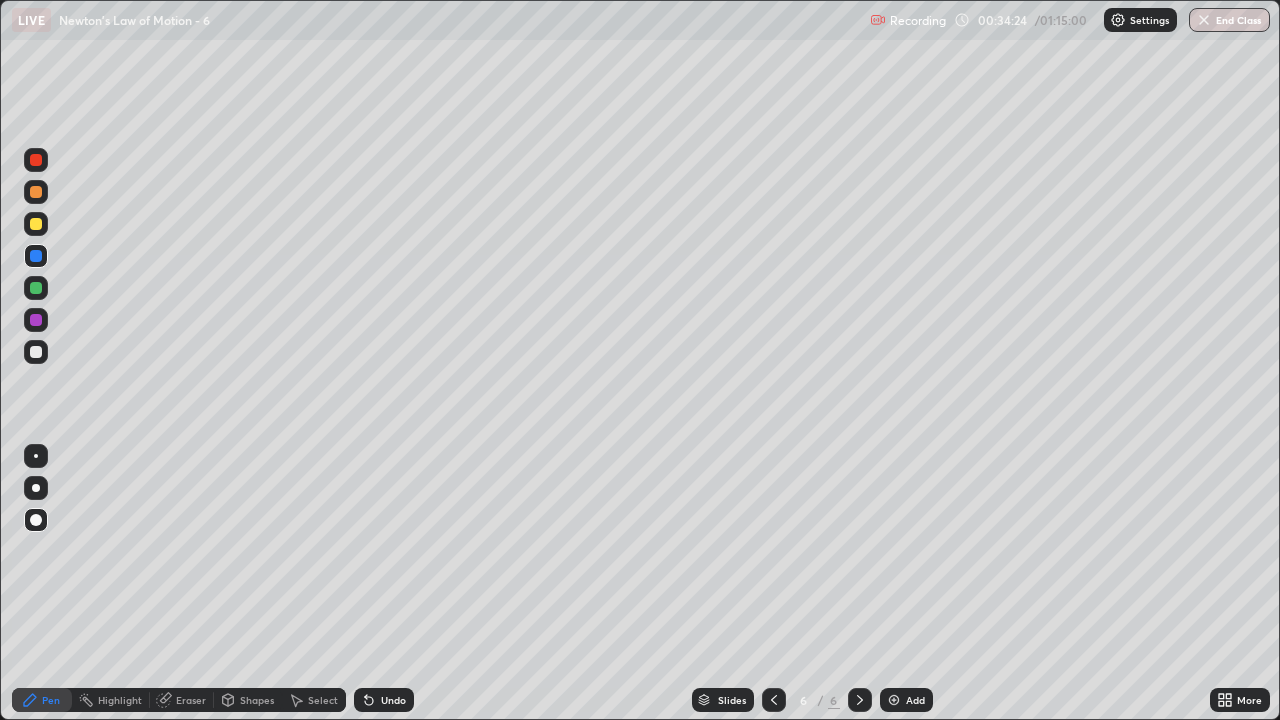 click at bounding box center (36, 352) 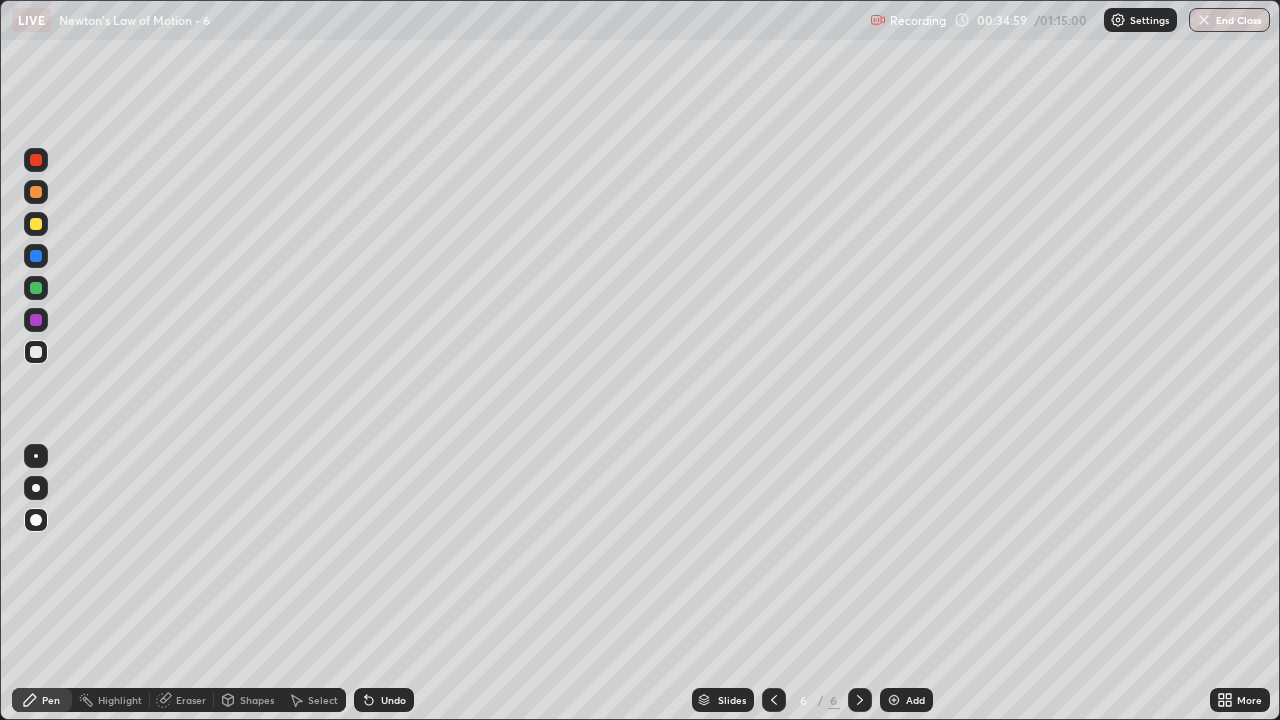 click on "Undo" at bounding box center (393, 700) 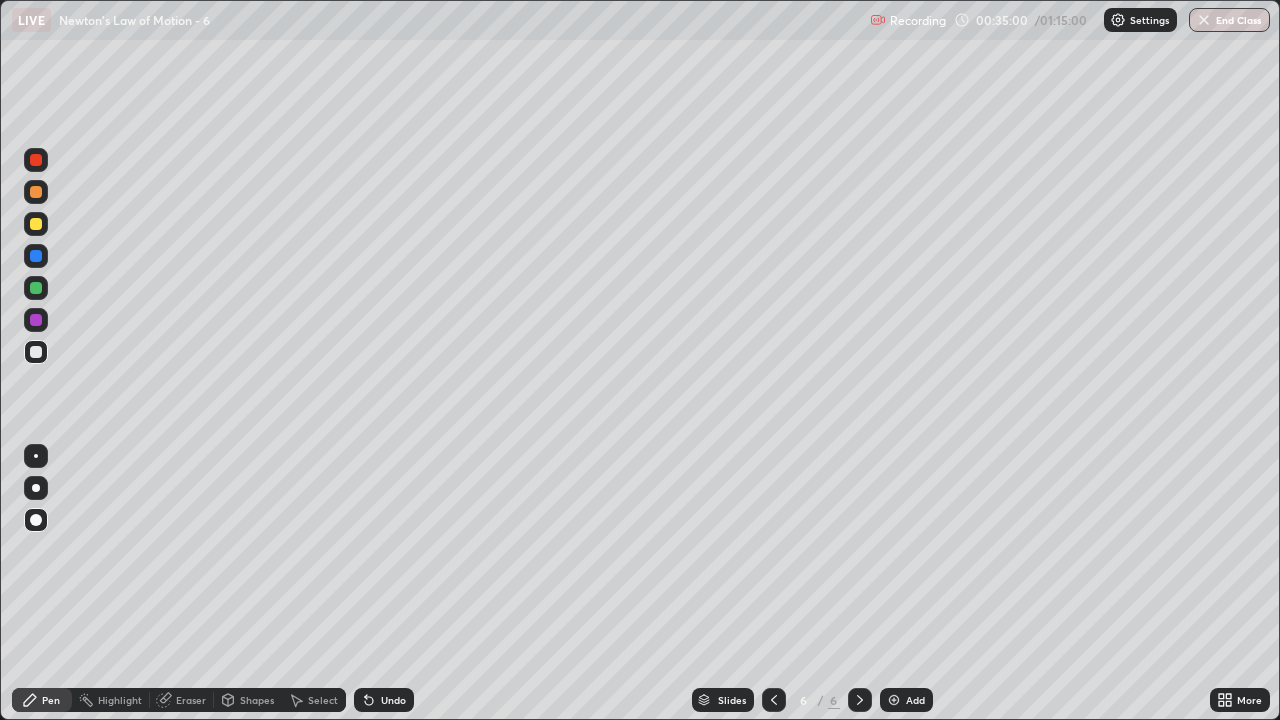 click on "Undo" at bounding box center (393, 700) 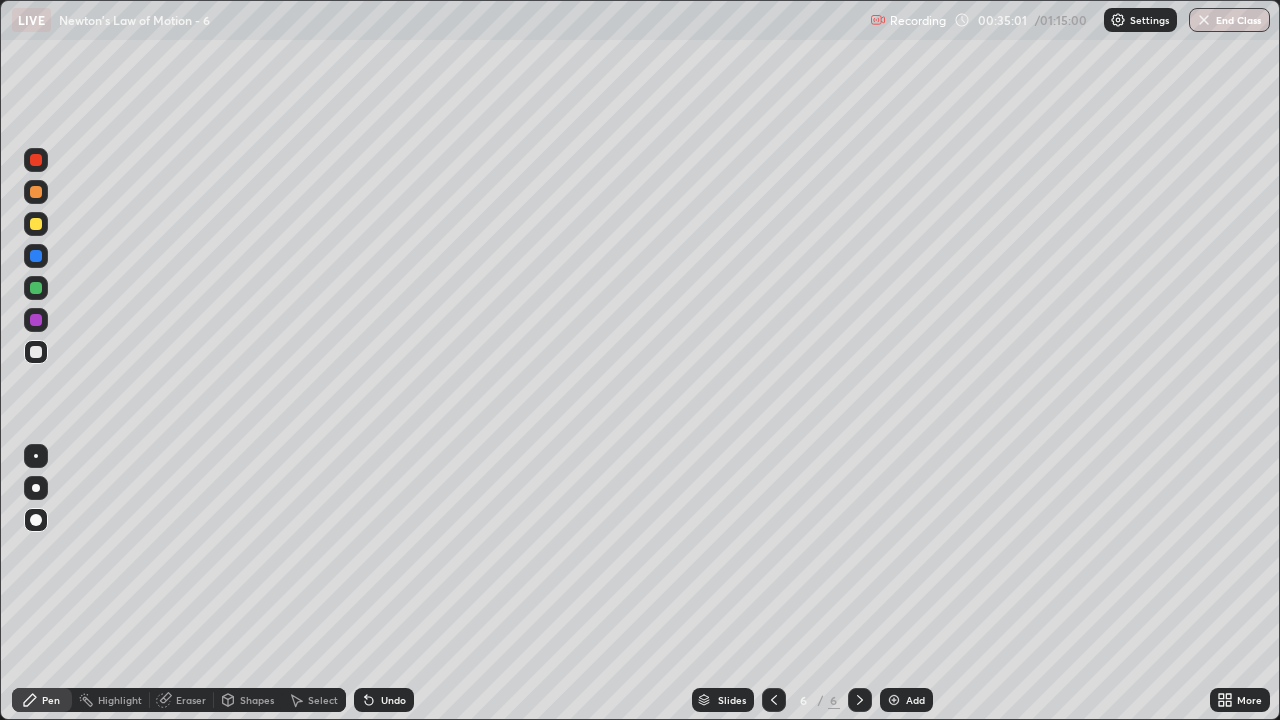 click on "Undo" at bounding box center [384, 700] 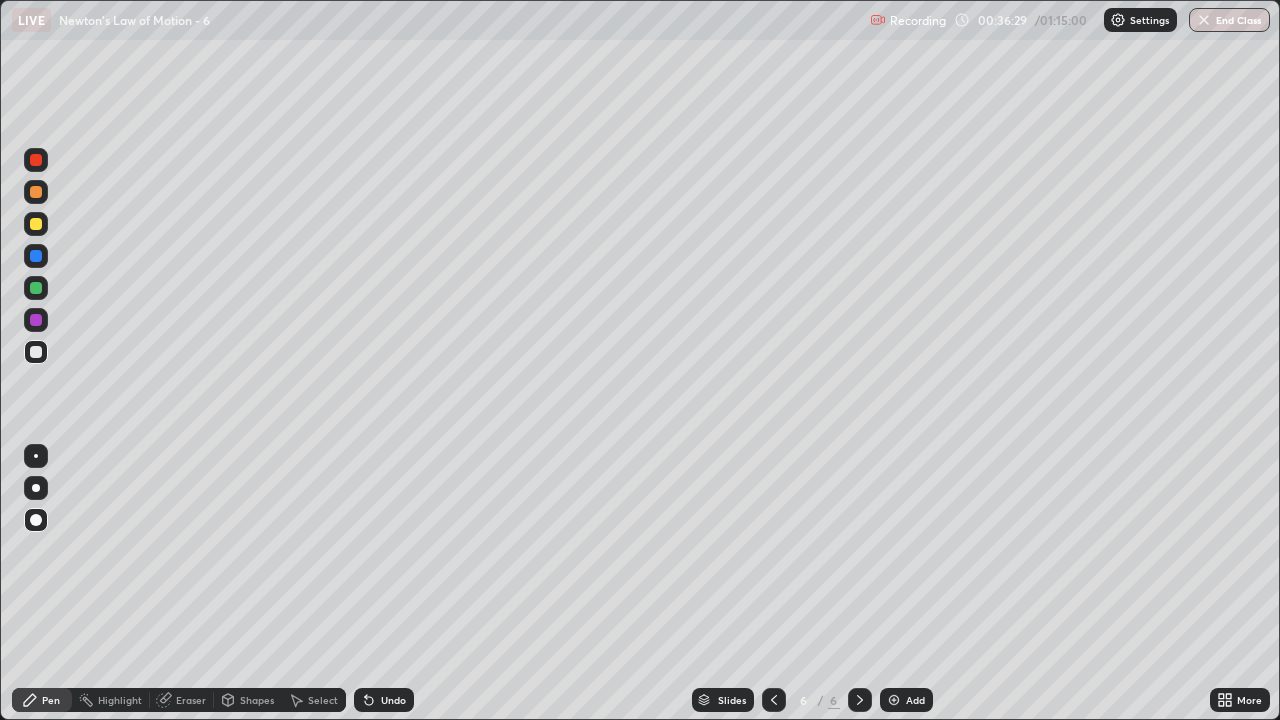 click on "Add" at bounding box center [906, 700] 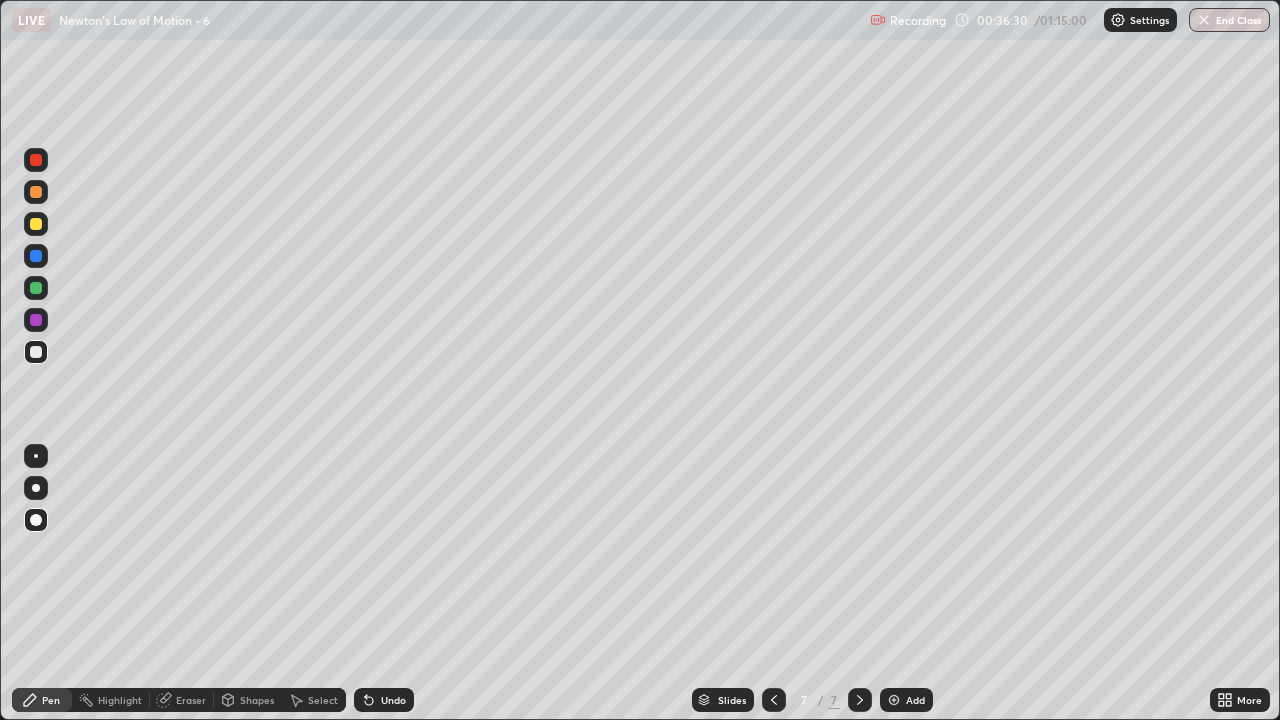 click on "Shapes" at bounding box center [248, 700] 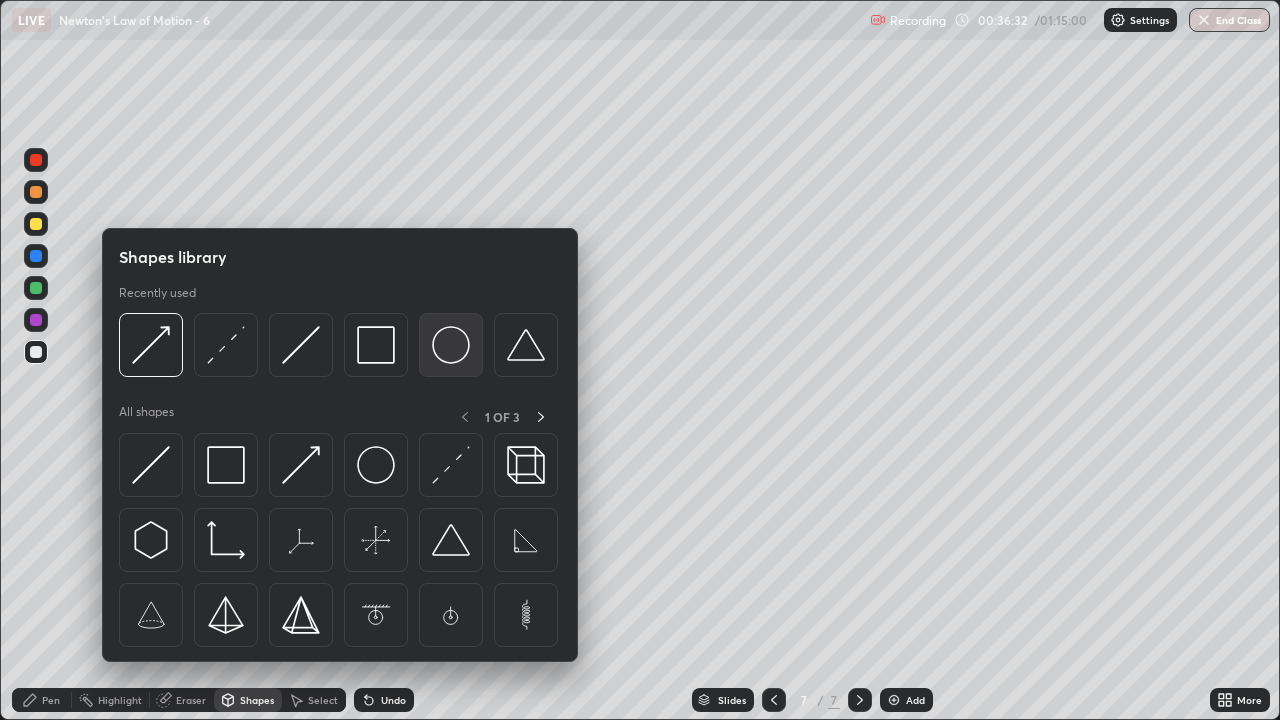 click at bounding box center (451, 345) 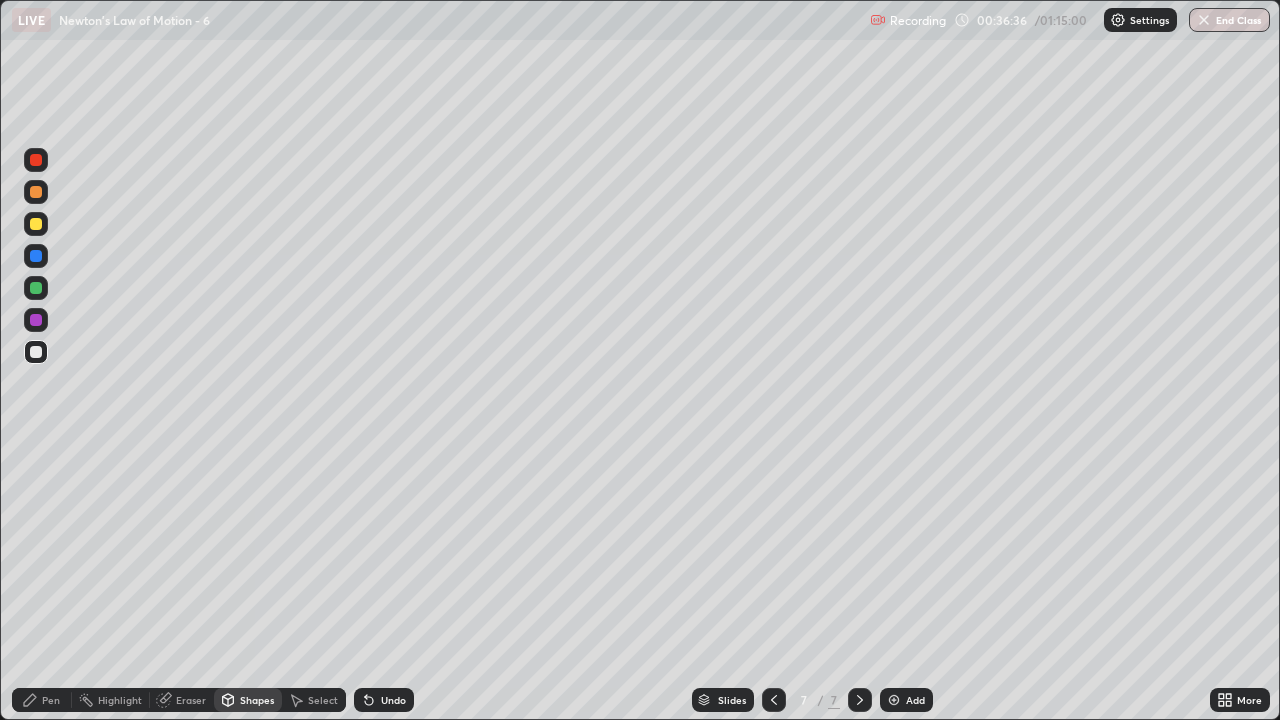 click at bounding box center [36, 224] 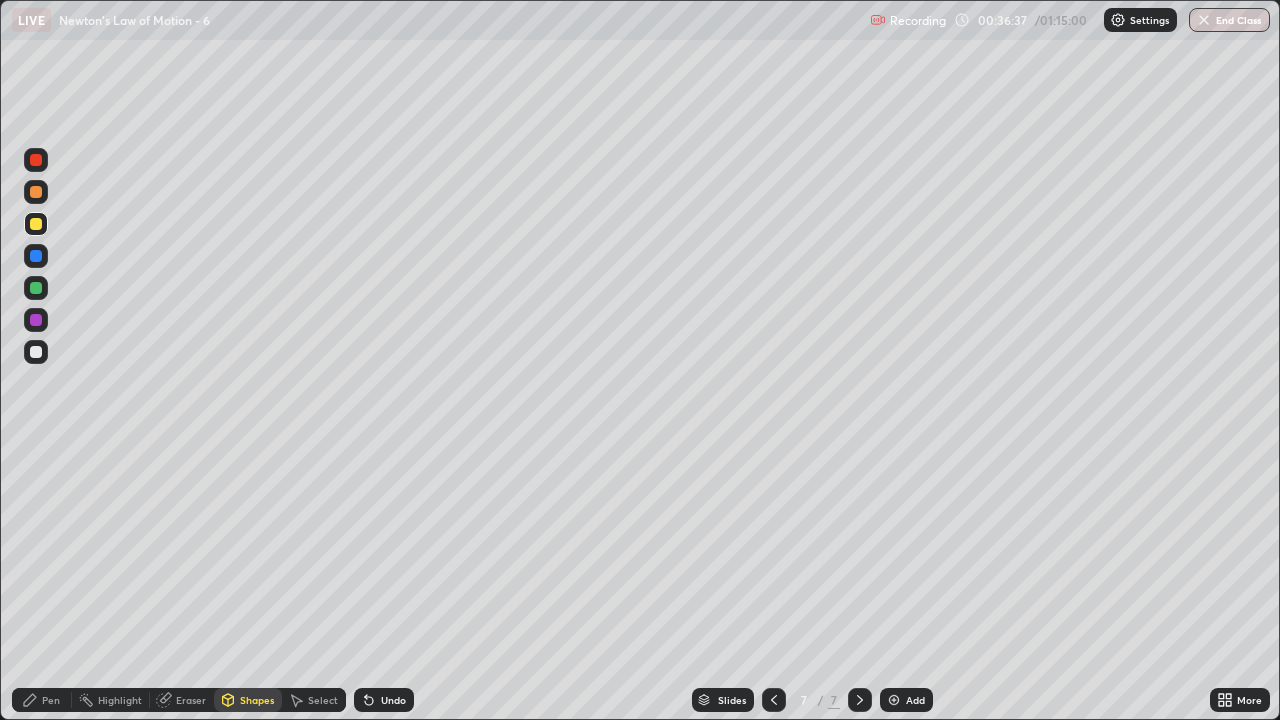click on "Shapes" at bounding box center [257, 700] 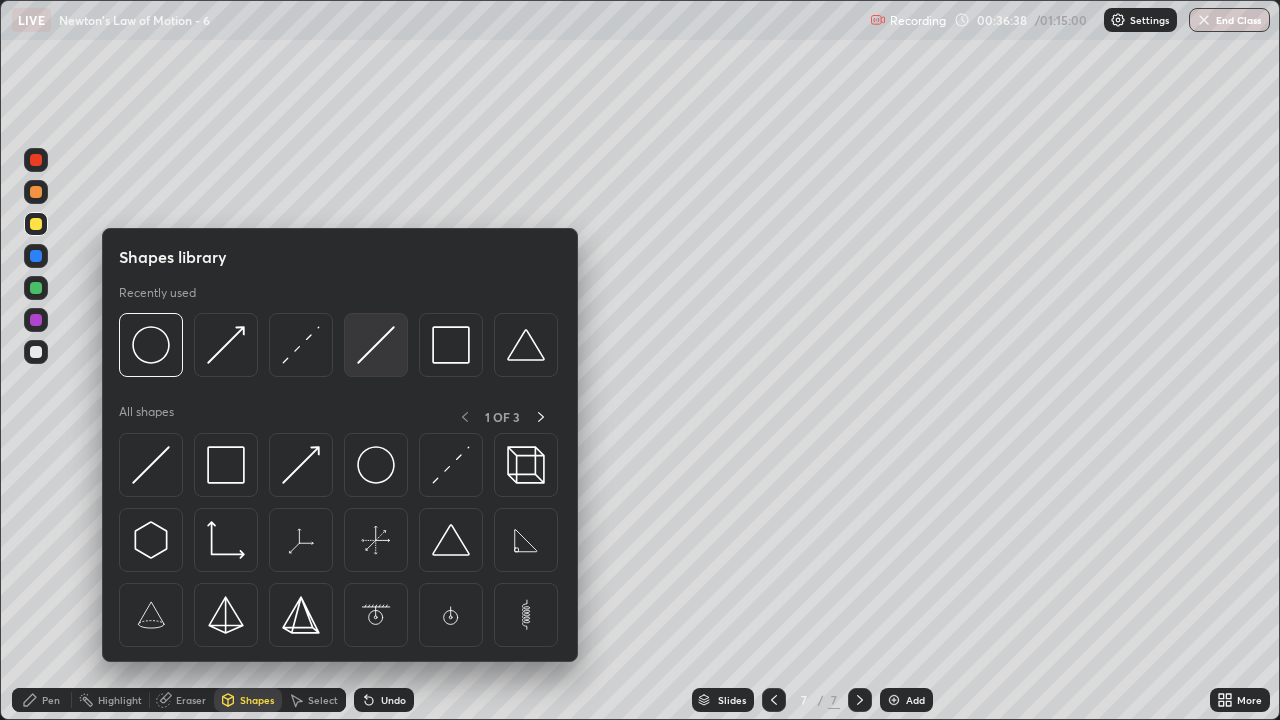 click at bounding box center (376, 345) 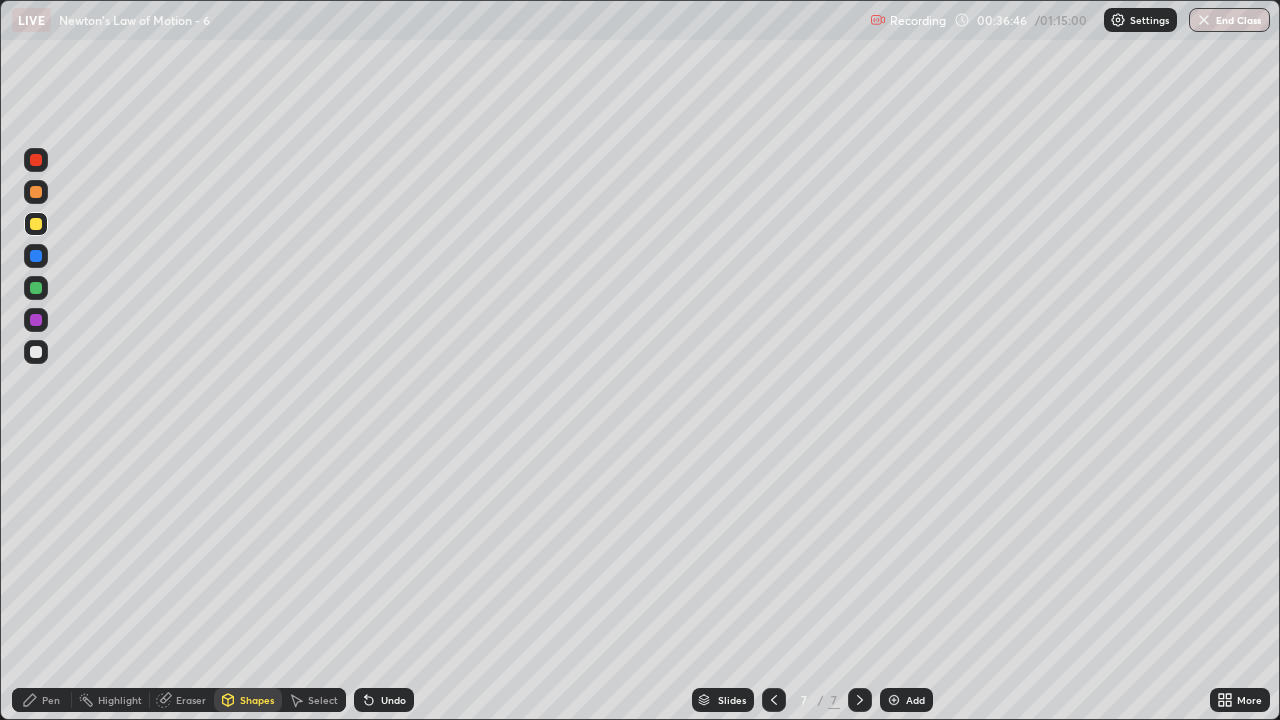 click at bounding box center [36, 288] 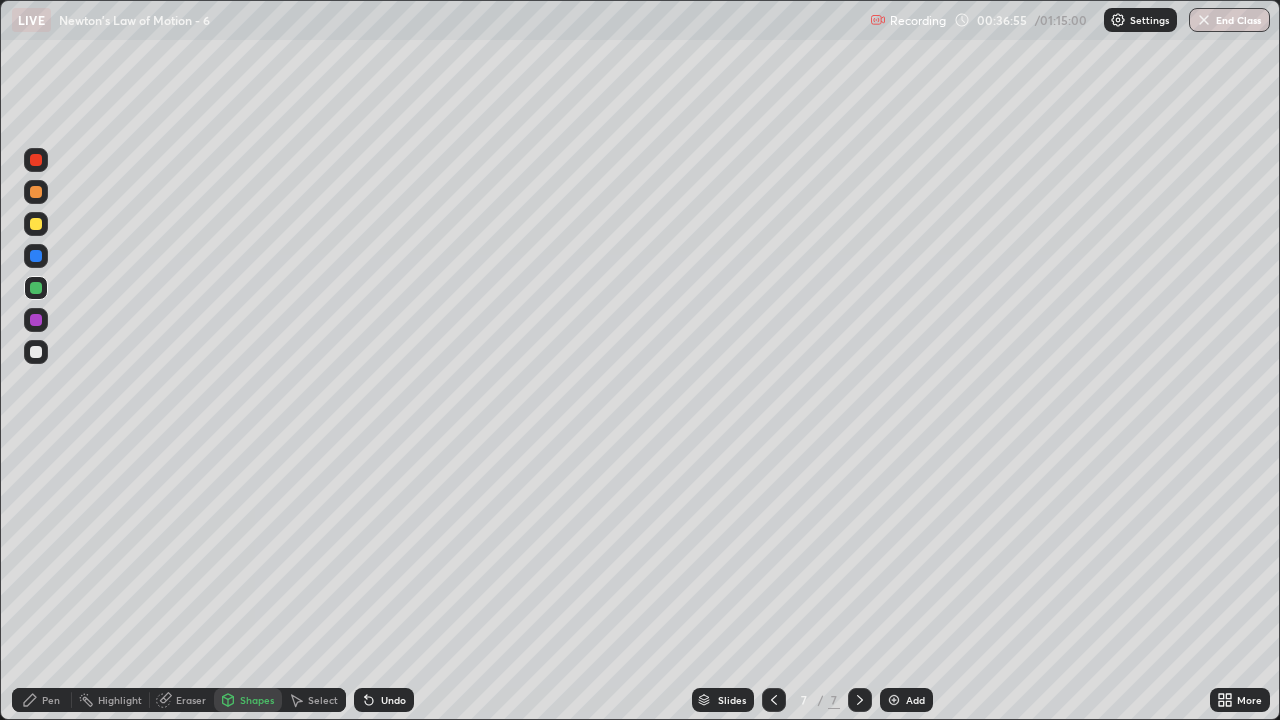 click on "Shapes" at bounding box center [257, 700] 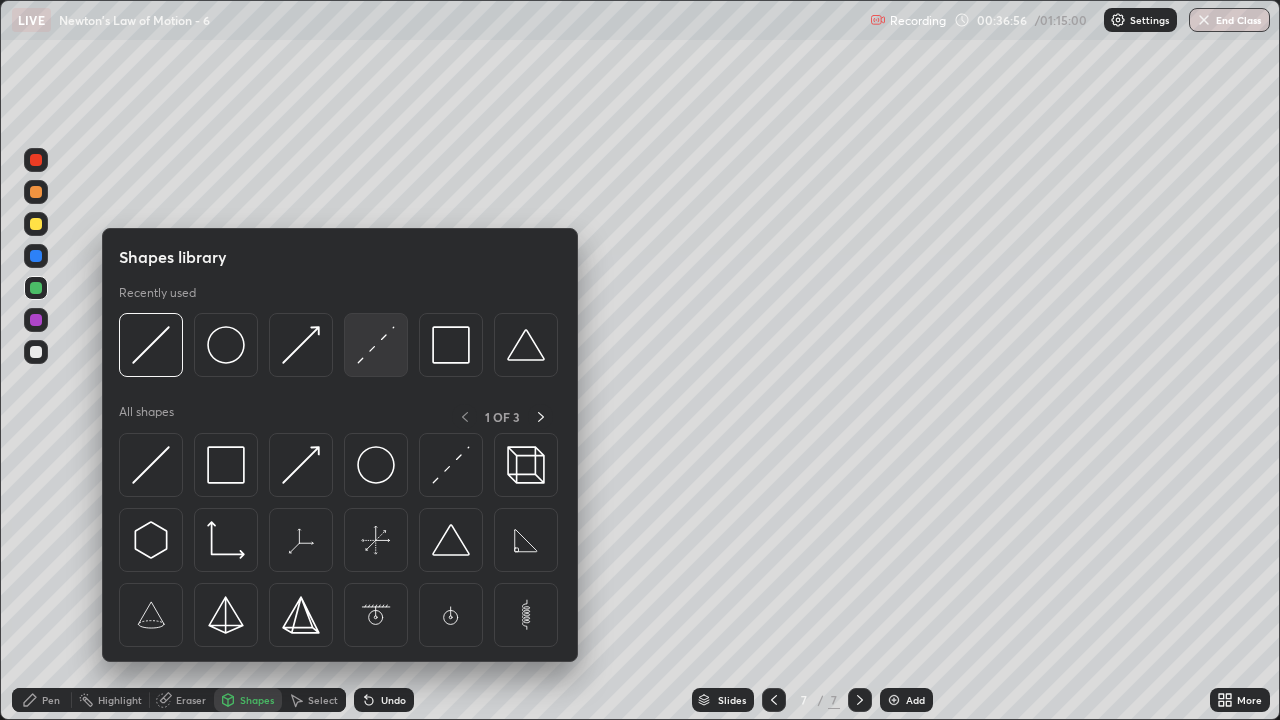click at bounding box center [376, 345] 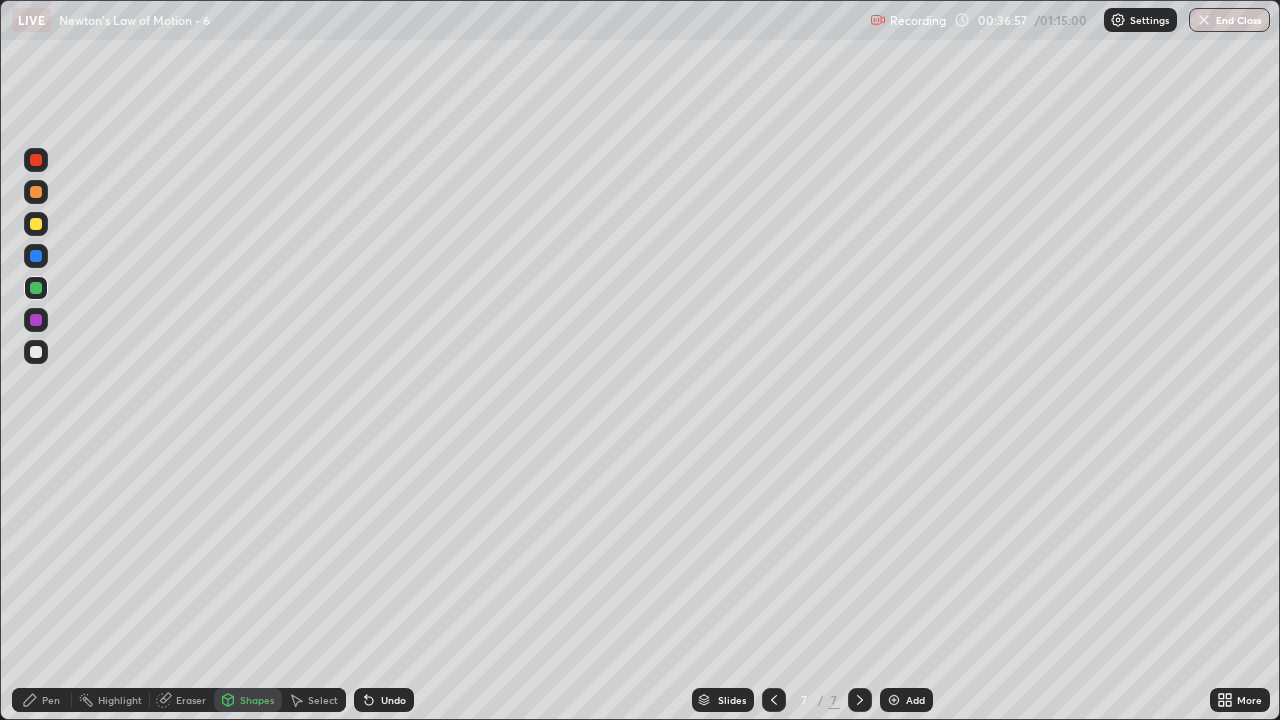 click at bounding box center (36, 320) 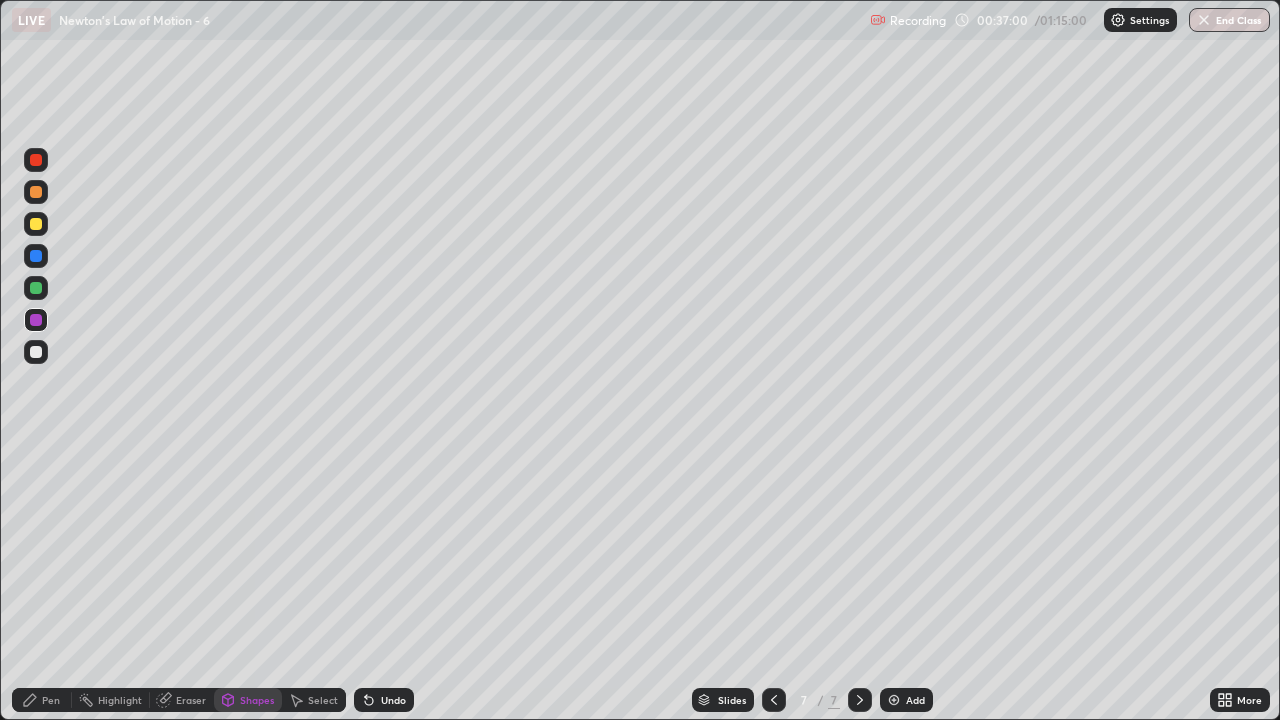 click on "Pen" at bounding box center (51, 700) 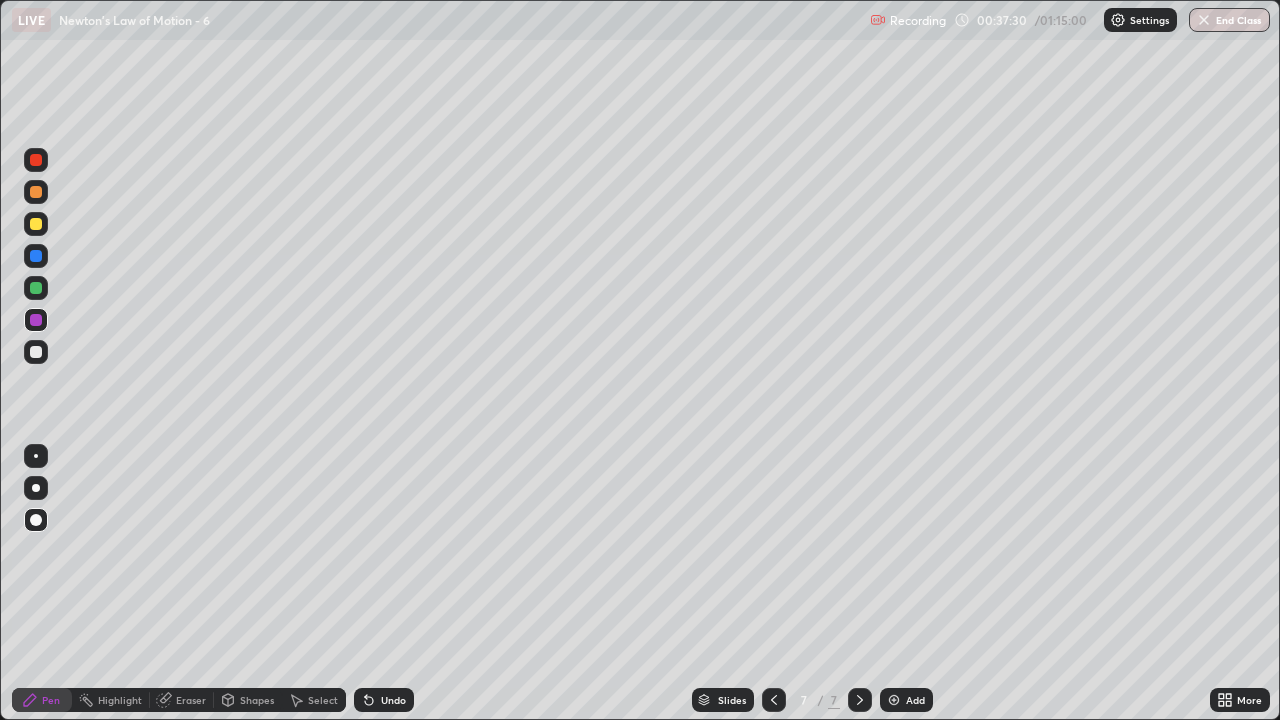 click at bounding box center (36, 288) 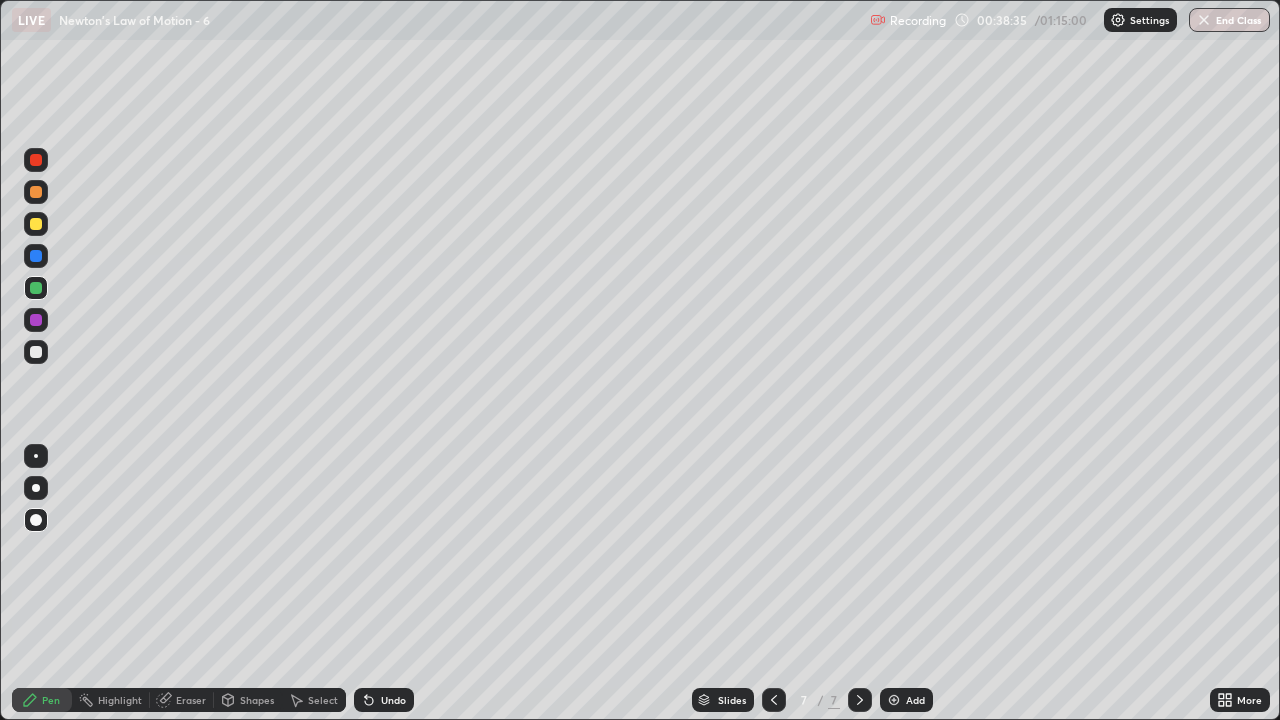 click on "Shapes" at bounding box center (257, 700) 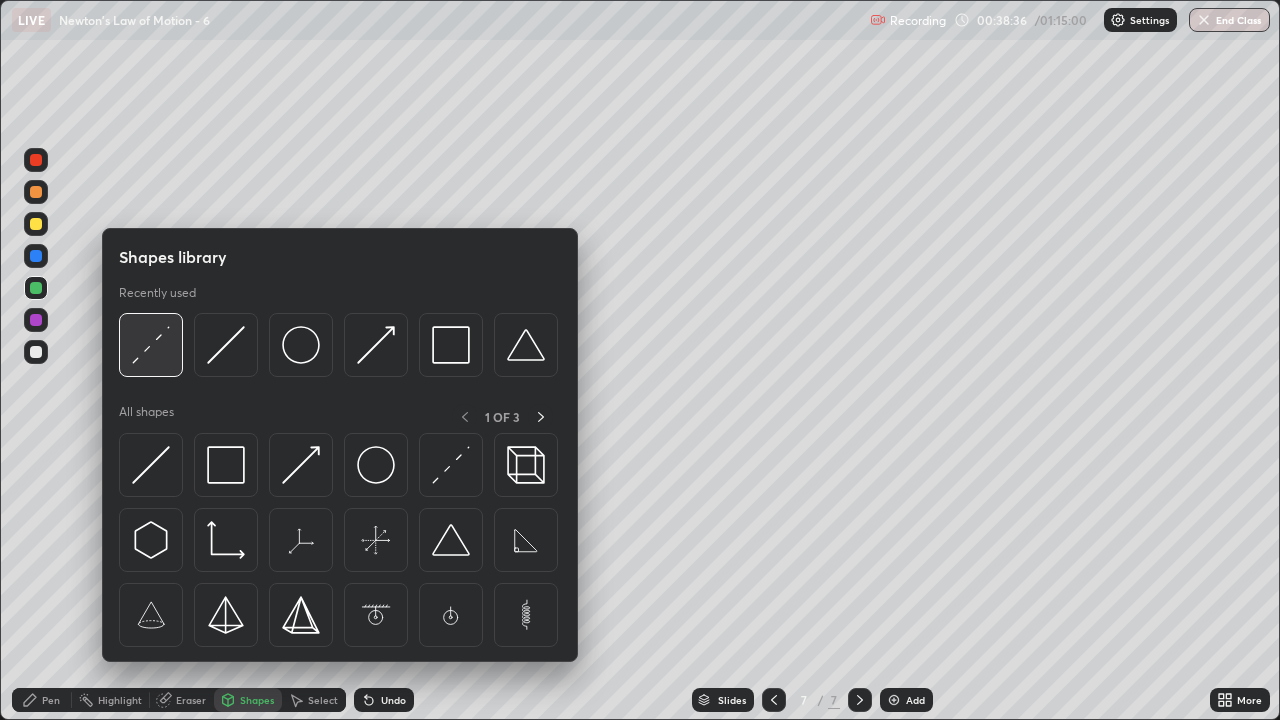 click at bounding box center (151, 345) 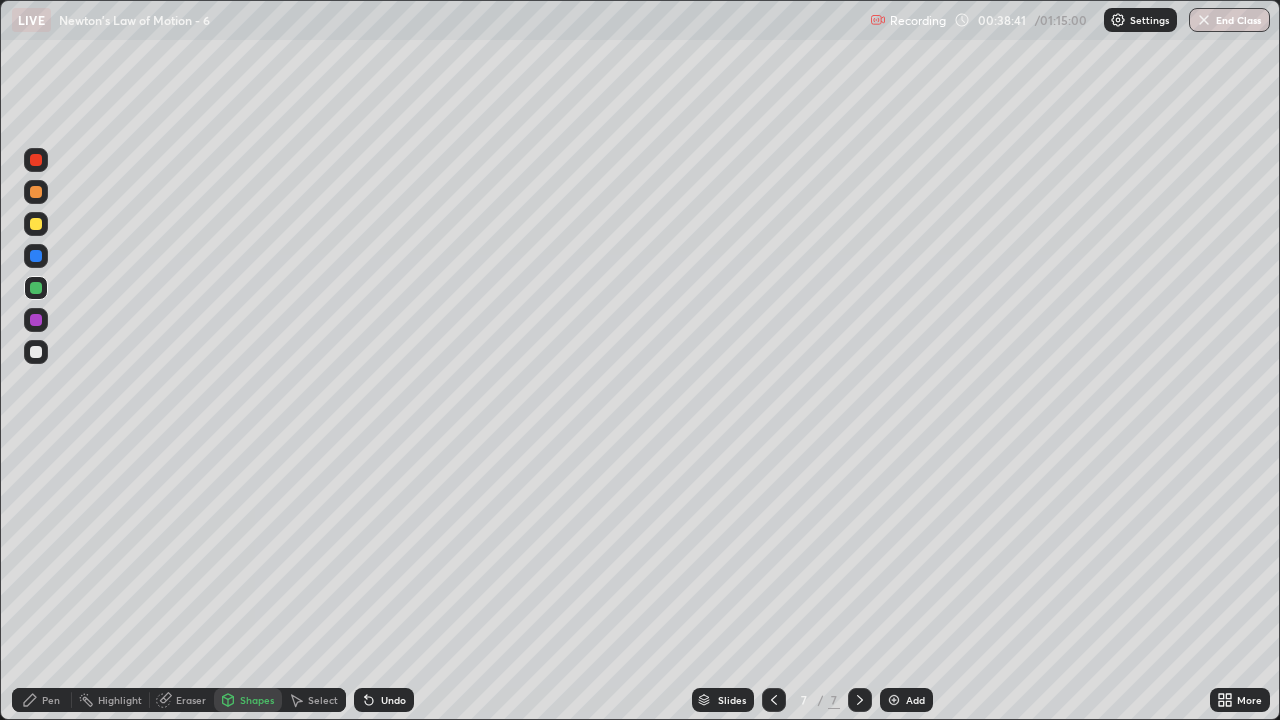 click on "Shapes" at bounding box center (257, 700) 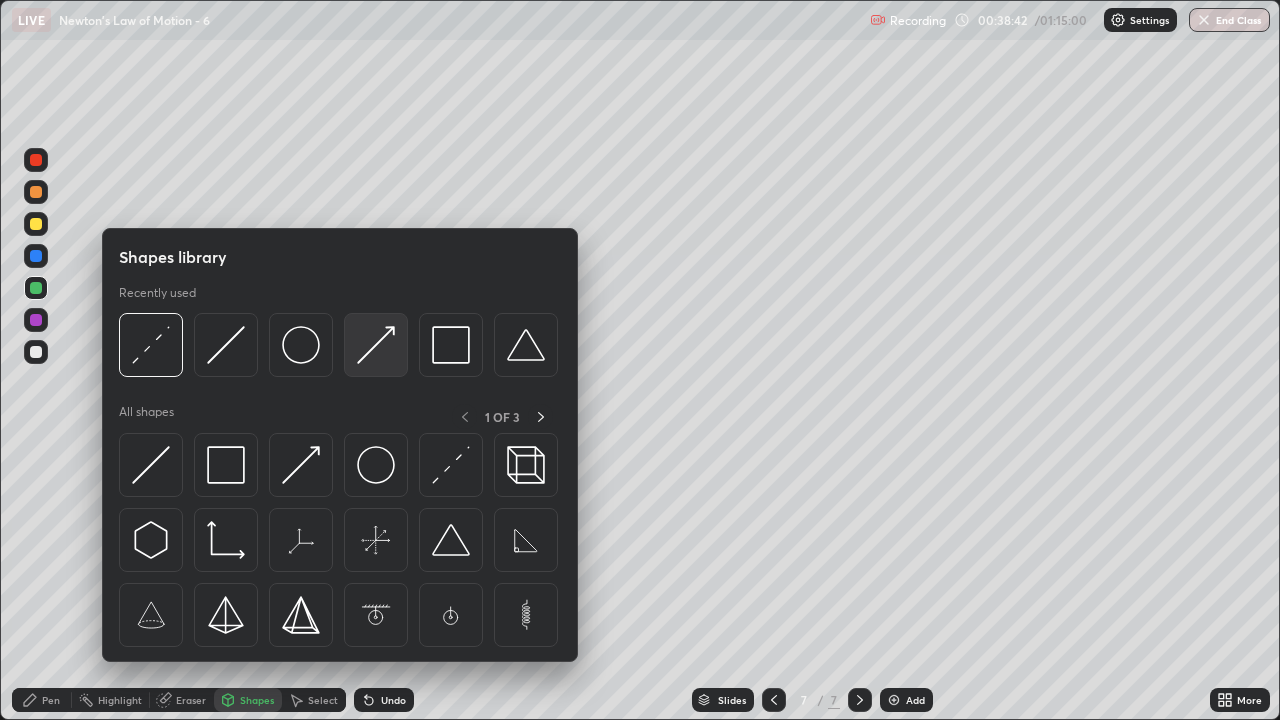 click at bounding box center (376, 345) 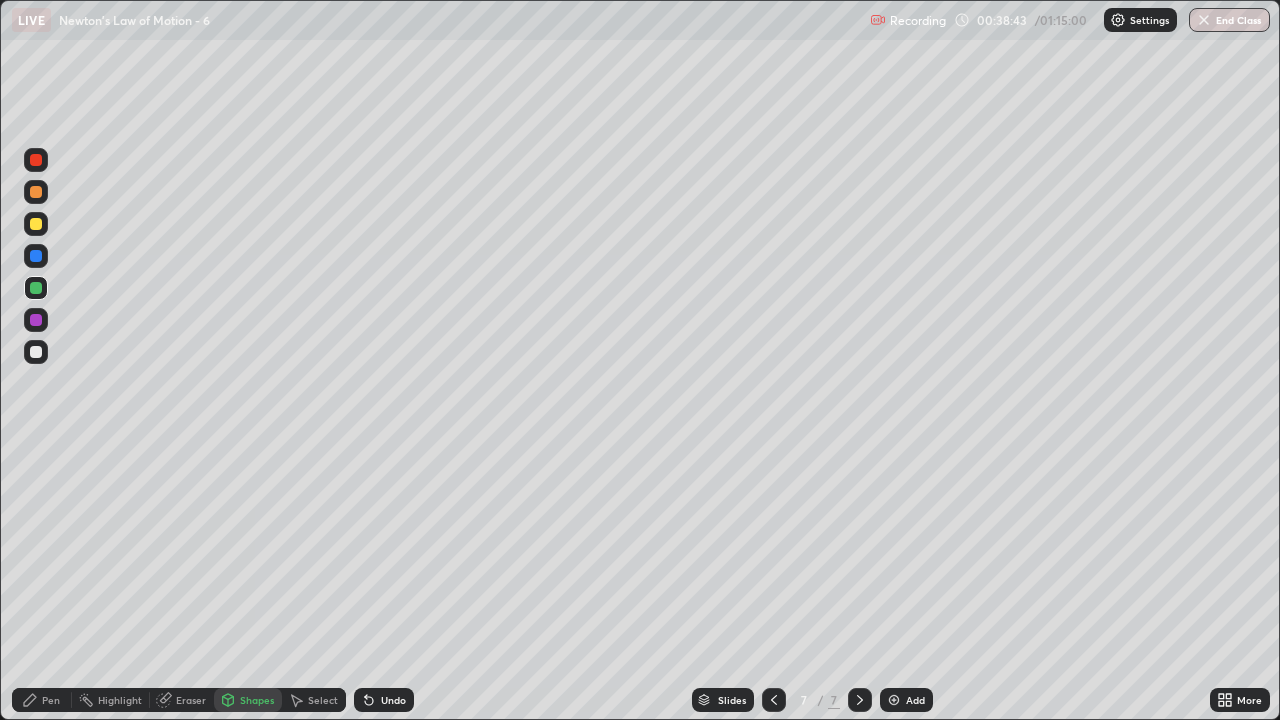click at bounding box center [36, 256] 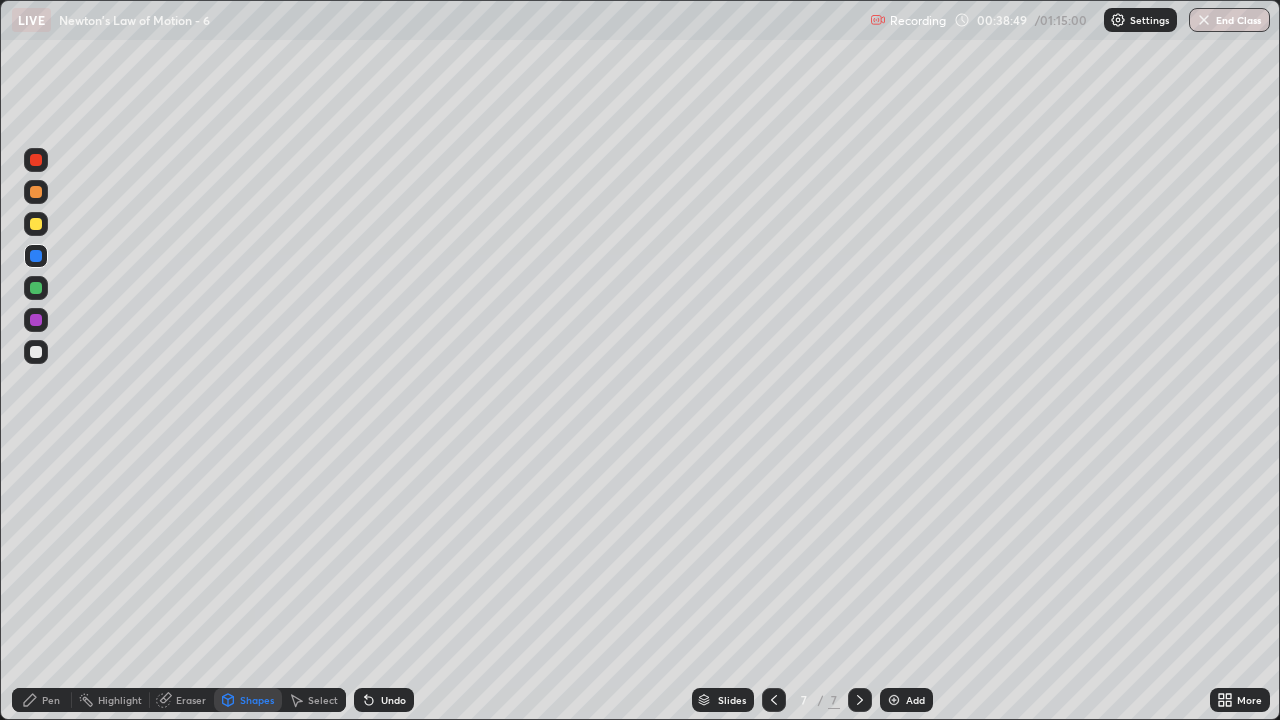 click on "Pen" at bounding box center (51, 700) 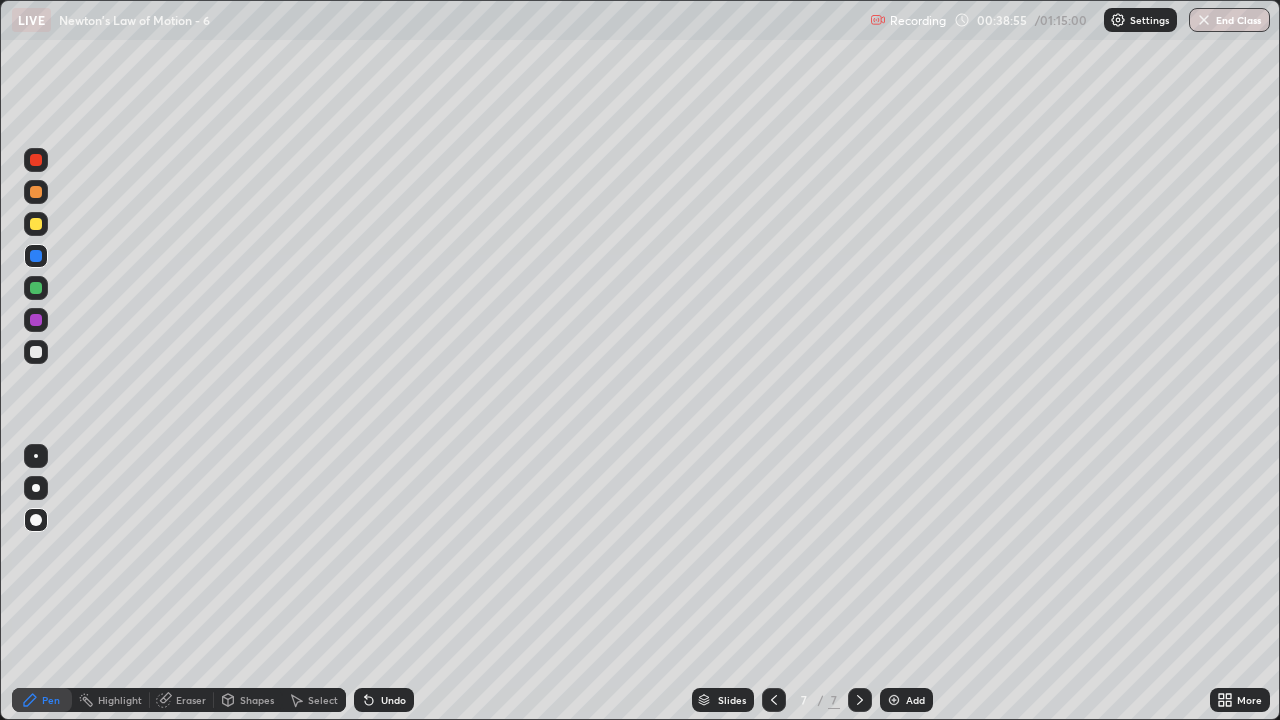 click on "Undo" at bounding box center (393, 700) 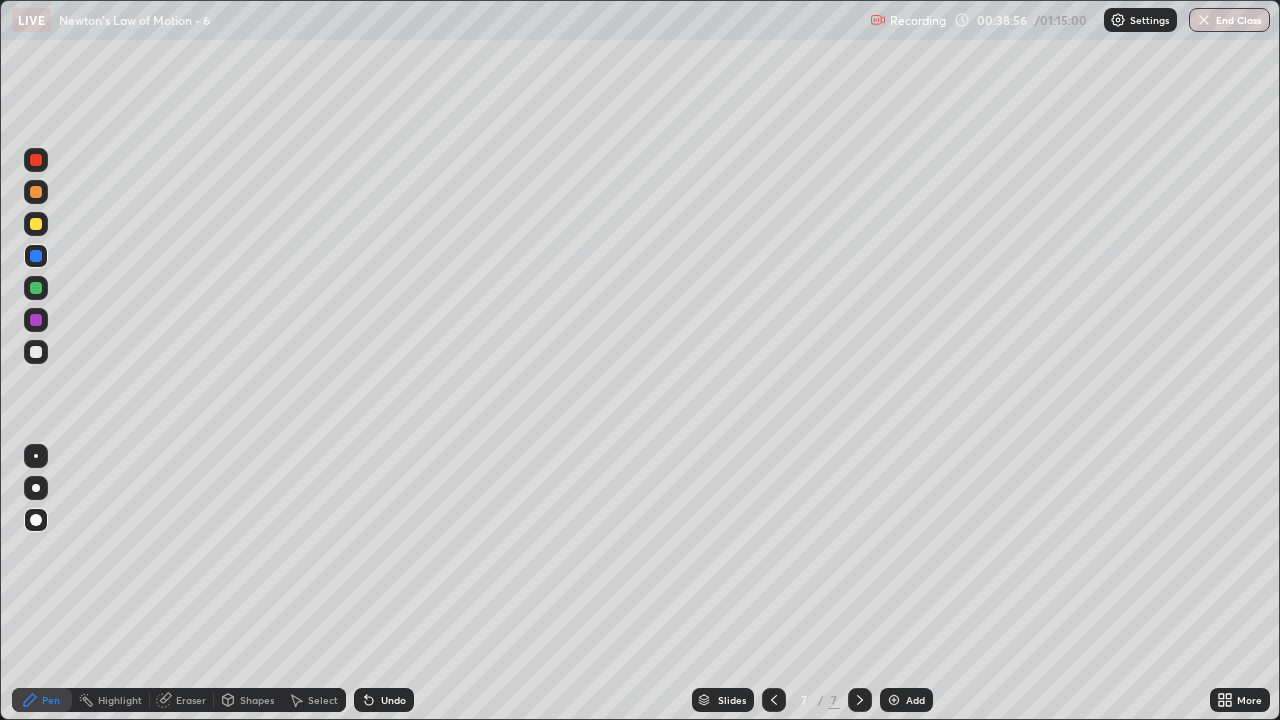 click on "Shapes" at bounding box center [257, 700] 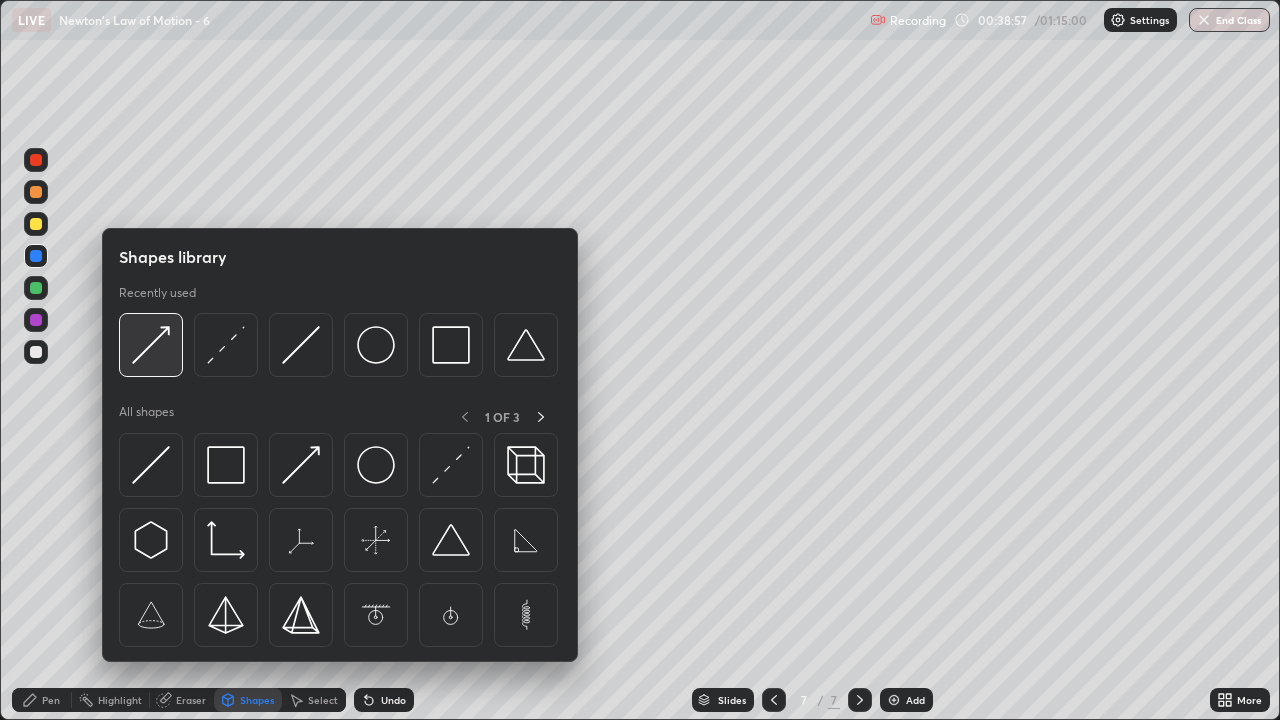 click at bounding box center (151, 345) 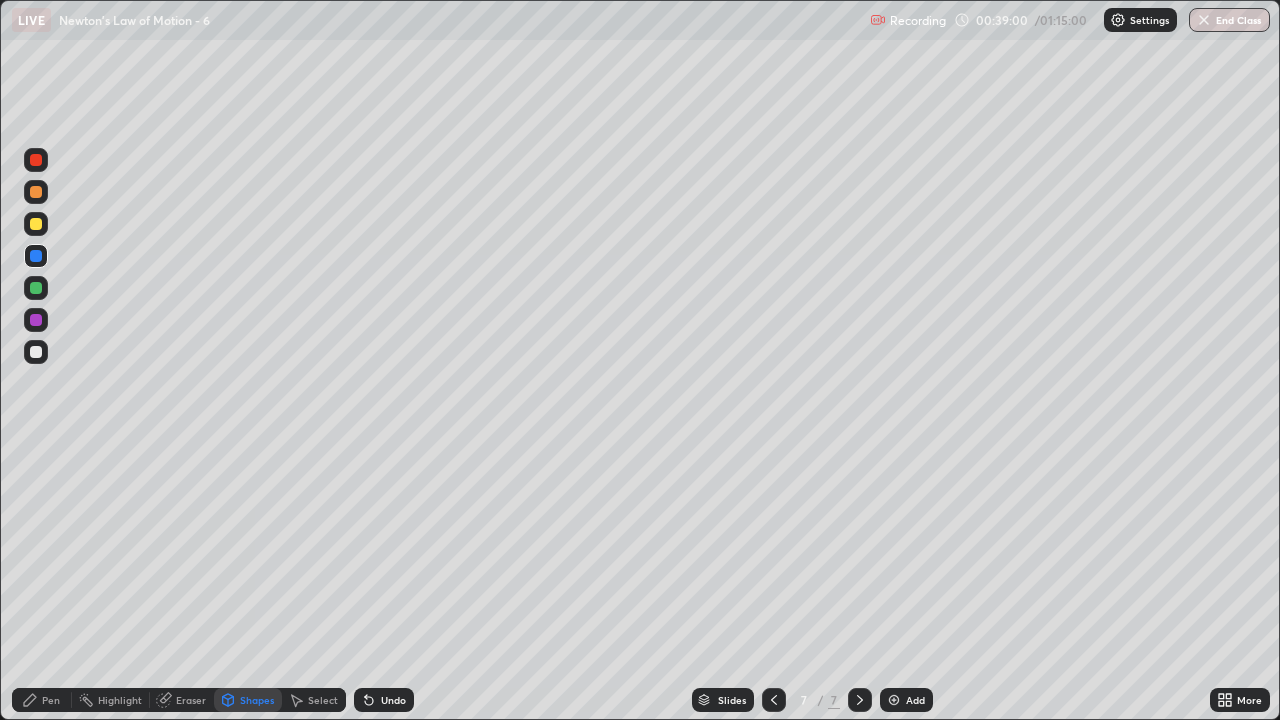 click on "Pen" at bounding box center [51, 700] 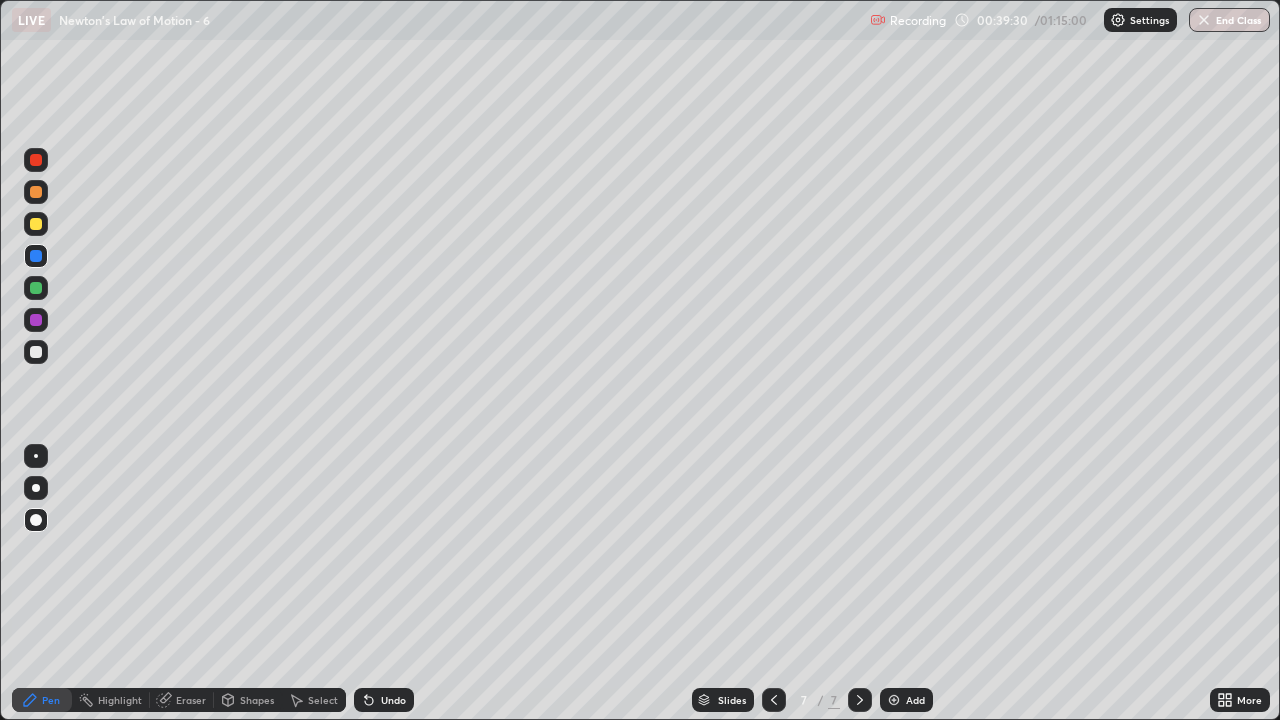 click on "Shapes" at bounding box center (257, 700) 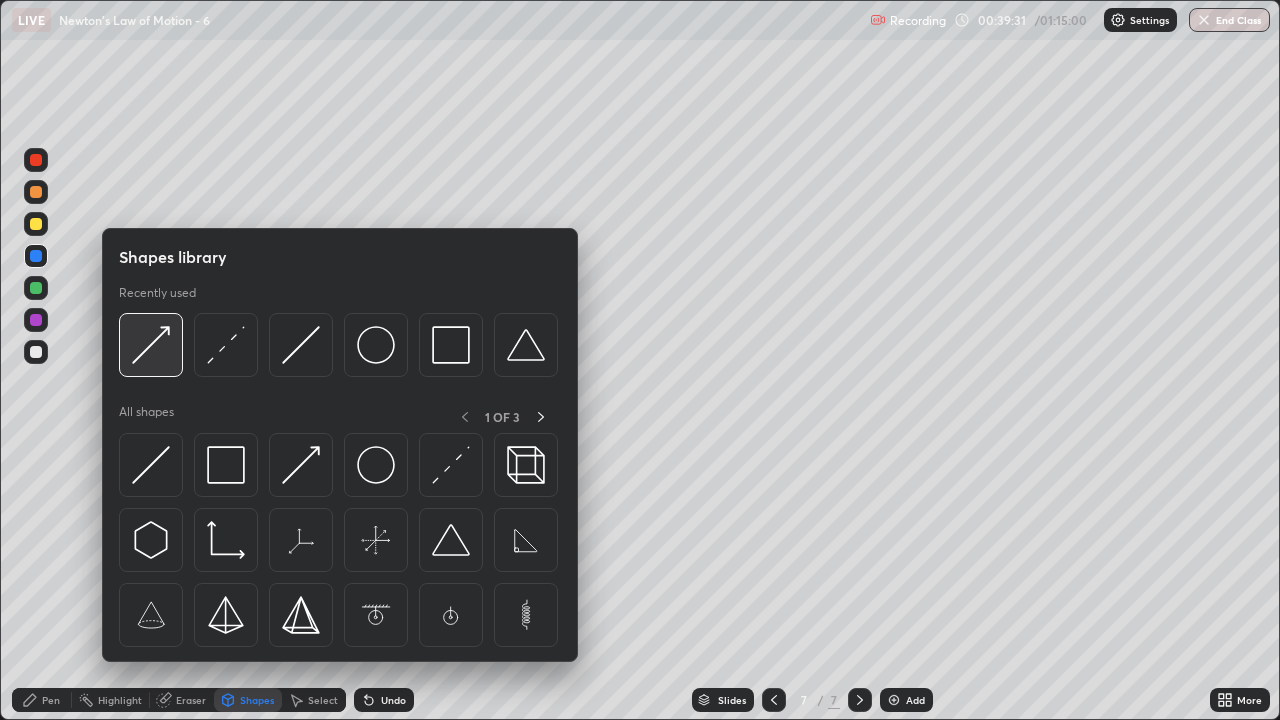 click at bounding box center [151, 345] 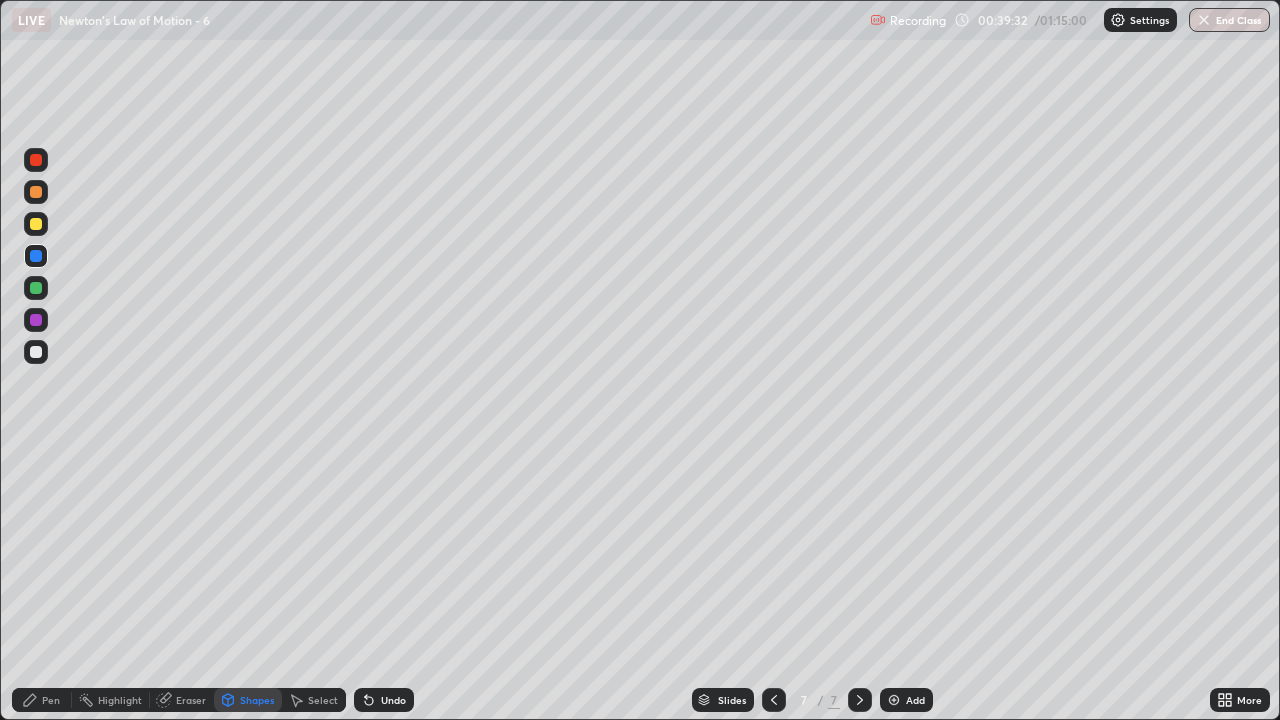 click at bounding box center (36, 192) 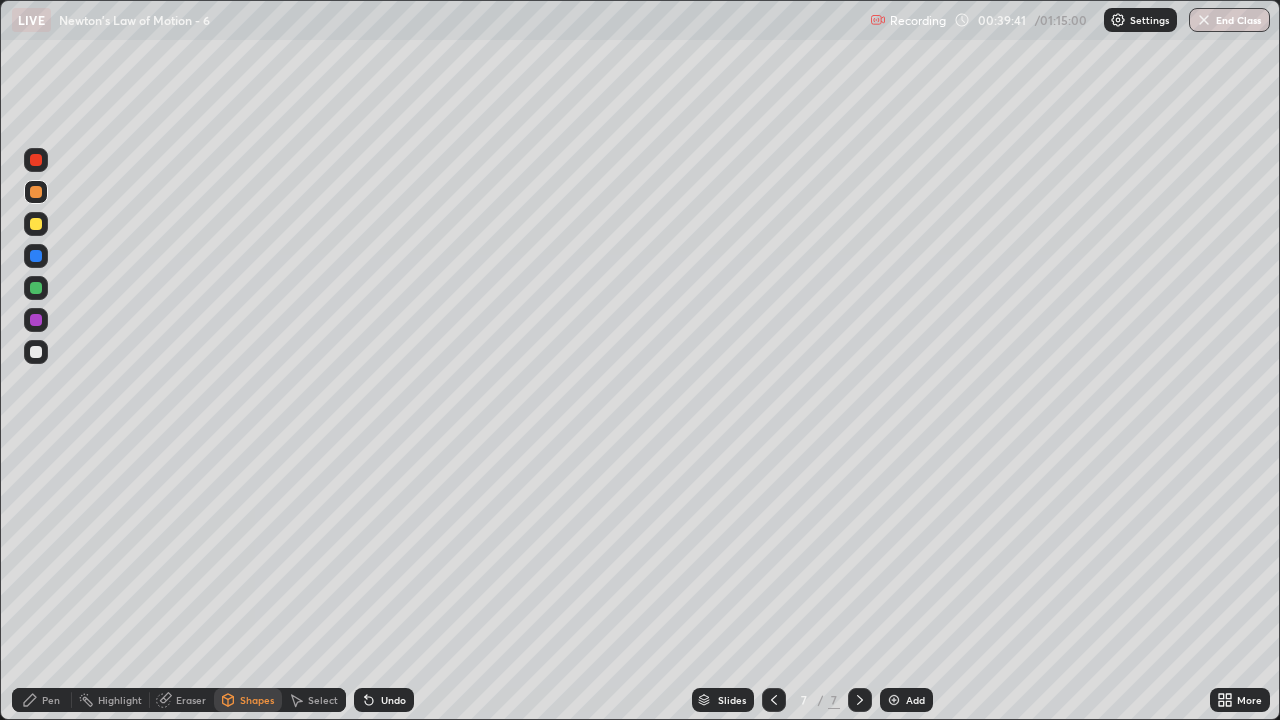 click on "Pen" at bounding box center (51, 700) 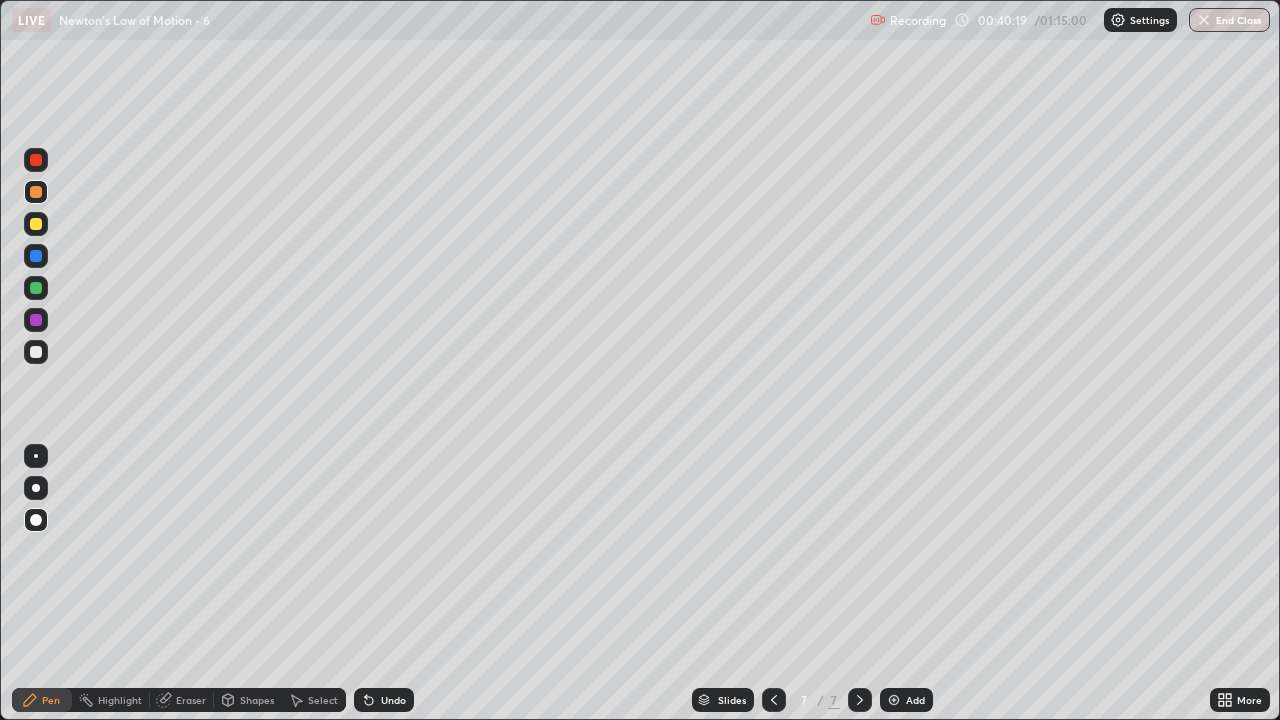 click at bounding box center (36, 320) 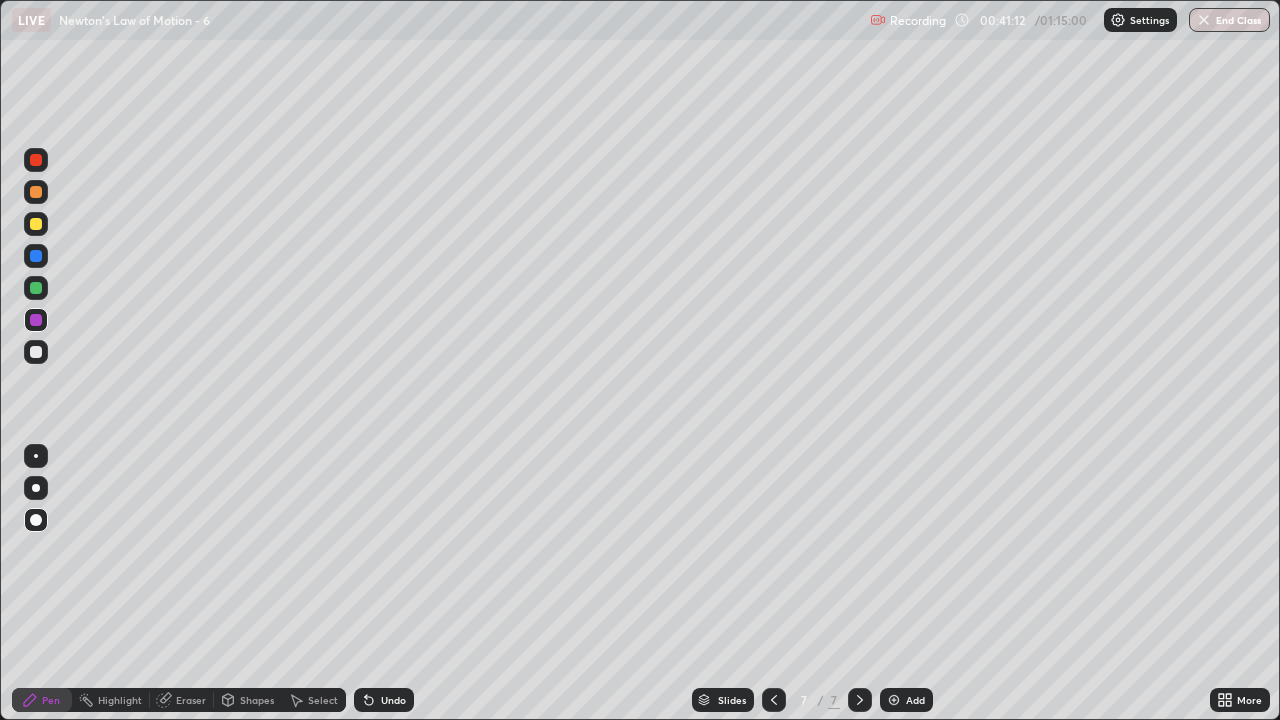 click on "Shapes" at bounding box center (257, 700) 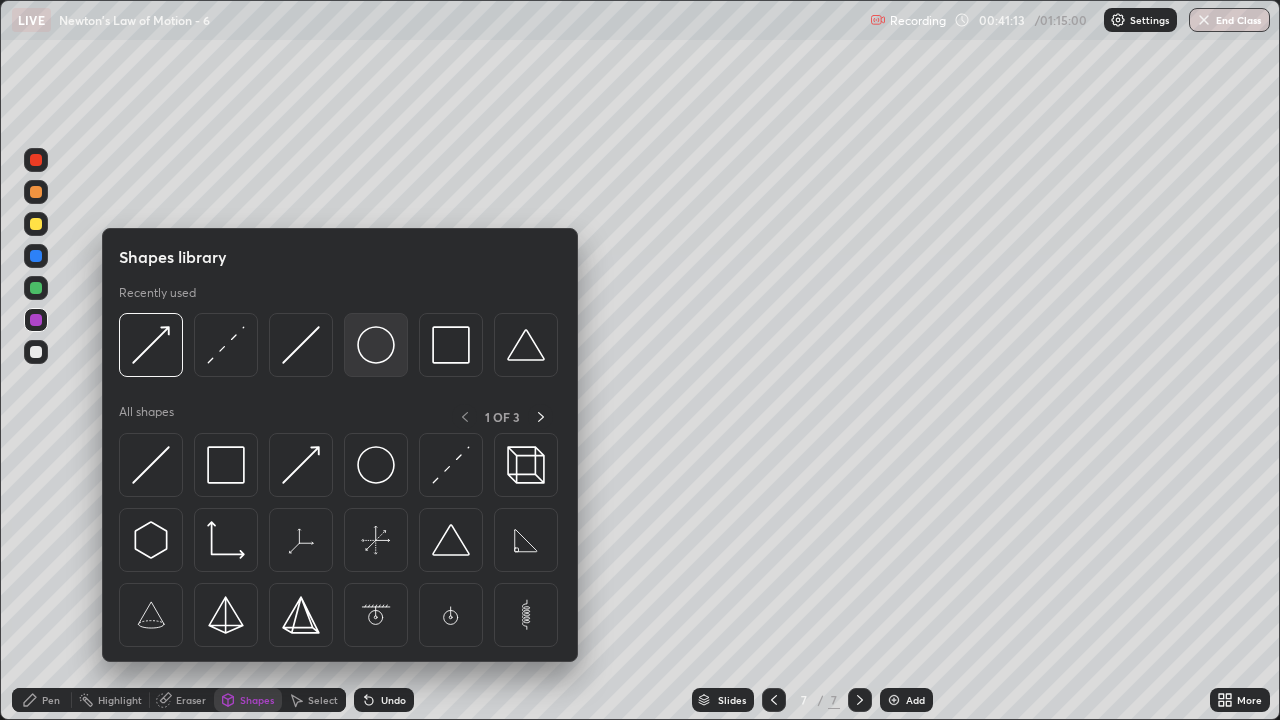 click at bounding box center [376, 345] 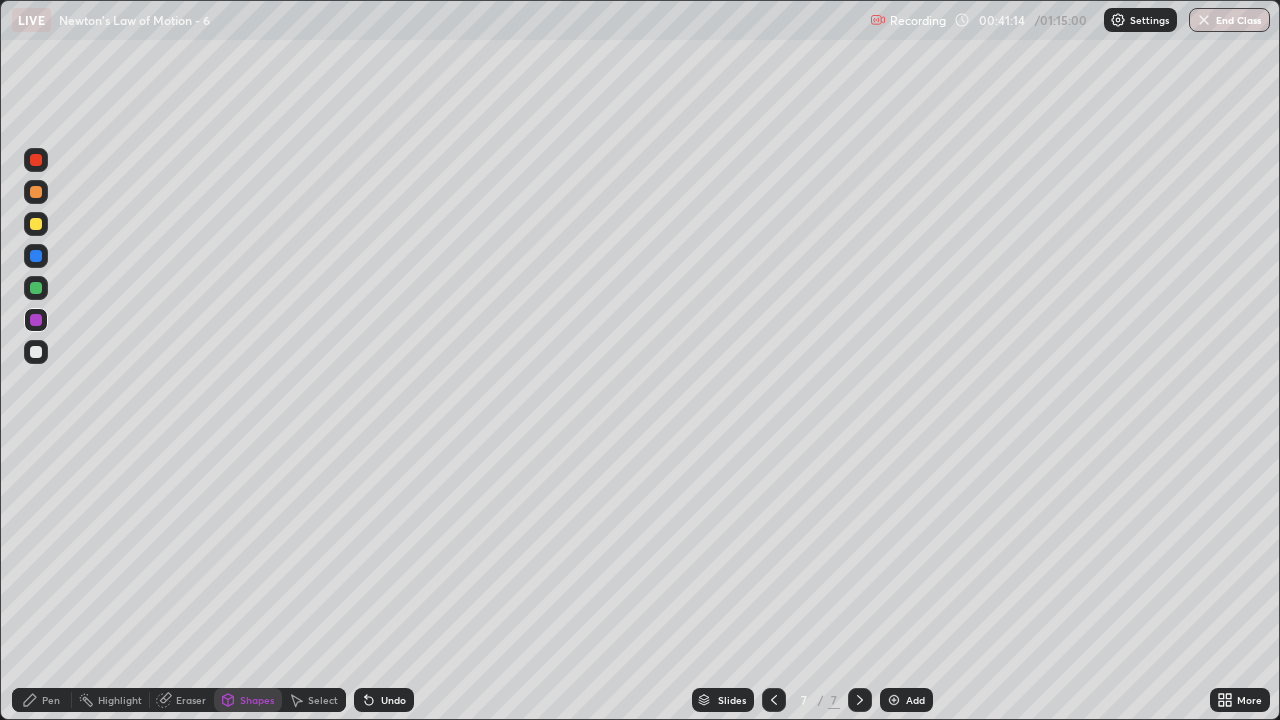 click at bounding box center [36, 352] 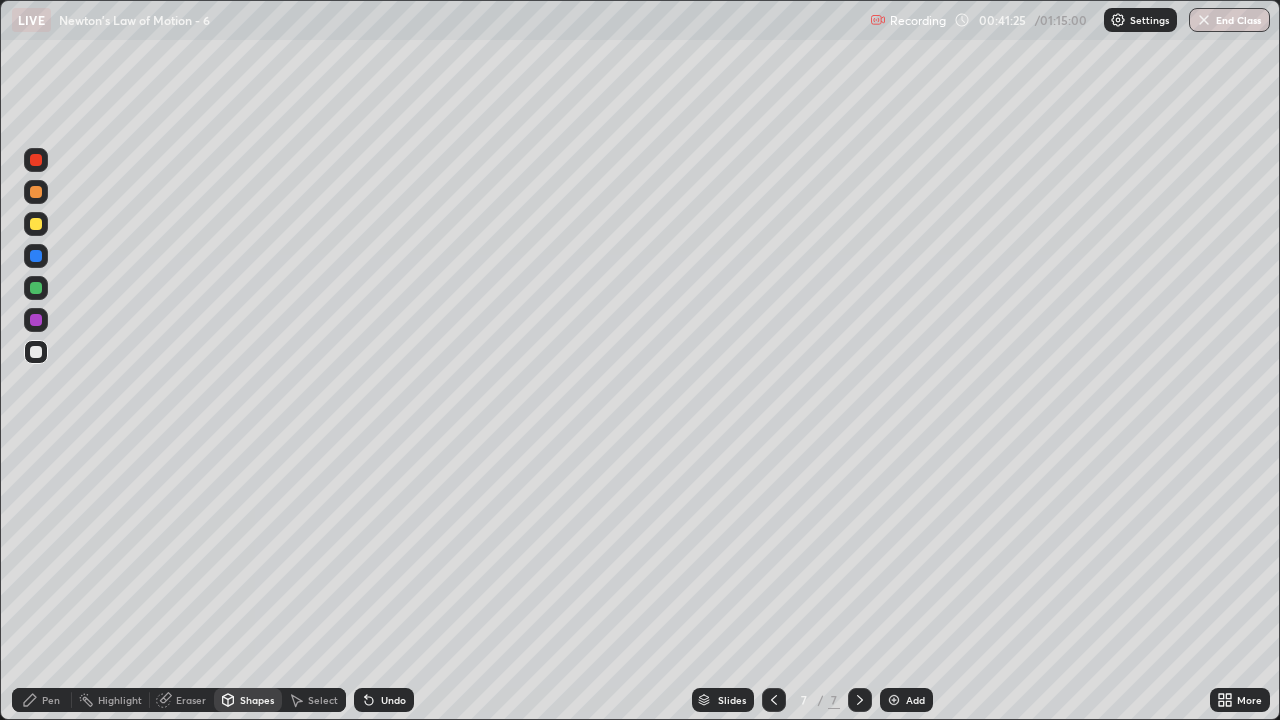 click at bounding box center (36, 288) 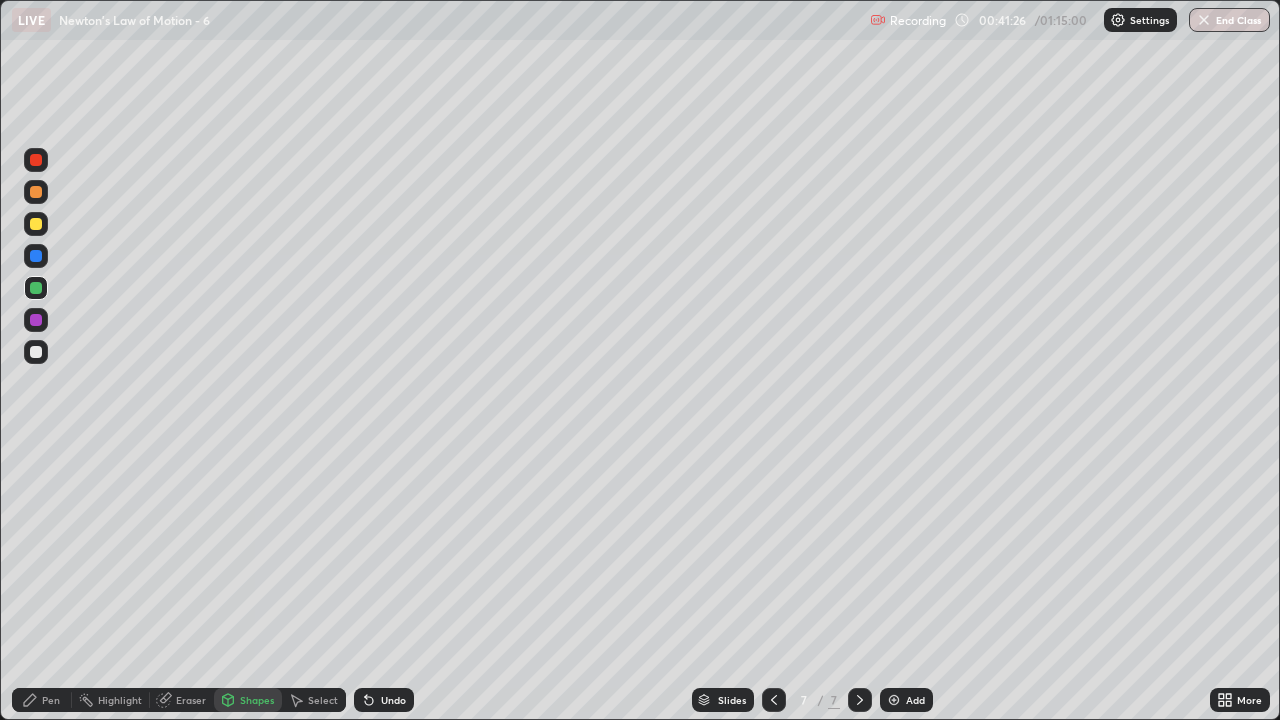 click on "Shapes" at bounding box center [257, 700] 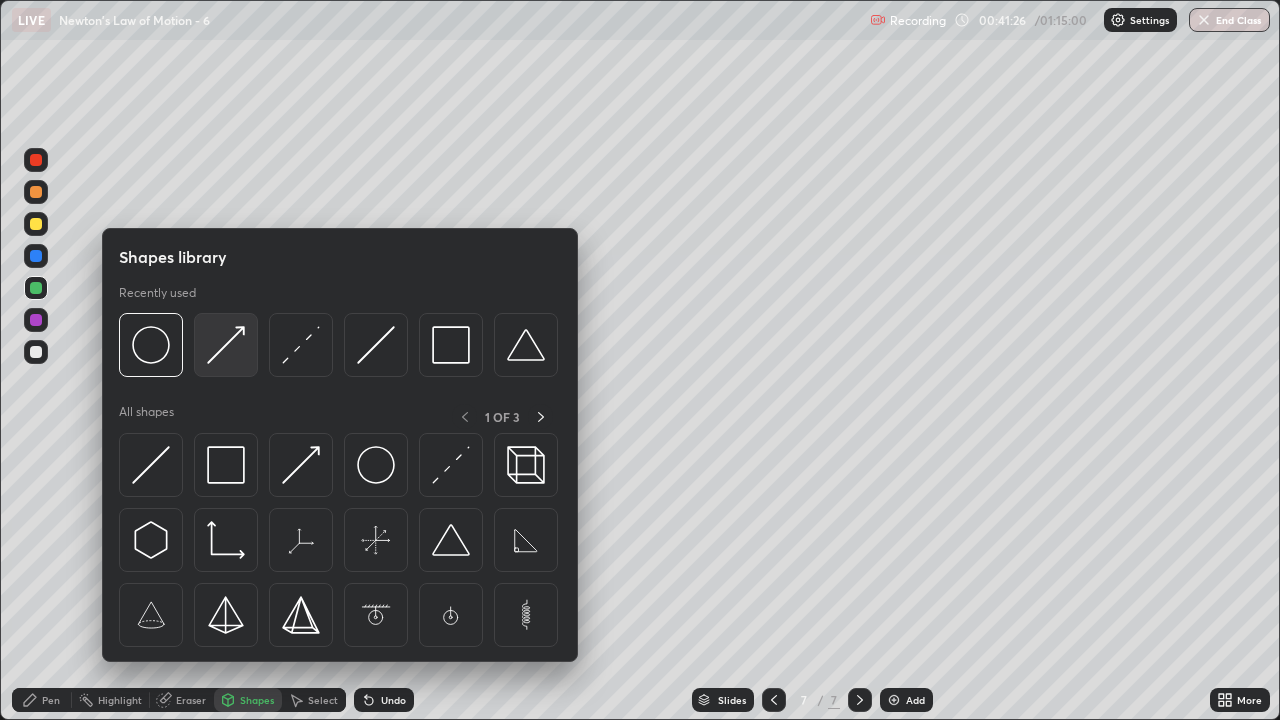 click at bounding box center (226, 345) 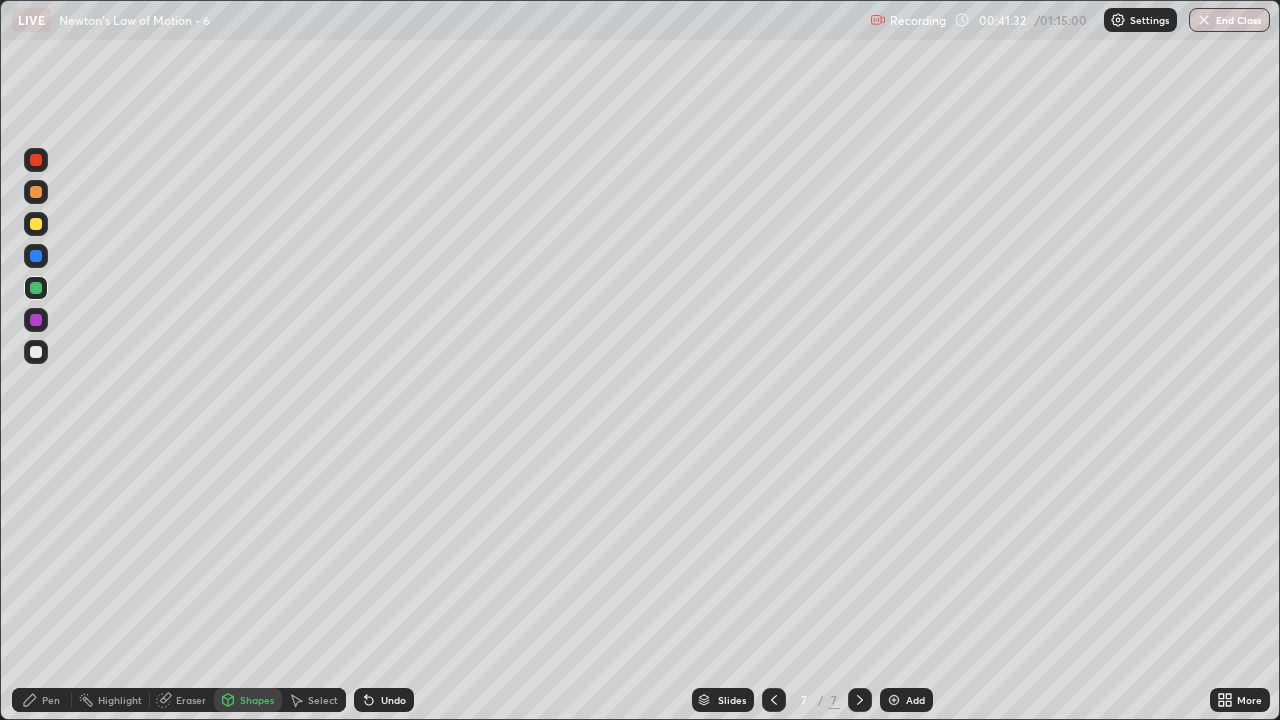 click on "Pen" at bounding box center [42, 700] 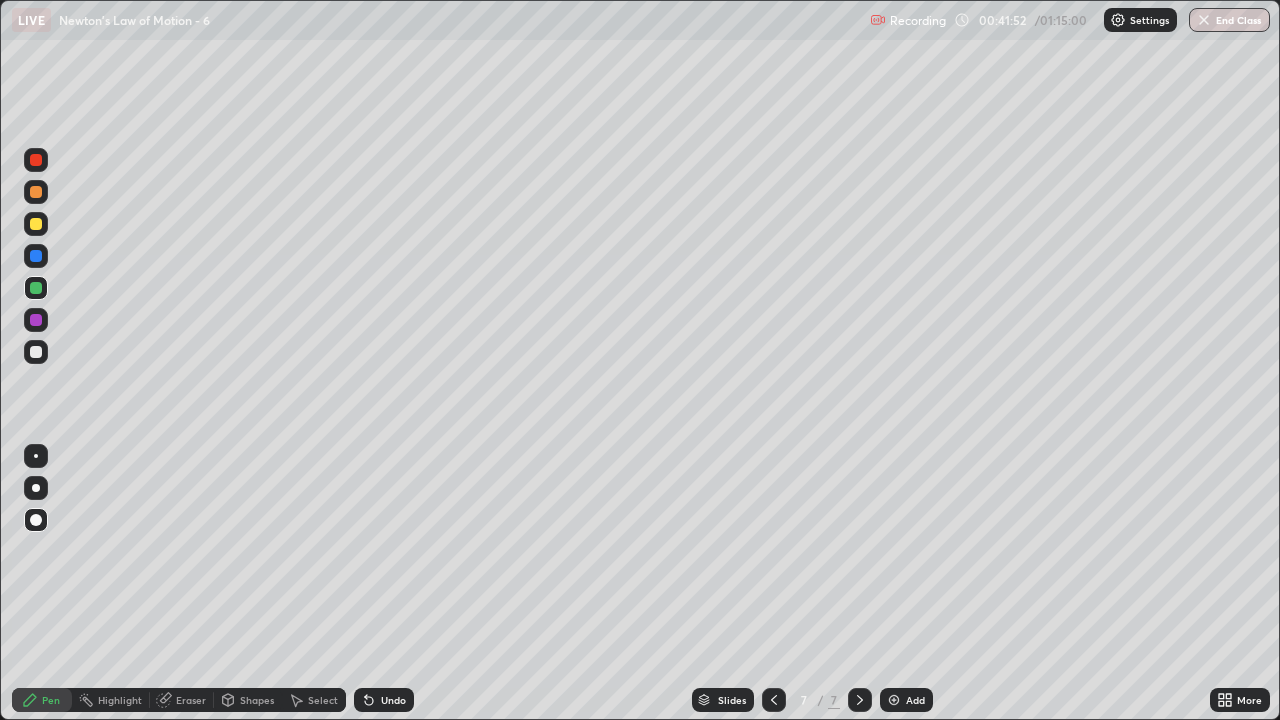 click at bounding box center (36, 192) 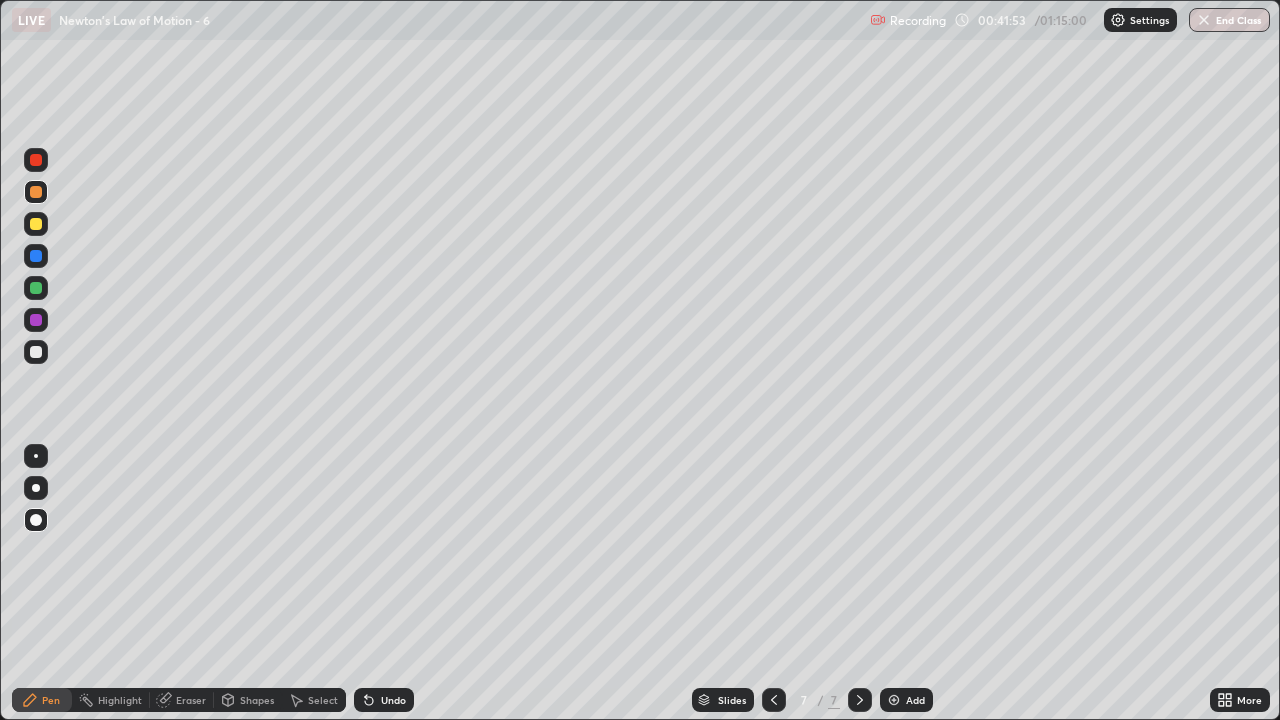 click on "Shapes" at bounding box center (257, 700) 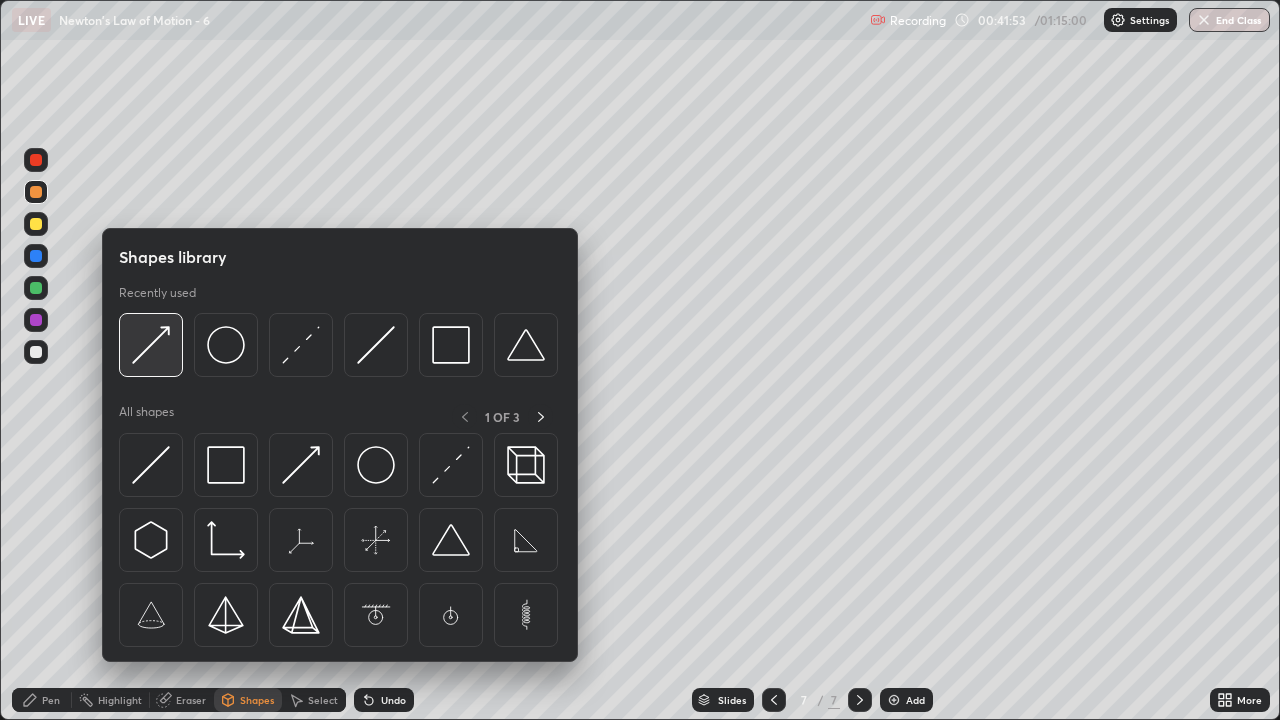 click at bounding box center (151, 345) 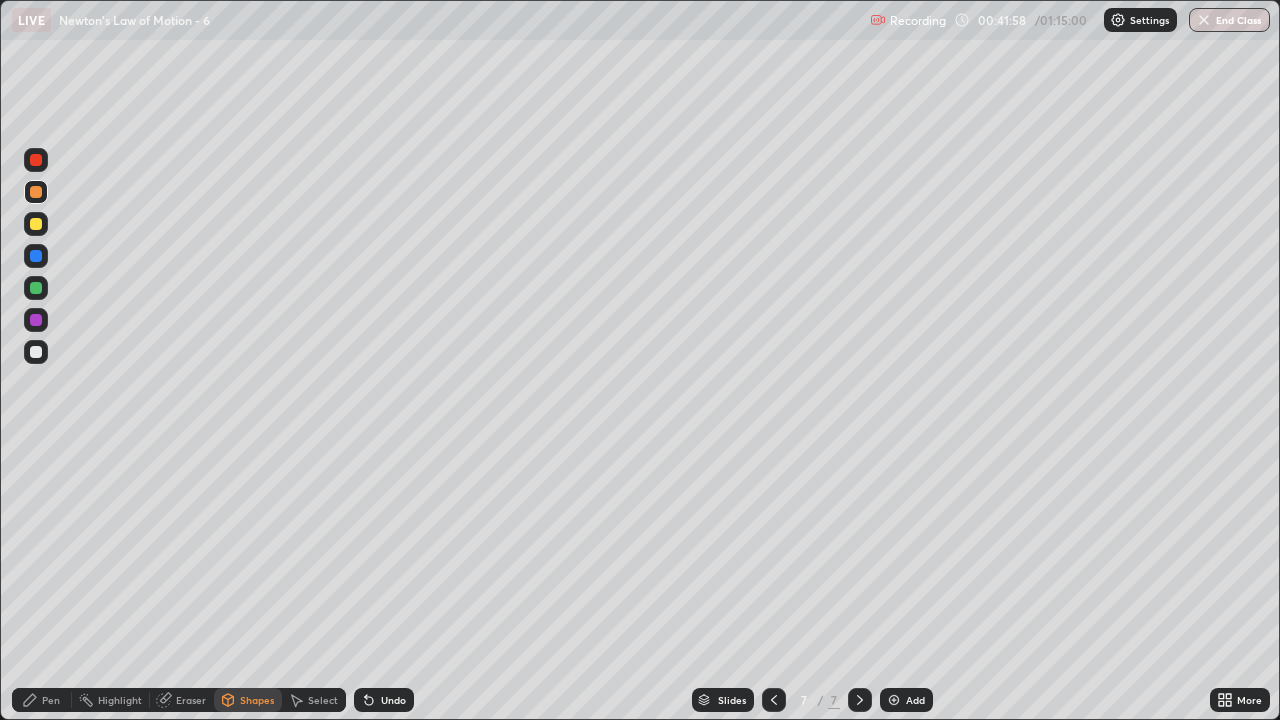 click on "Pen" at bounding box center [51, 700] 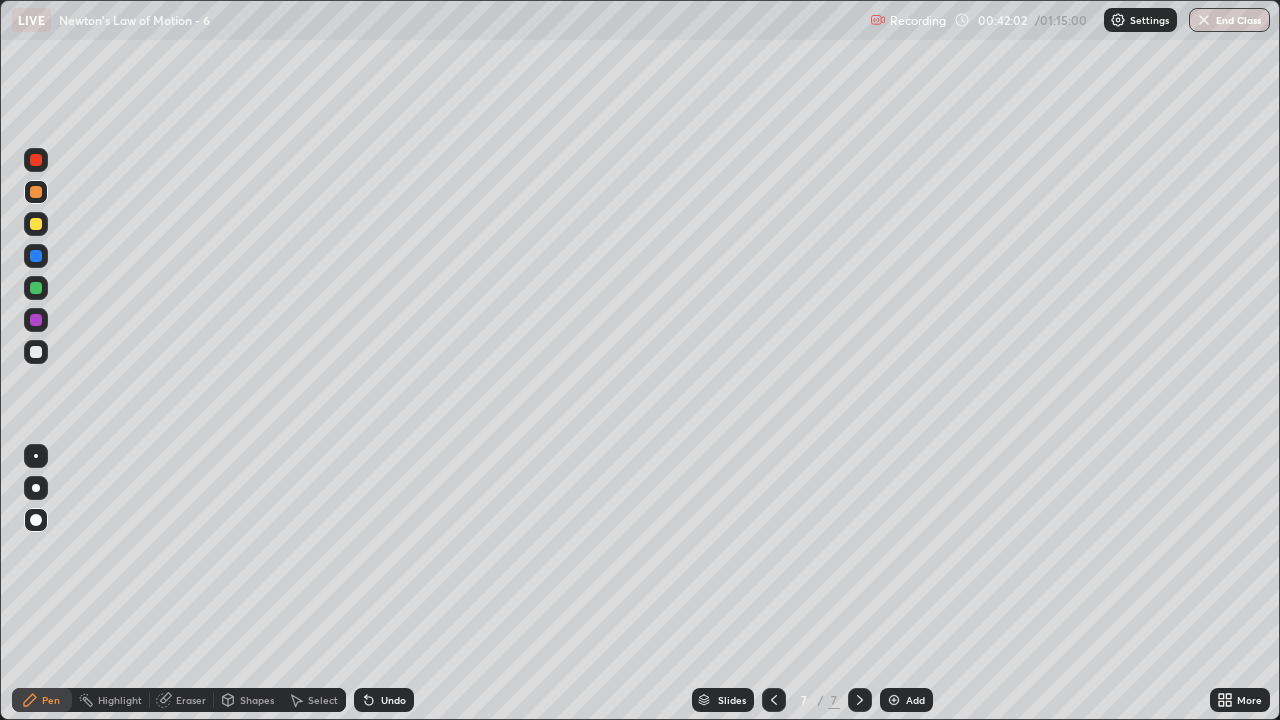 click on "Shapes" at bounding box center (257, 700) 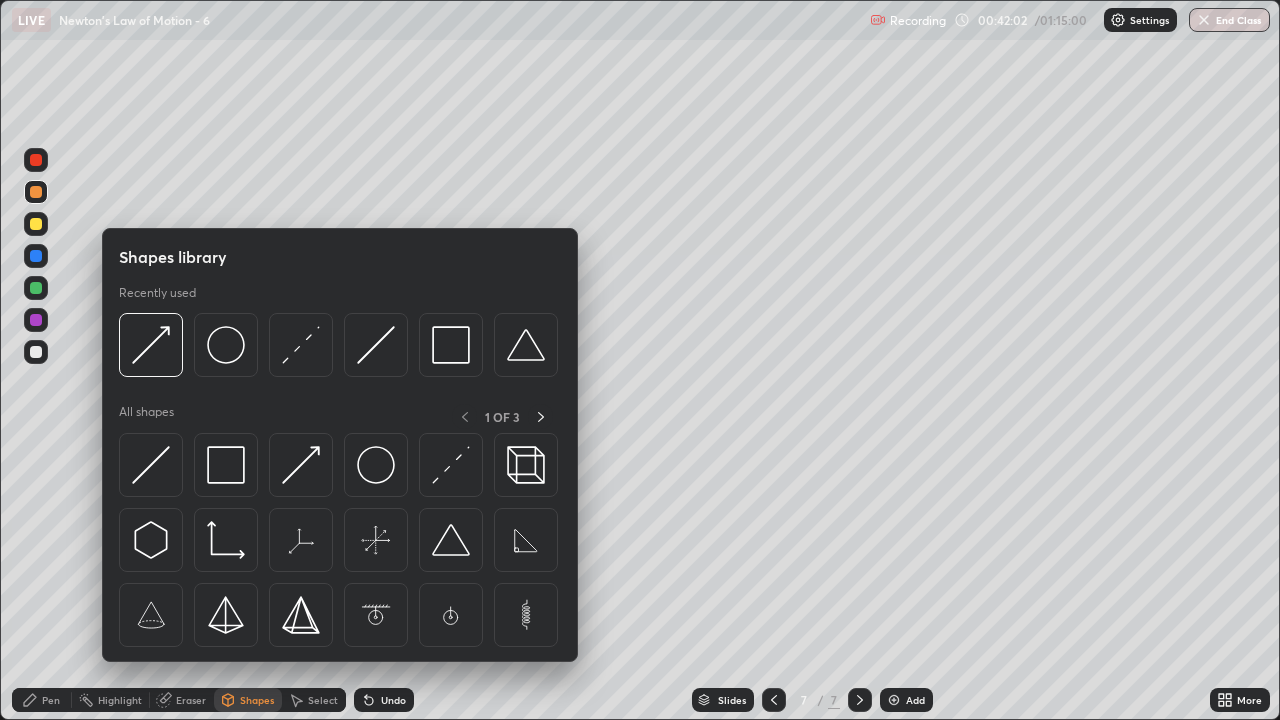 click at bounding box center (151, 345) 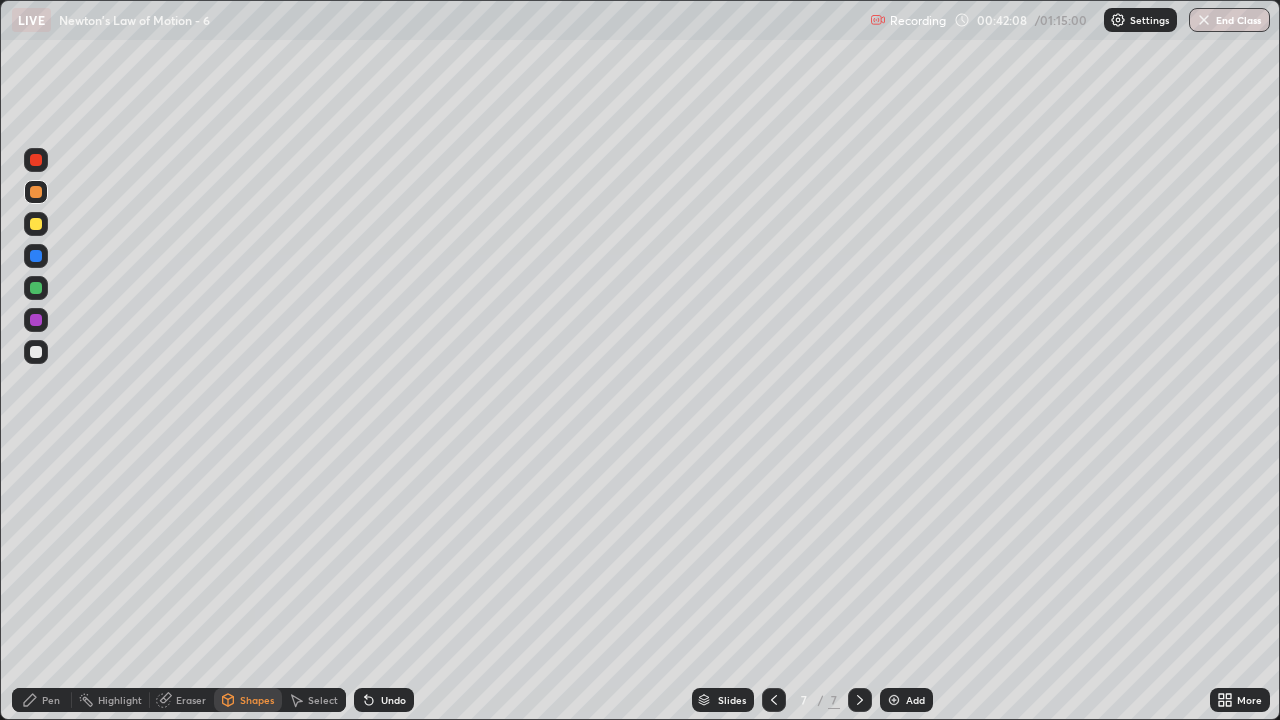 click on "Pen" at bounding box center (51, 700) 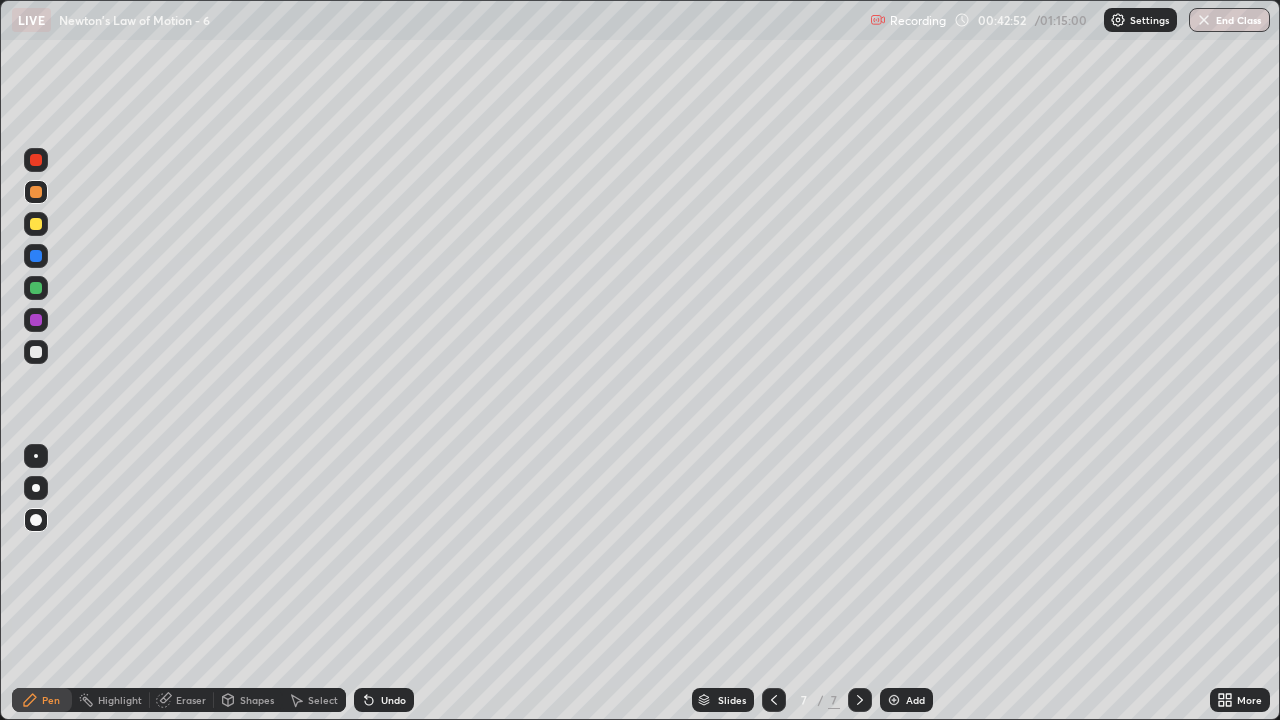 click on "Shapes" at bounding box center [257, 700] 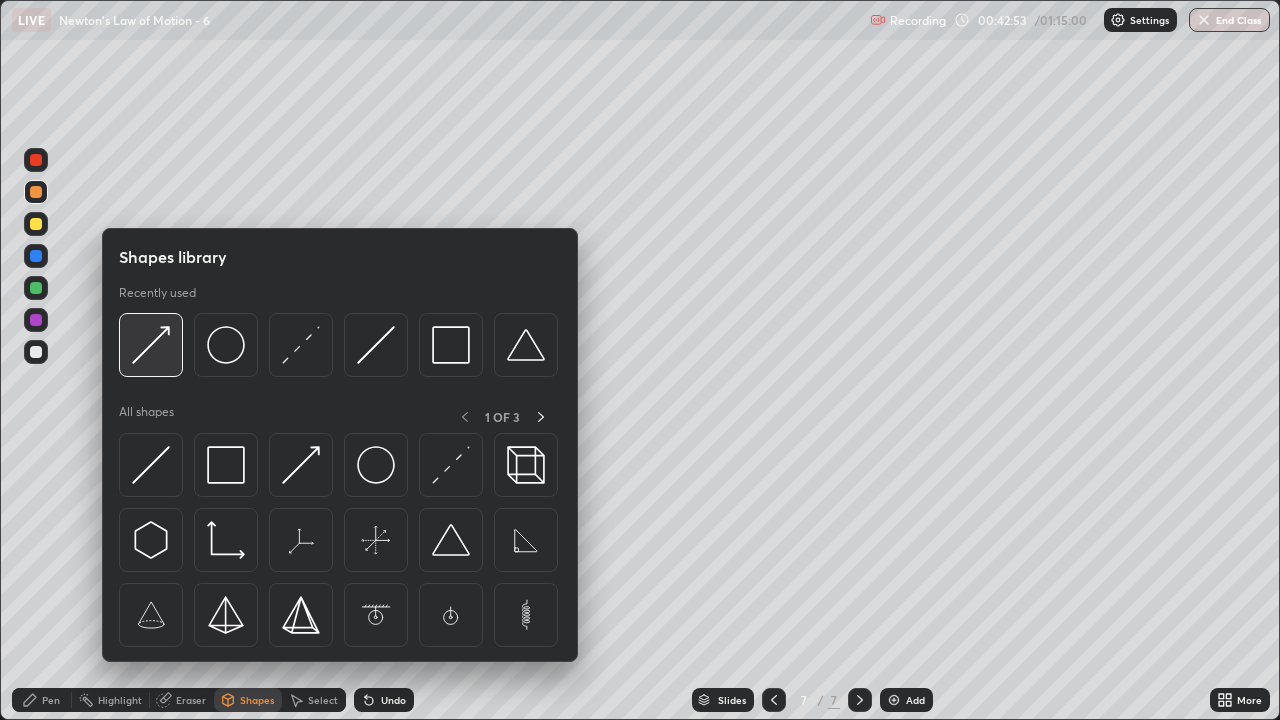 click at bounding box center (151, 345) 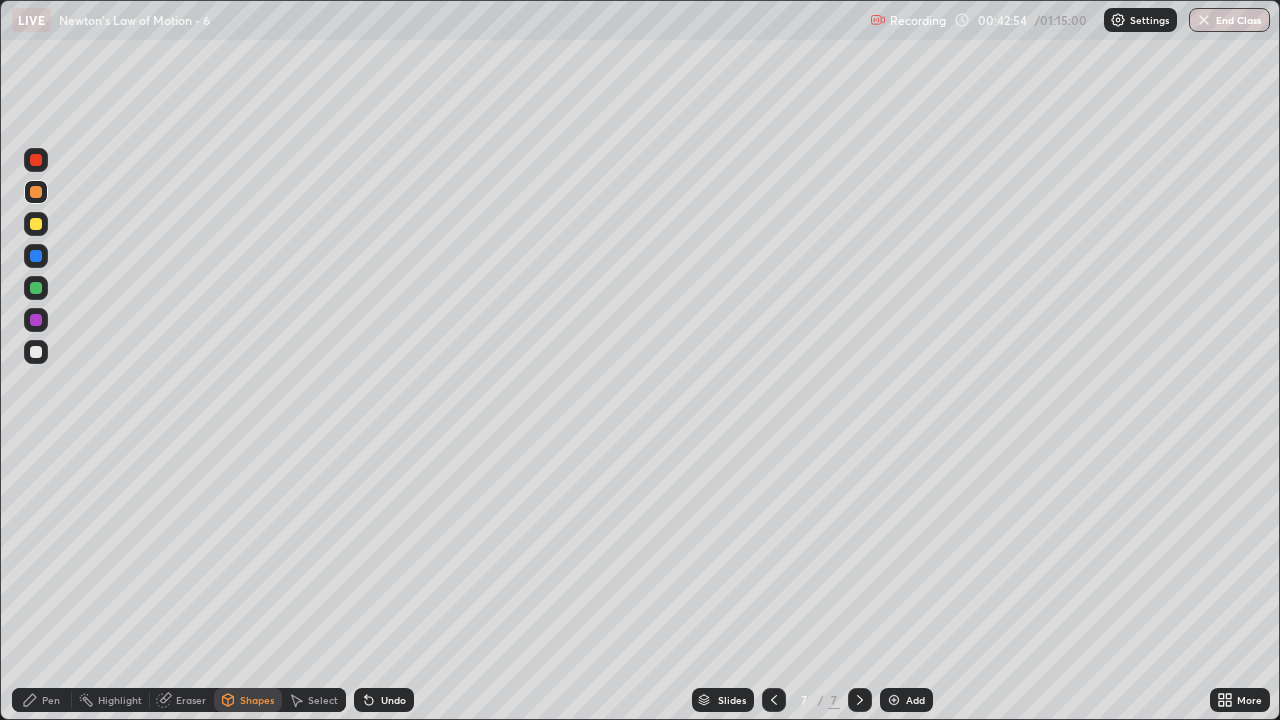 click at bounding box center (36, 352) 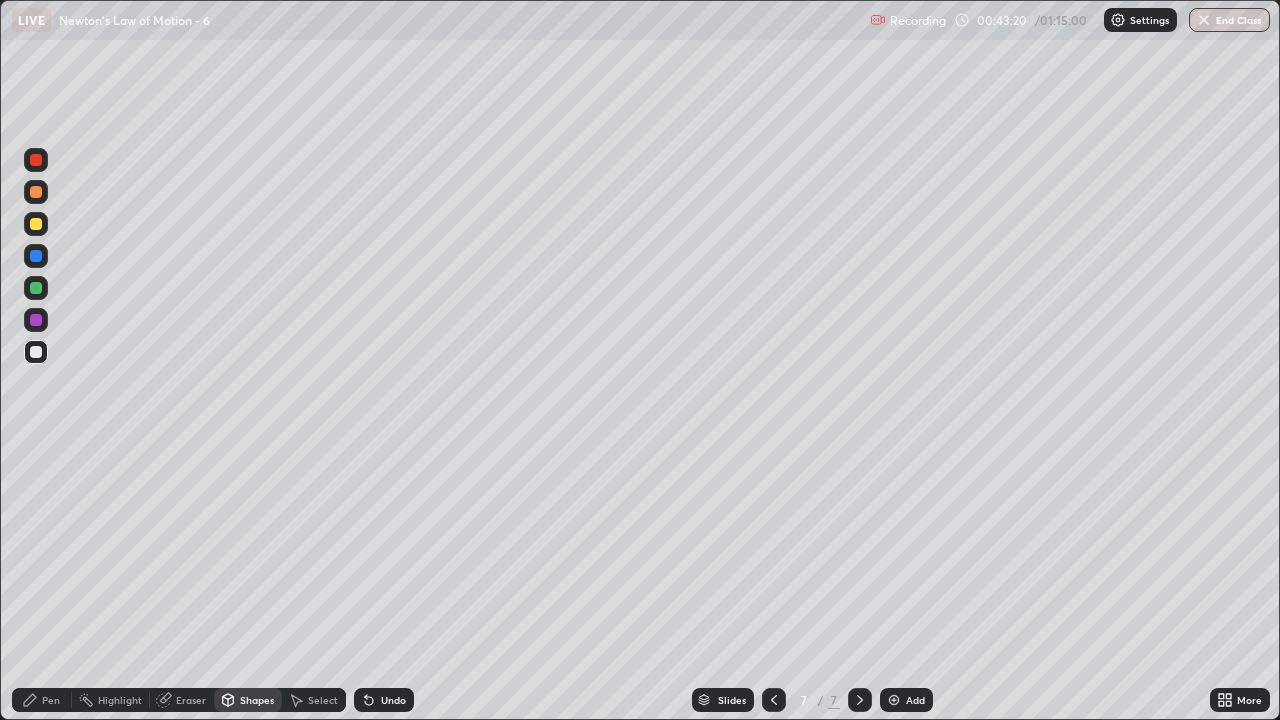 click on "Undo" at bounding box center (393, 700) 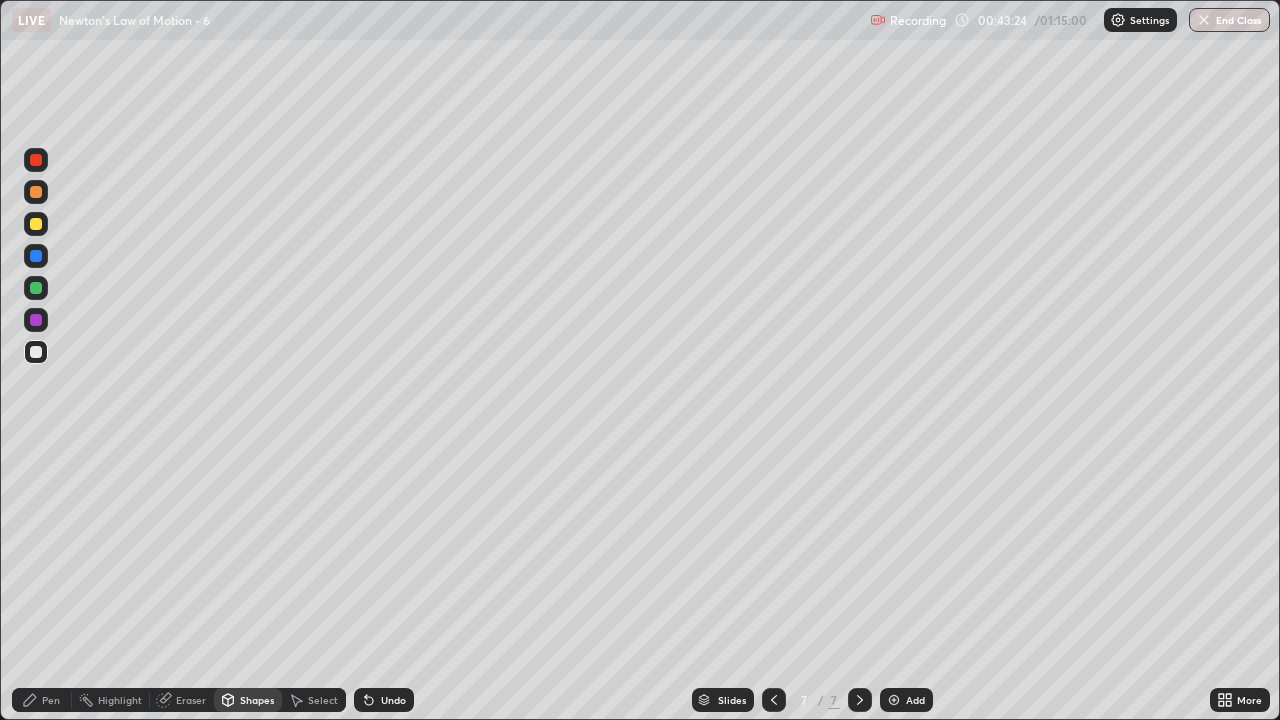 click on "Undo" at bounding box center (393, 700) 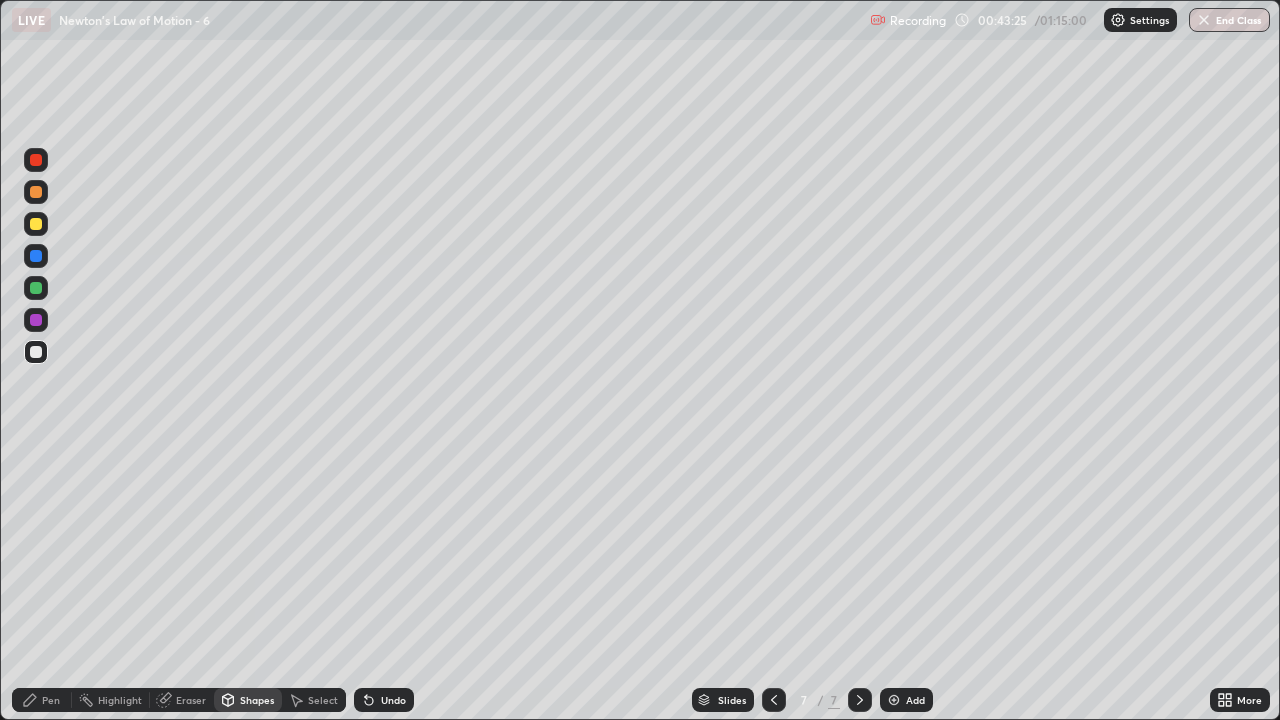 click on "Pen" at bounding box center (51, 700) 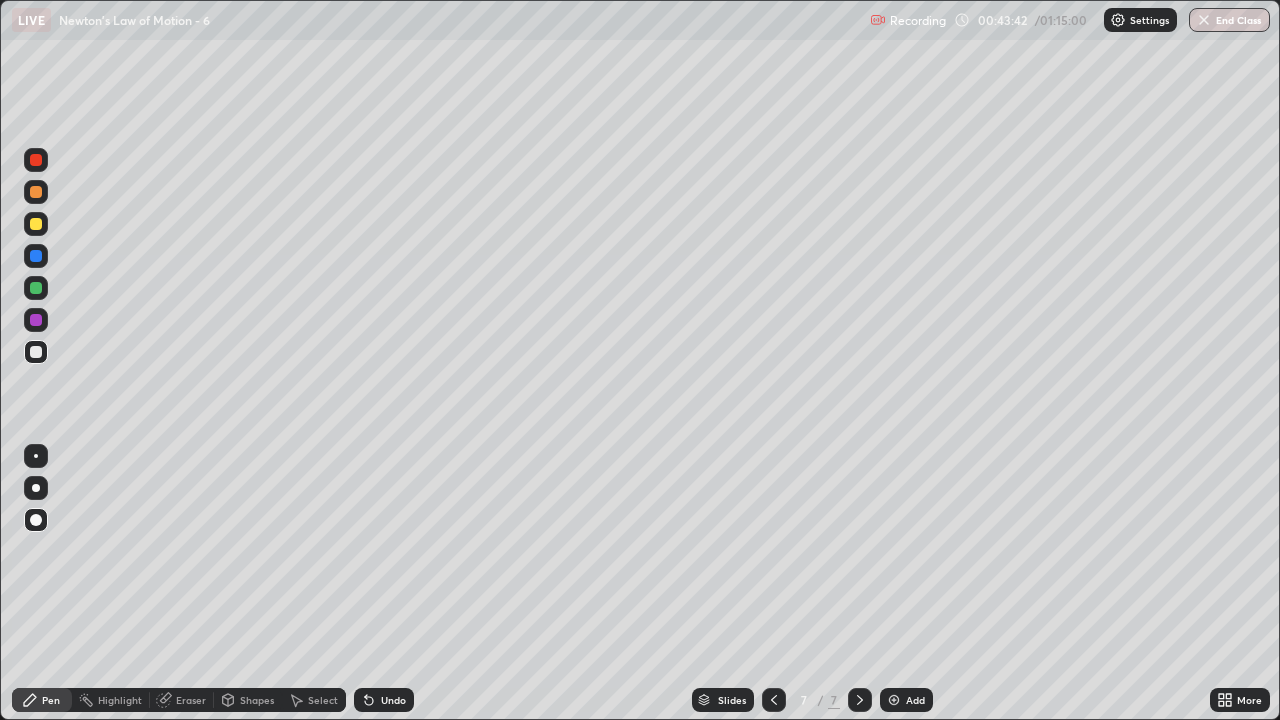 click at bounding box center [894, 700] 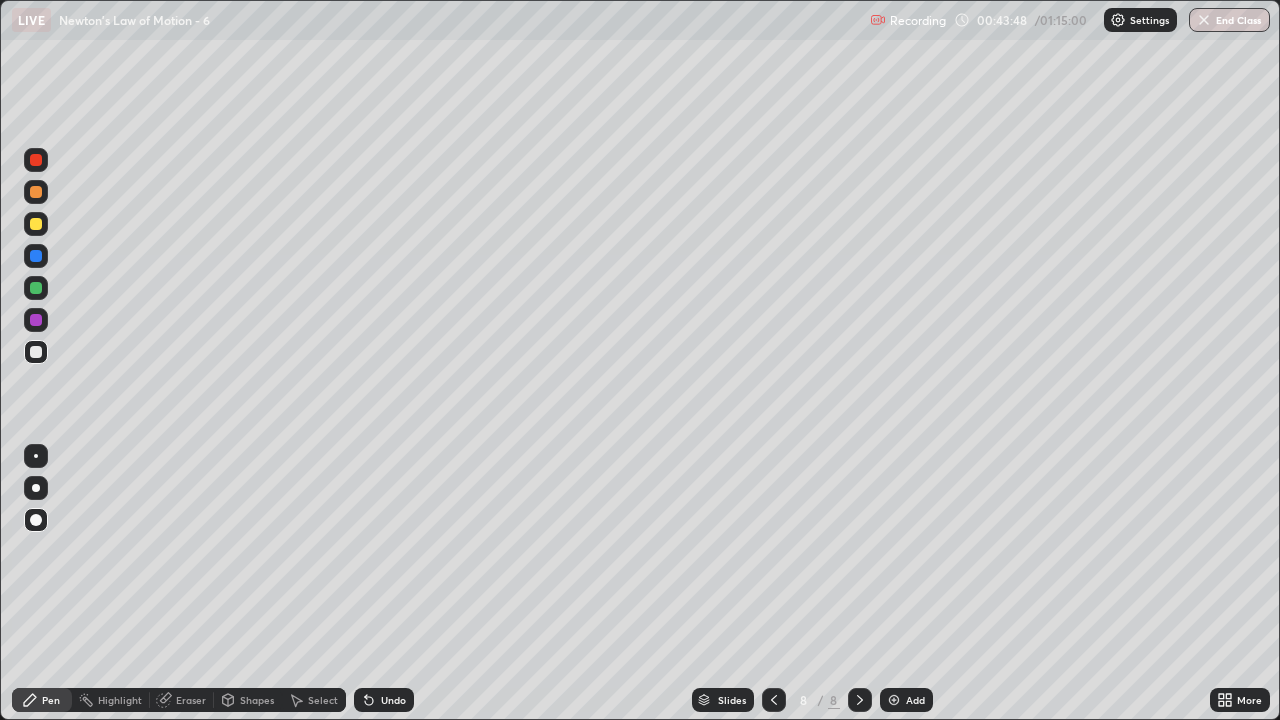 click on "Shapes" at bounding box center [257, 700] 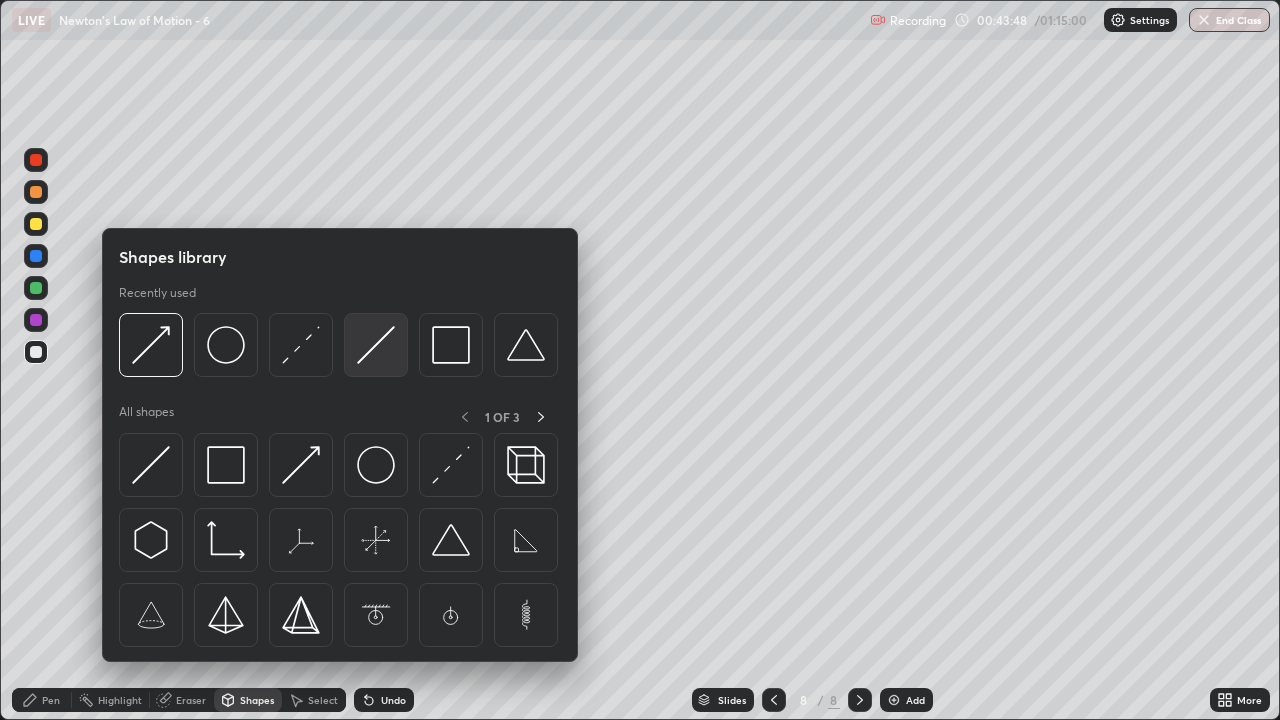 click at bounding box center [376, 345] 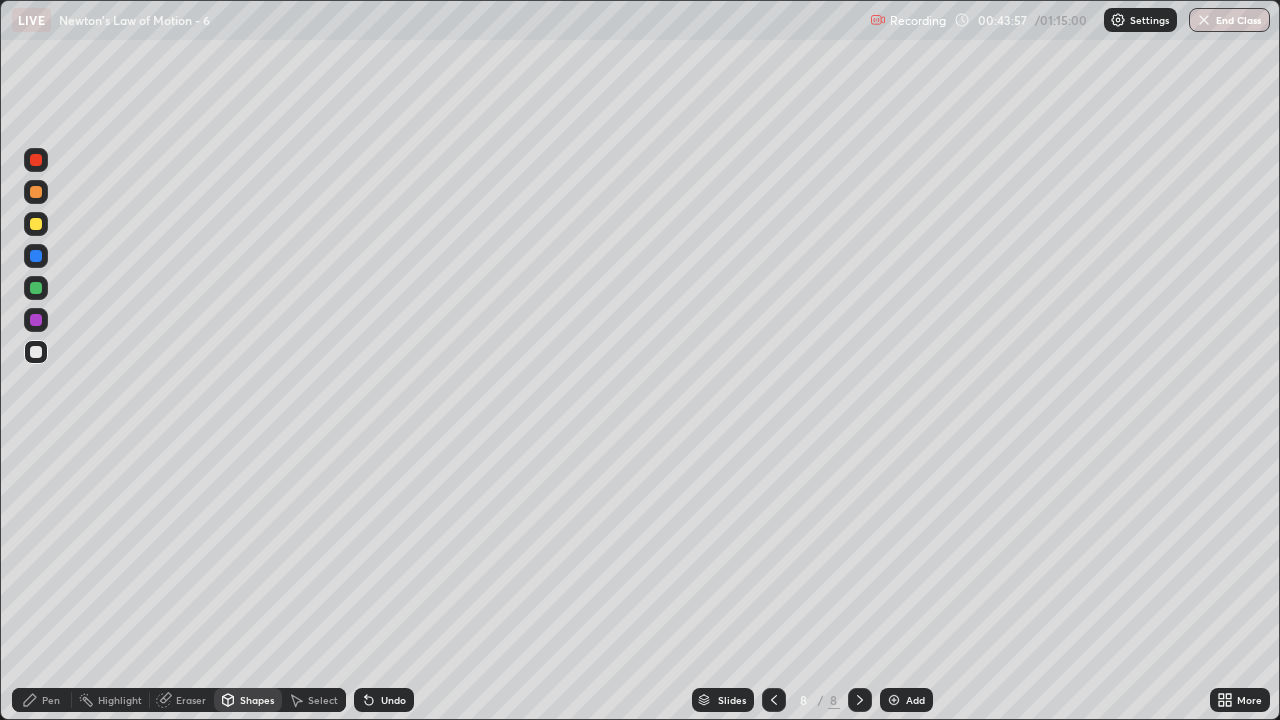 click 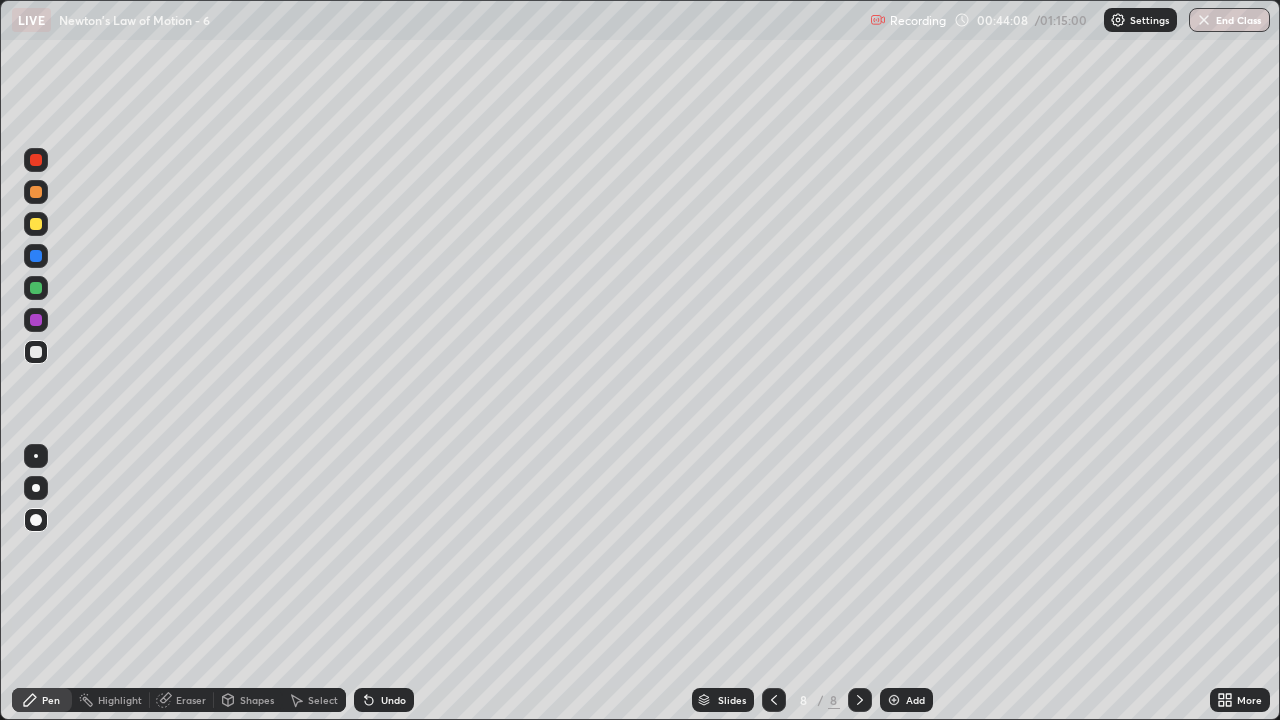click on "Shapes" at bounding box center [248, 700] 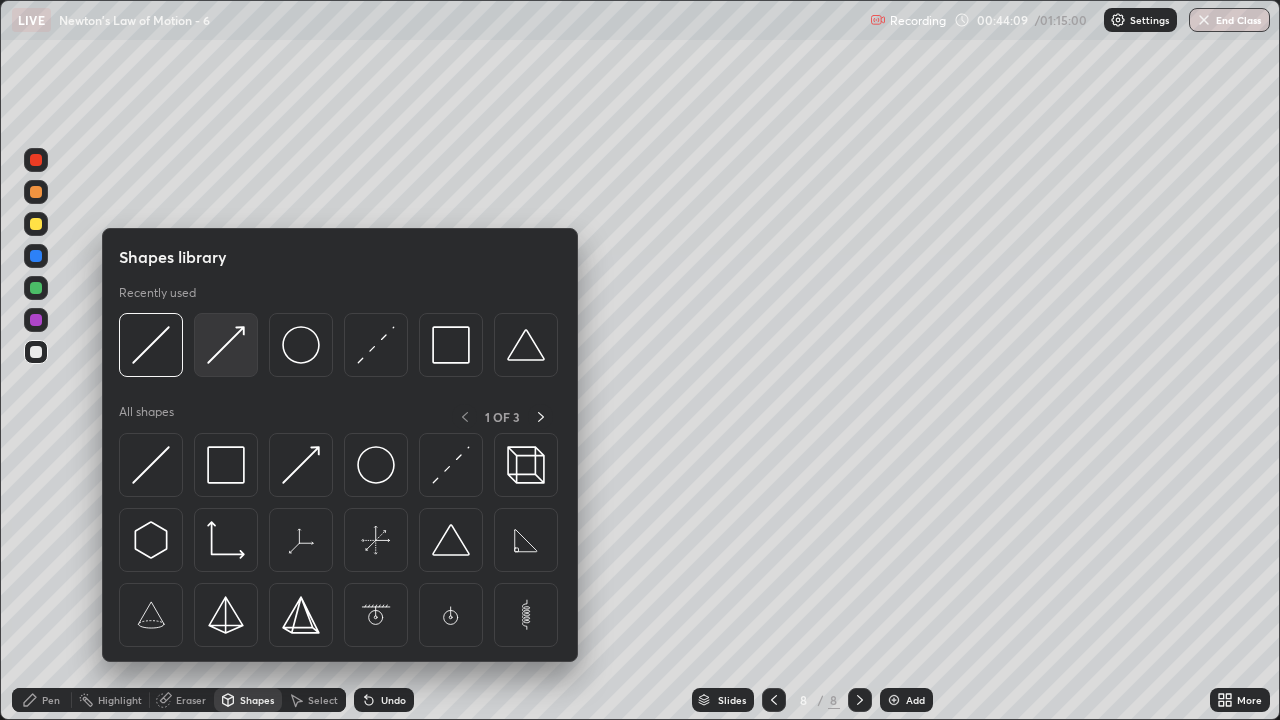 click at bounding box center (226, 345) 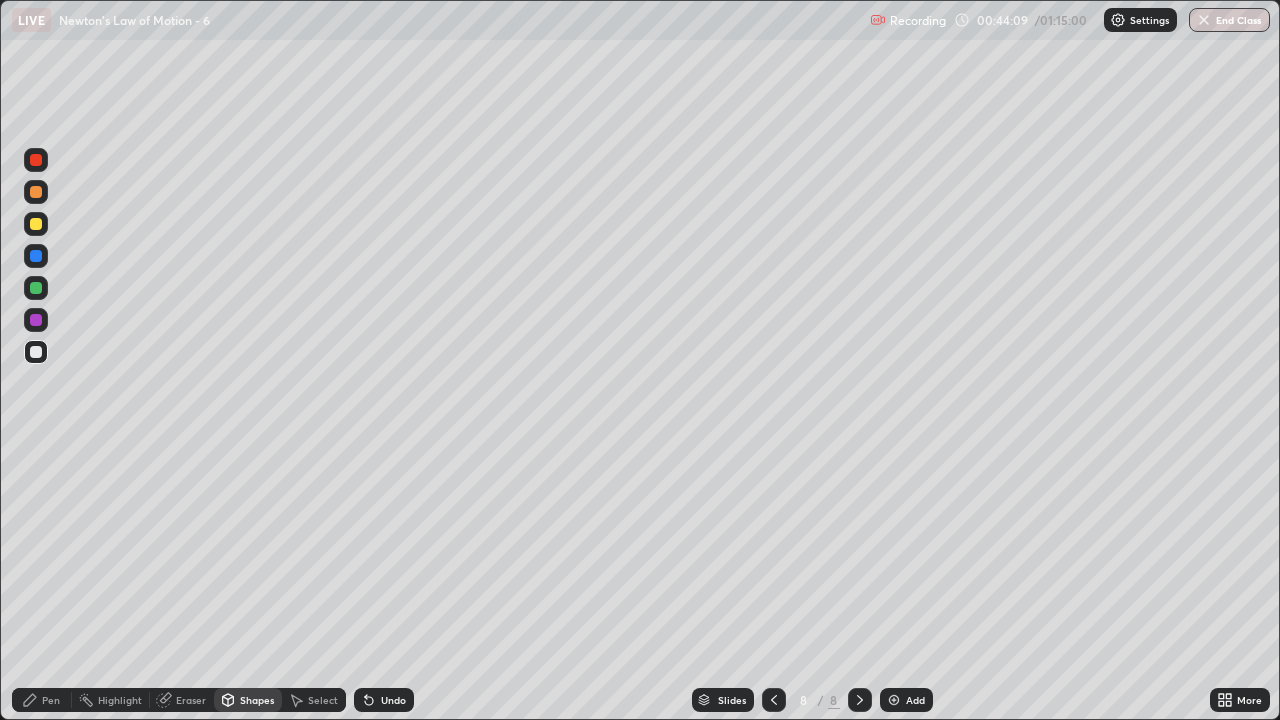 click at bounding box center [36, 224] 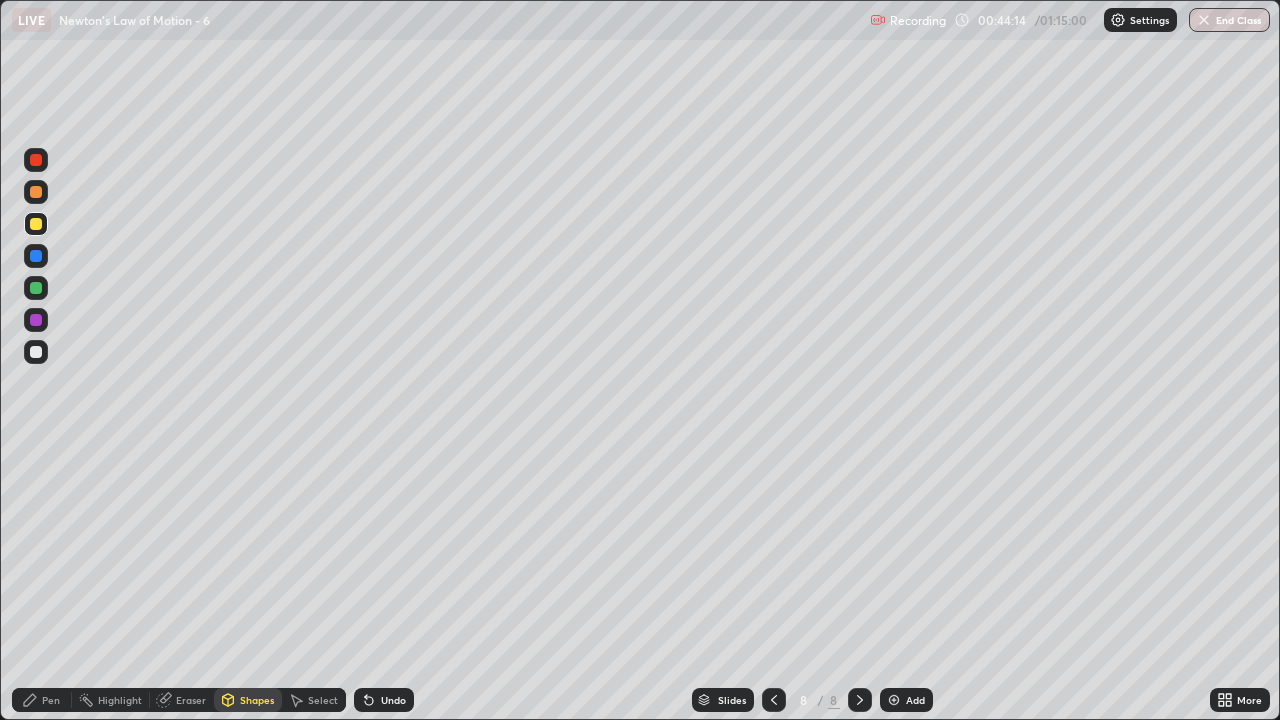 click on "Pen" at bounding box center [51, 700] 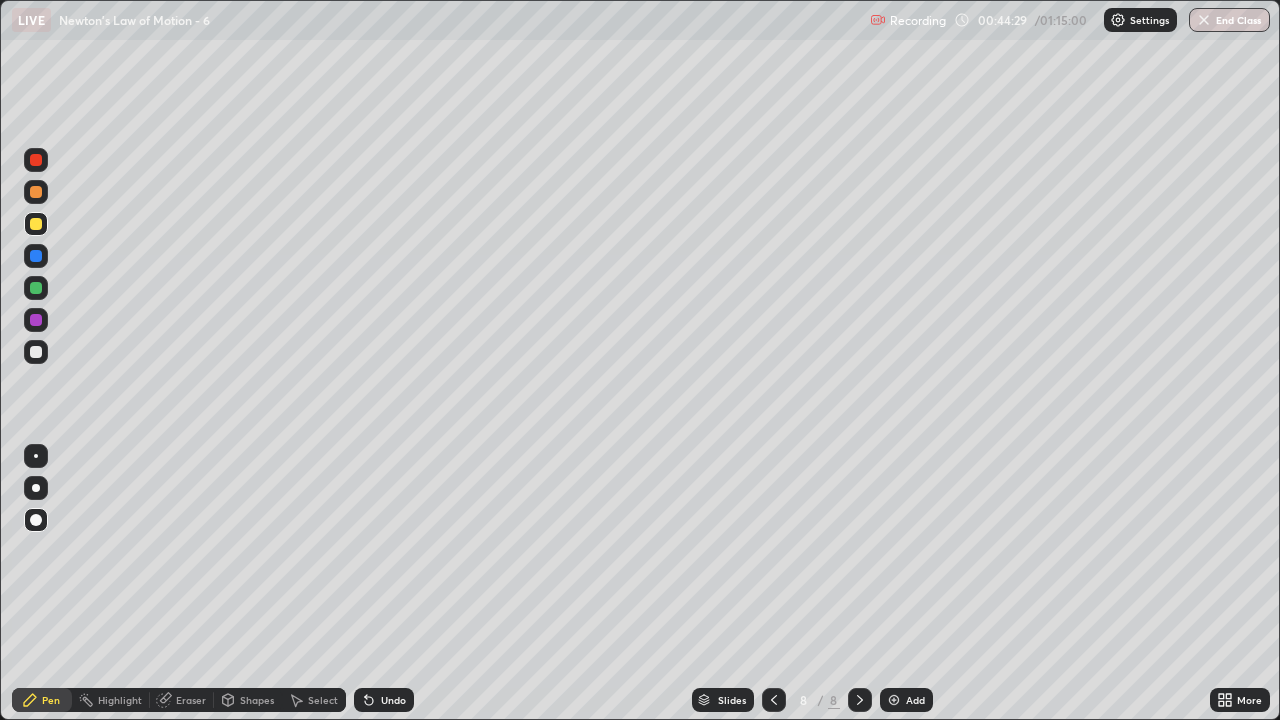 click at bounding box center (36, 192) 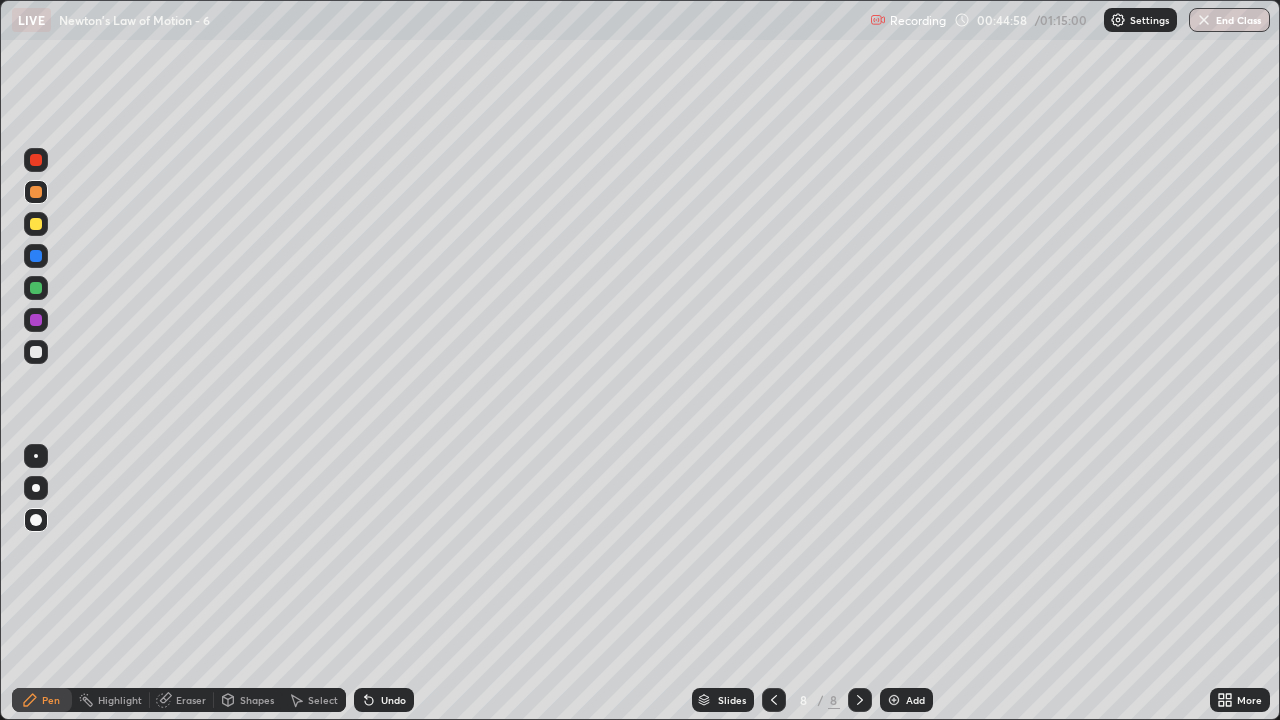 click at bounding box center (774, 700) 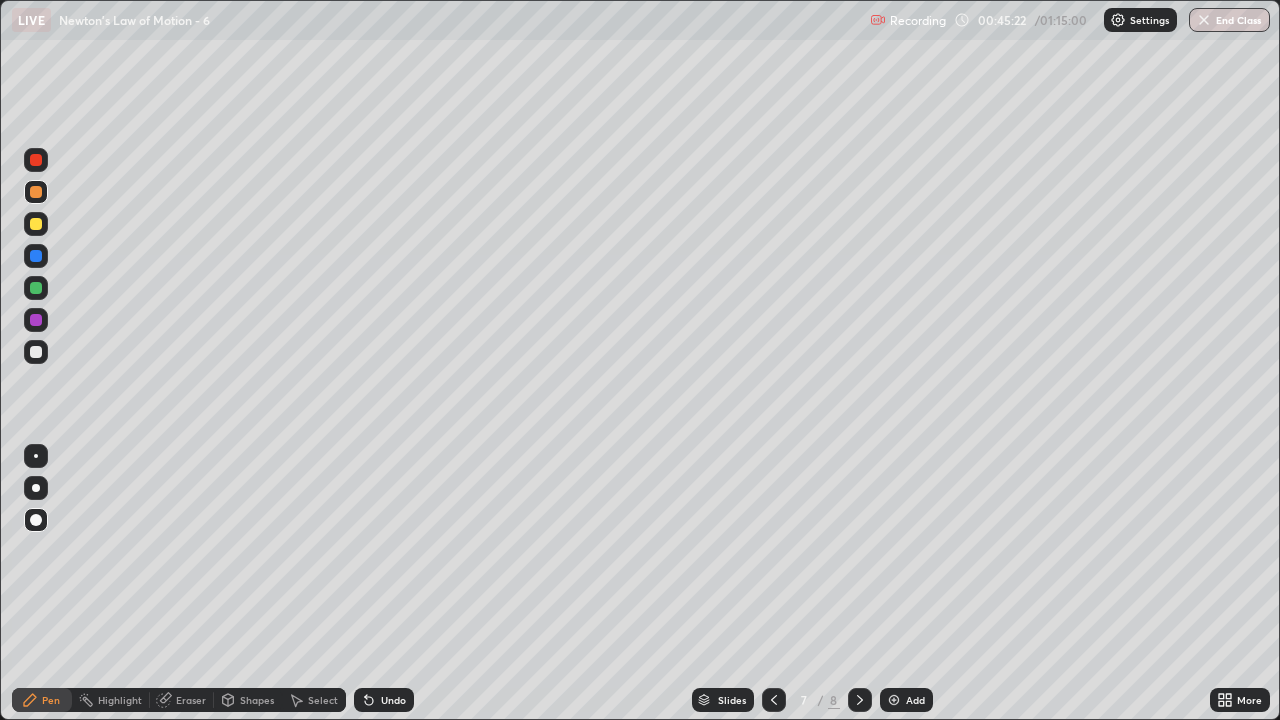 click at bounding box center [36, 288] 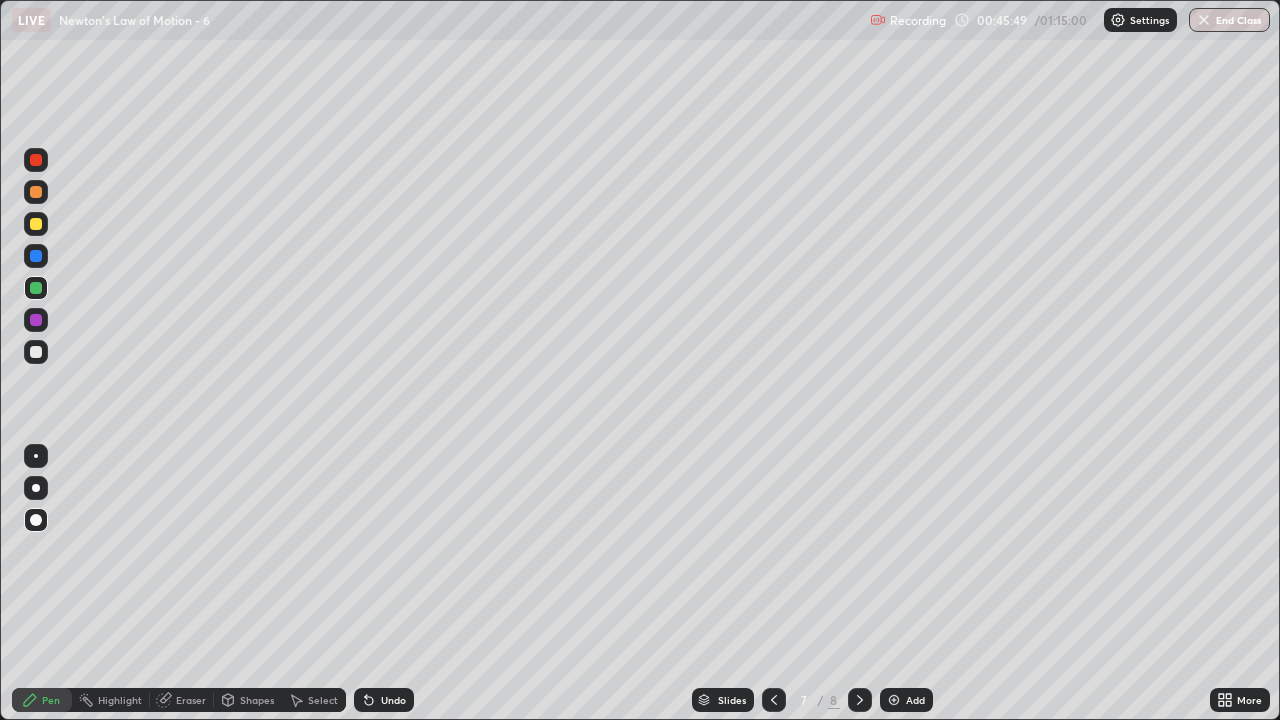 click at bounding box center [36, 352] 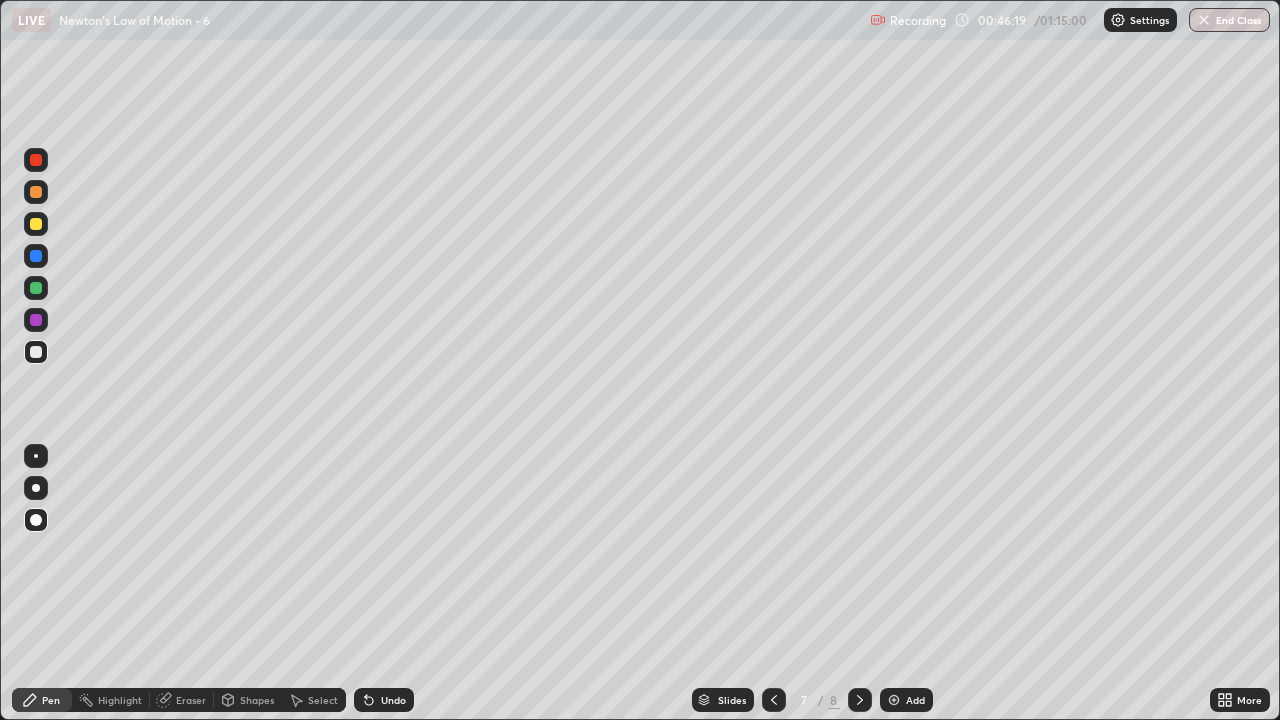 click at bounding box center [860, 700] 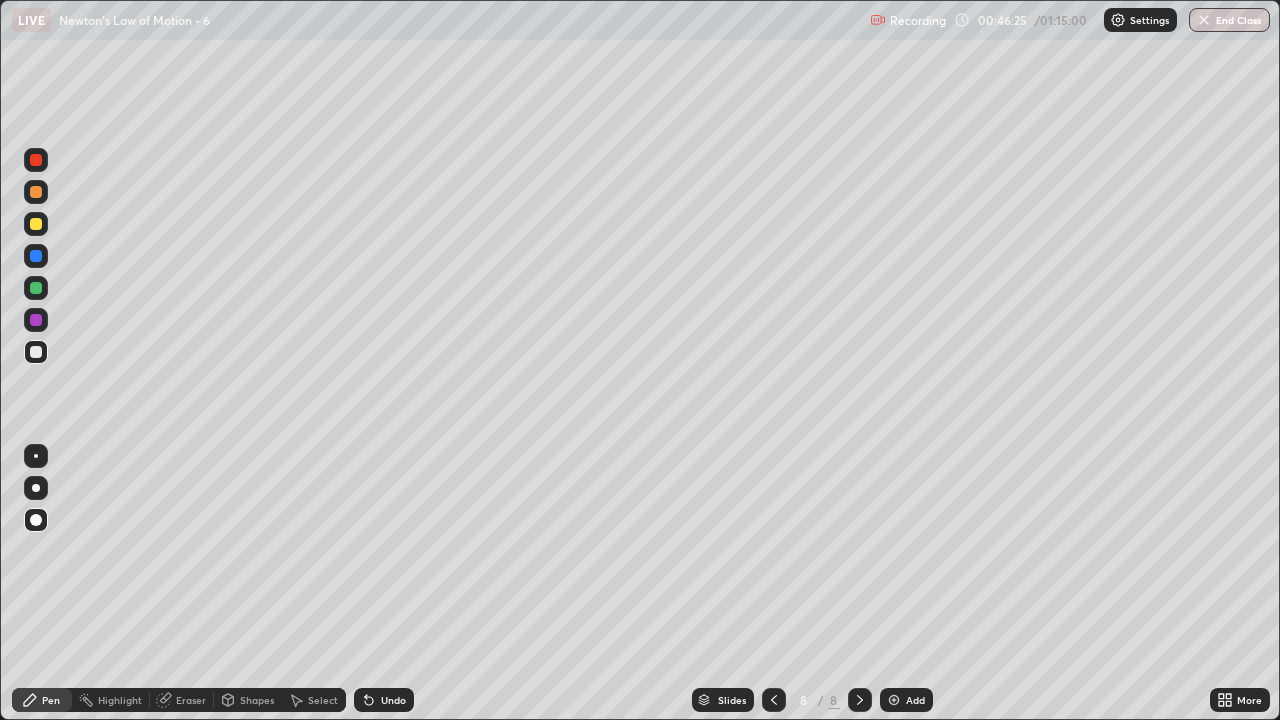 click 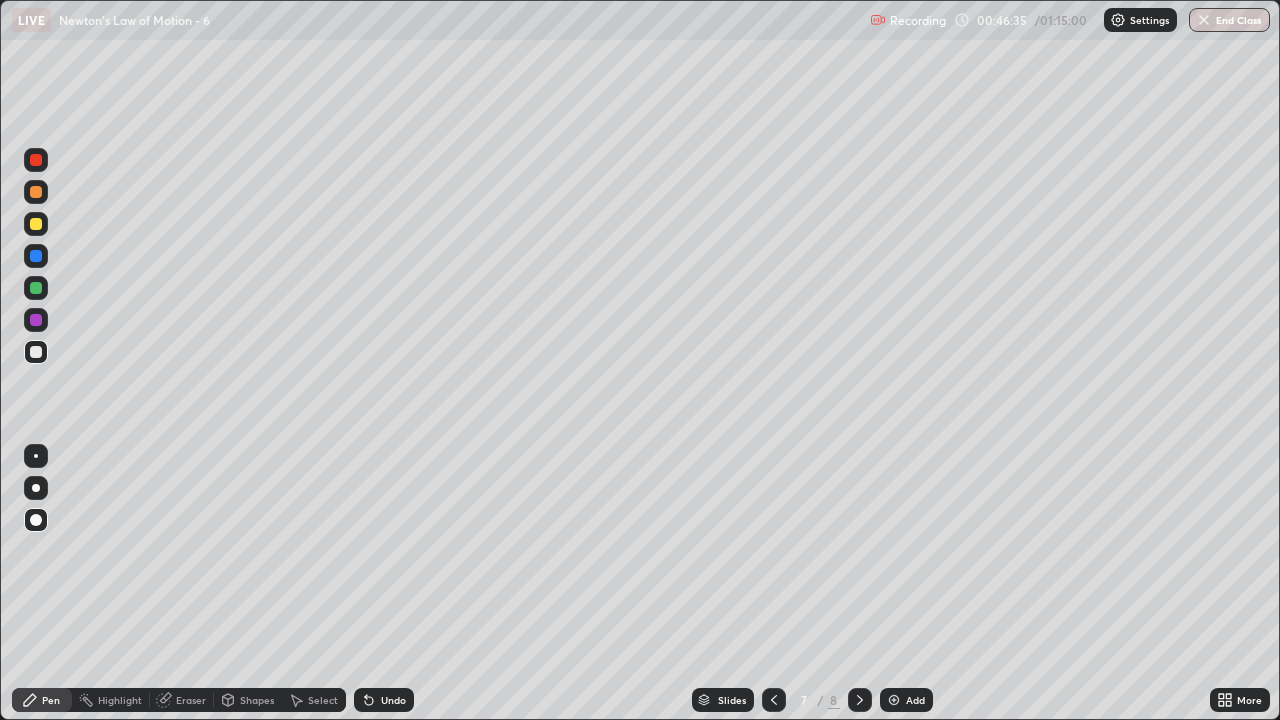 click 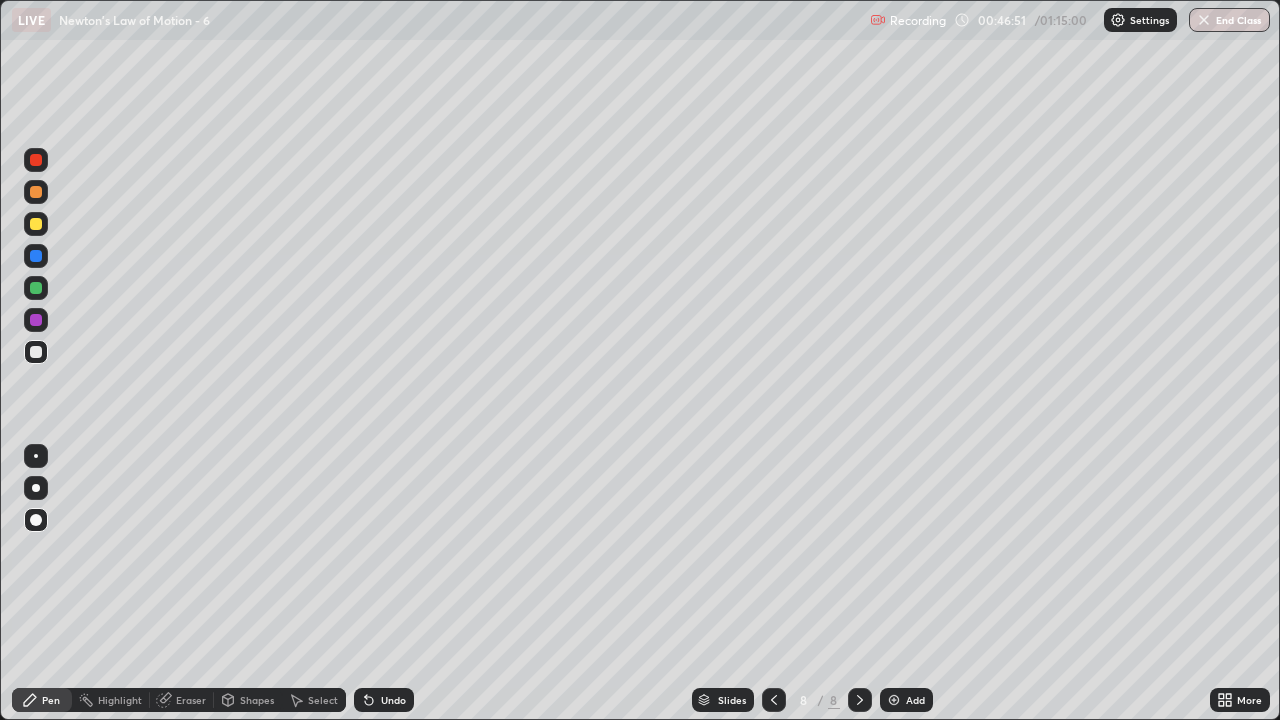 click 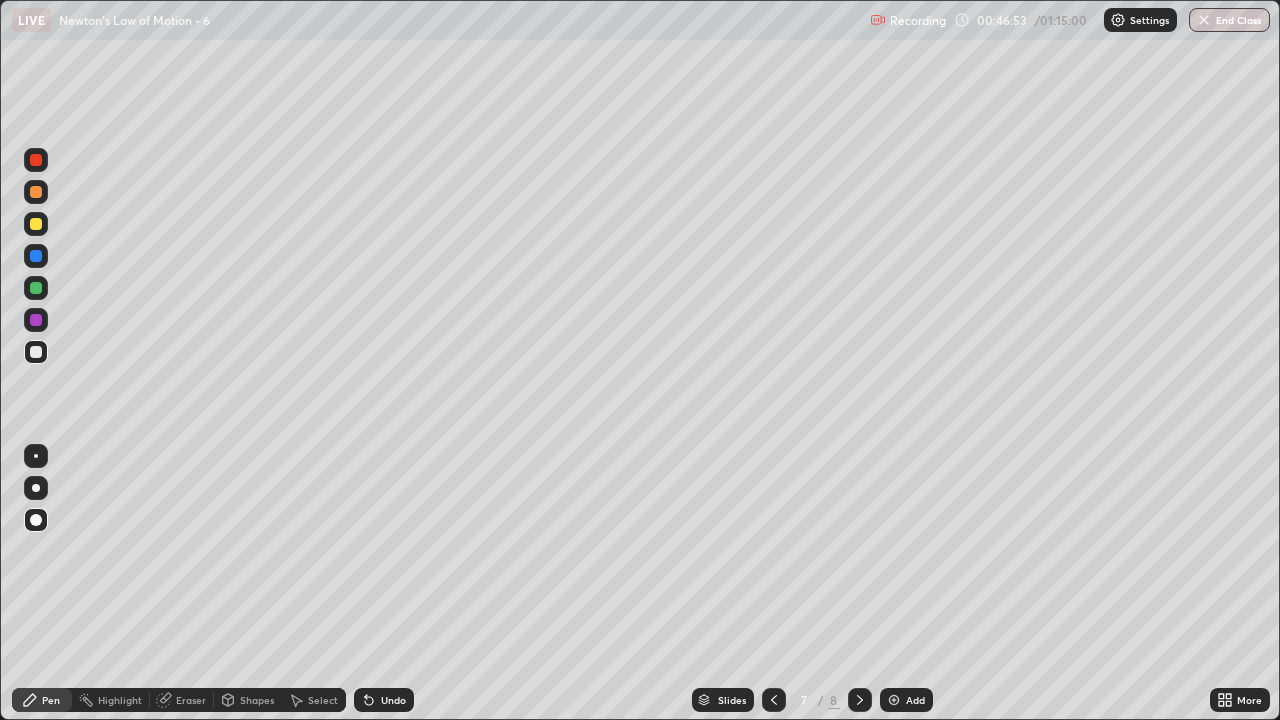 click 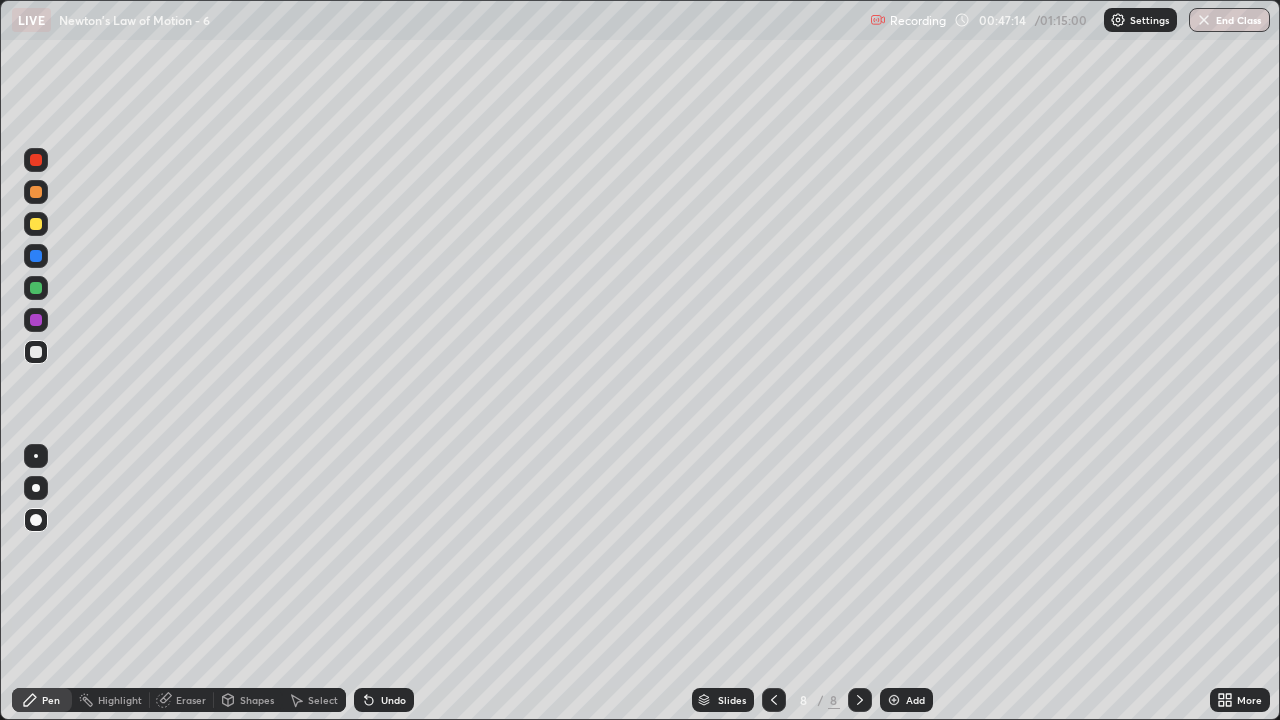 click 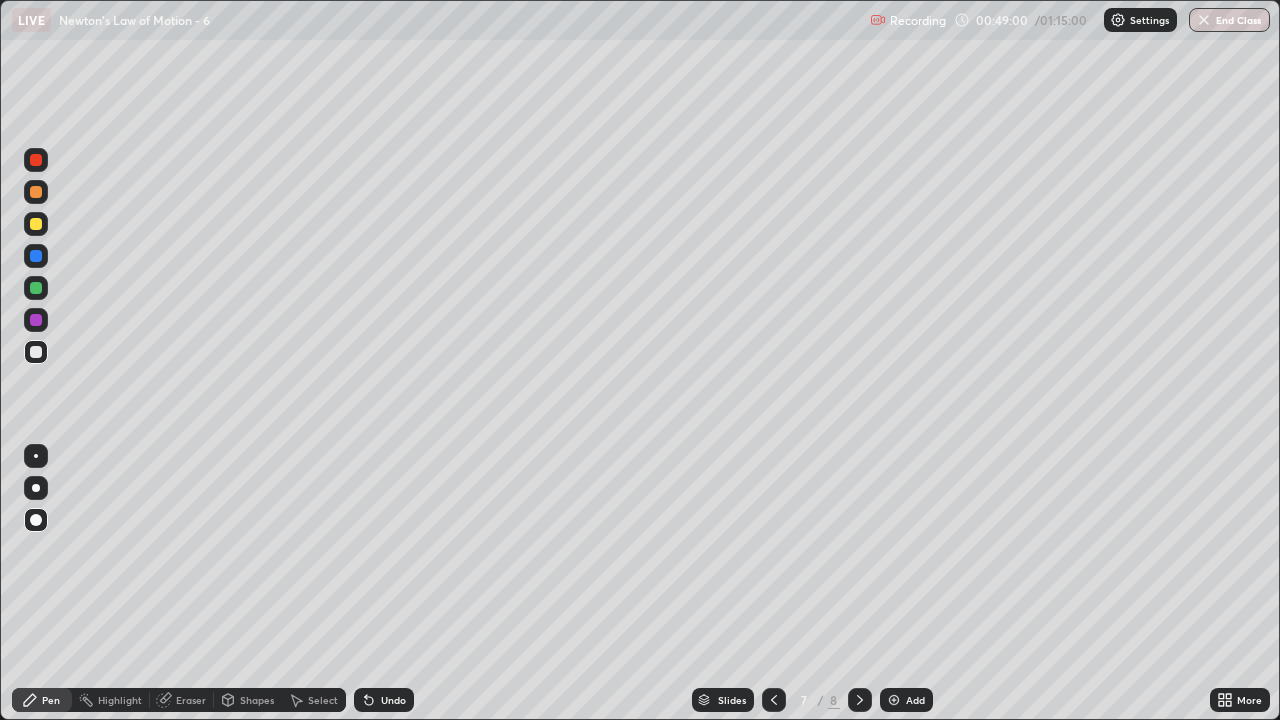 click 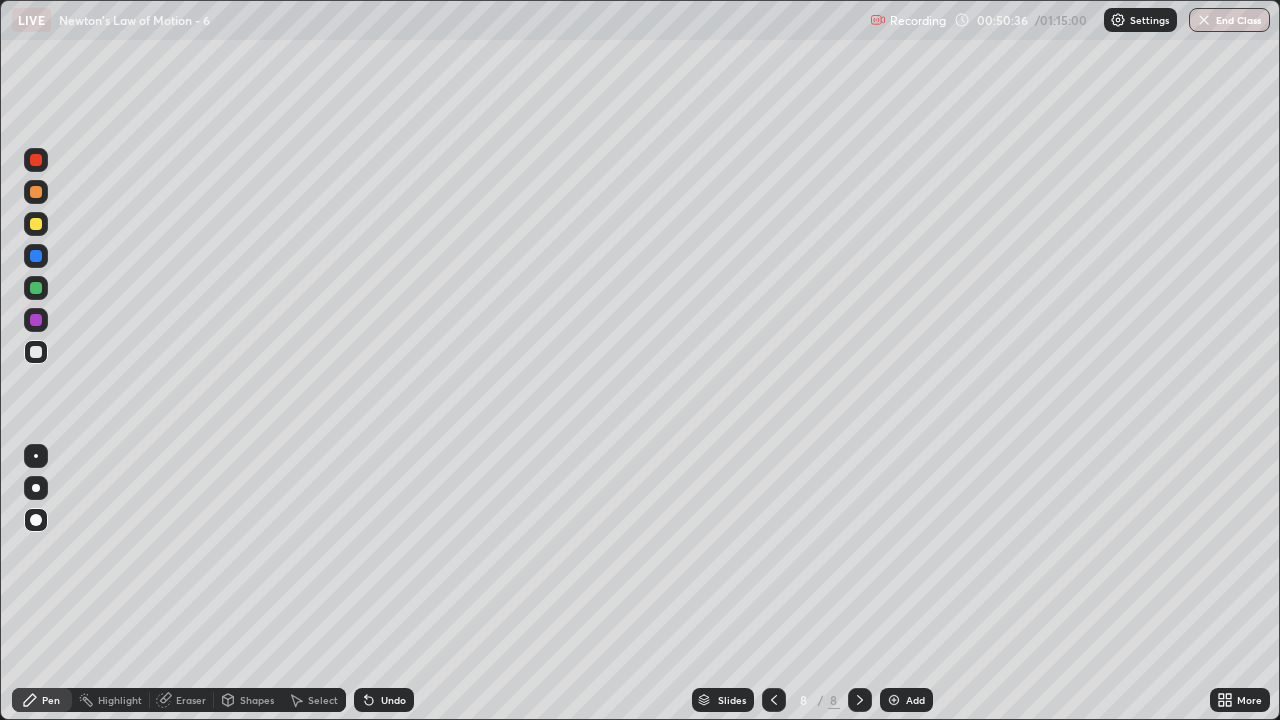 click on "Add" at bounding box center (906, 700) 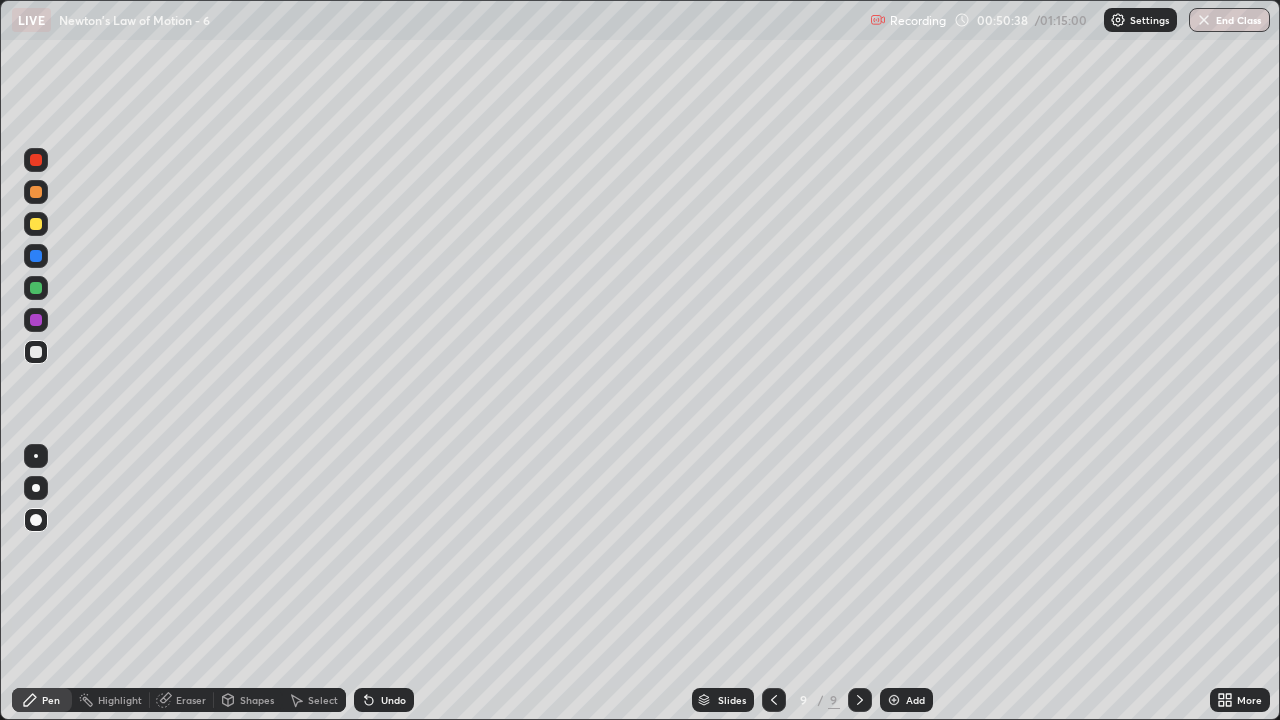 click on "Shapes" at bounding box center (257, 700) 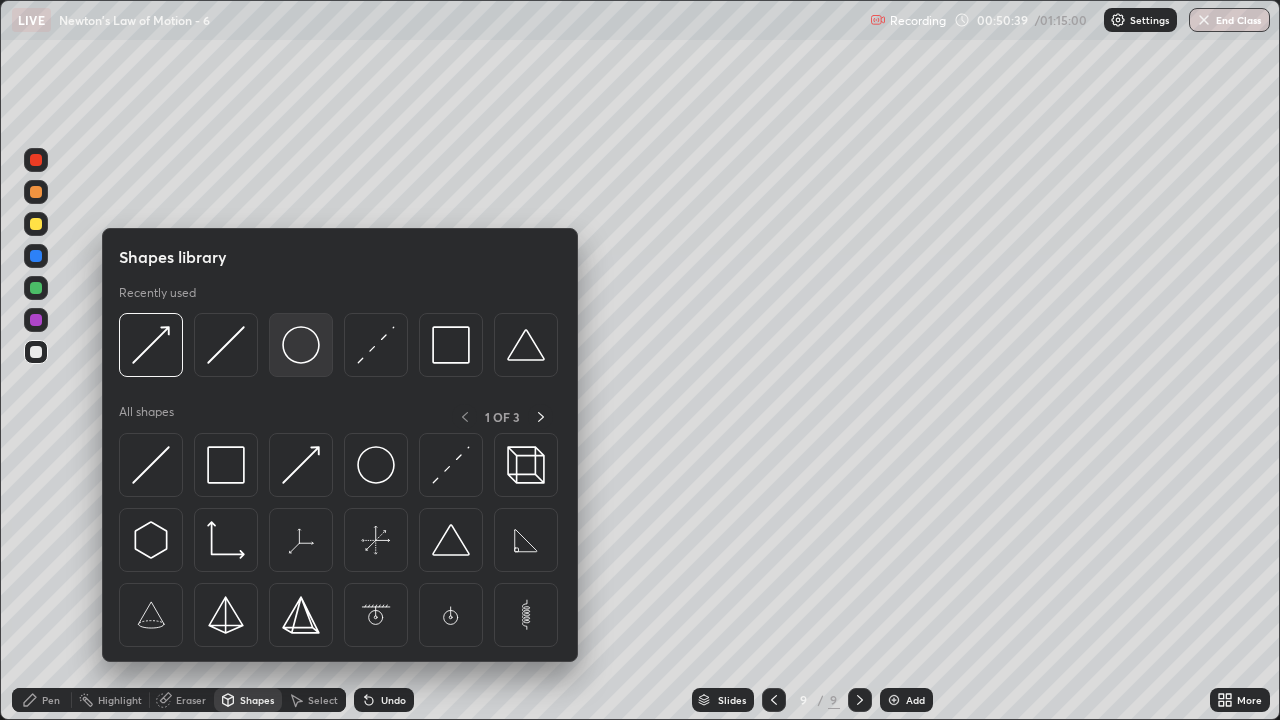 click at bounding box center (301, 345) 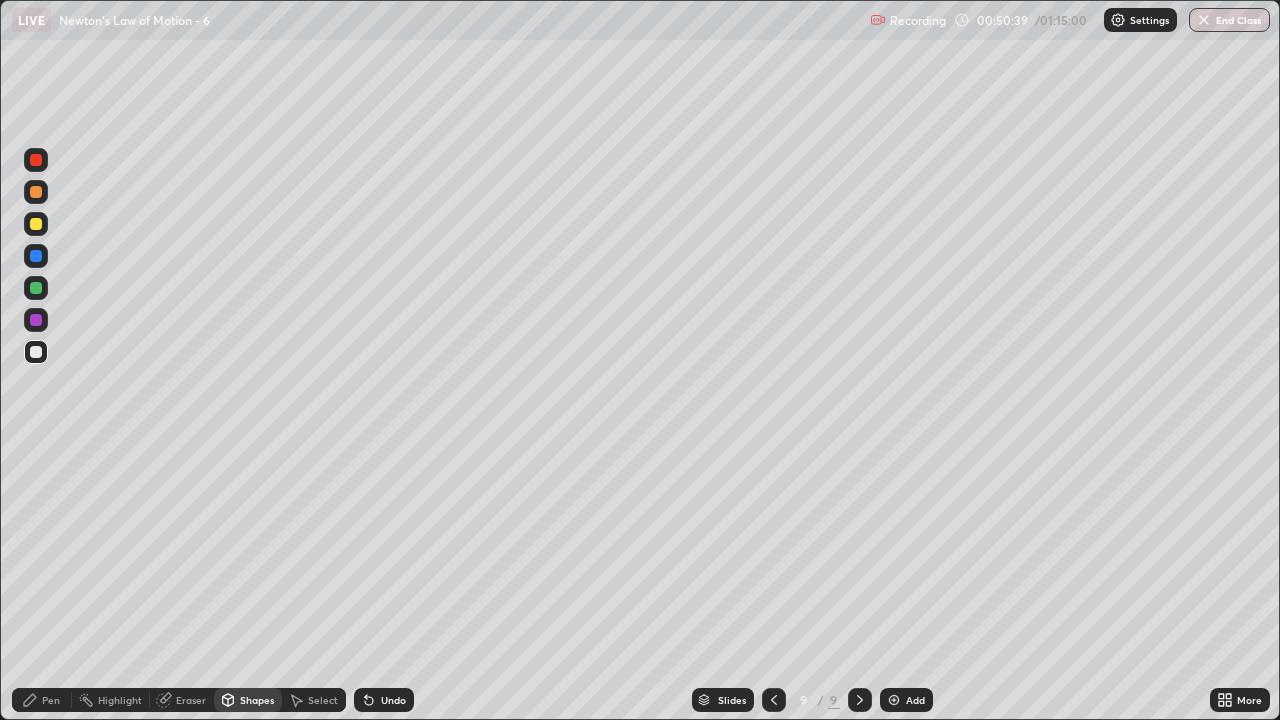 click at bounding box center (36, 224) 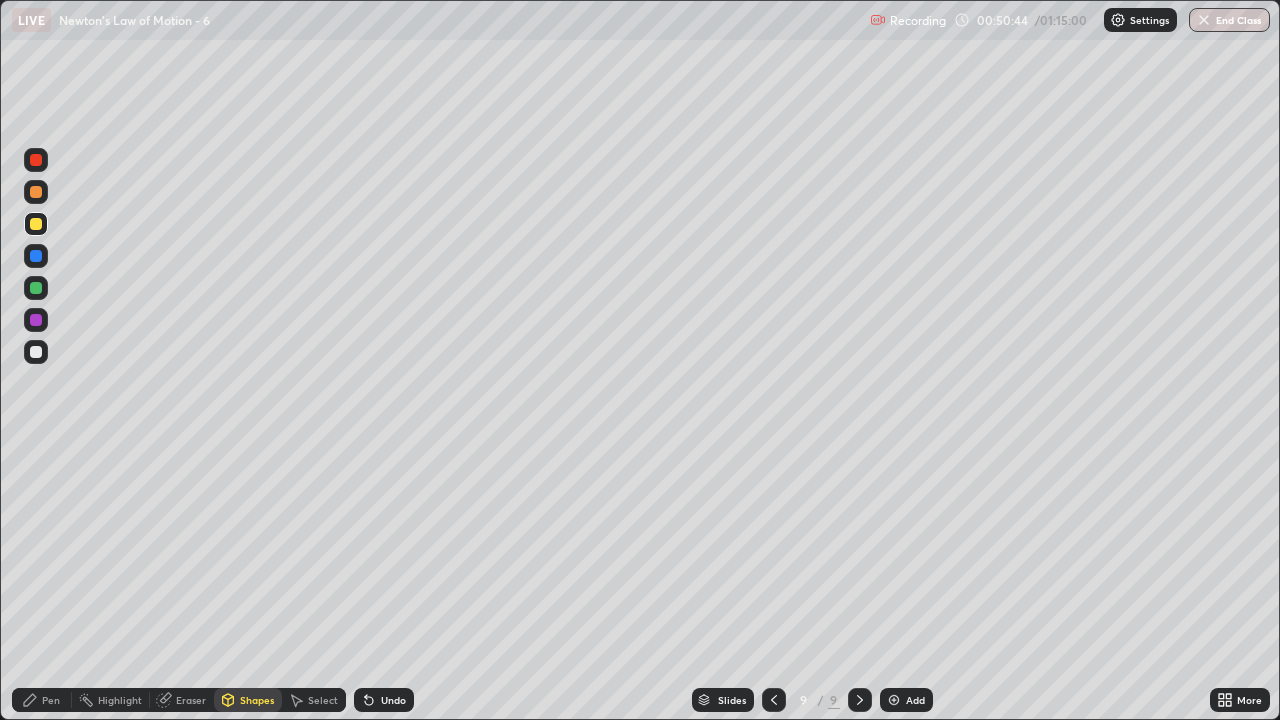 click on "Pen" at bounding box center (51, 700) 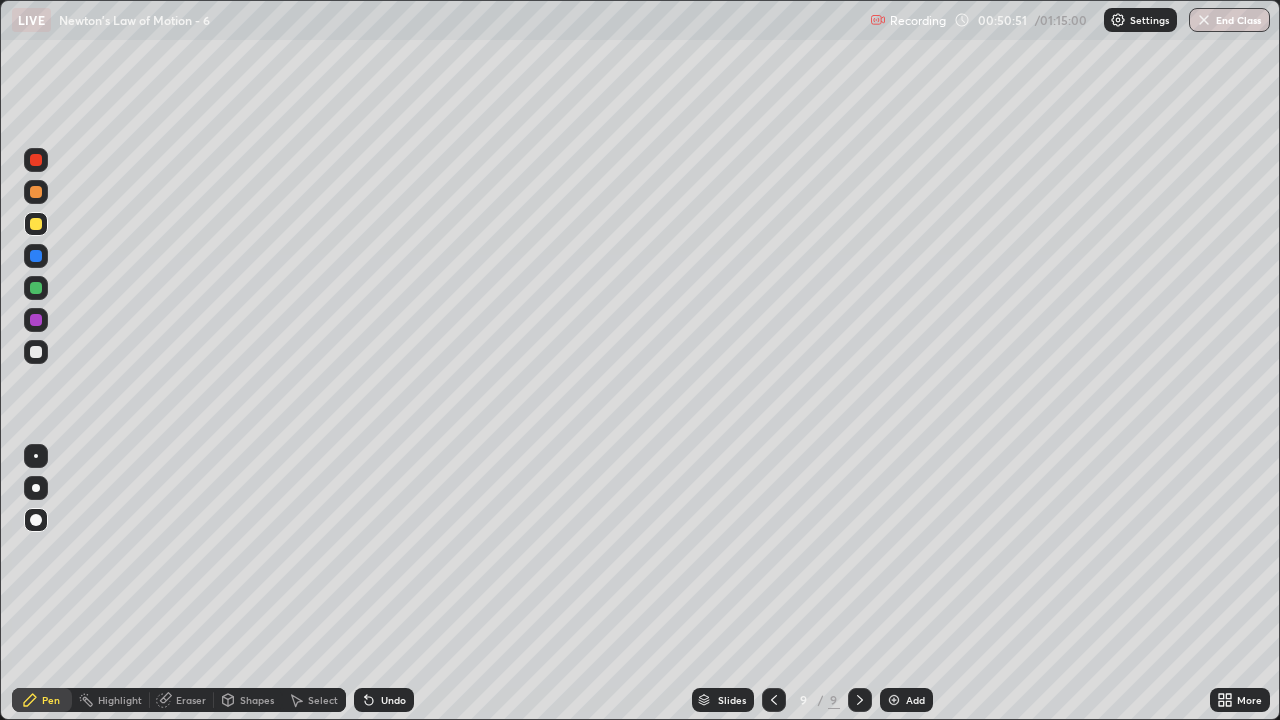 click at bounding box center (36, 288) 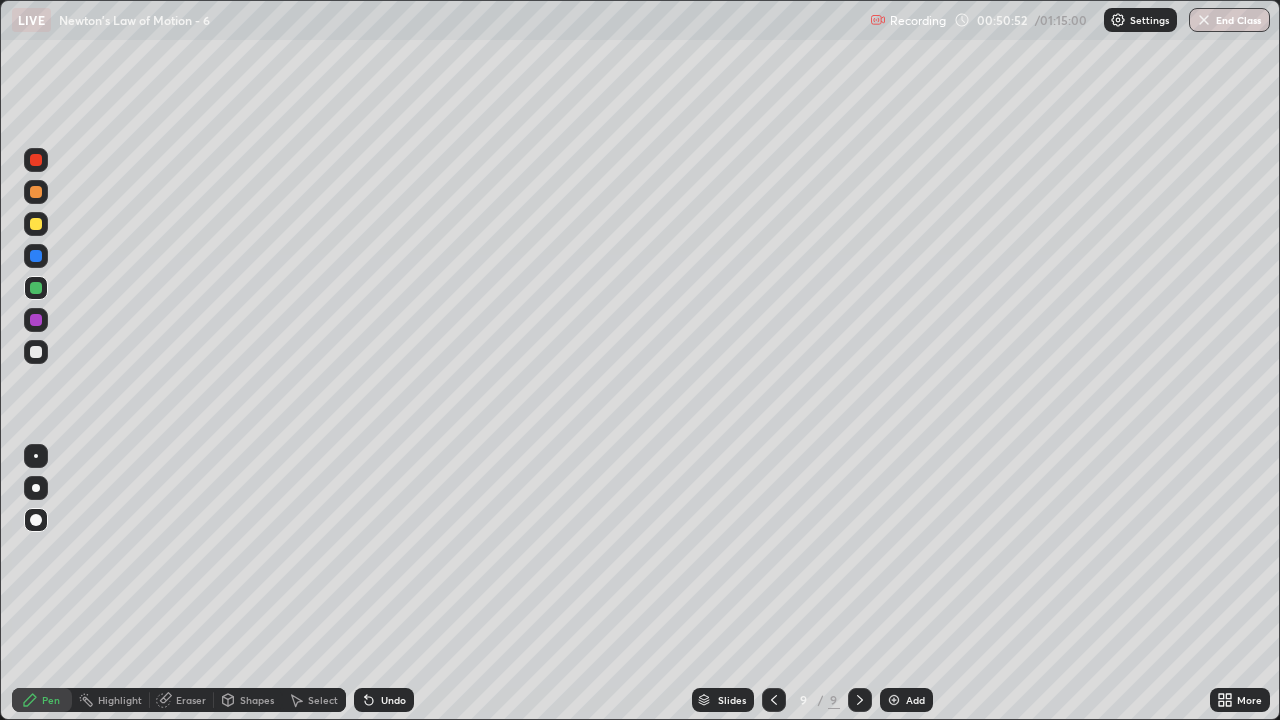 click on "Shapes" at bounding box center [257, 700] 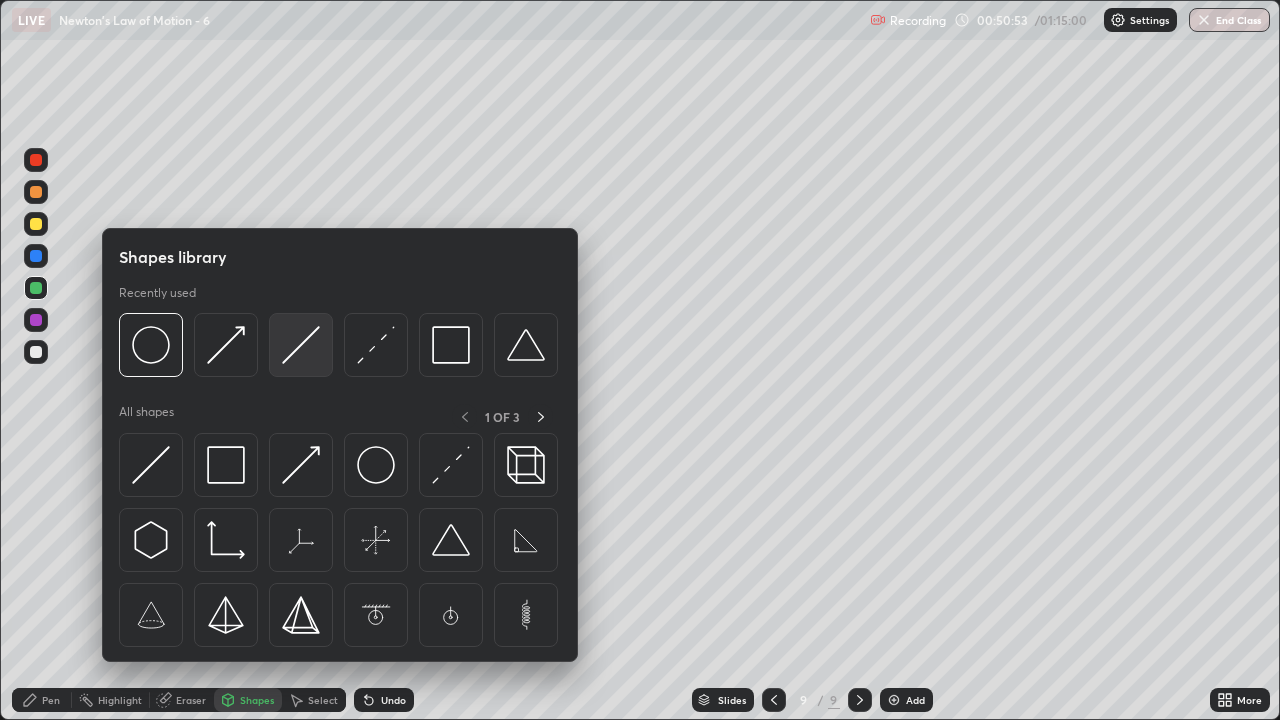 click at bounding box center (301, 345) 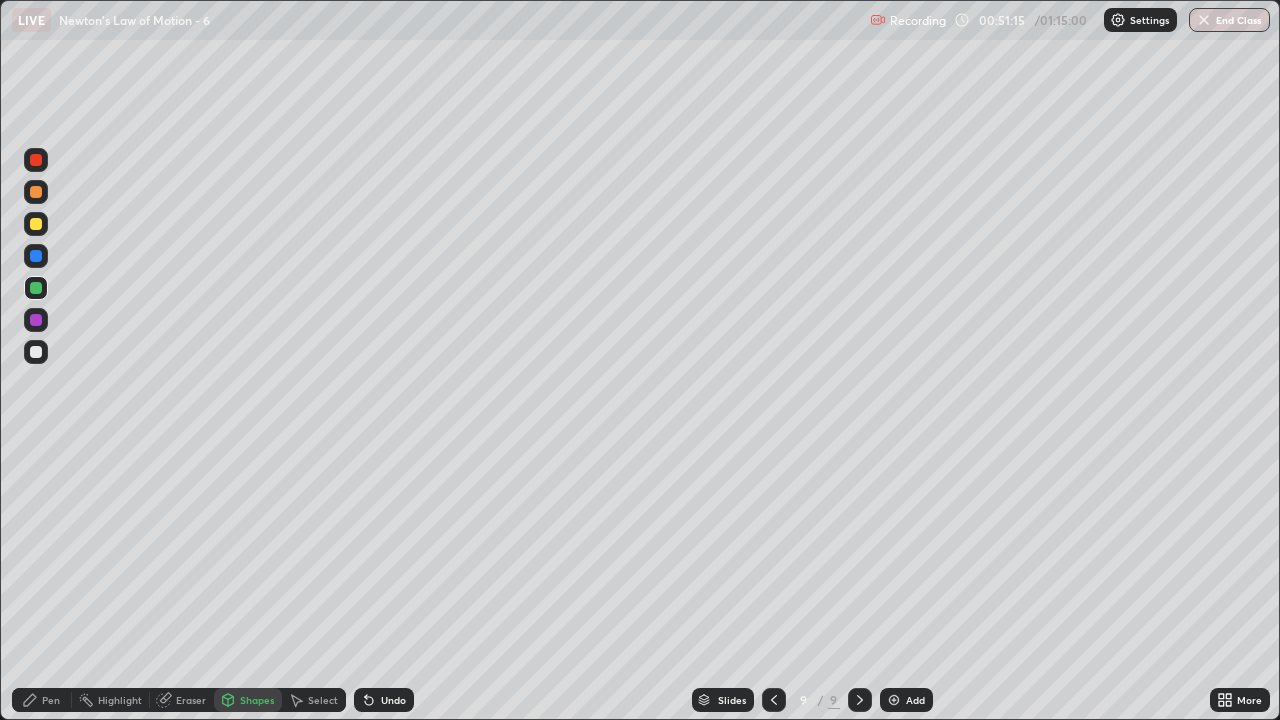 click at bounding box center (36, 352) 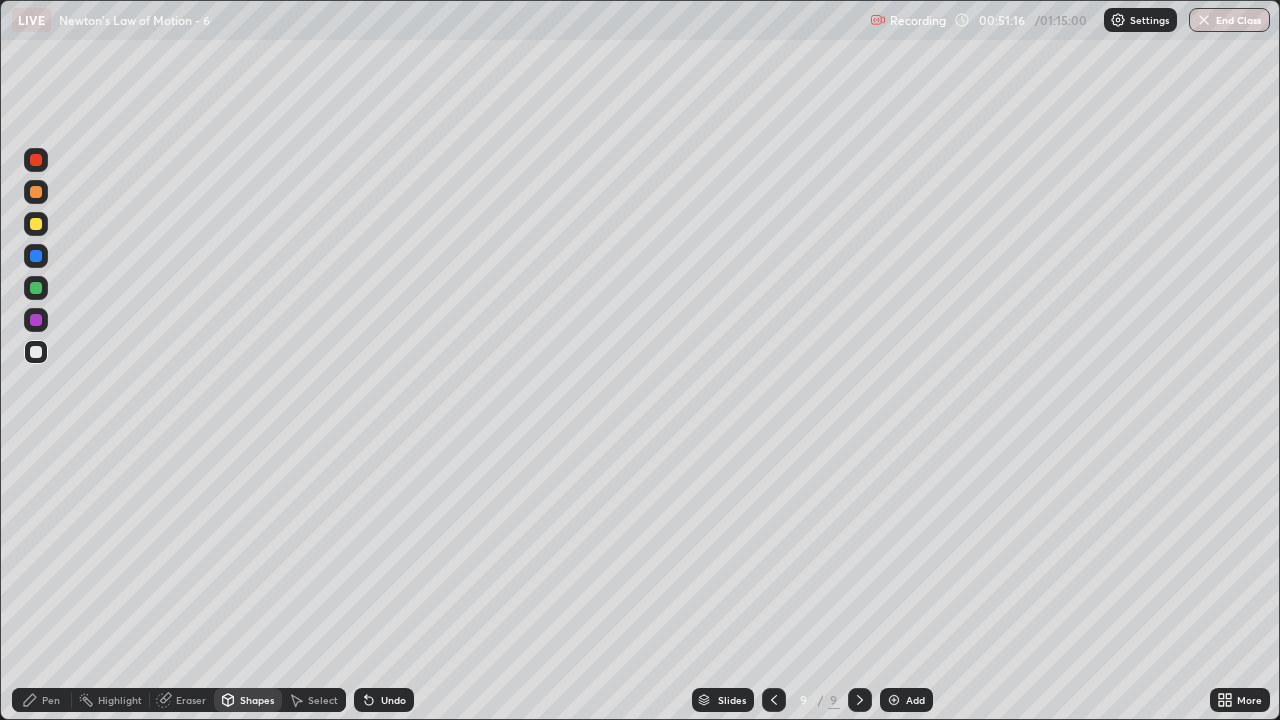 click on "Pen" at bounding box center (51, 700) 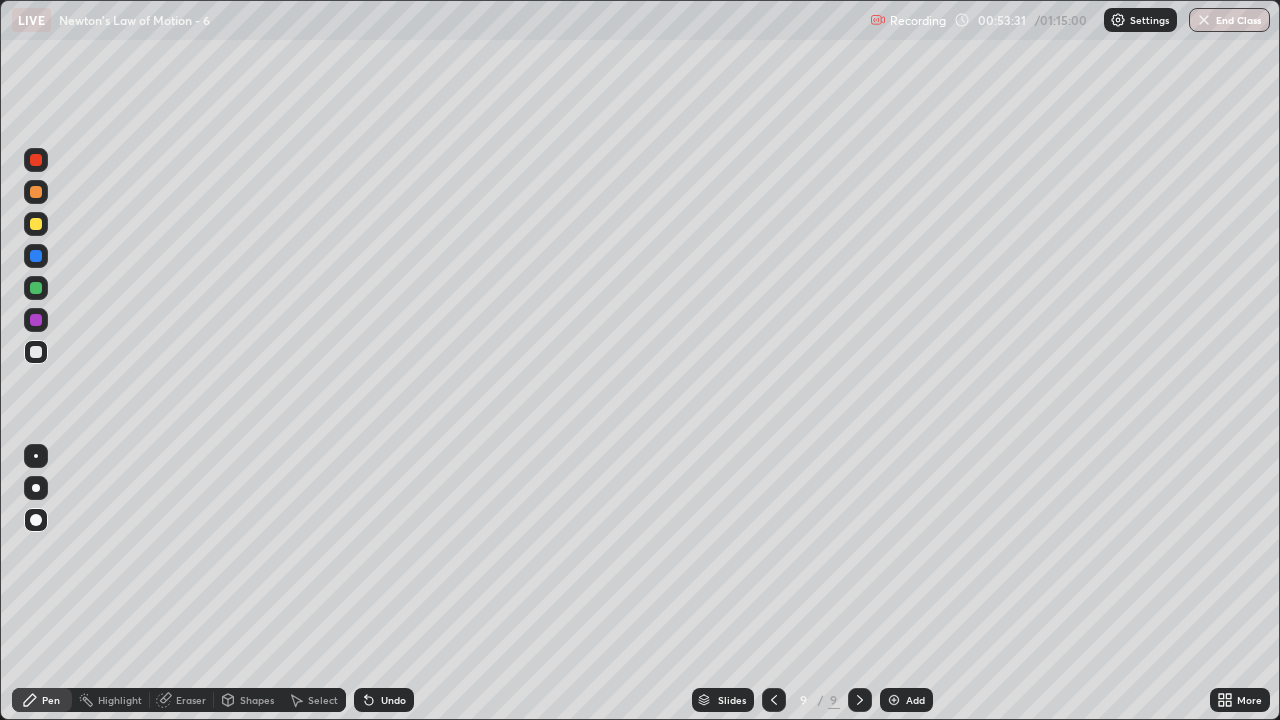 click on "Shapes" at bounding box center [257, 700] 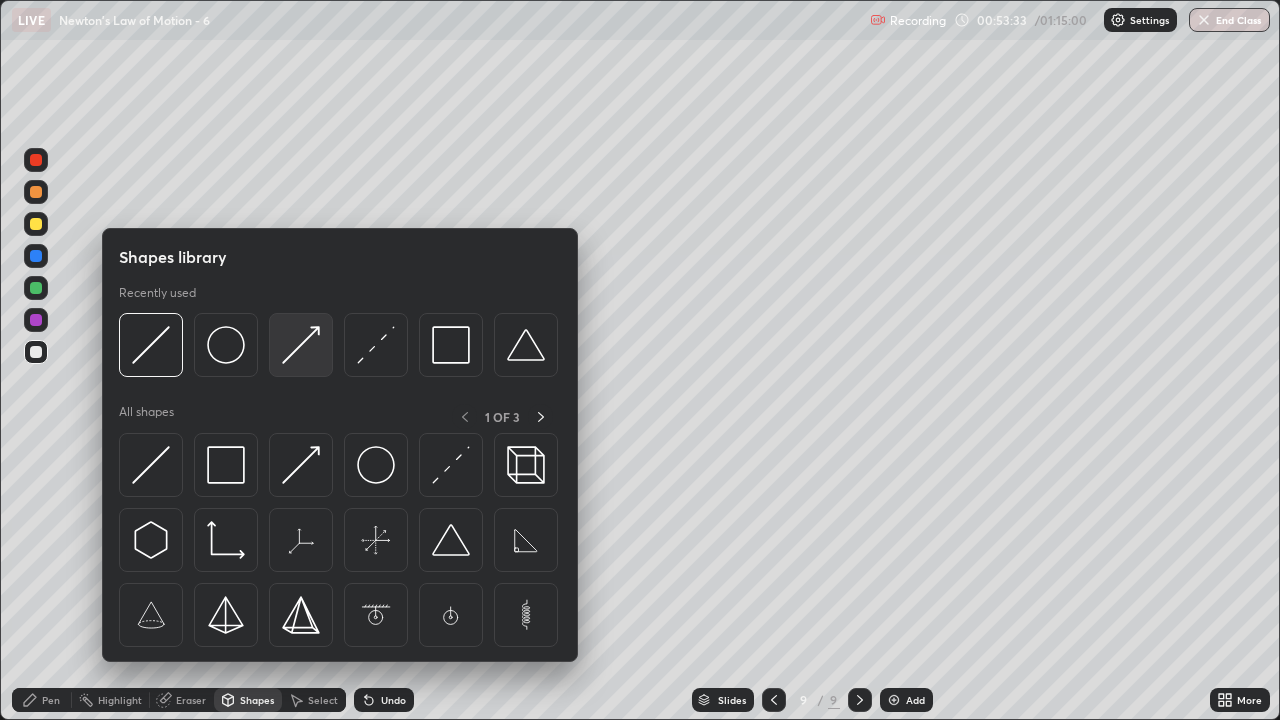 click at bounding box center [301, 345] 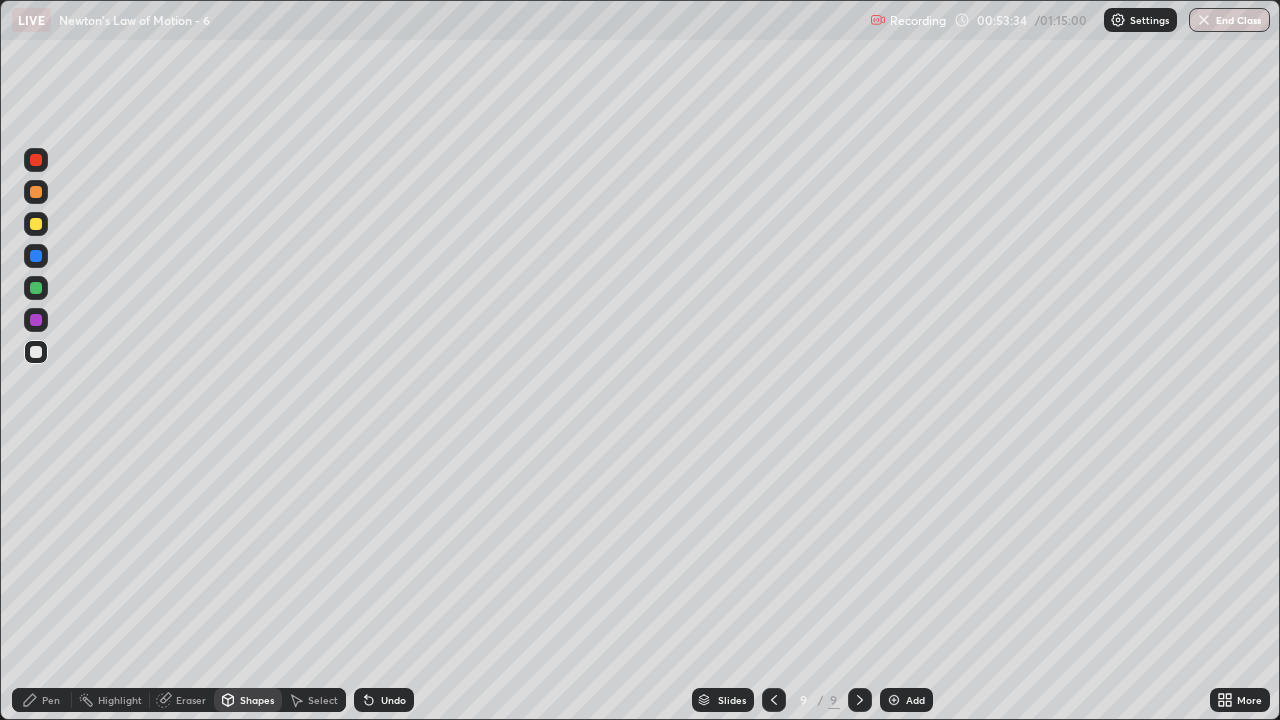 click at bounding box center [36, 192] 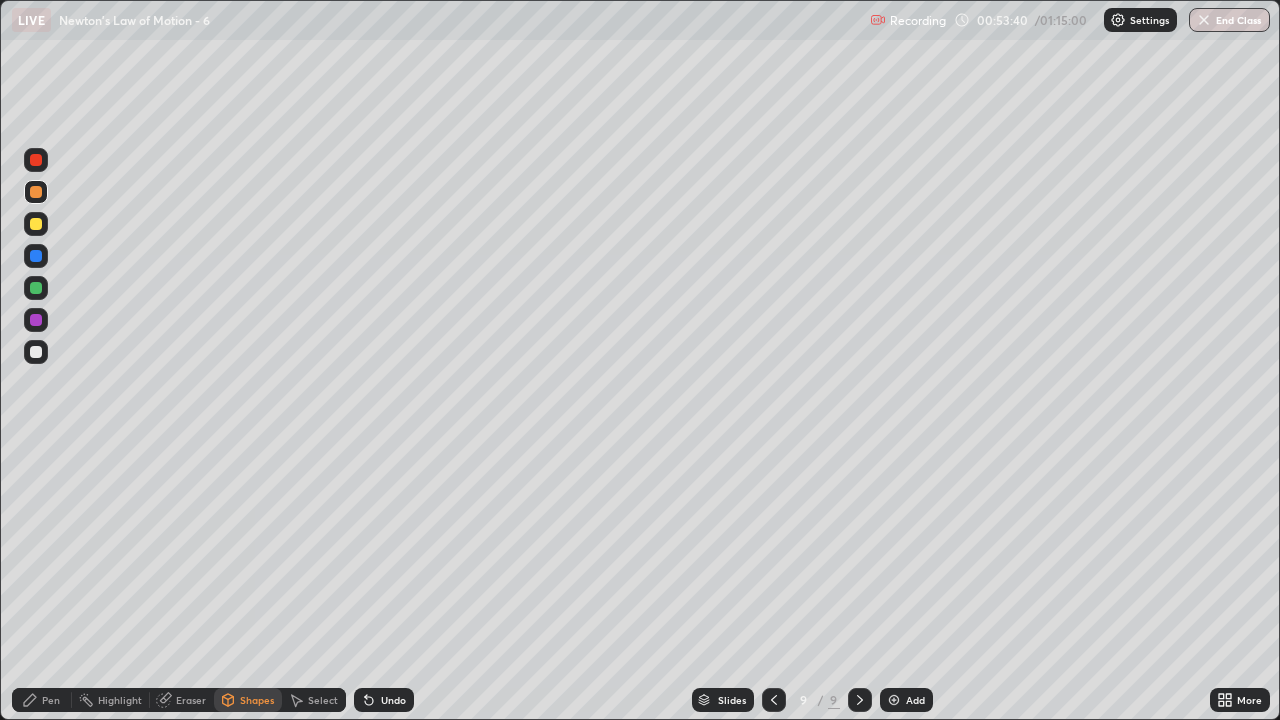 click on "Pen" at bounding box center (51, 700) 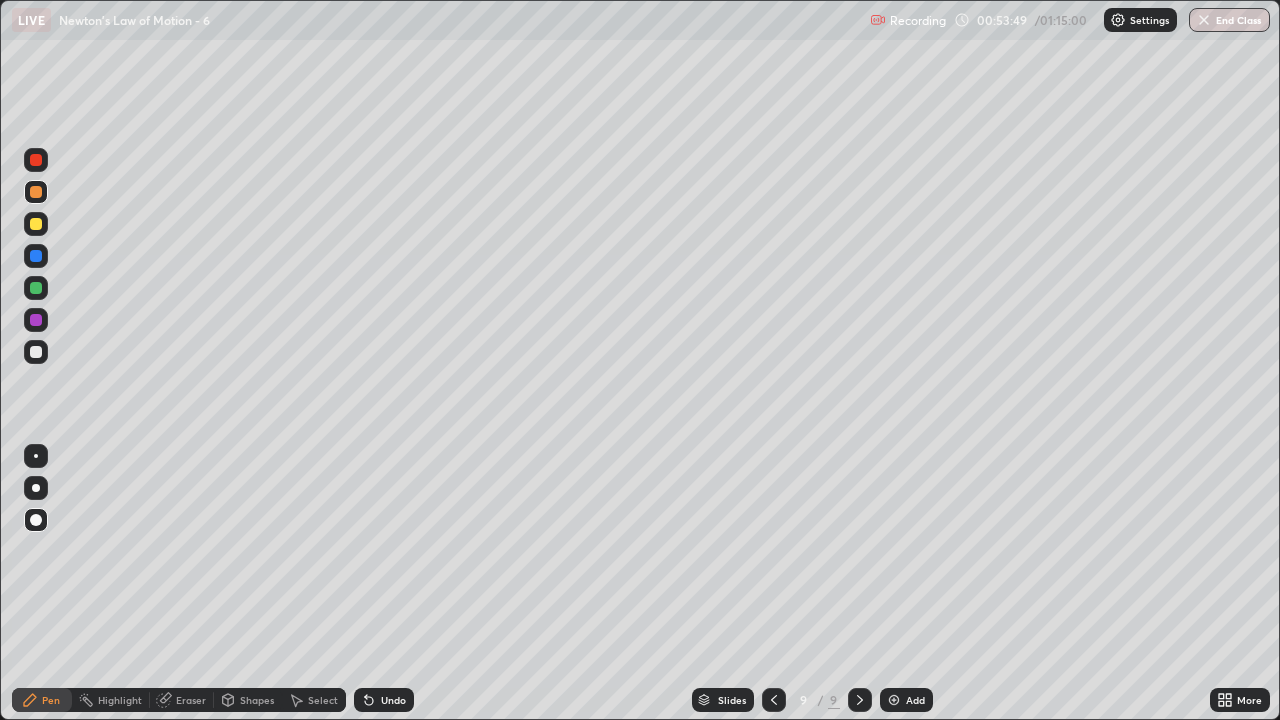 click on "Shapes" at bounding box center (257, 700) 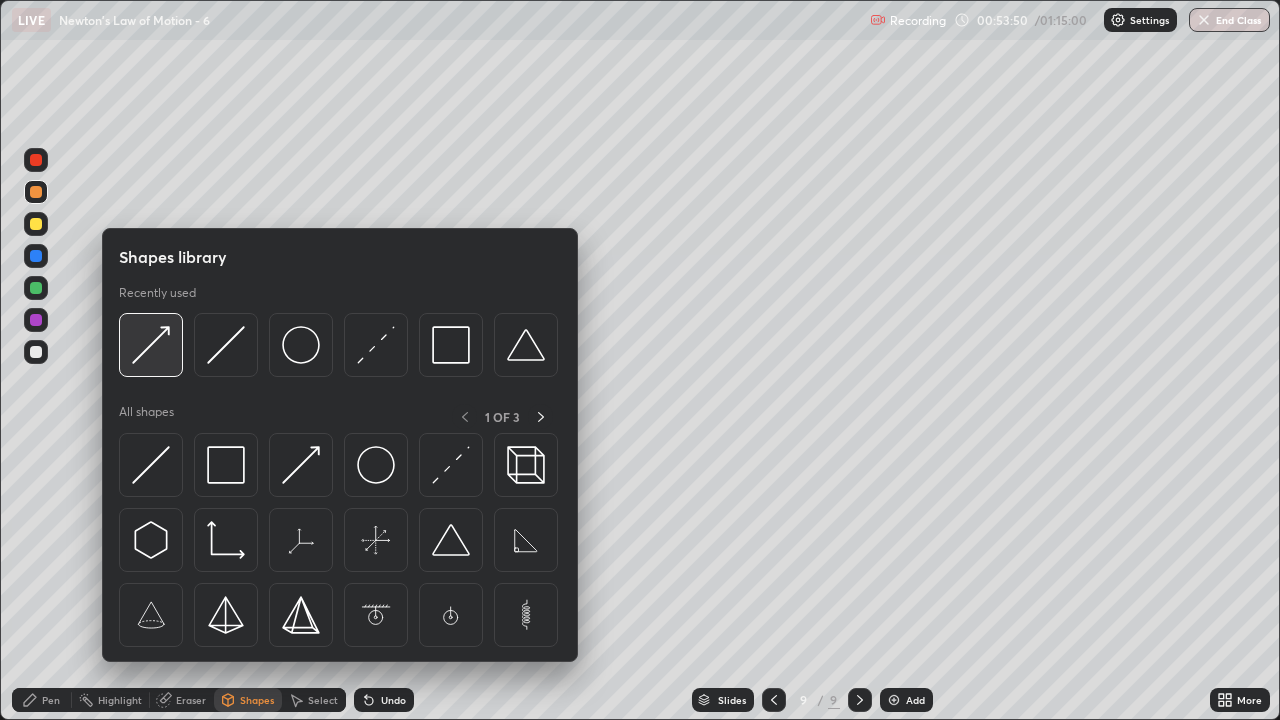 click at bounding box center (151, 345) 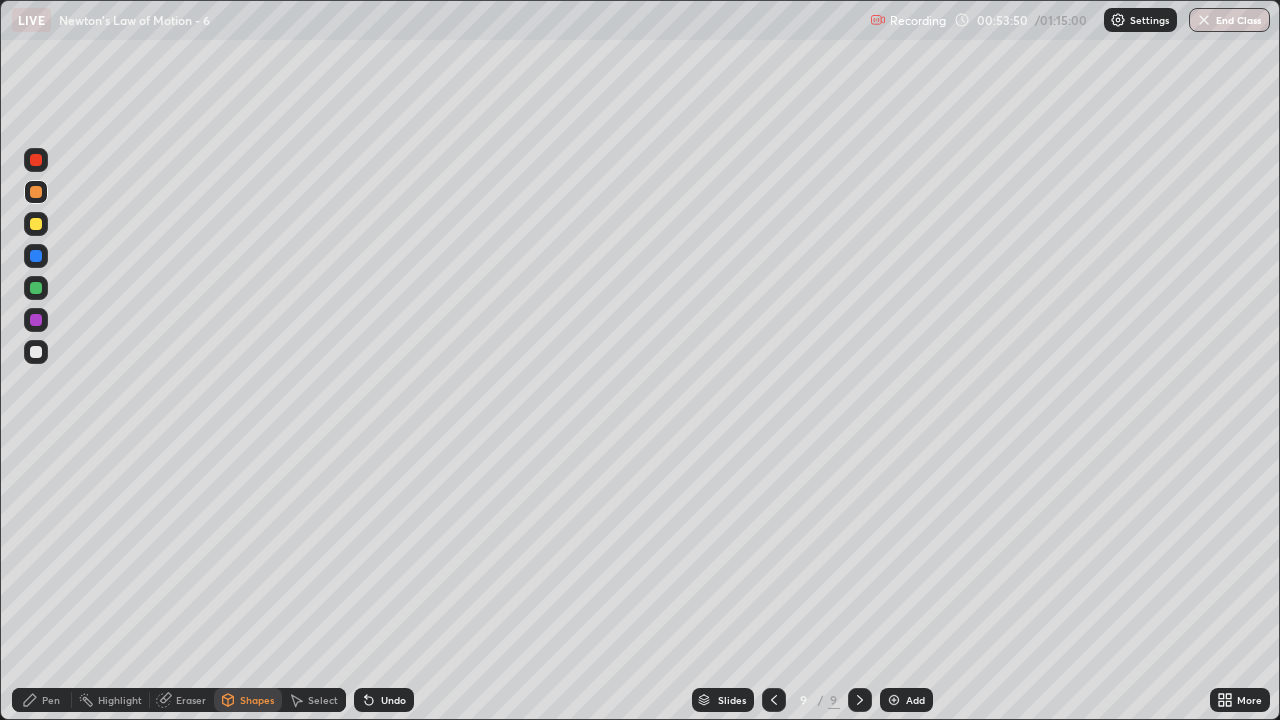 click at bounding box center [36, 288] 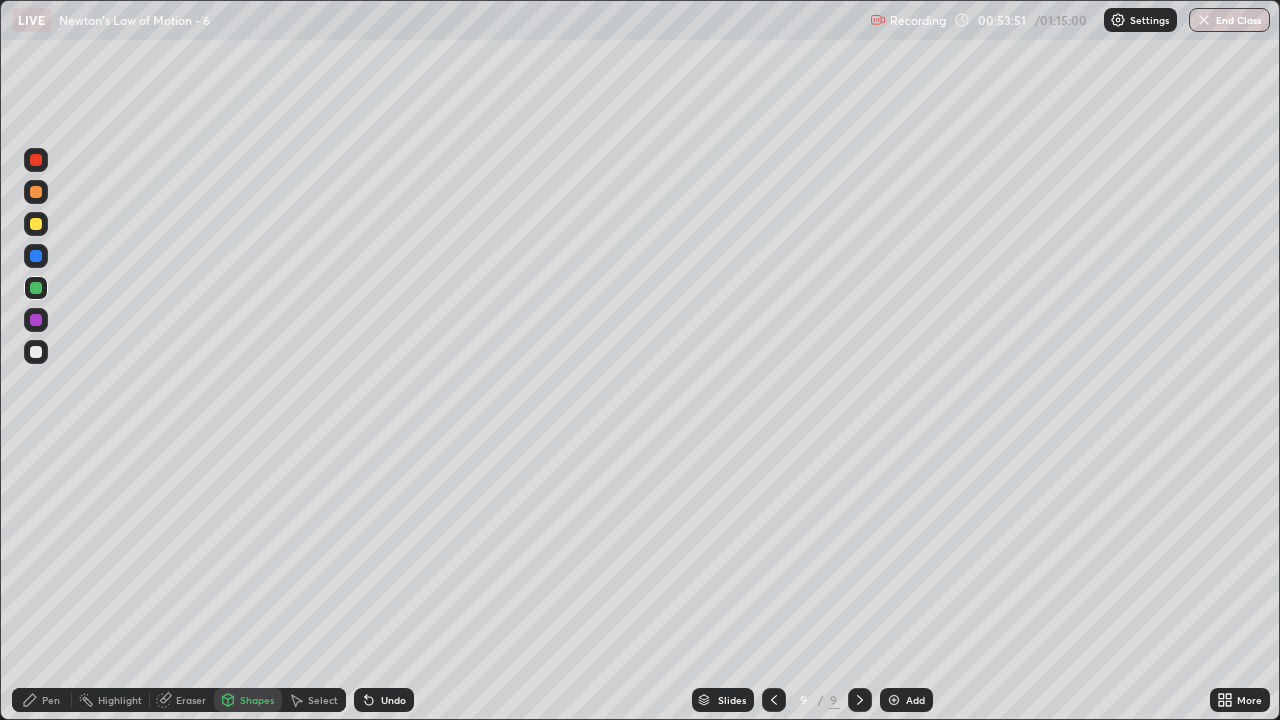 click at bounding box center [36, 256] 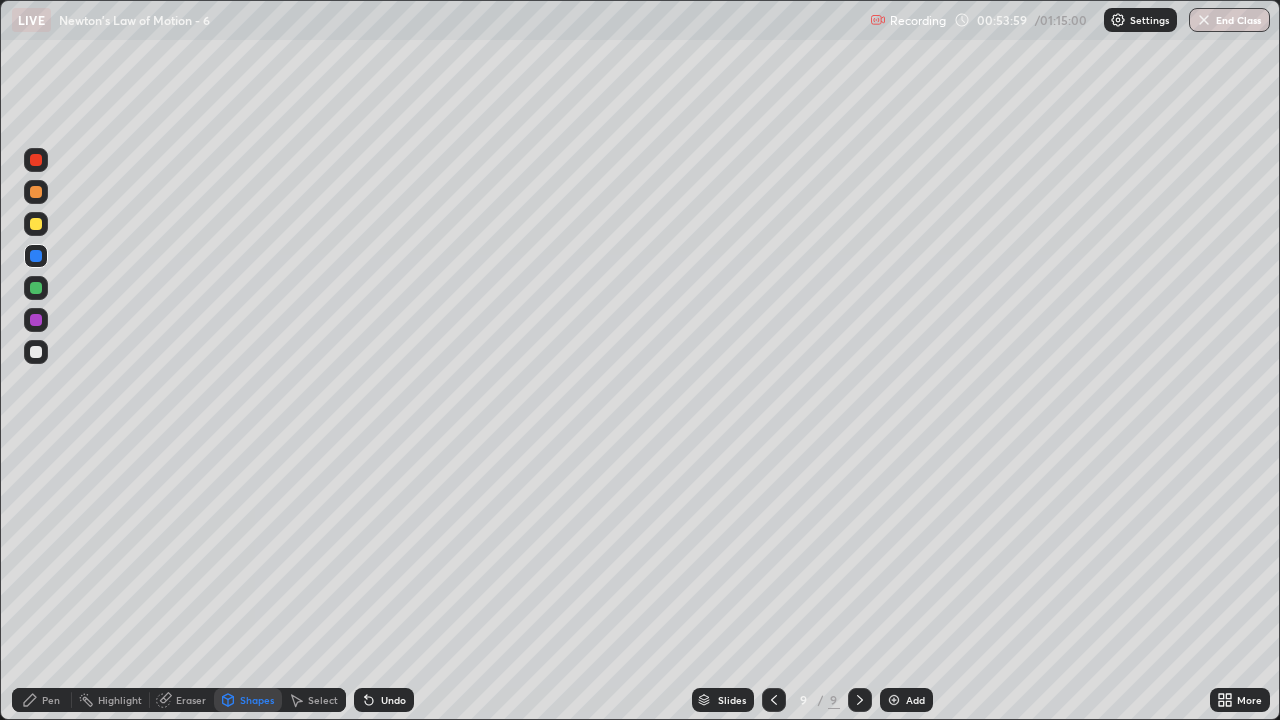 click on "Pen" at bounding box center (51, 700) 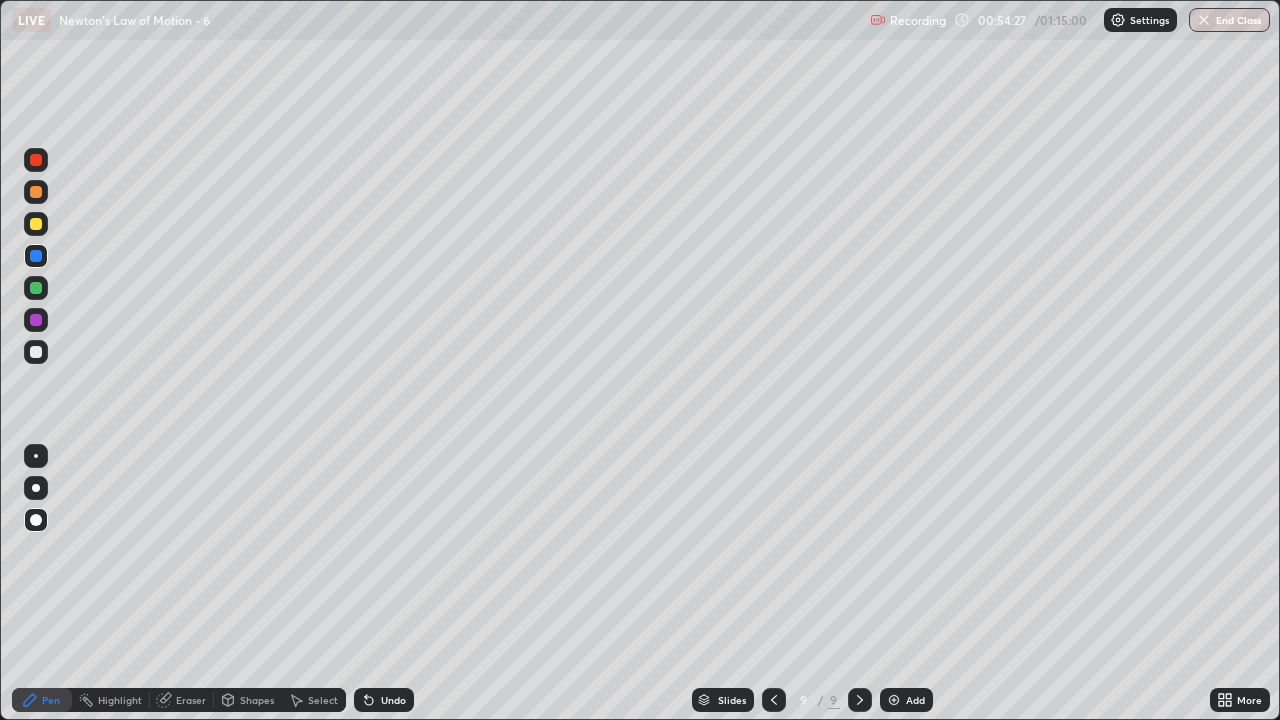 click at bounding box center (36, 352) 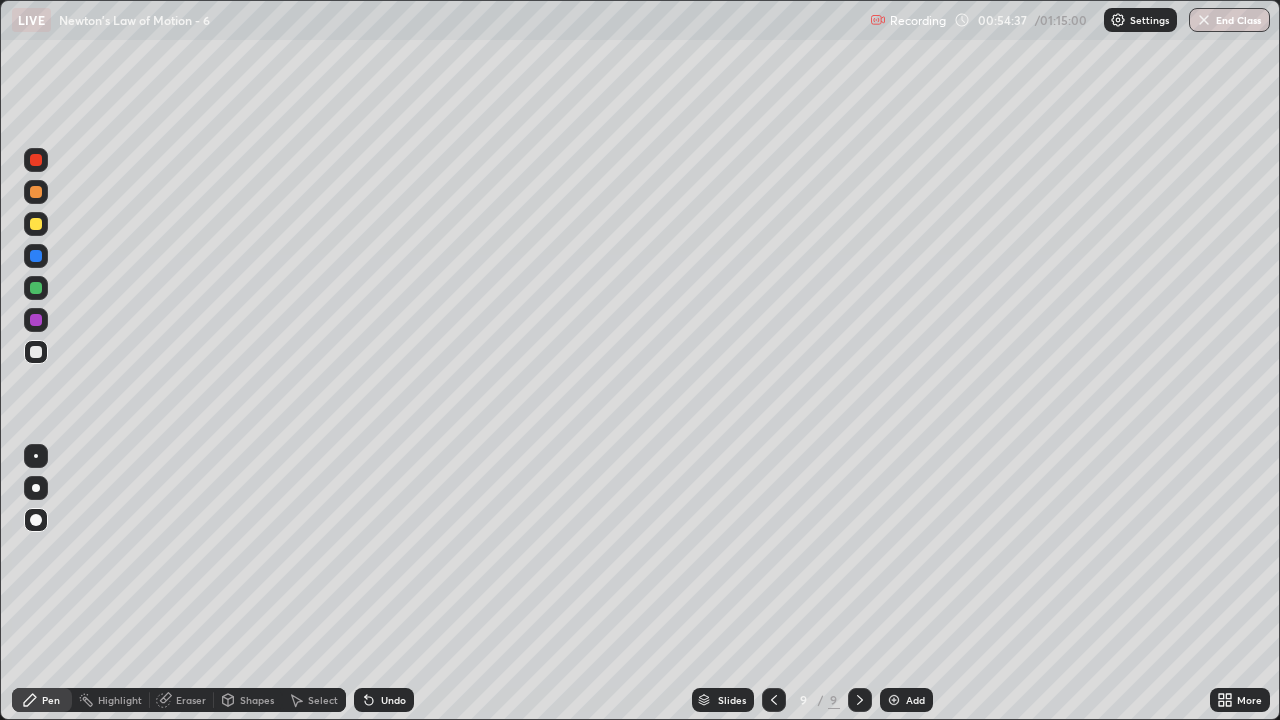 click at bounding box center (36, 224) 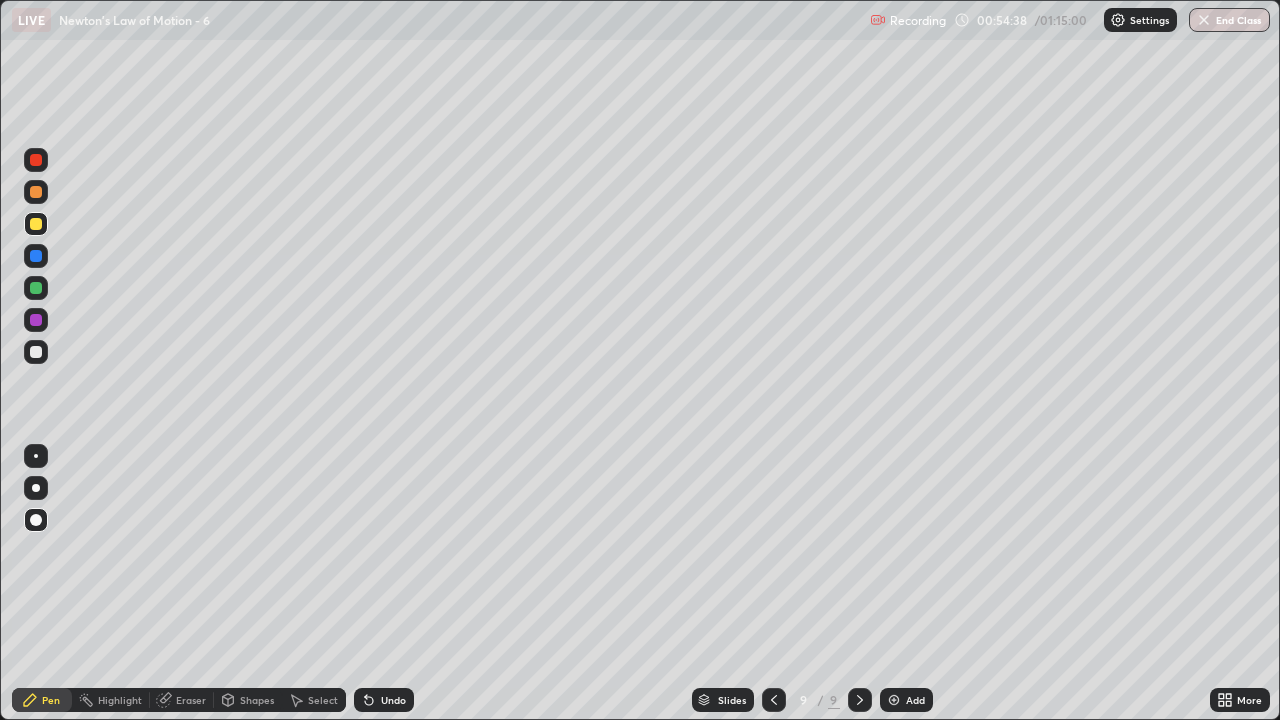 click on "Shapes" at bounding box center [257, 700] 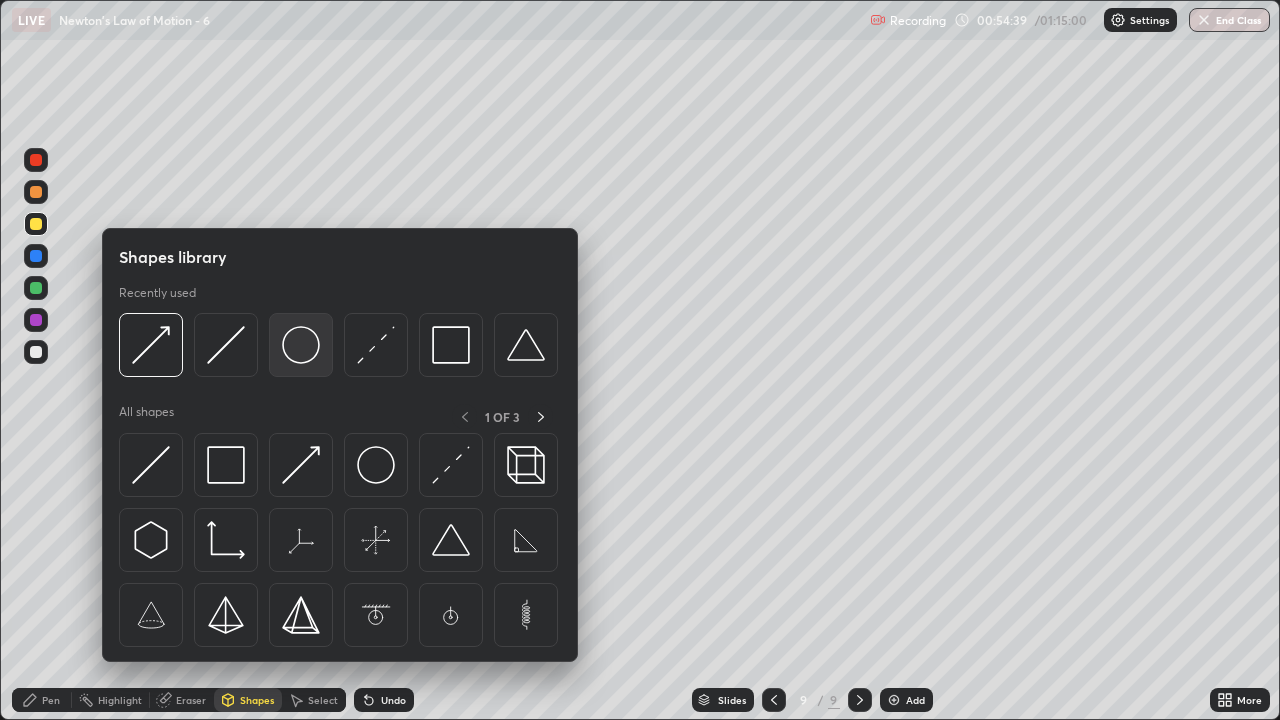 click at bounding box center (301, 345) 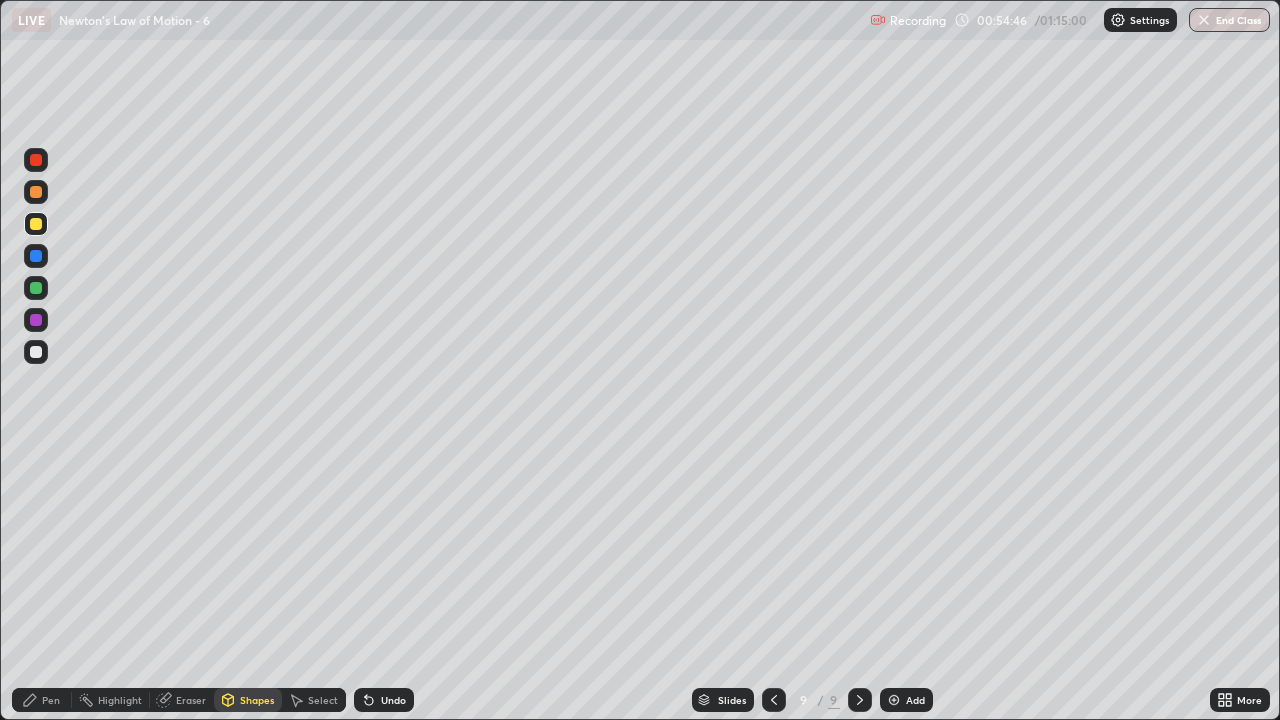 click on "Shapes" at bounding box center (257, 700) 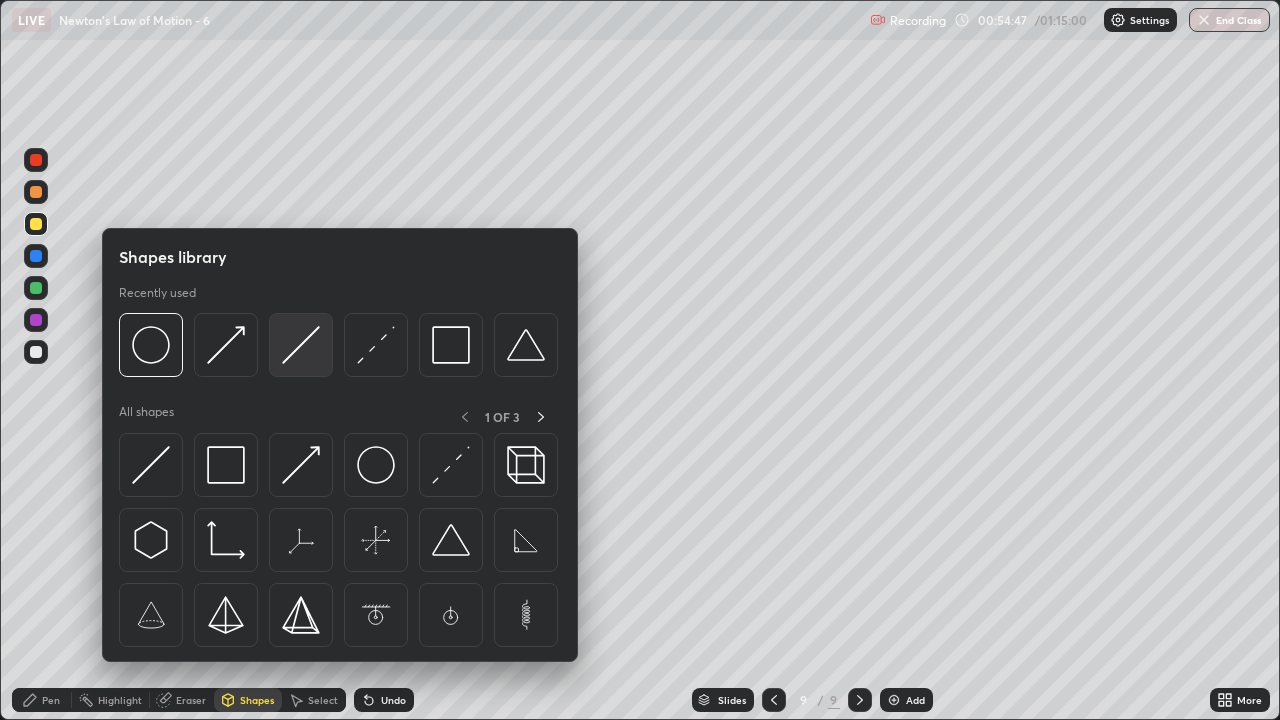 click at bounding box center (301, 345) 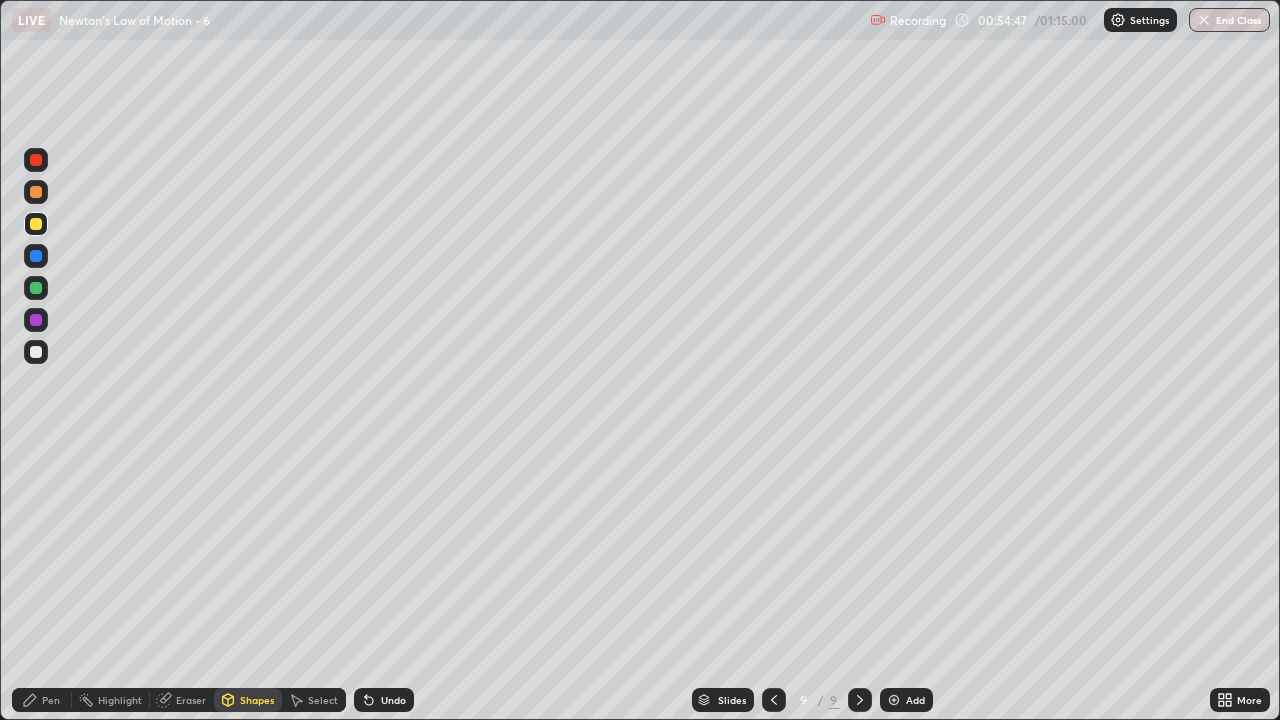 click at bounding box center [36, 288] 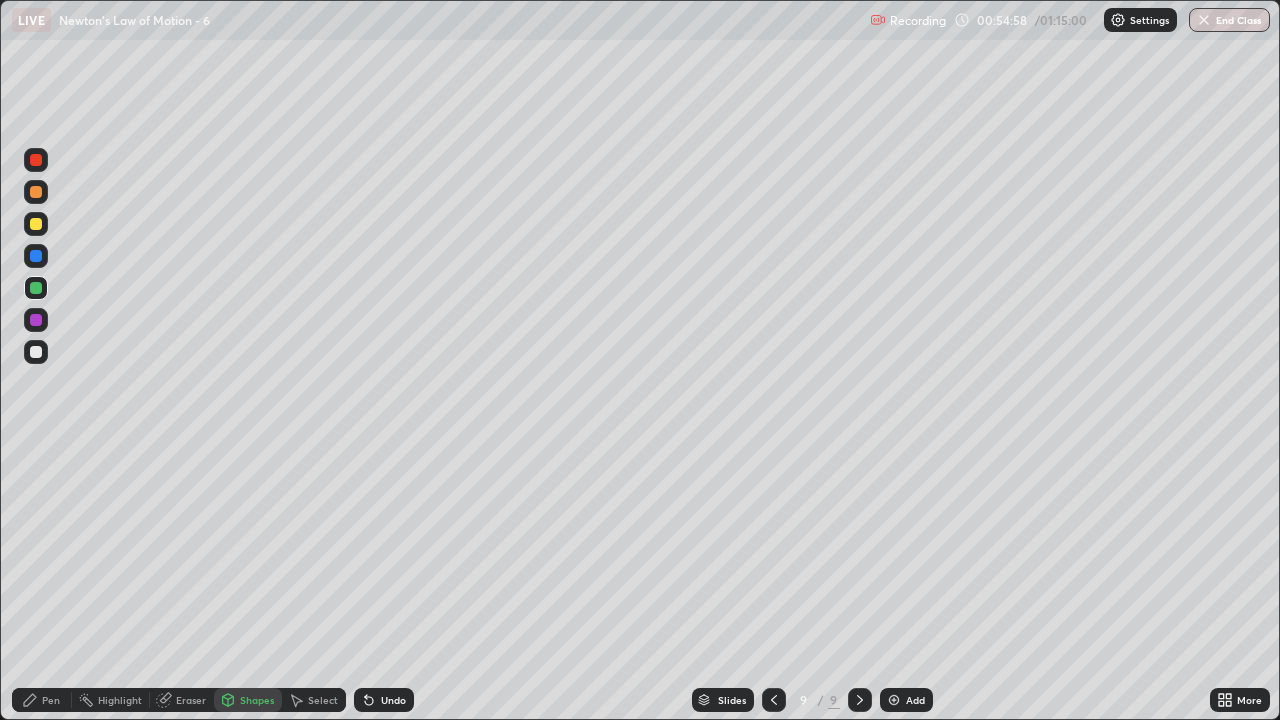 click at bounding box center (36, 192) 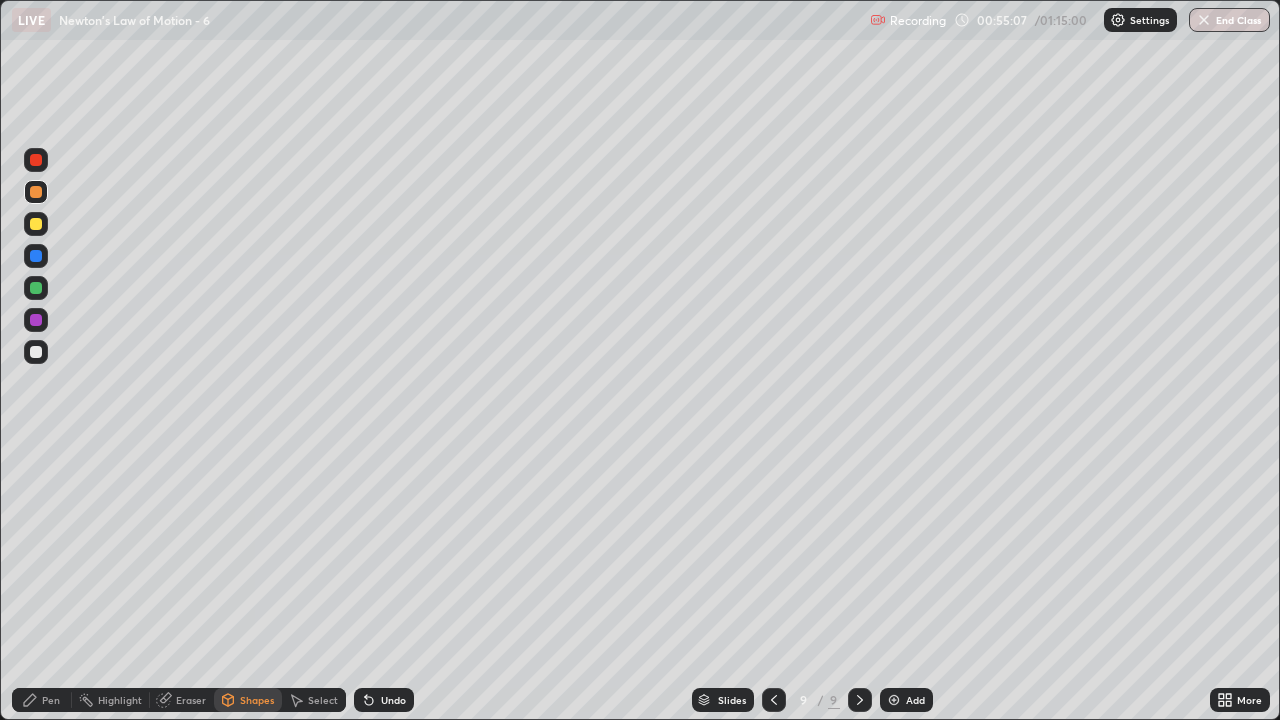 click on "Pen" at bounding box center (51, 700) 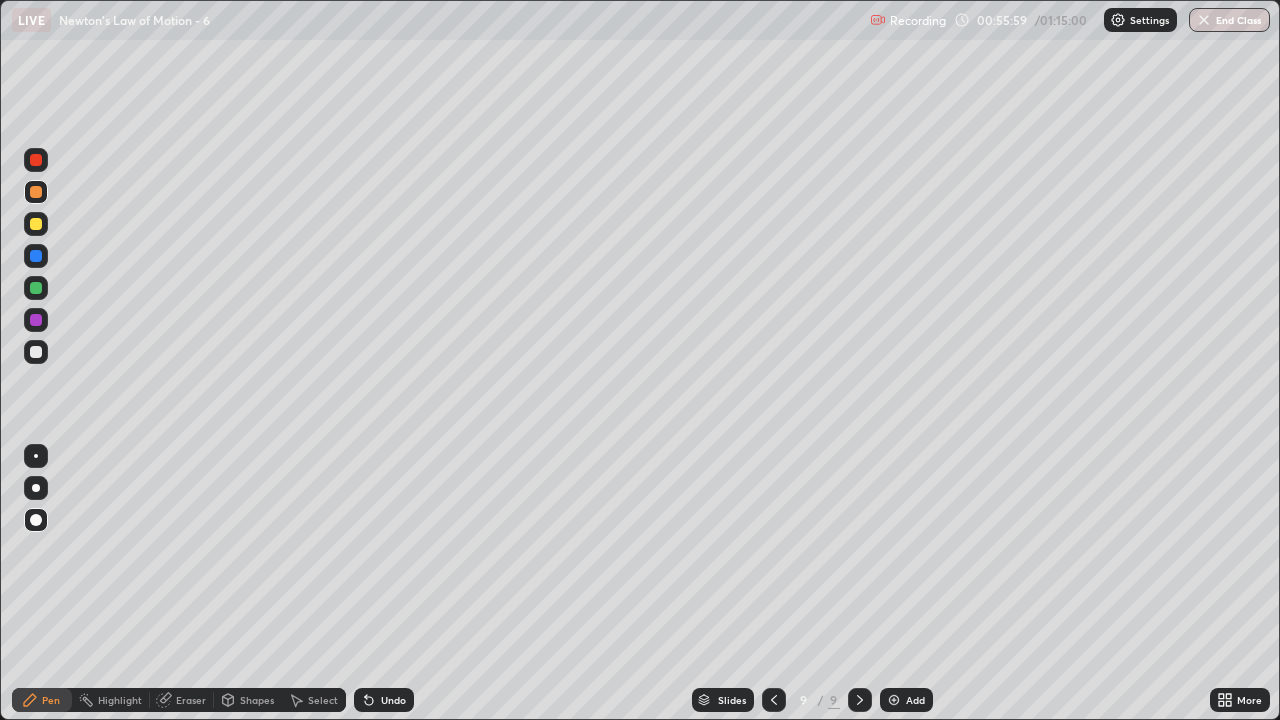 click on "Shapes" at bounding box center (257, 700) 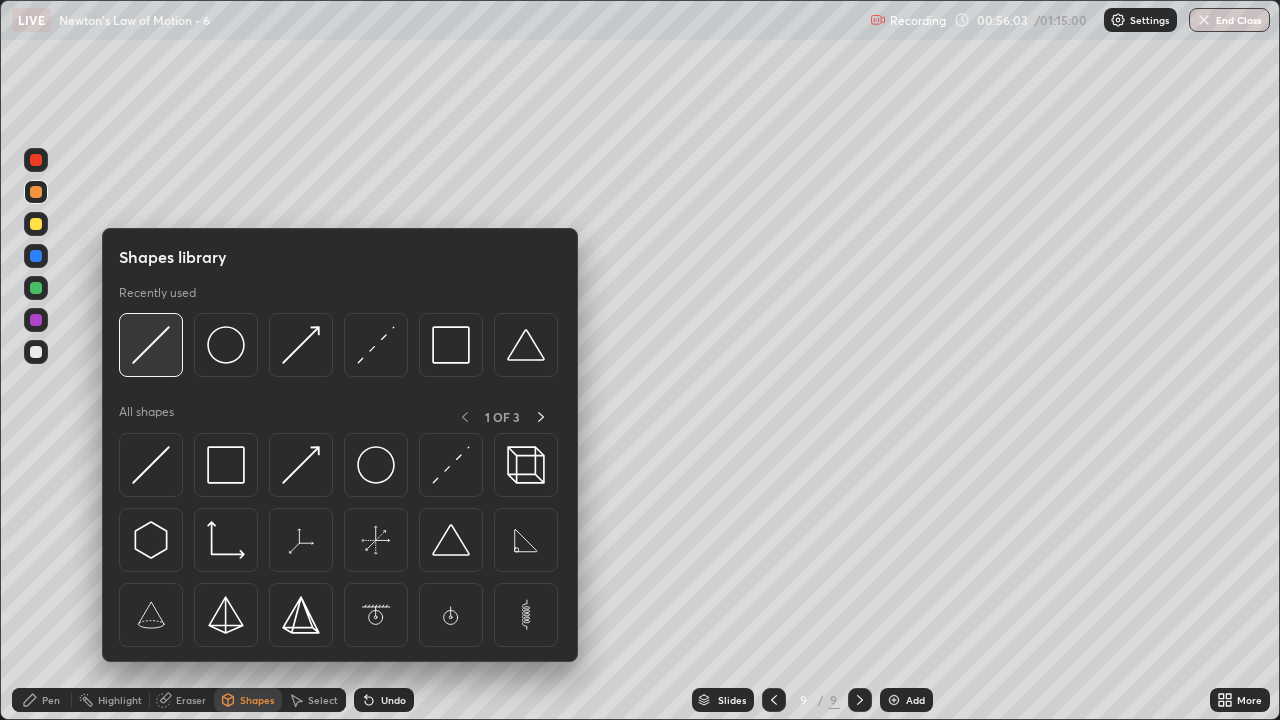 click at bounding box center (151, 345) 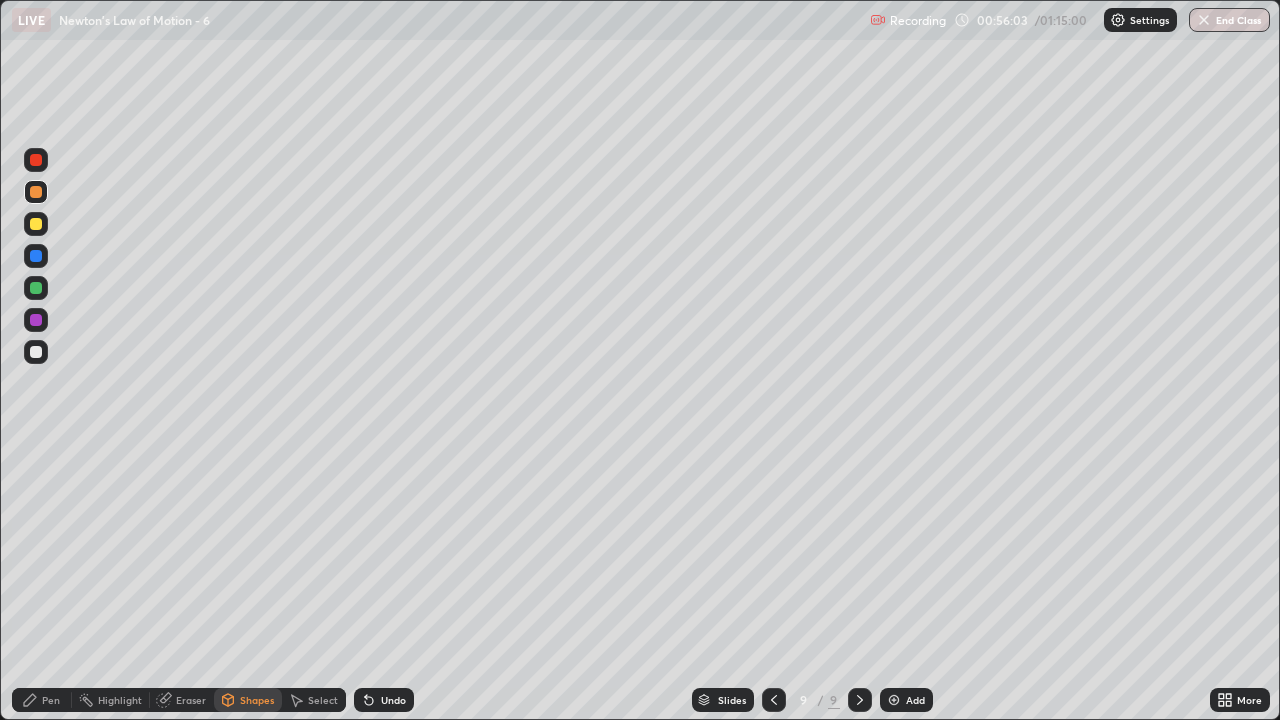 click at bounding box center [36, 352] 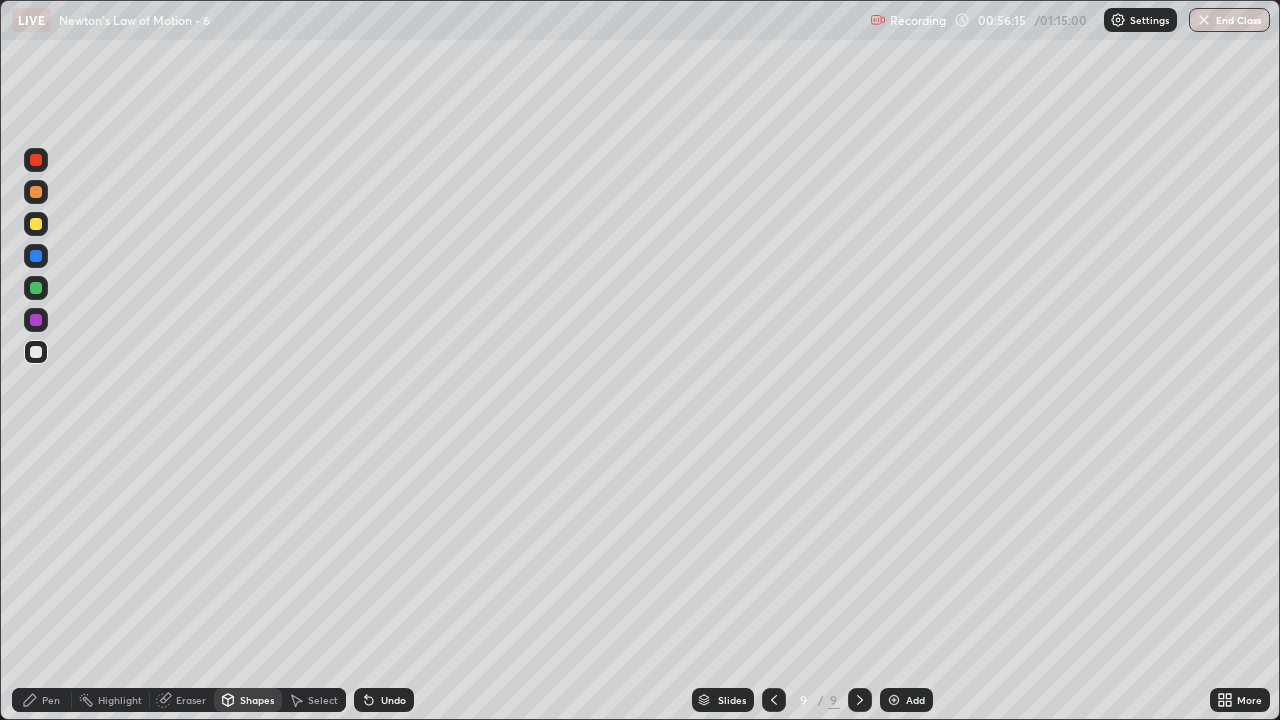 click on "Pen" at bounding box center [51, 700] 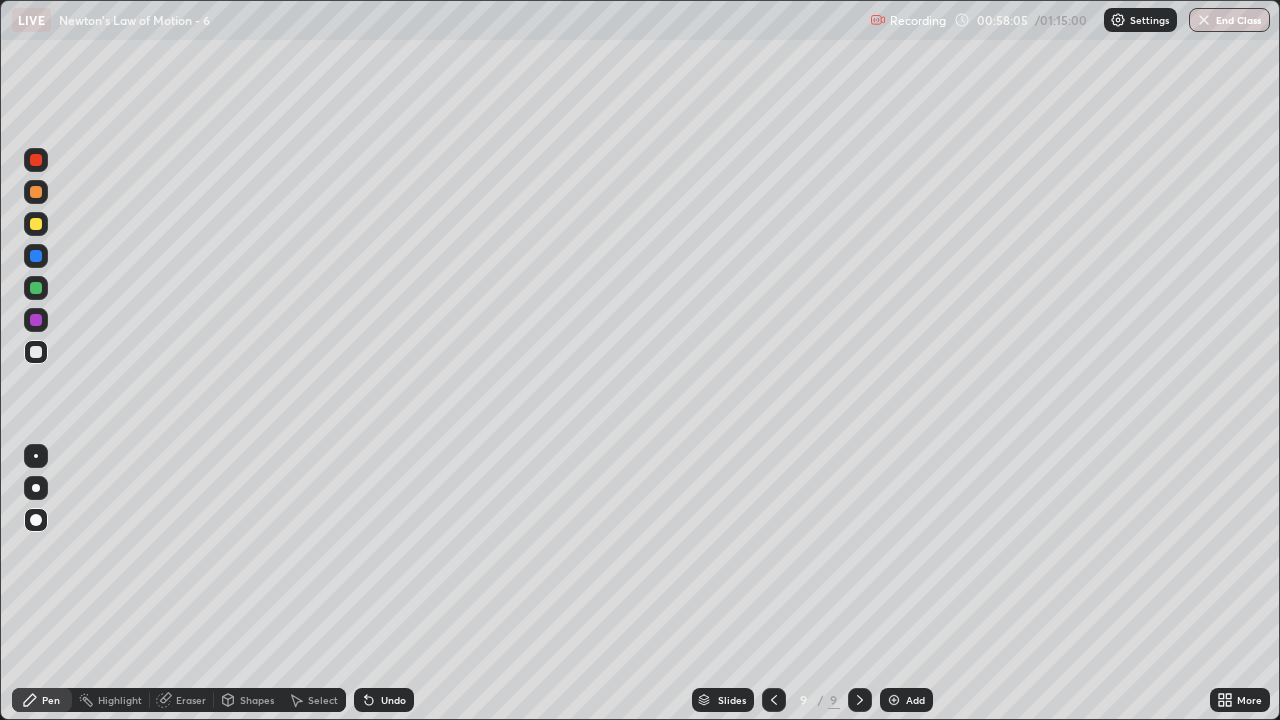 click at bounding box center [36, 192] 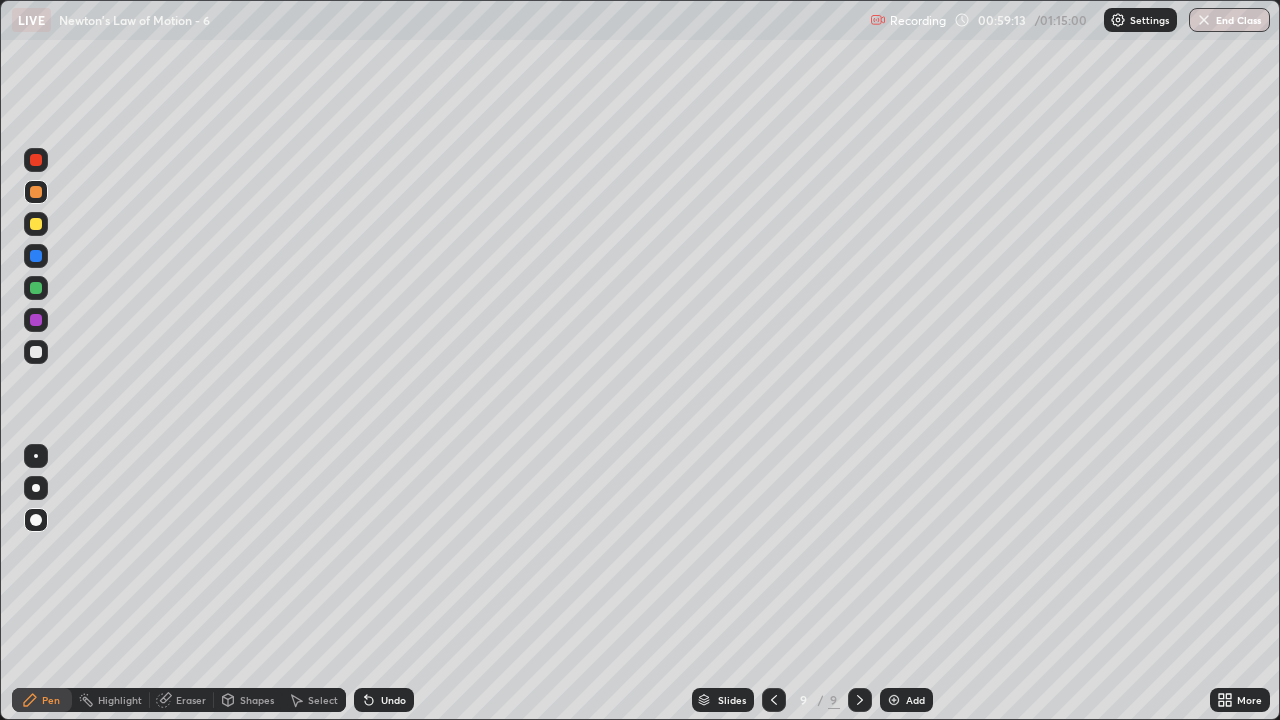 click at bounding box center [36, 352] 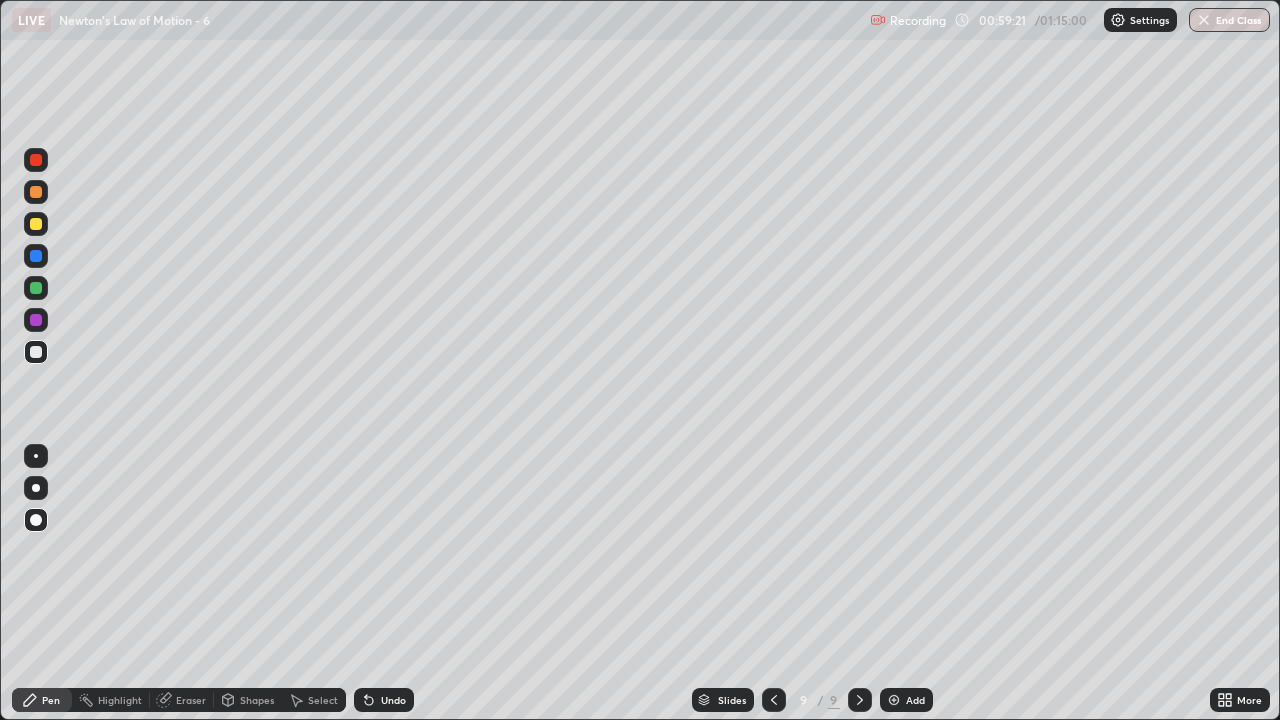 click on "Eraser" at bounding box center [182, 700] 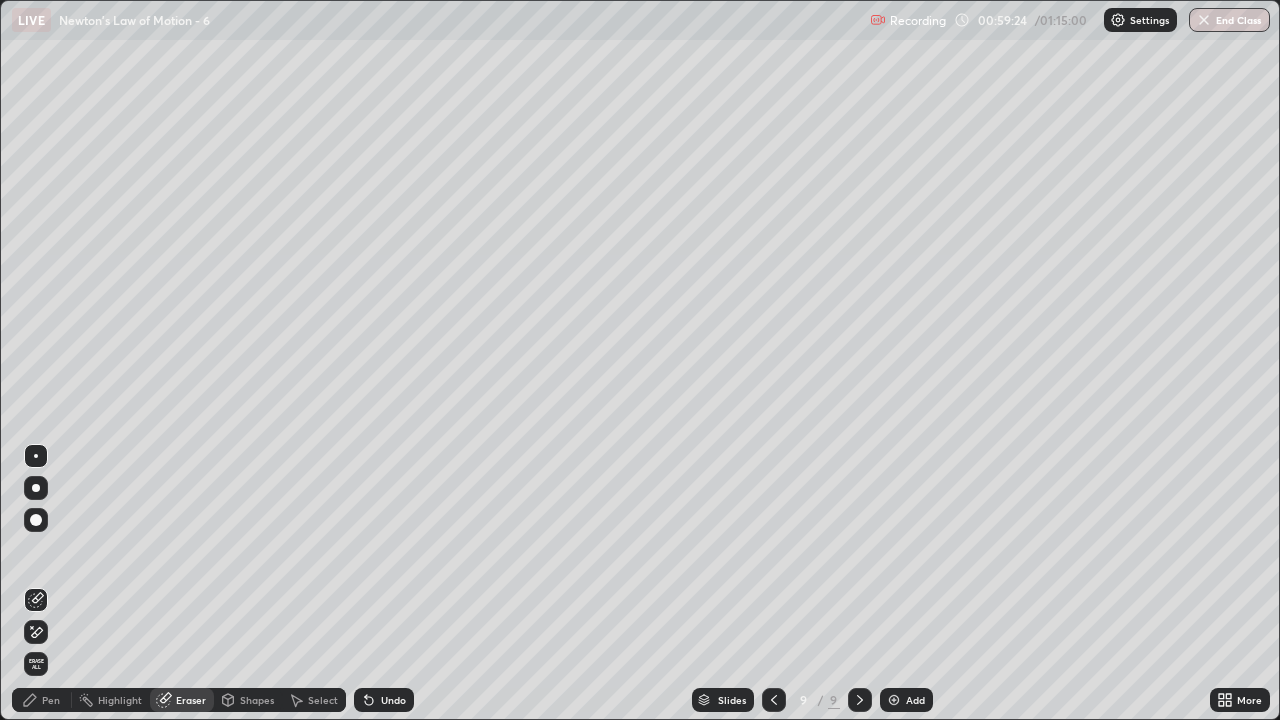 click on "Pen" at bounding box center (51, 700) 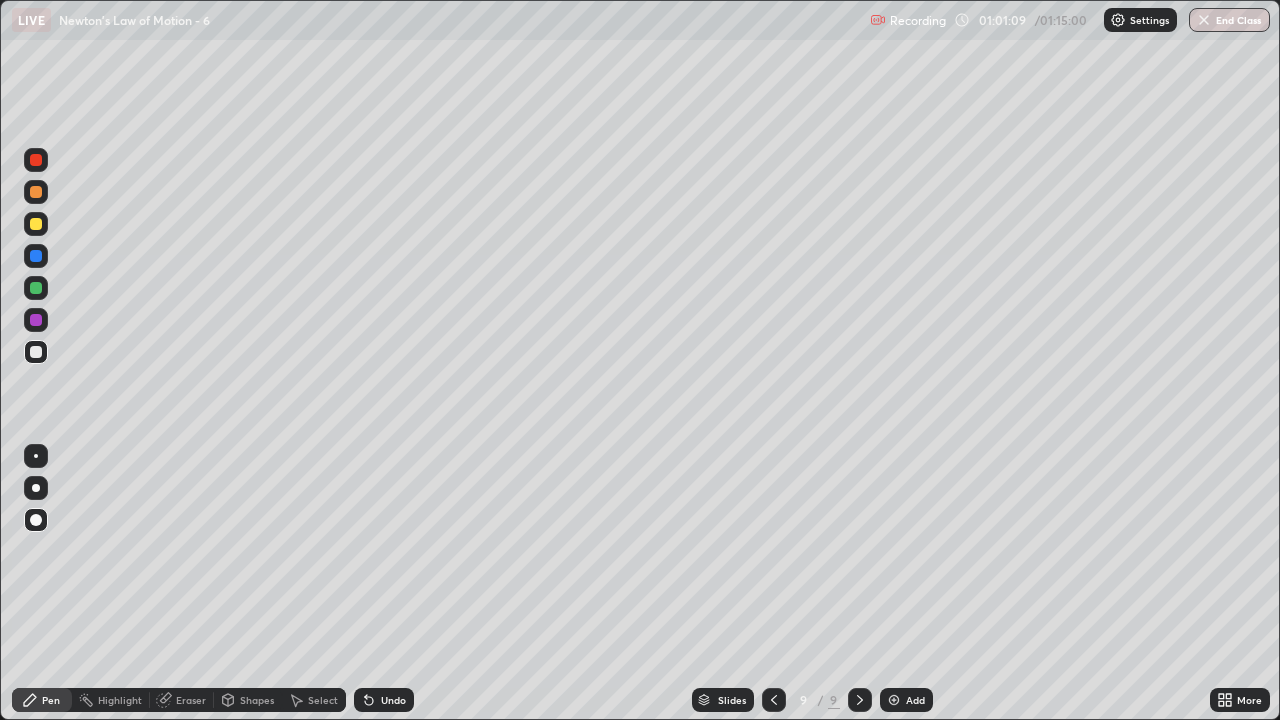 click on "Add" at bounding box center [906, 700] 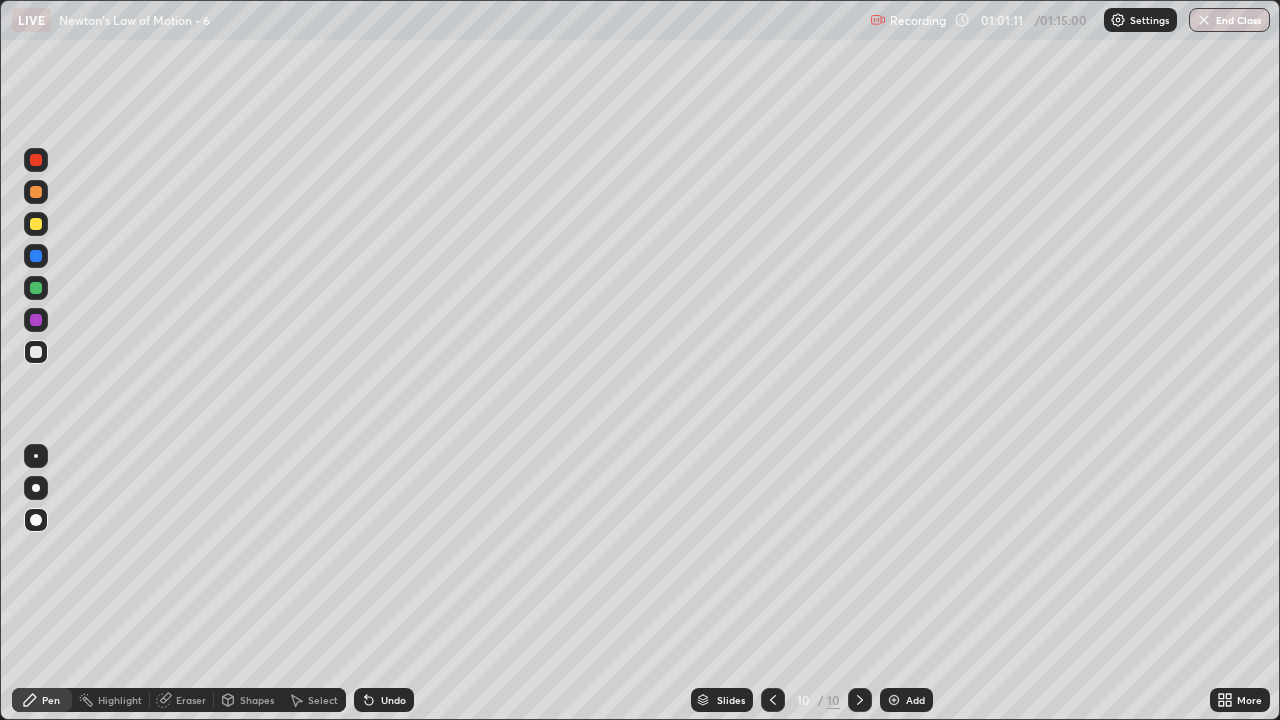 click at bounding box center [36, 224] 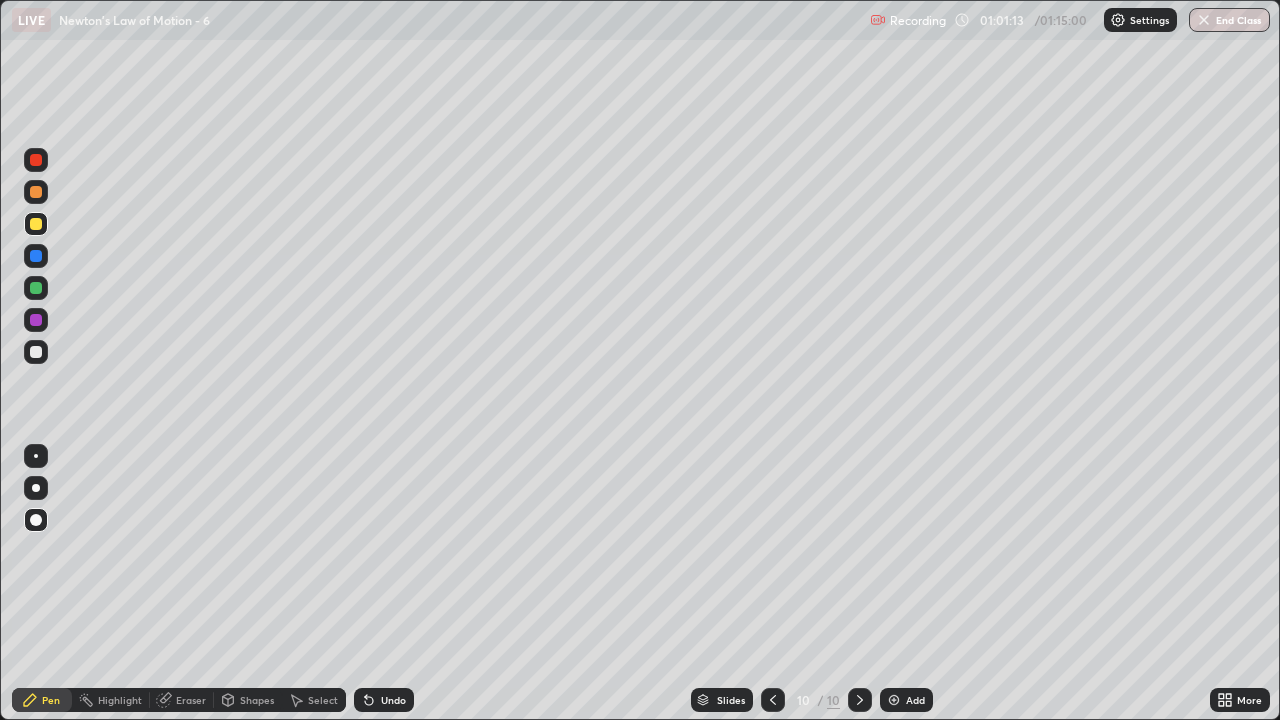 click on "Shapes" at bounding box center [257, 700] 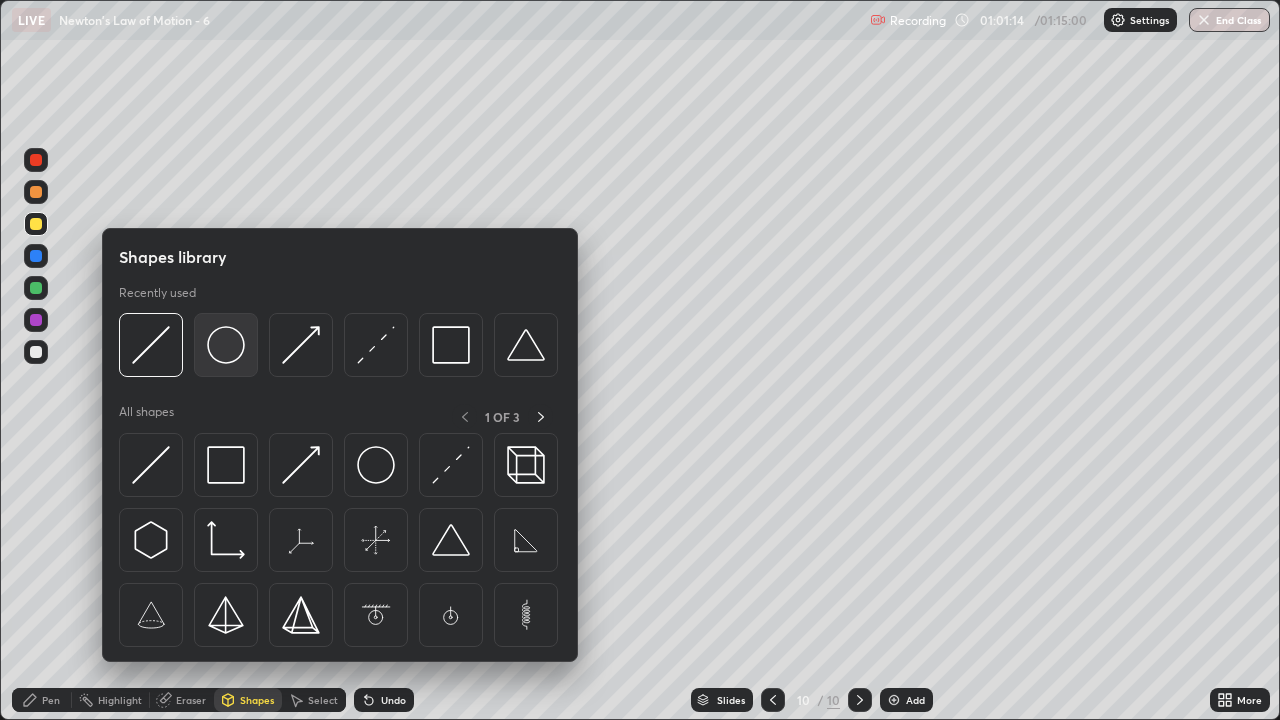 click at bounding box center (226, 345) 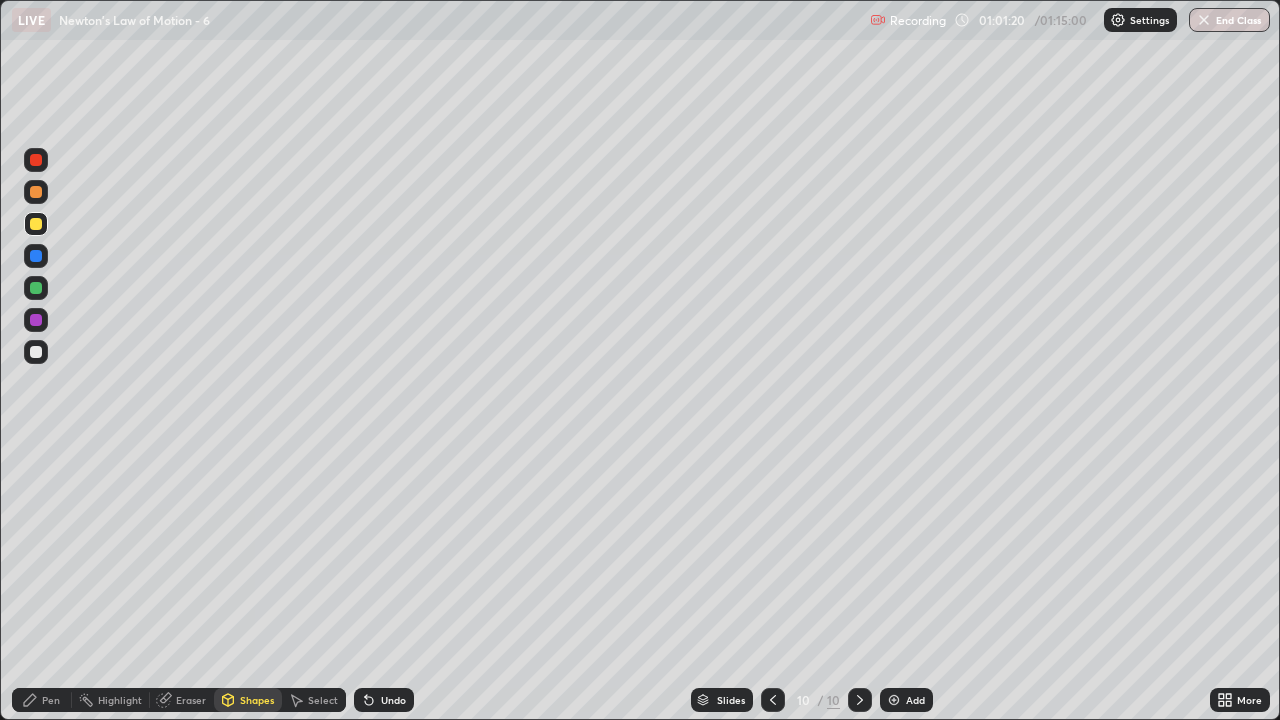 click at bounding box center (36, 352) 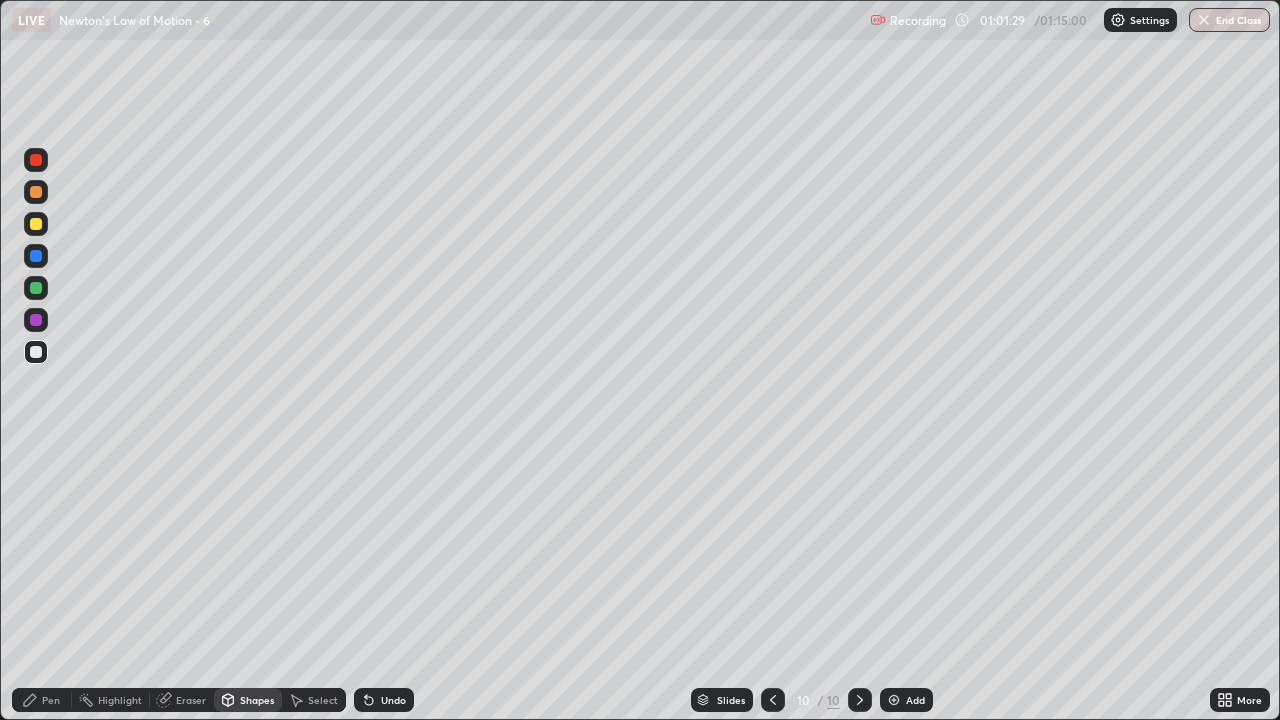 click on "Shapes" at bounding box center (257, 700) 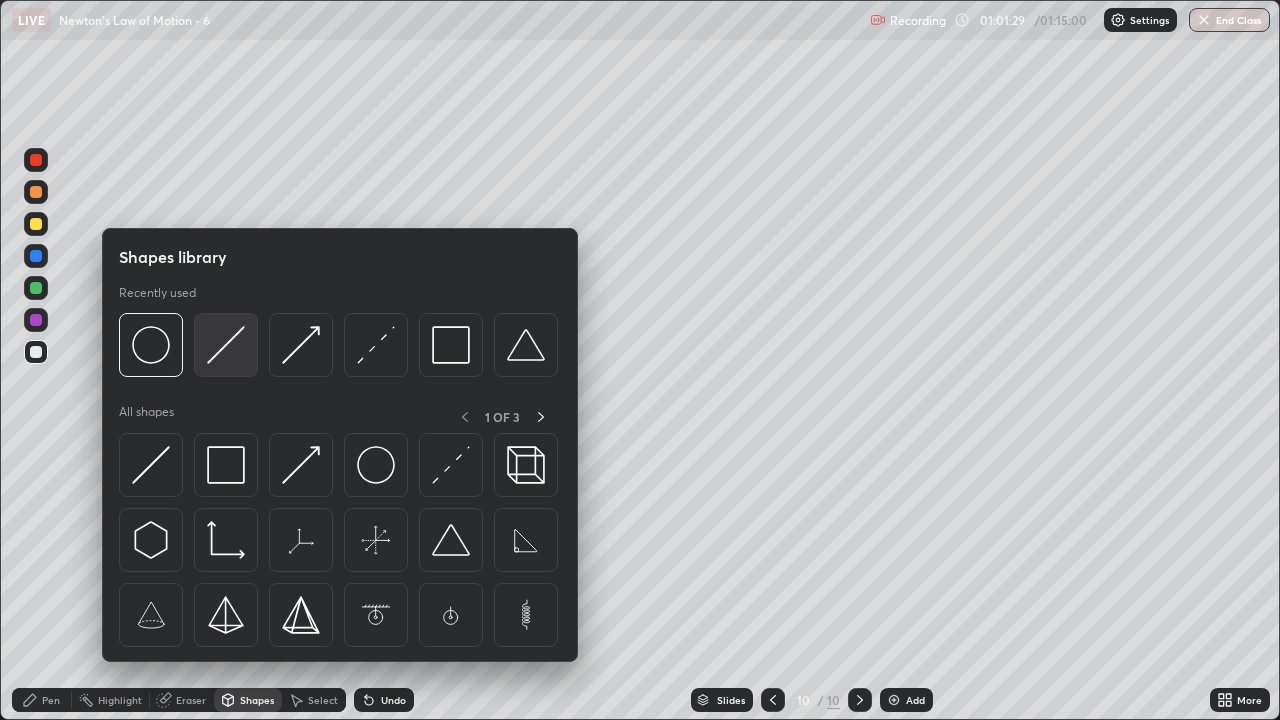 click at bounding box center (226, 345) 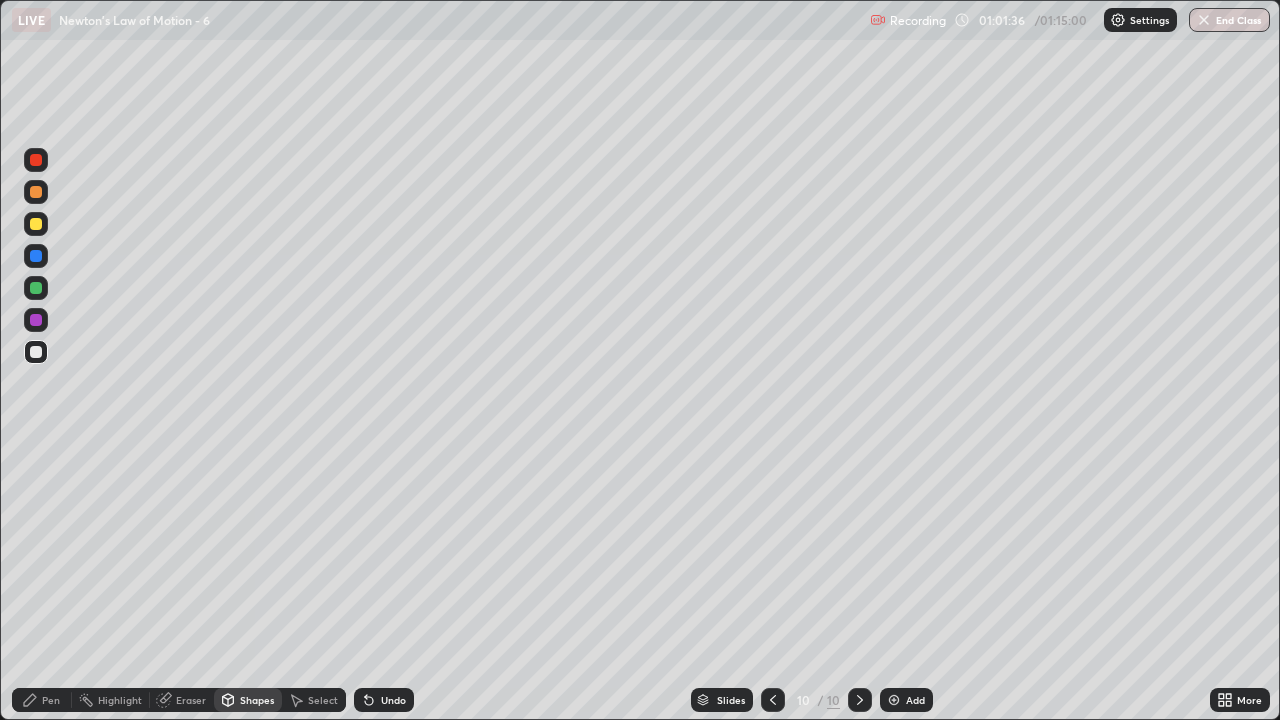 click at bounding box center (36, 288) 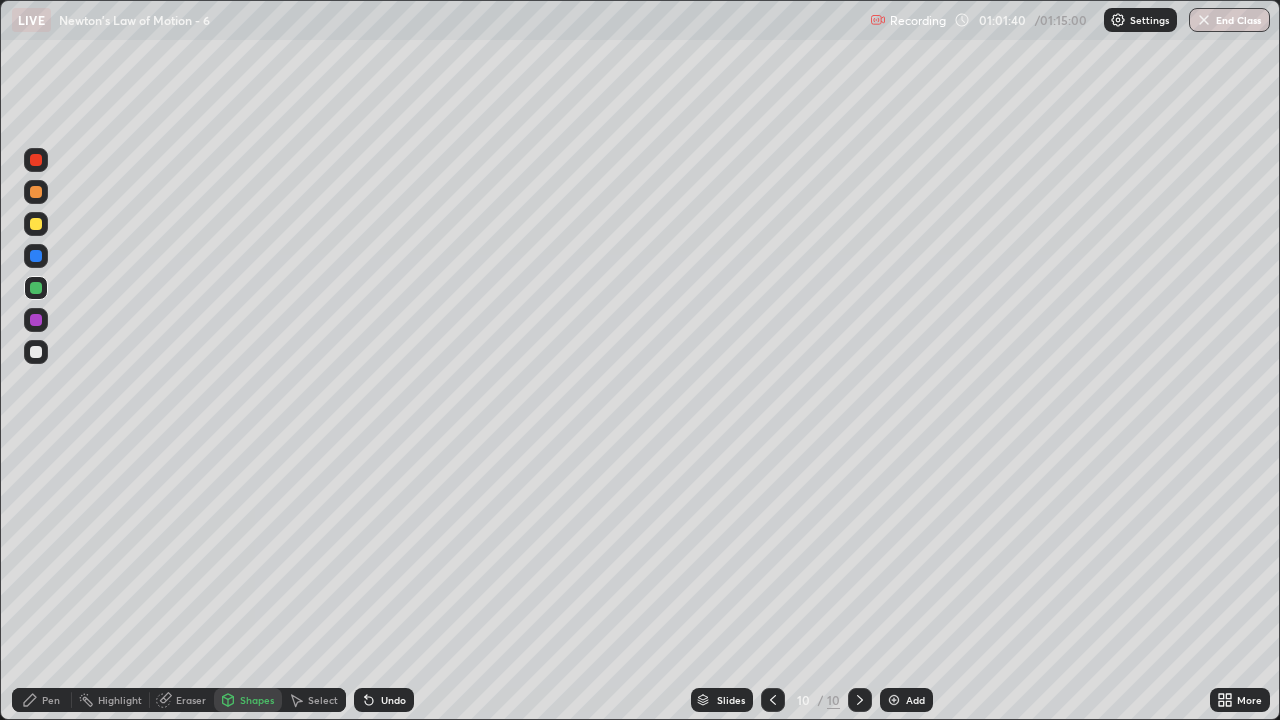 click on "Pen" at bounding box center (51, 700) 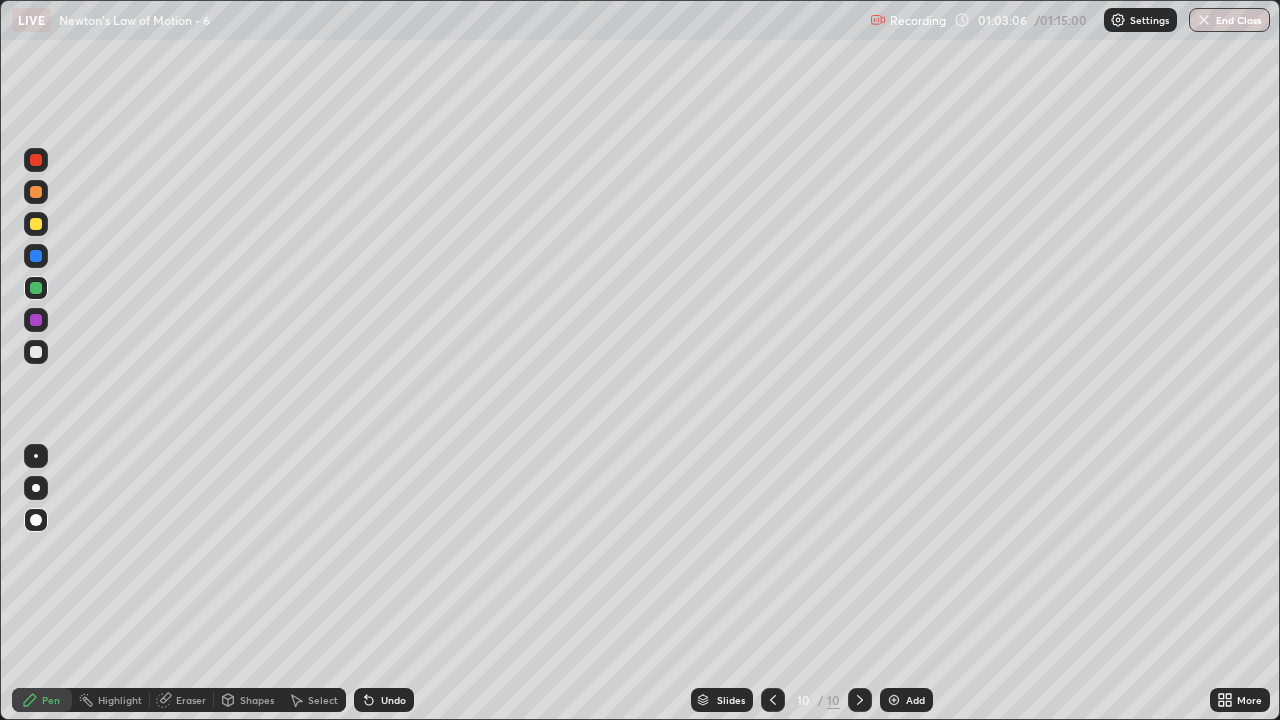 click at bounding box center (36, 192) 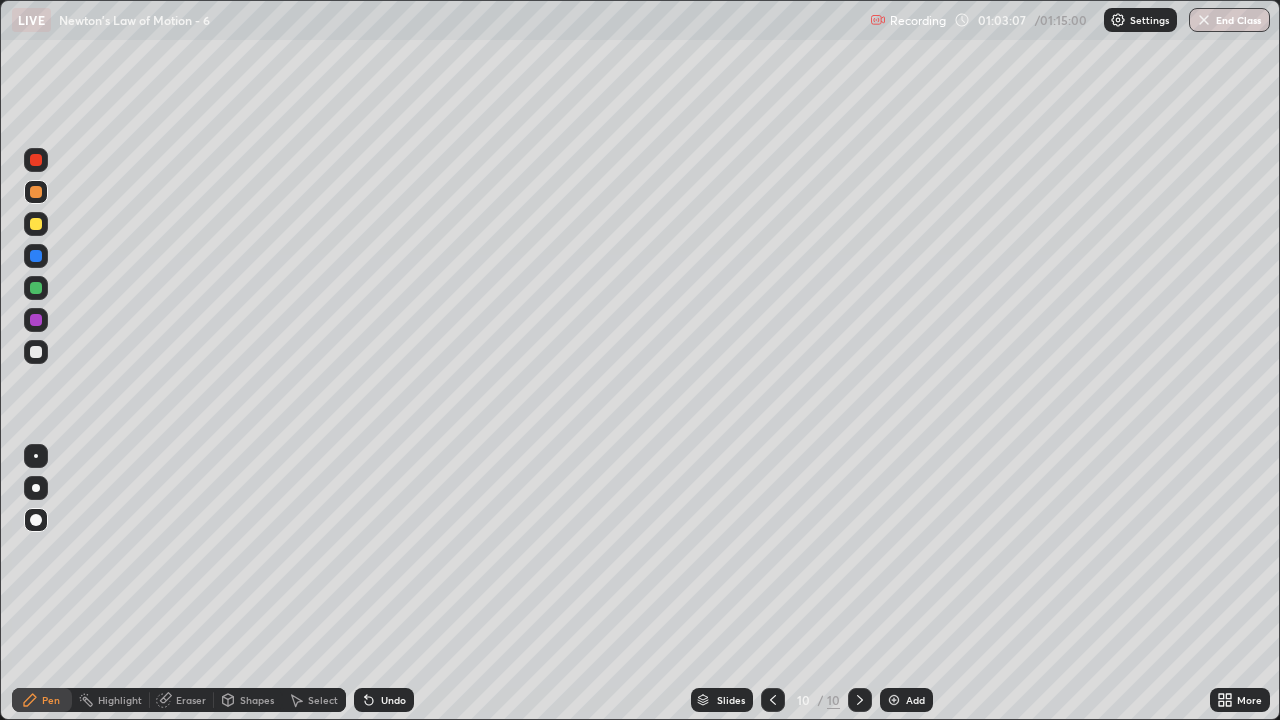 click on "Shapes" at bounding box center (257, 700) 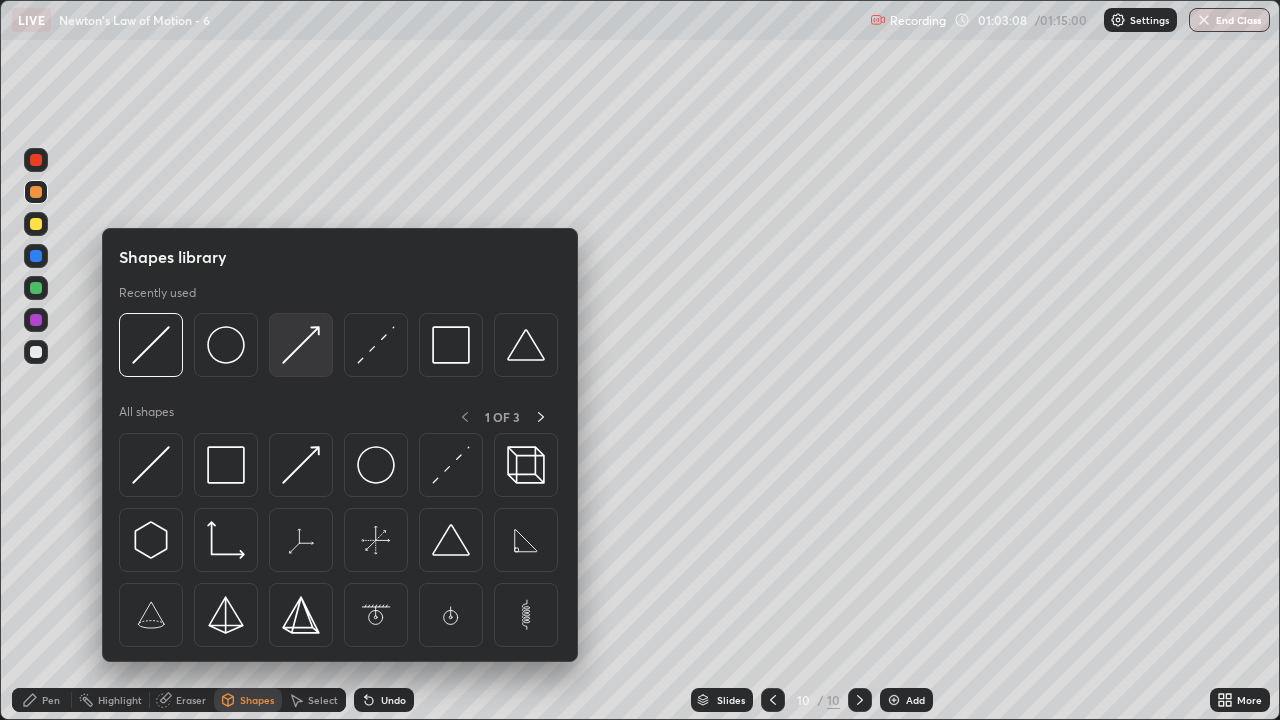 click at bounding box center (301, 345) 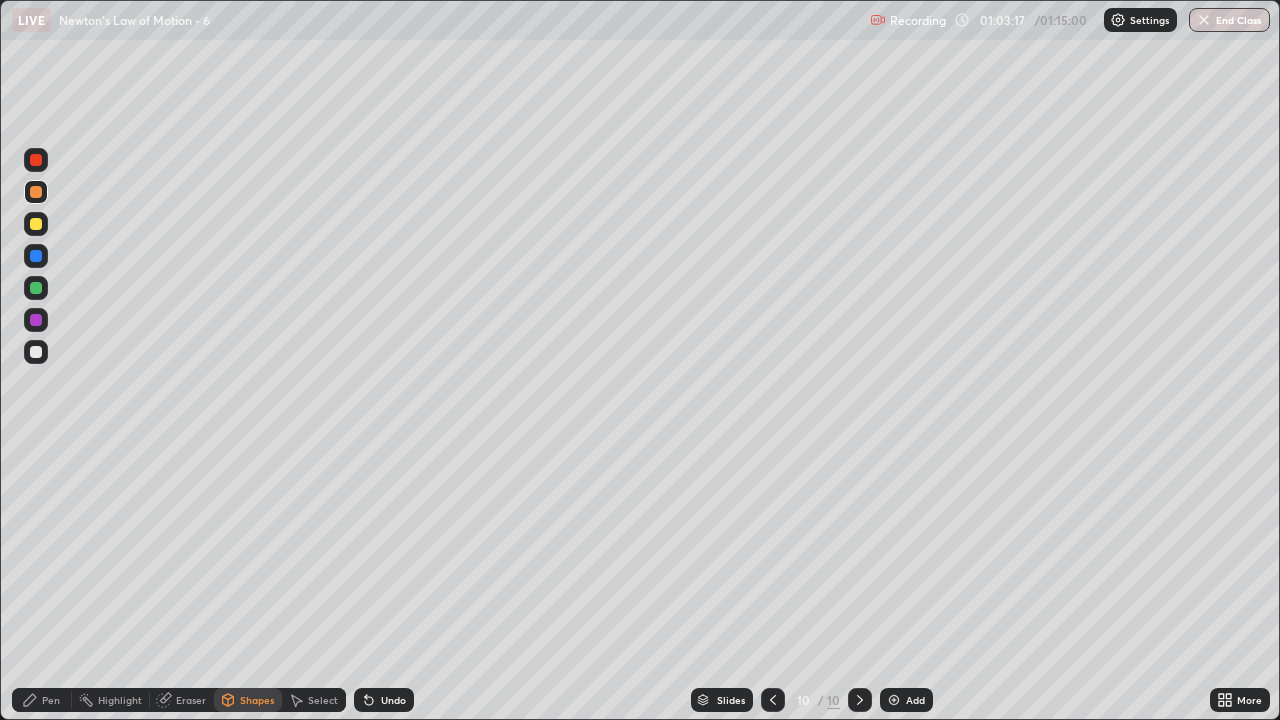 click on "Pen" at bounding box center (51, 700) 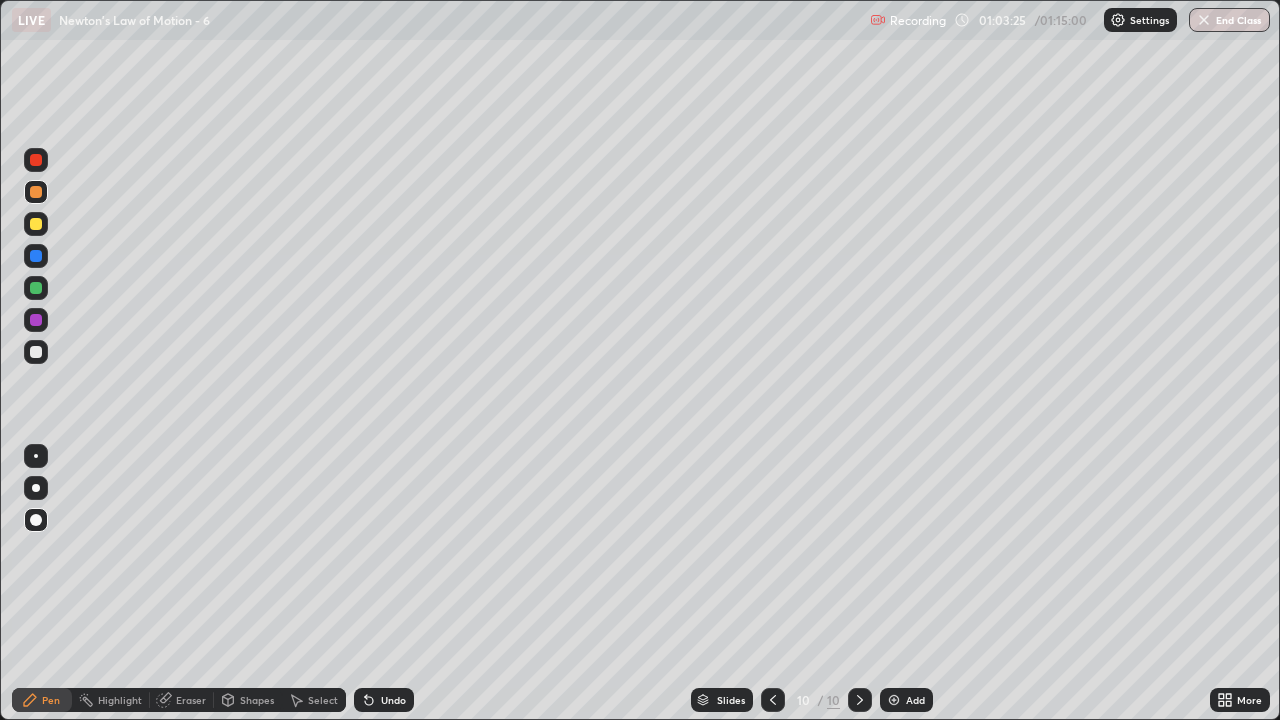 click on "Undo" at bounding box center [393, 700] 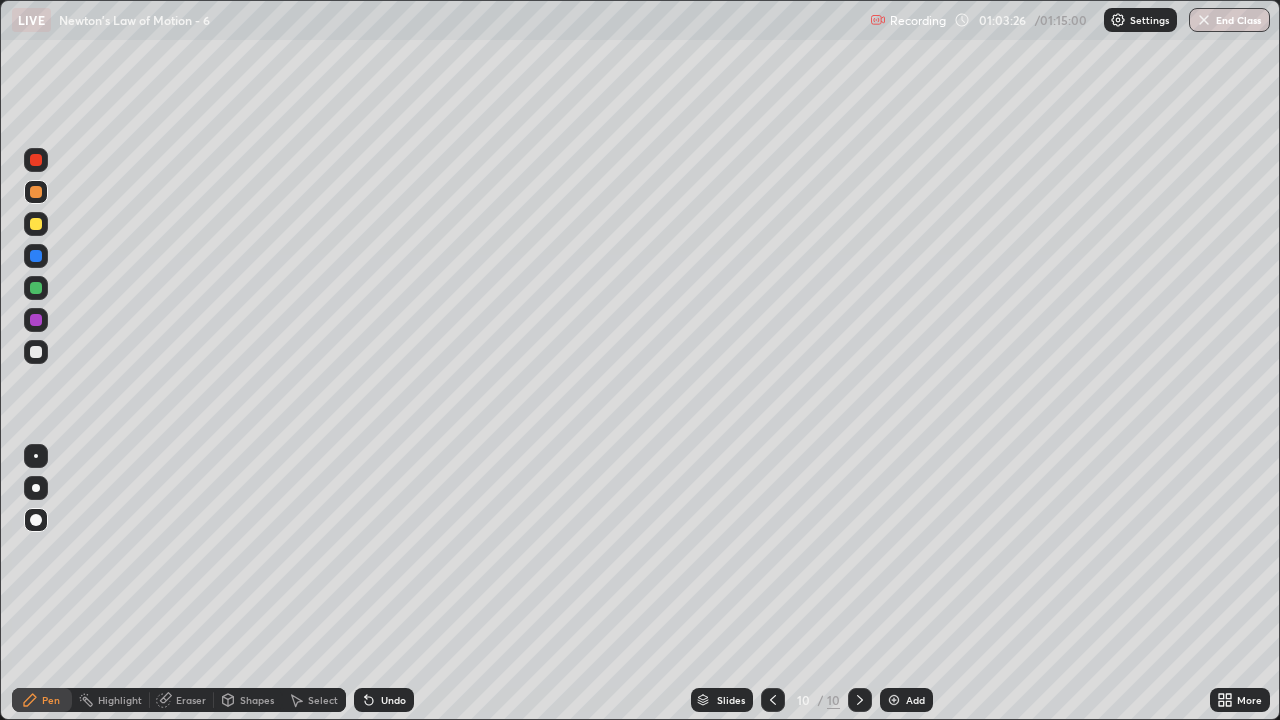click on "Shapes" at bounding box center [257, 700] 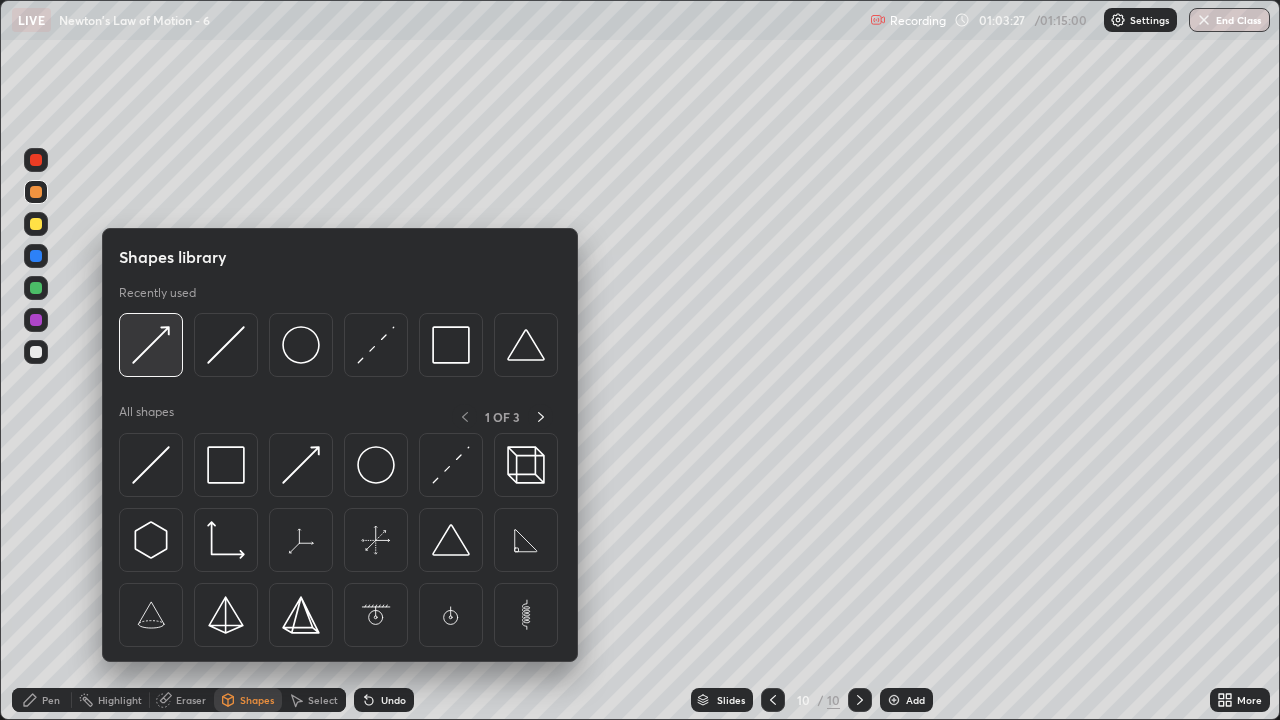 click at bounding box center (151, 345) 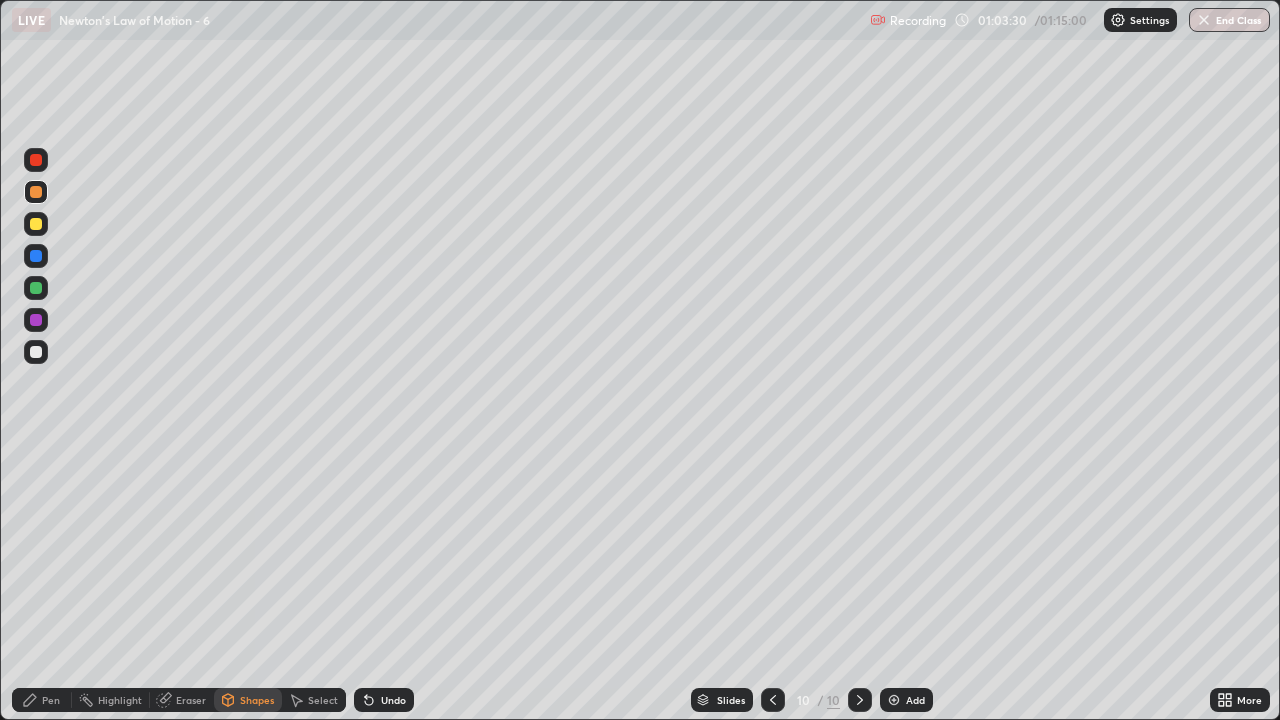 click on "Pen" at bounding box center [51, 700] 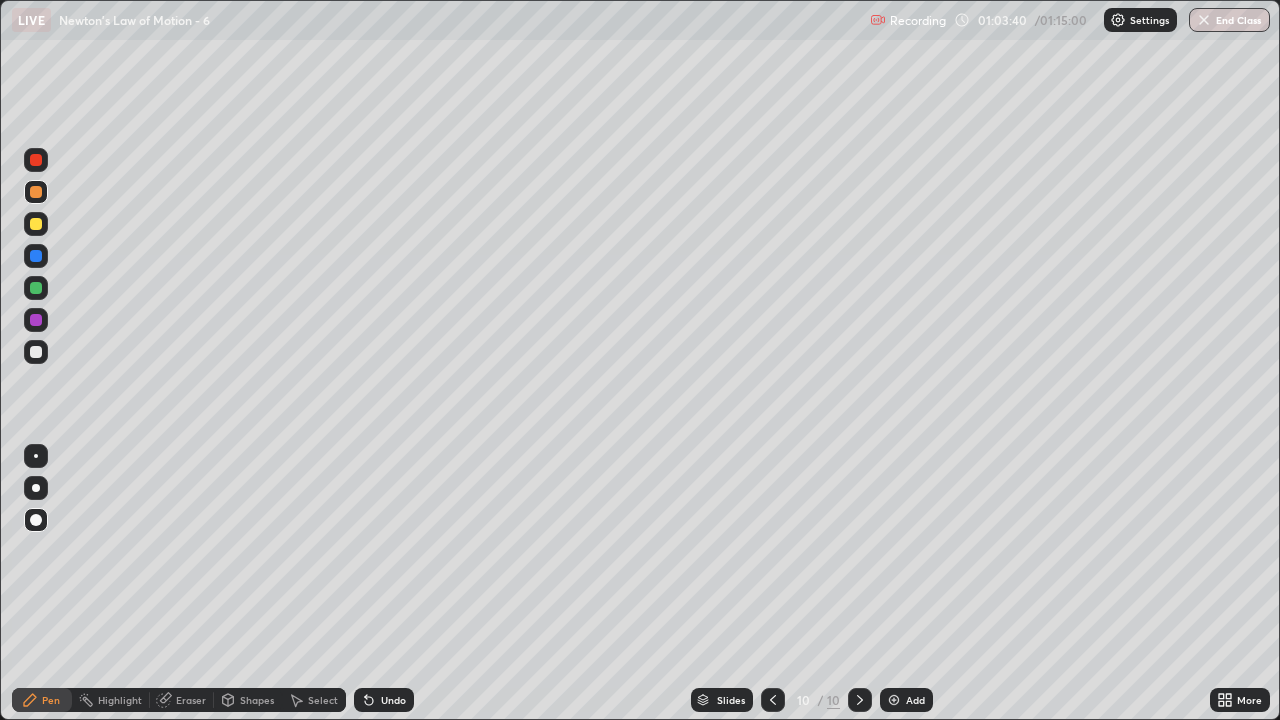 click at bounding box center (36, 320) 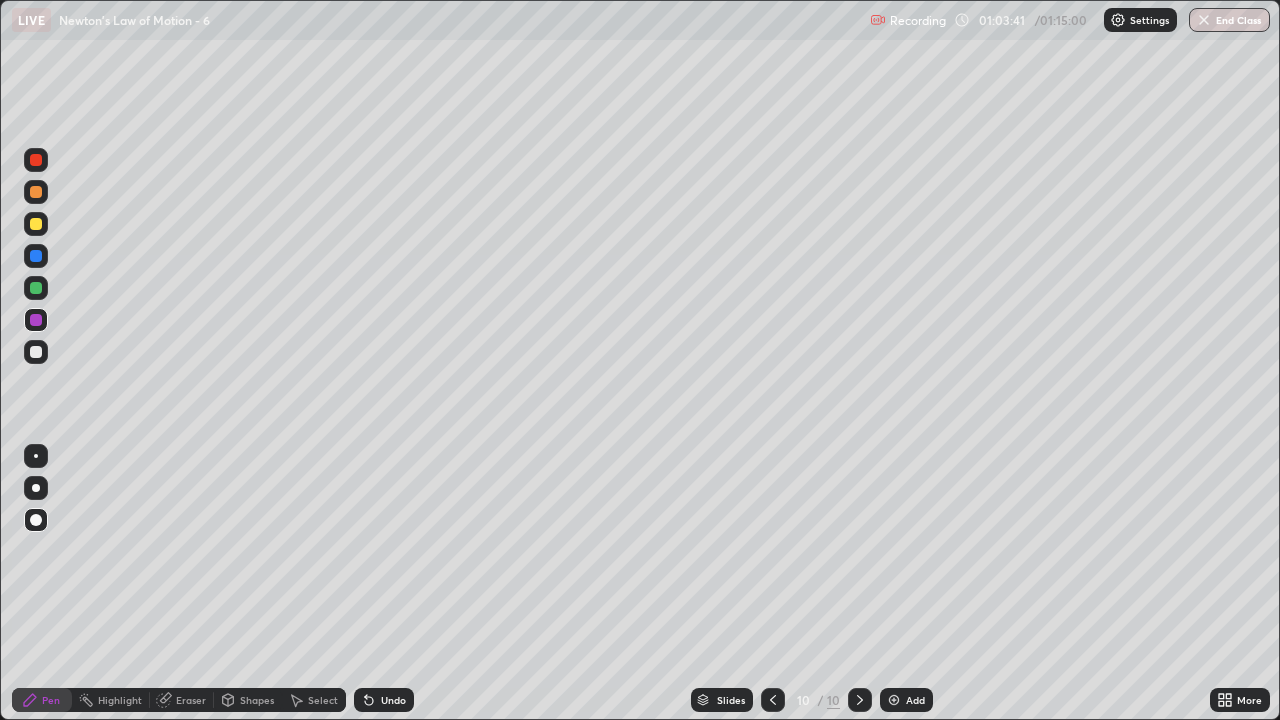 click on "Shapes" at bounding box center (257, 700) 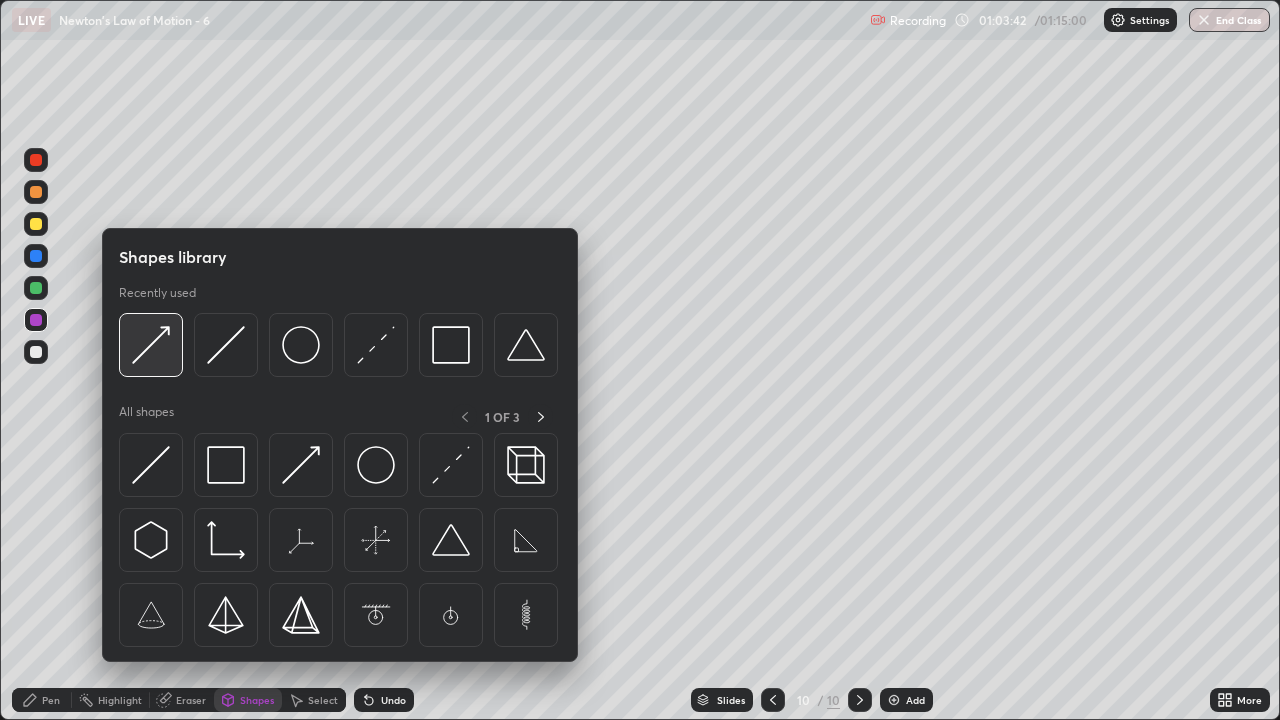 click at bounding box center (151, 345) 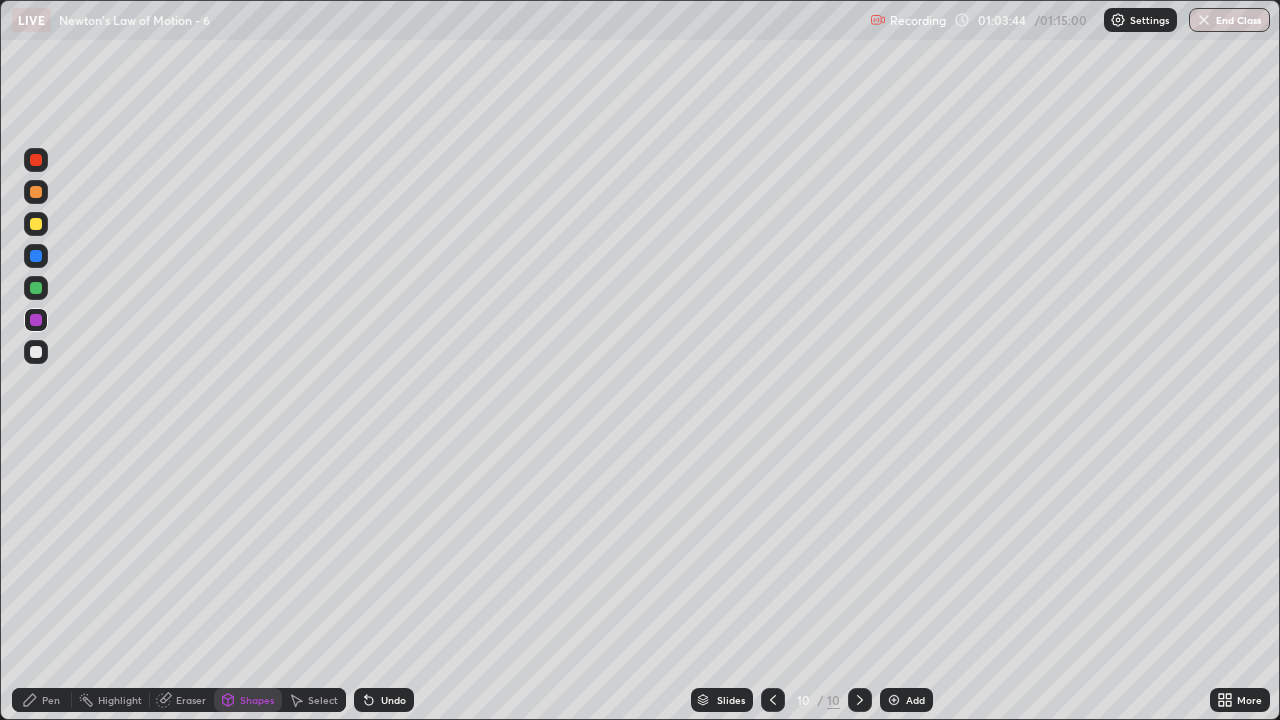 click on "Pen" at bounding box center (51, 700) 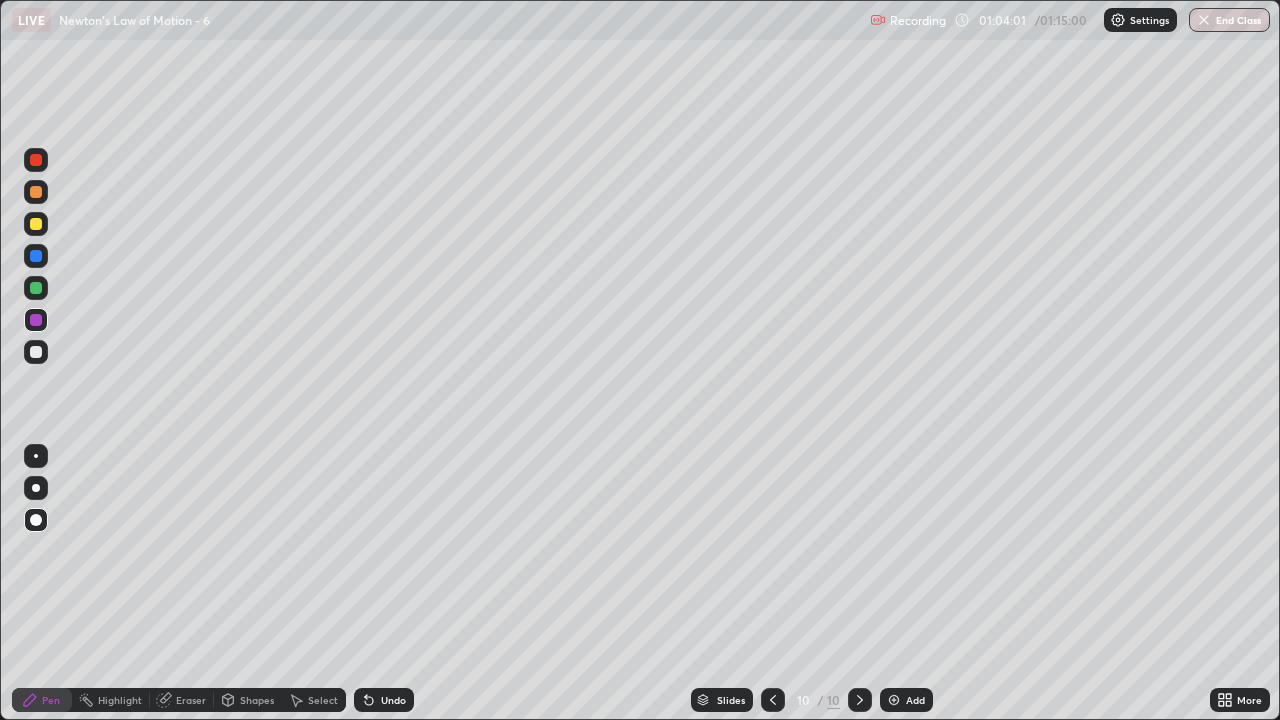 click at bounding box center [36, 224] 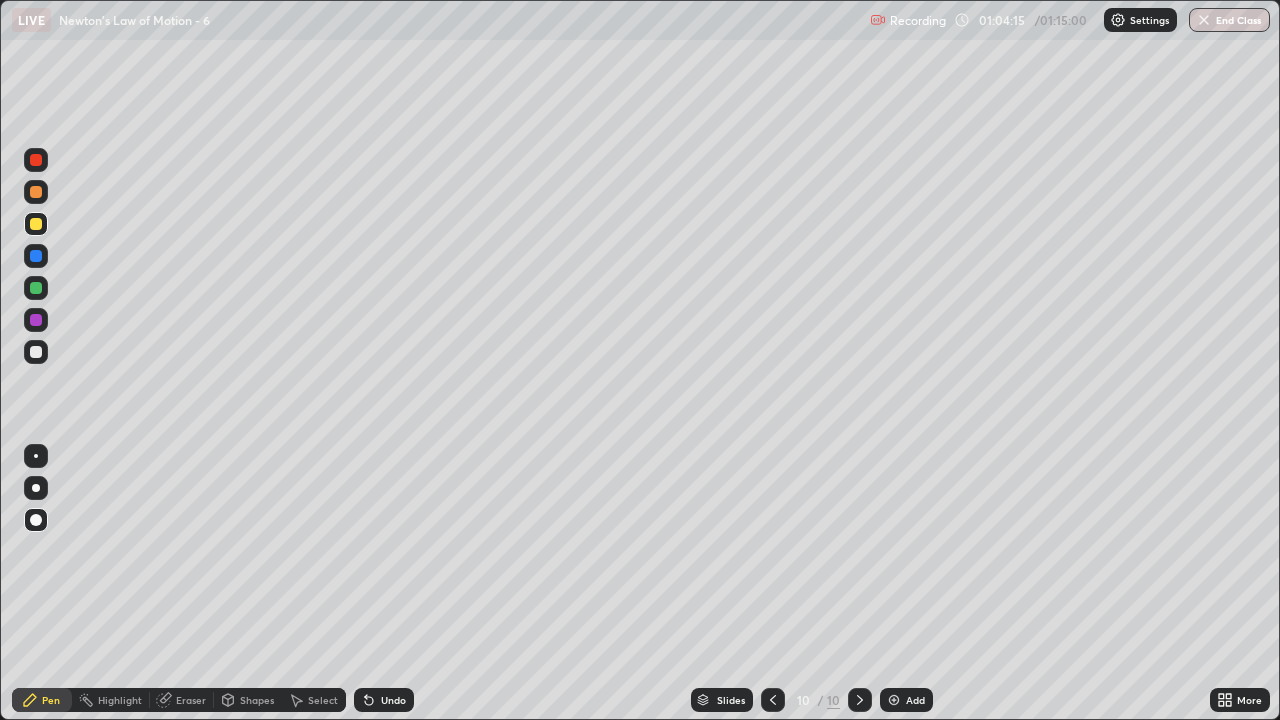 click on "Shapes" at bounding box center (257, 700) 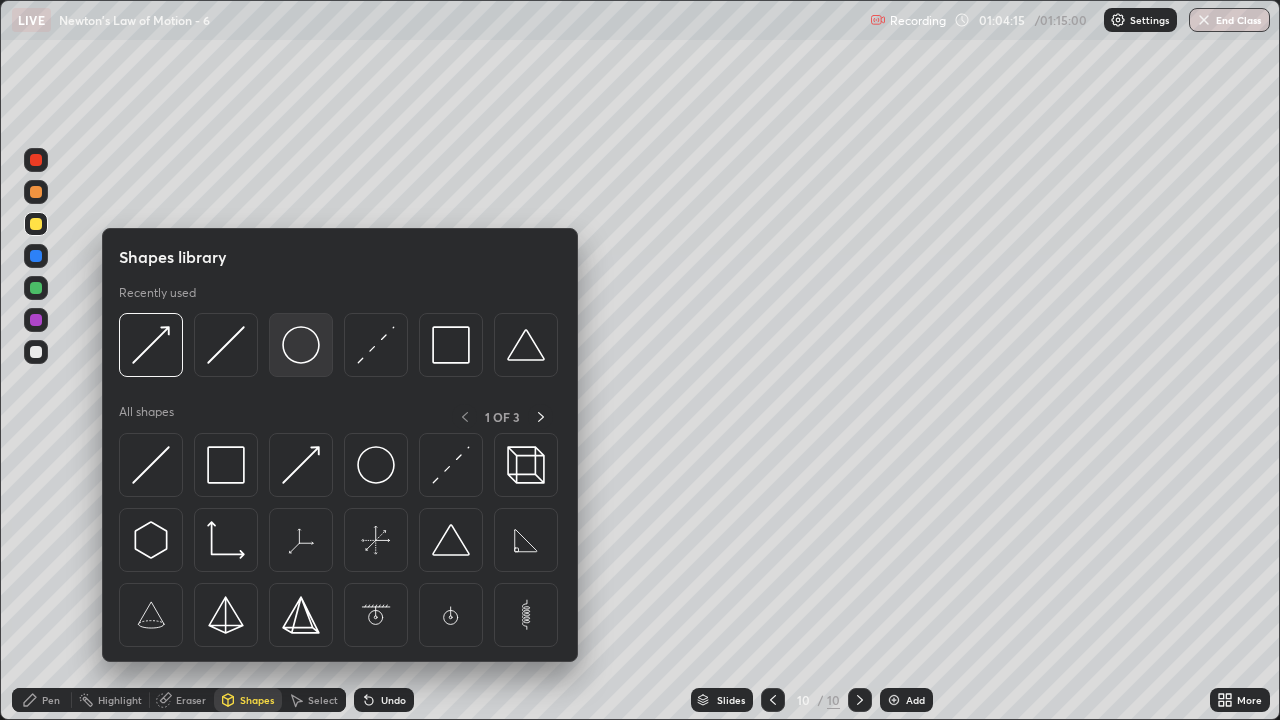 click at bounding box center [301, 345] 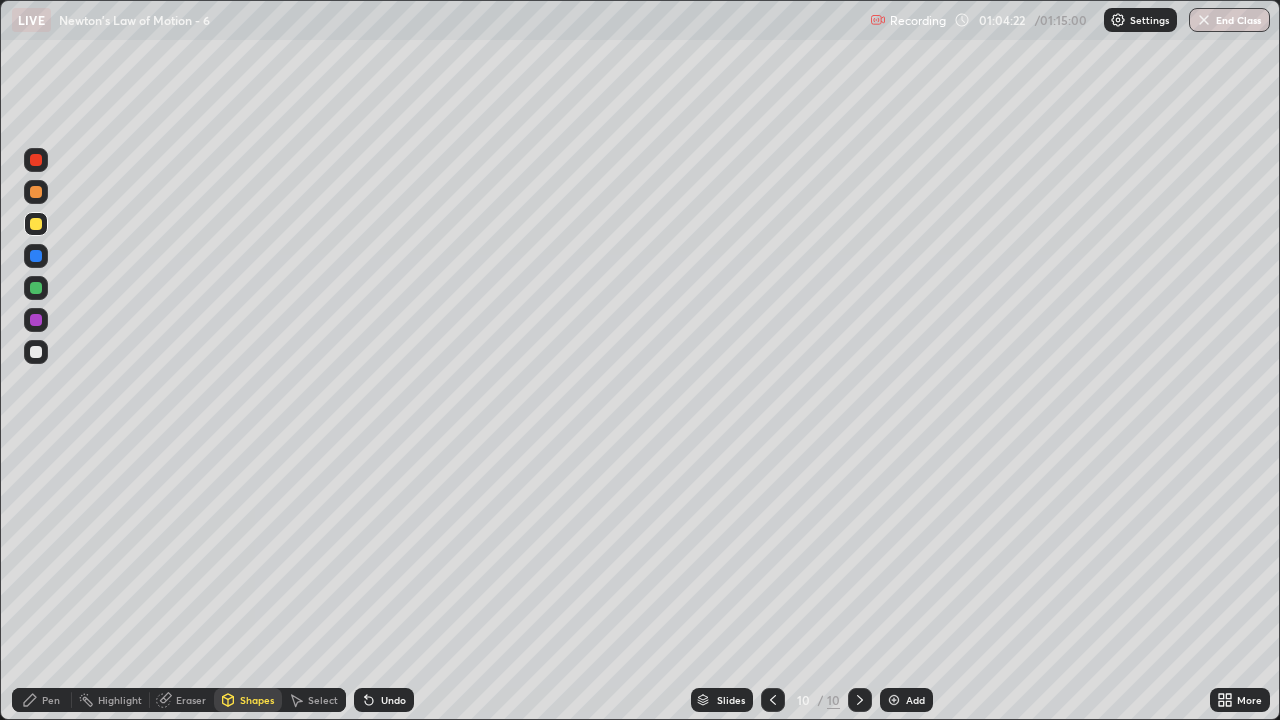 click on "Shapes" at bounding box center (248, 700) 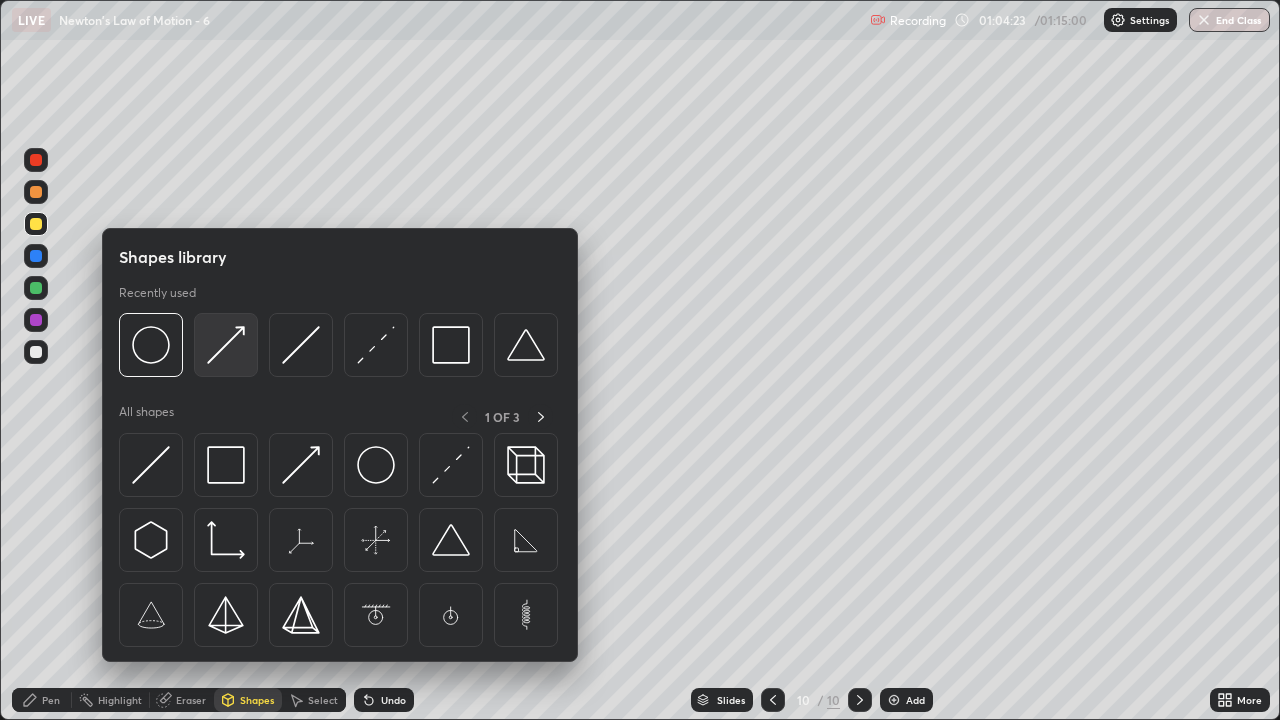 click at bounding box center [226, 345] 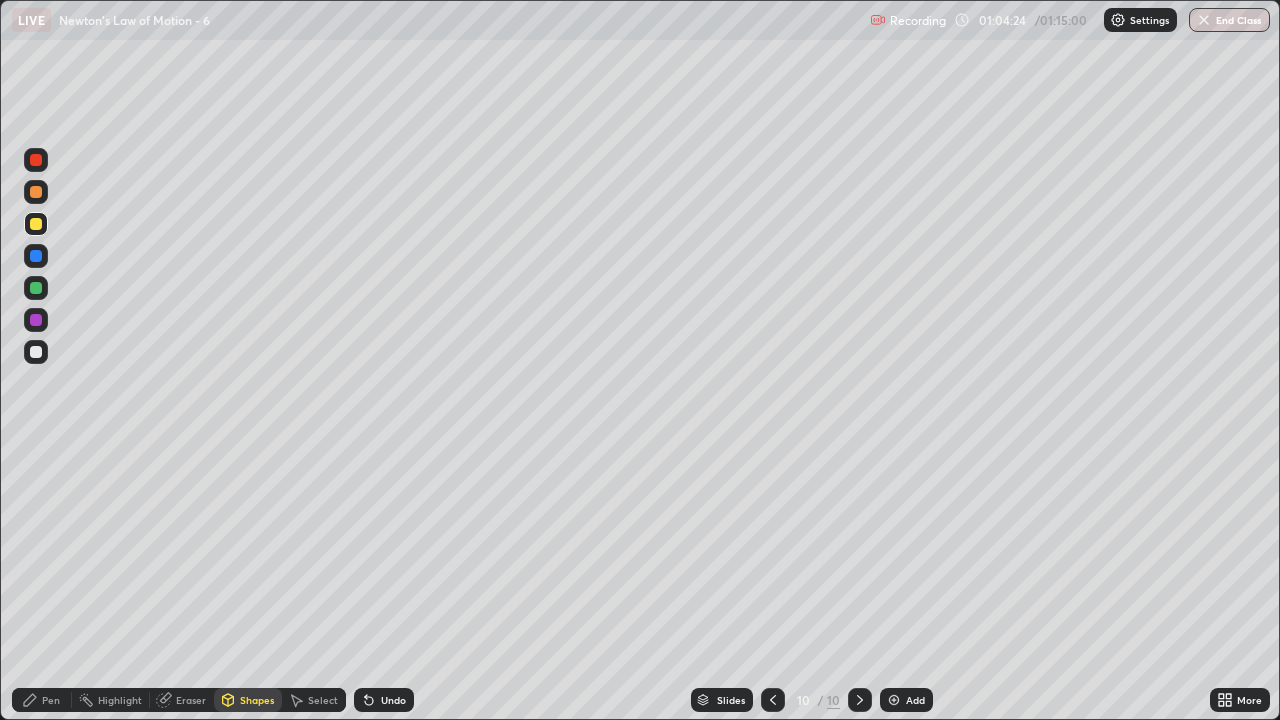 click at bounding box center (36, 192) 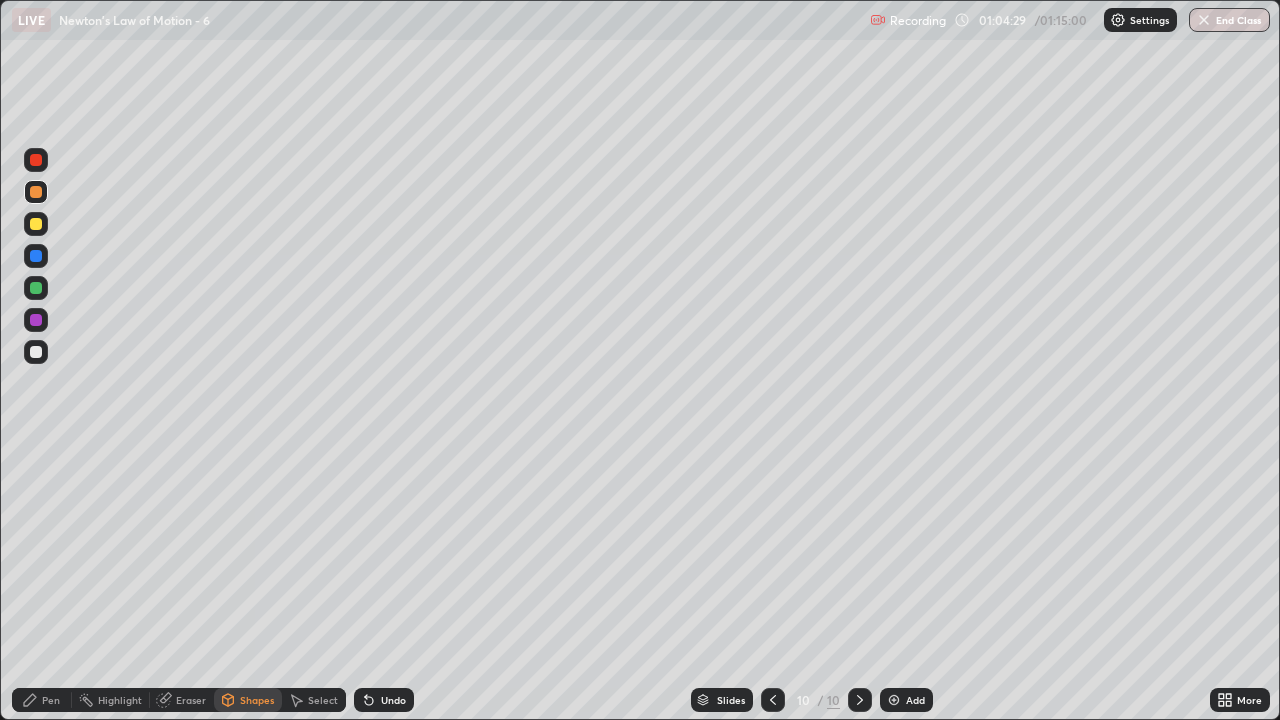 click on "Pen" at bounding box center [51, 700] 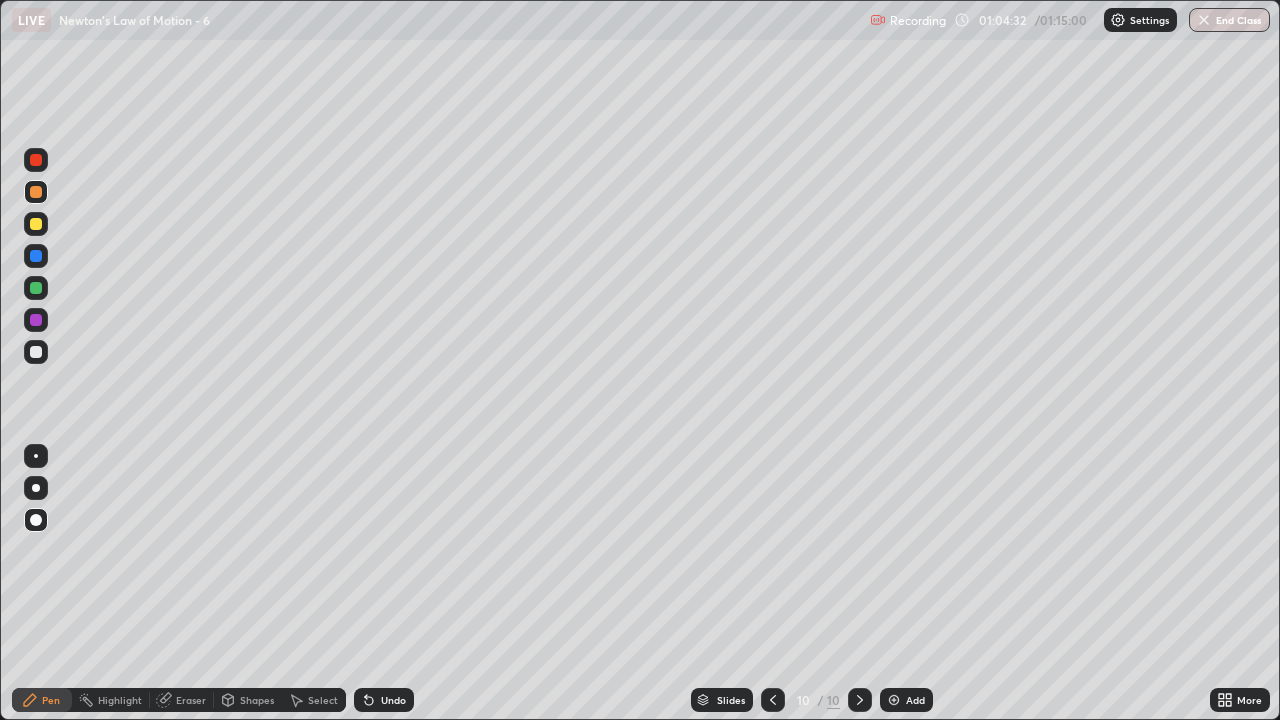 click at bounding box center [36, 320] 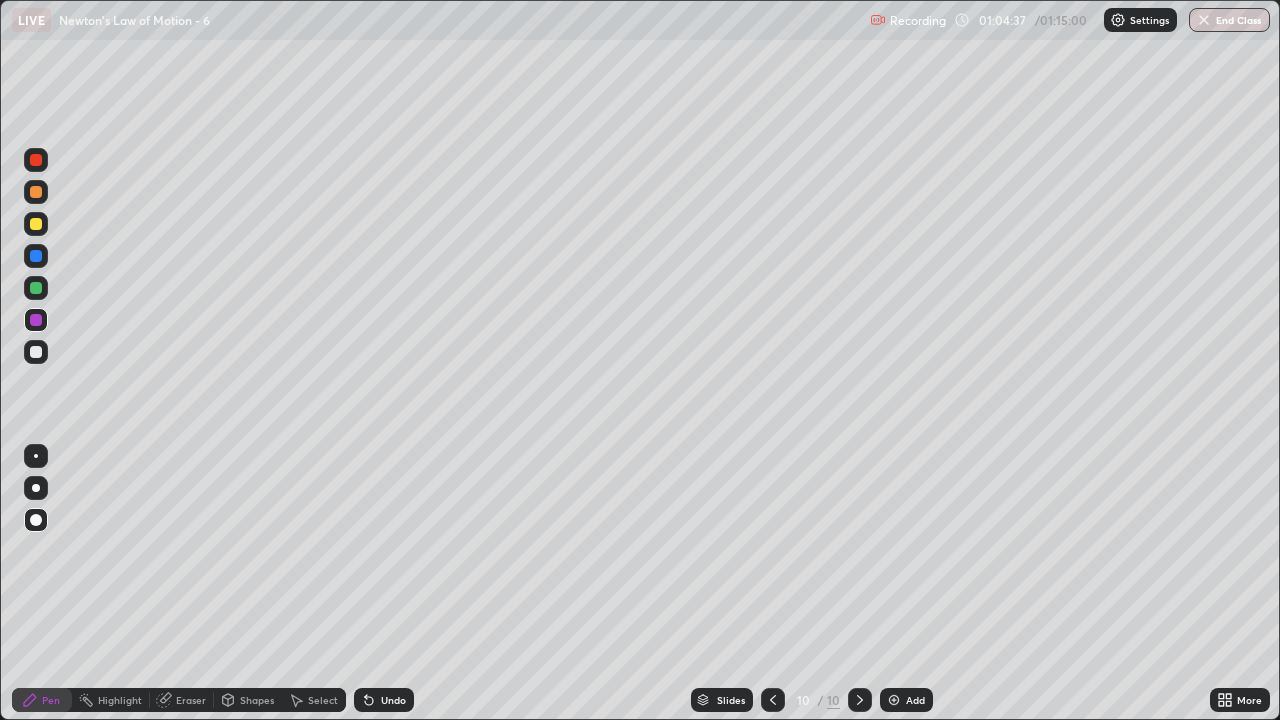 click on "Shapes" at bounding box center (257, 700) 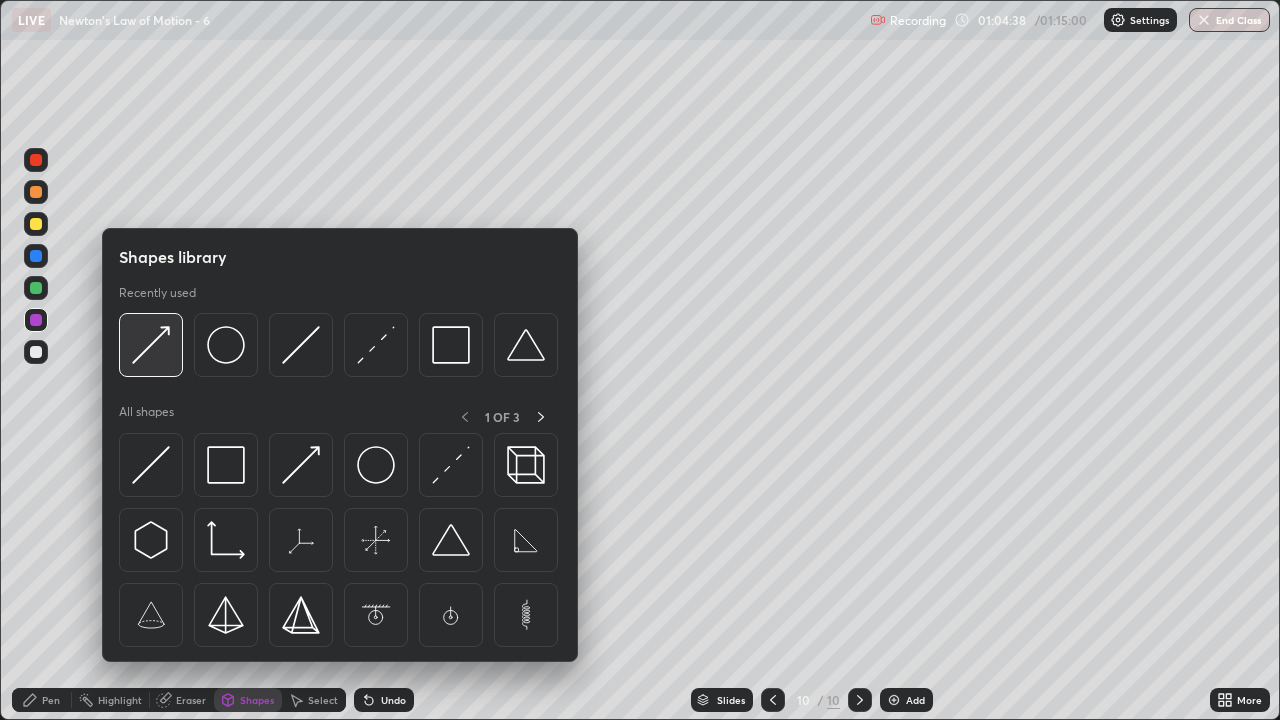 click at bounding box center [151, 345] 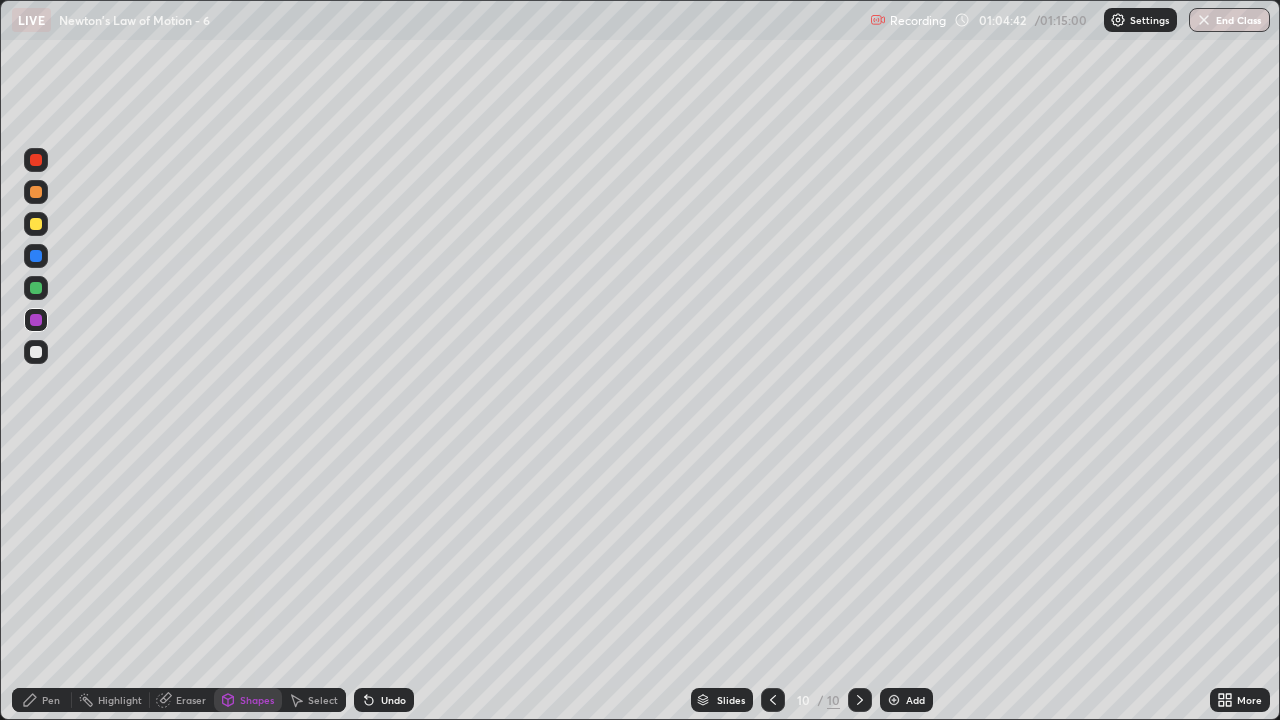 click on "Pen" at bounding box center (42, 700) 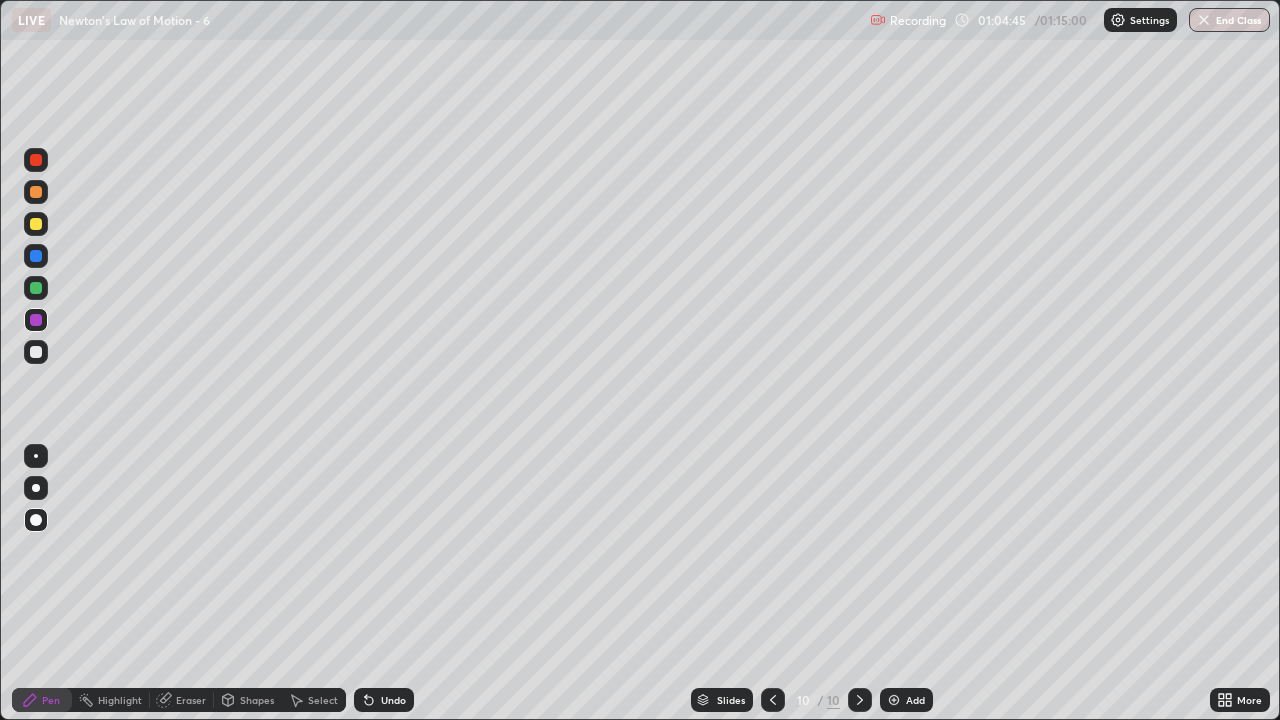 click on "Shapes" at bounding box center [257, 700] 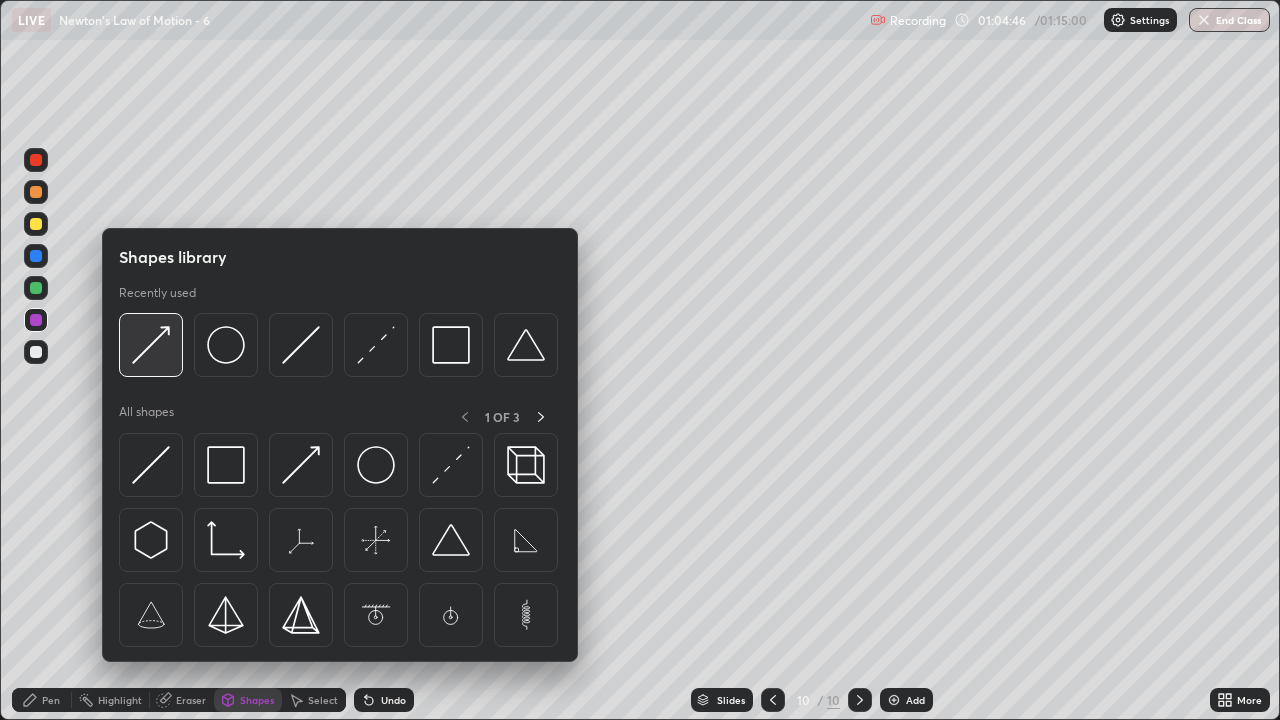 click at bounding box center [151, 345] 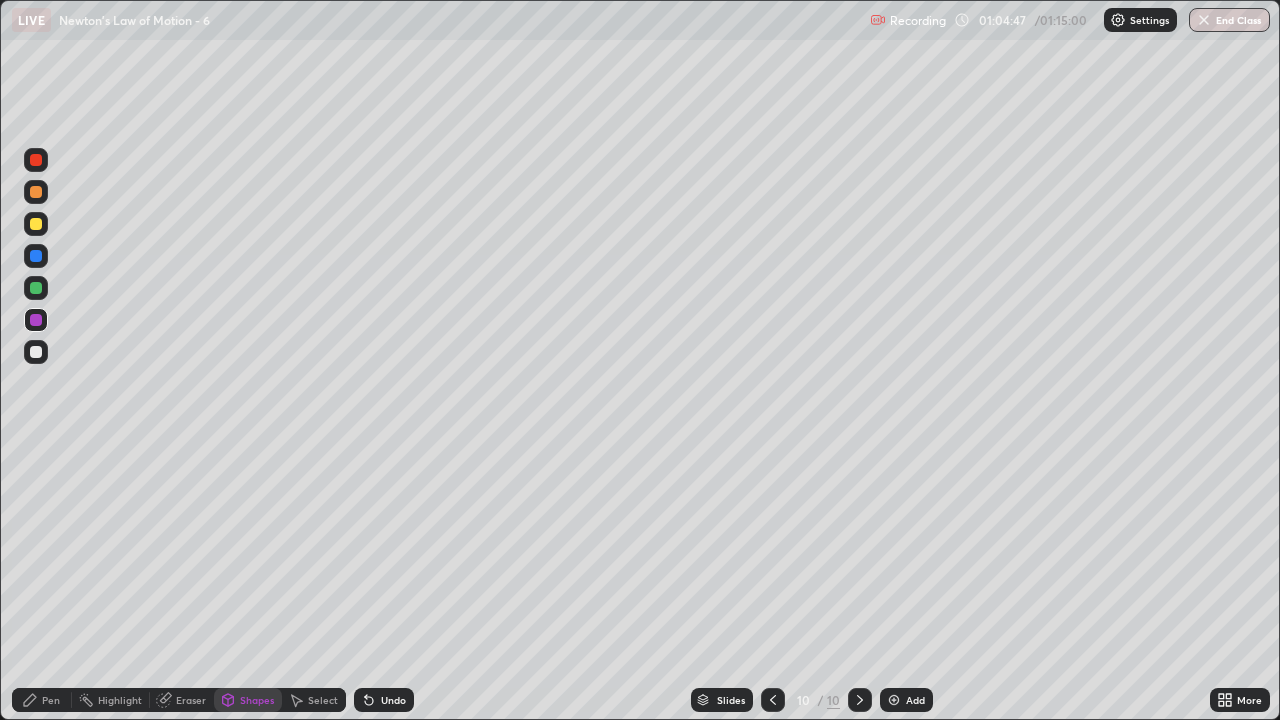 click at bounding box center (36, 352) 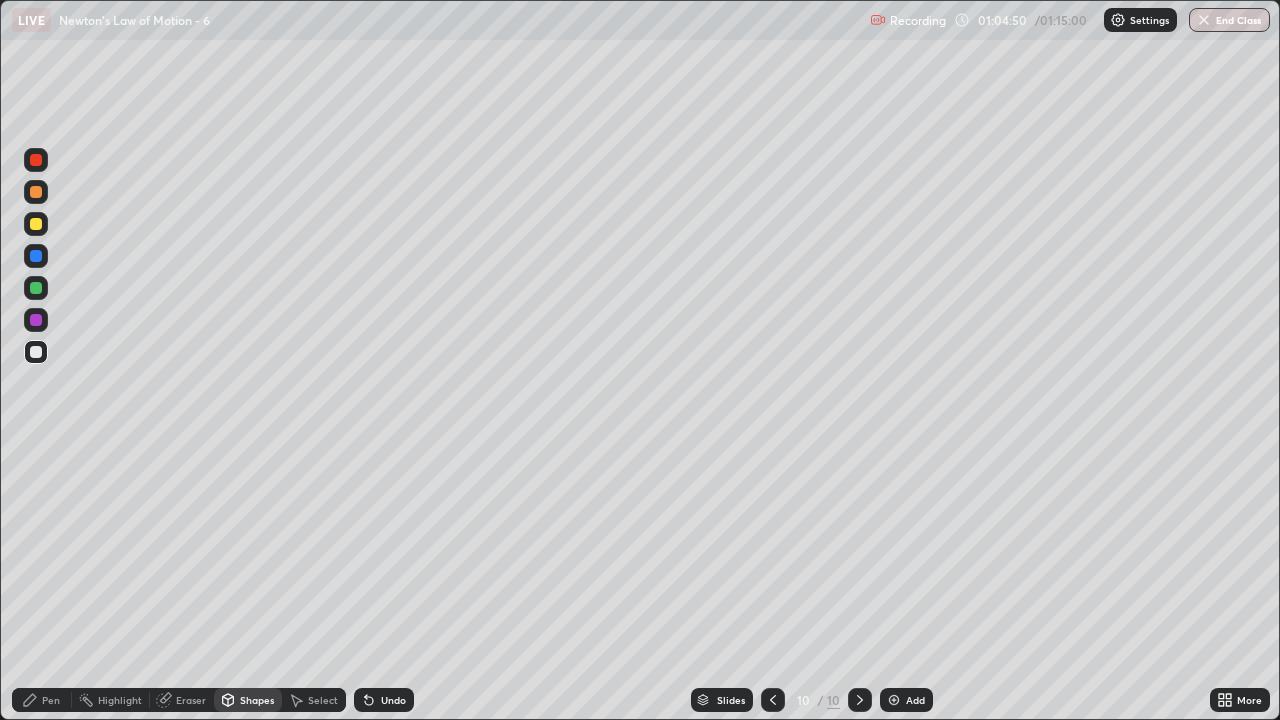 click on "Pen" at bounding box center (51, 700) 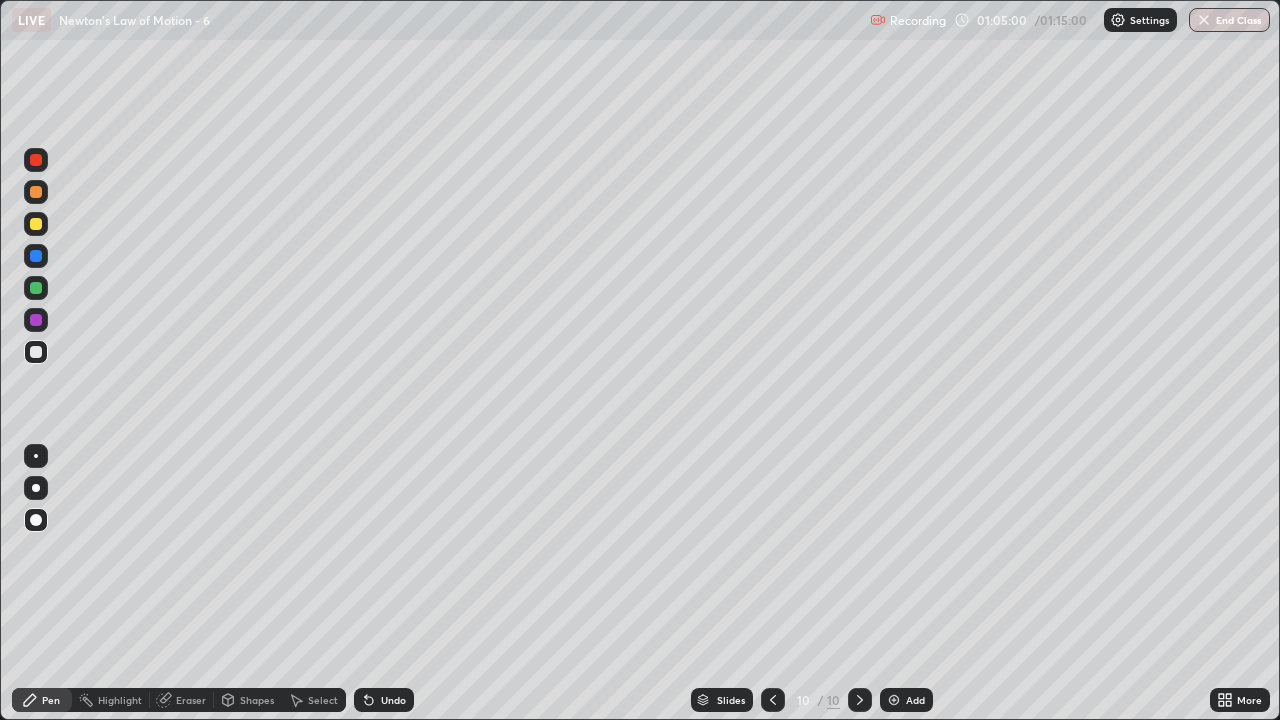 click on "Shapes" at bounding box center [257, 700] 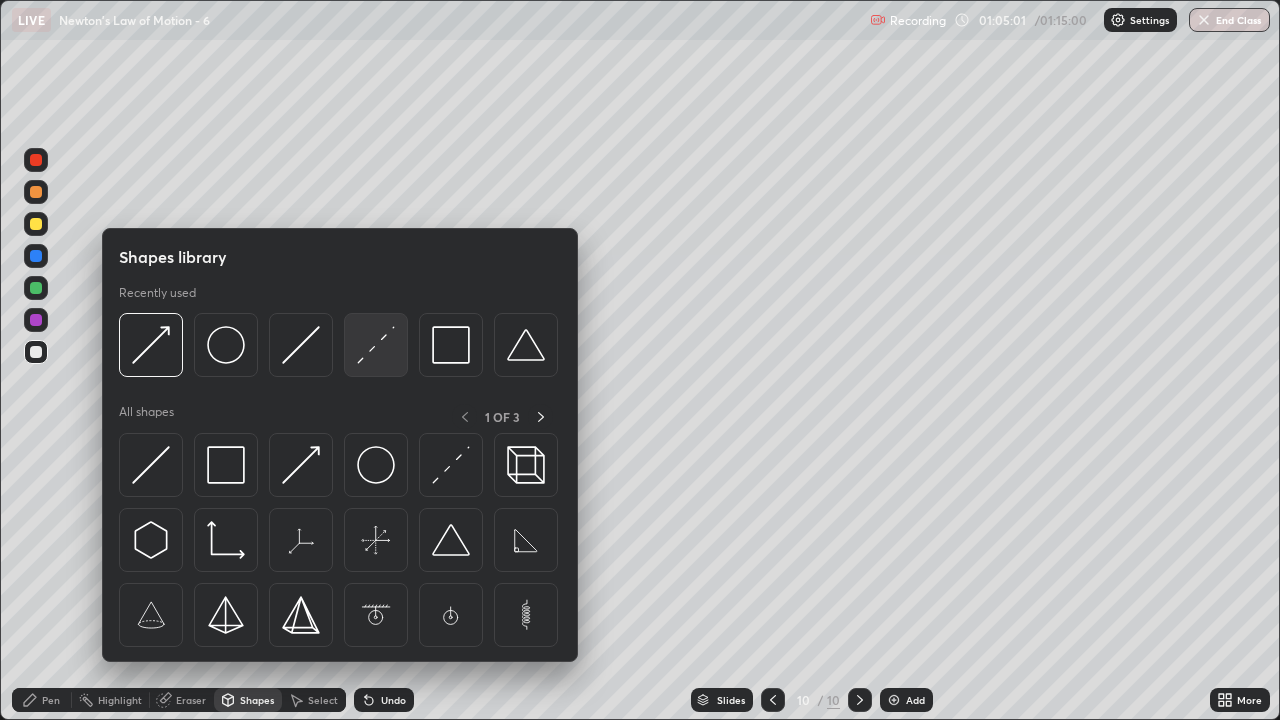 click at bounding box center [376, 345] 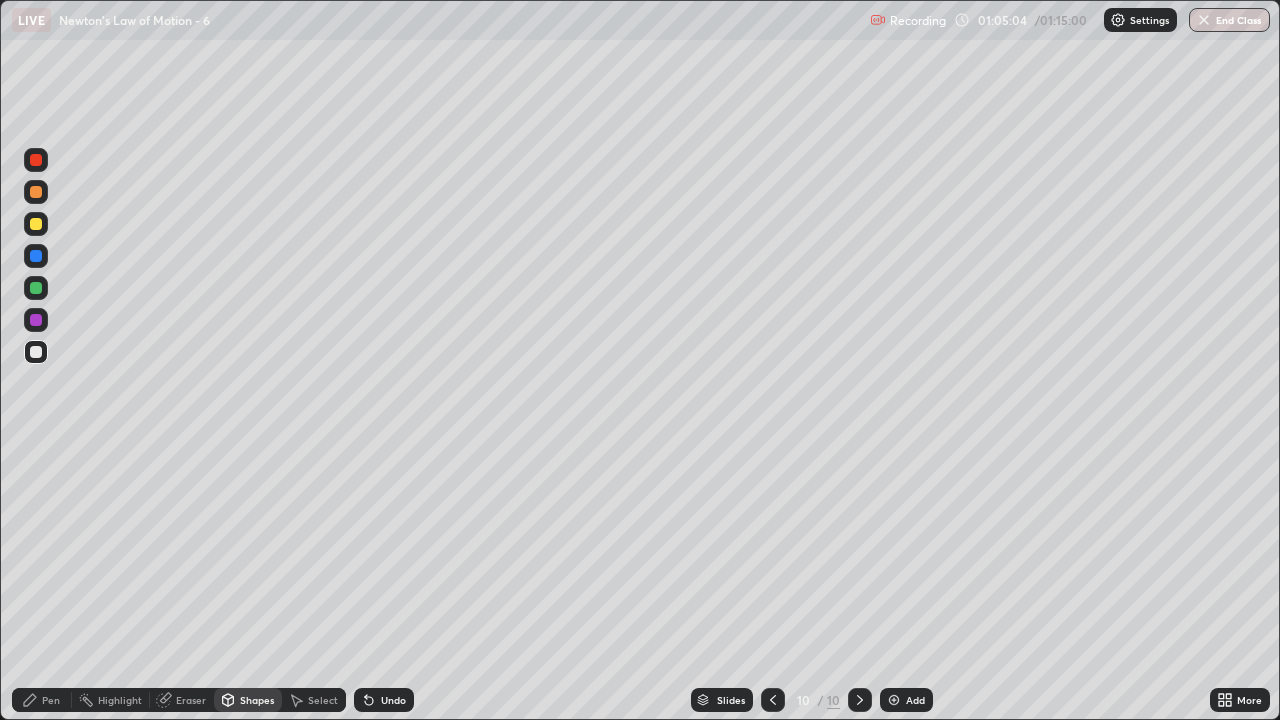 click on "Pen" at bounding box center [51, 700] 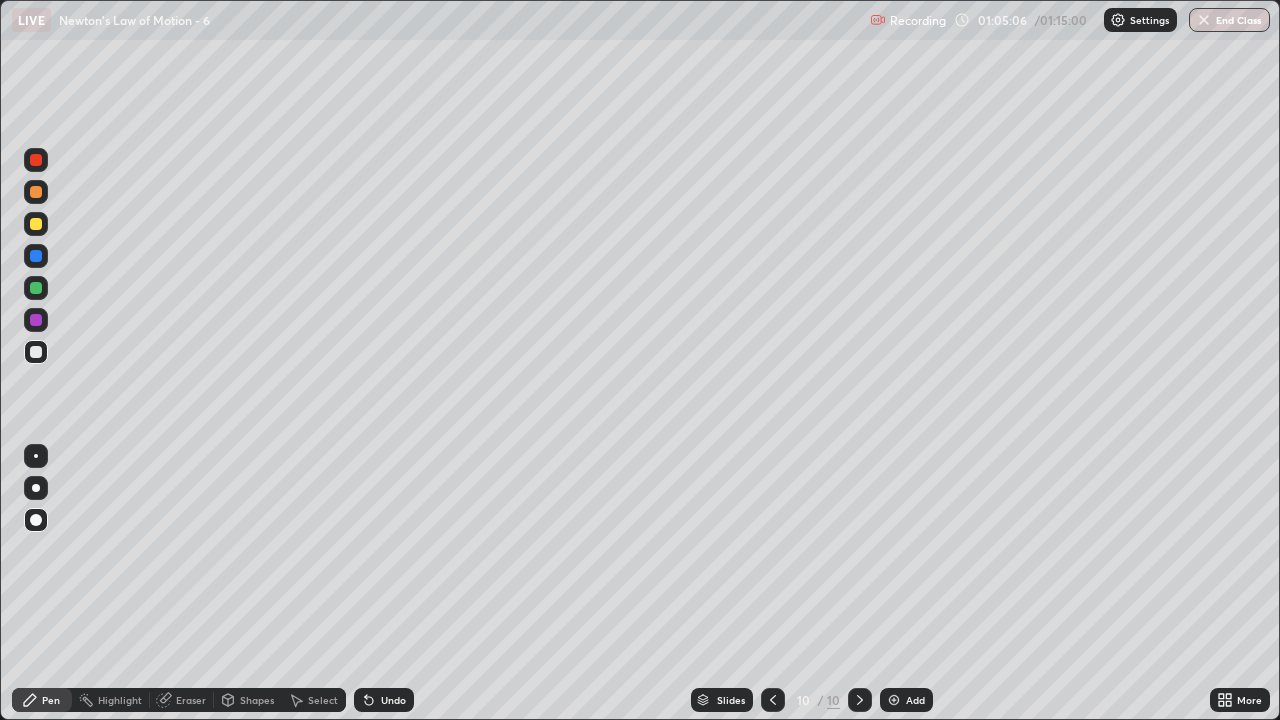click on "Shapes" at bounding box center [257, 700] 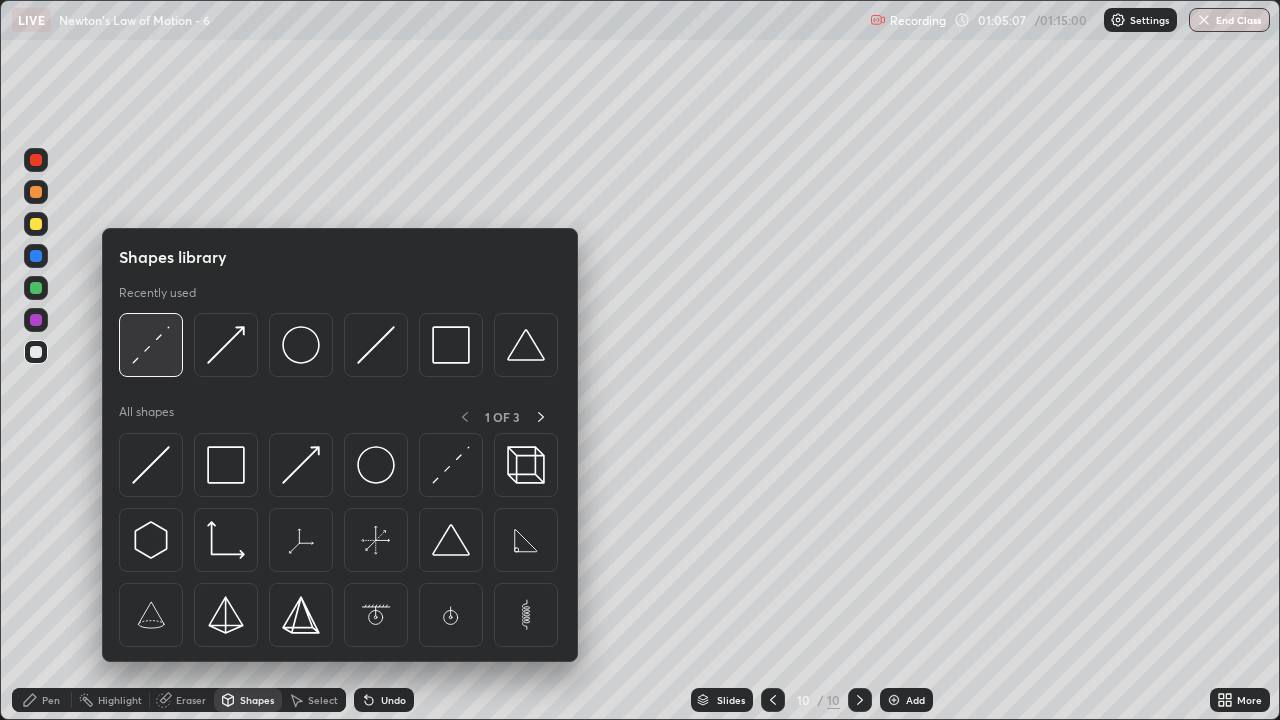 click at bounding box center (151, 345) 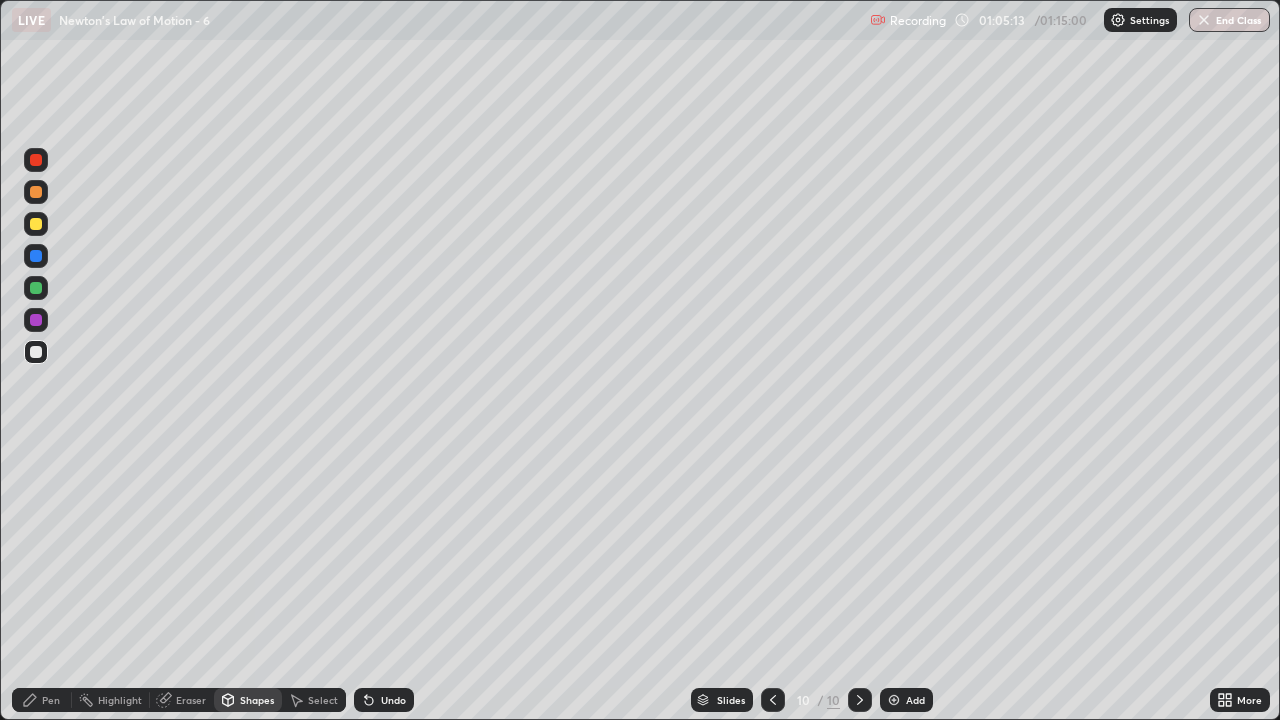 click on "Pen" at bounding box center [51, 700] 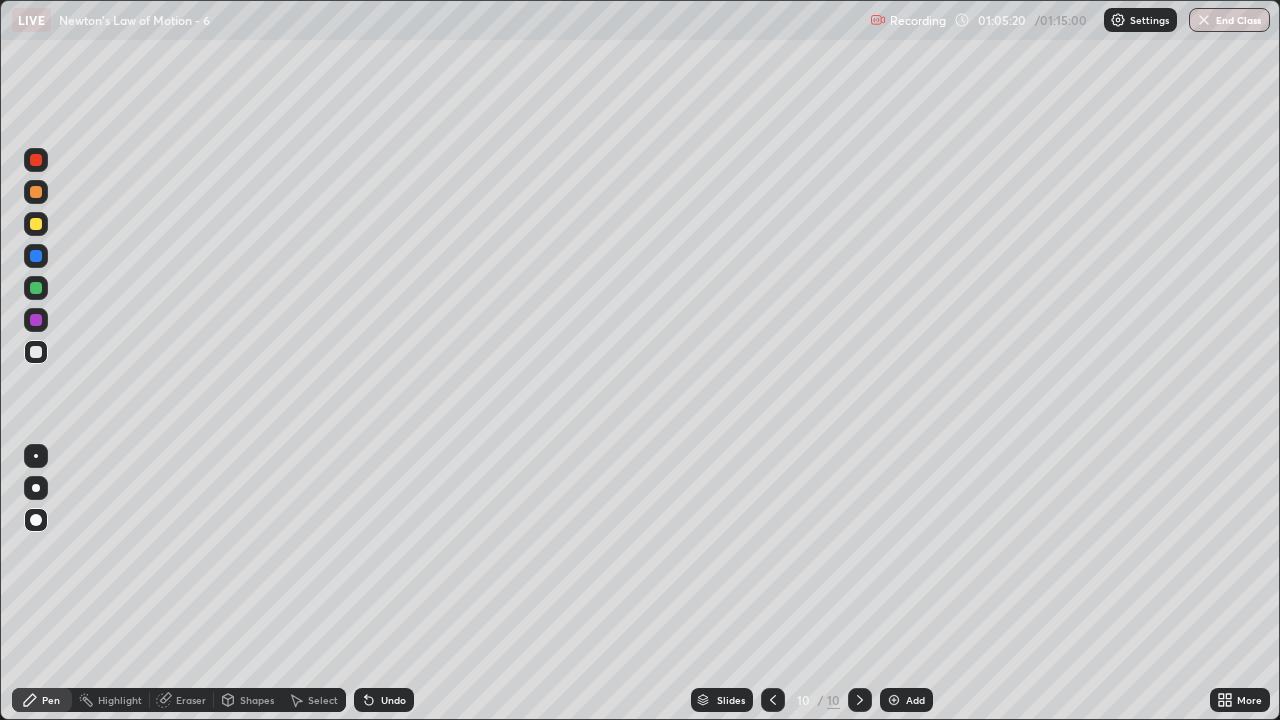 click on "Eraser" at bounding box center [191, 700] 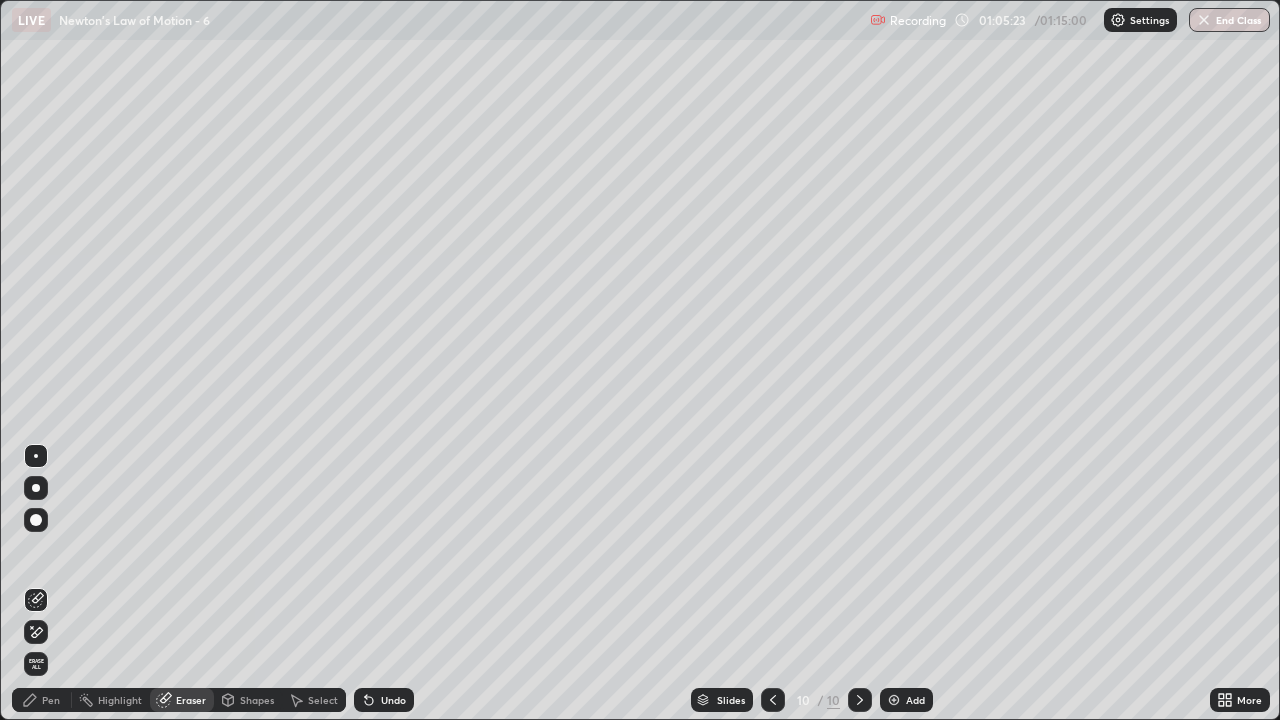 click at bounding box center (36, 456) 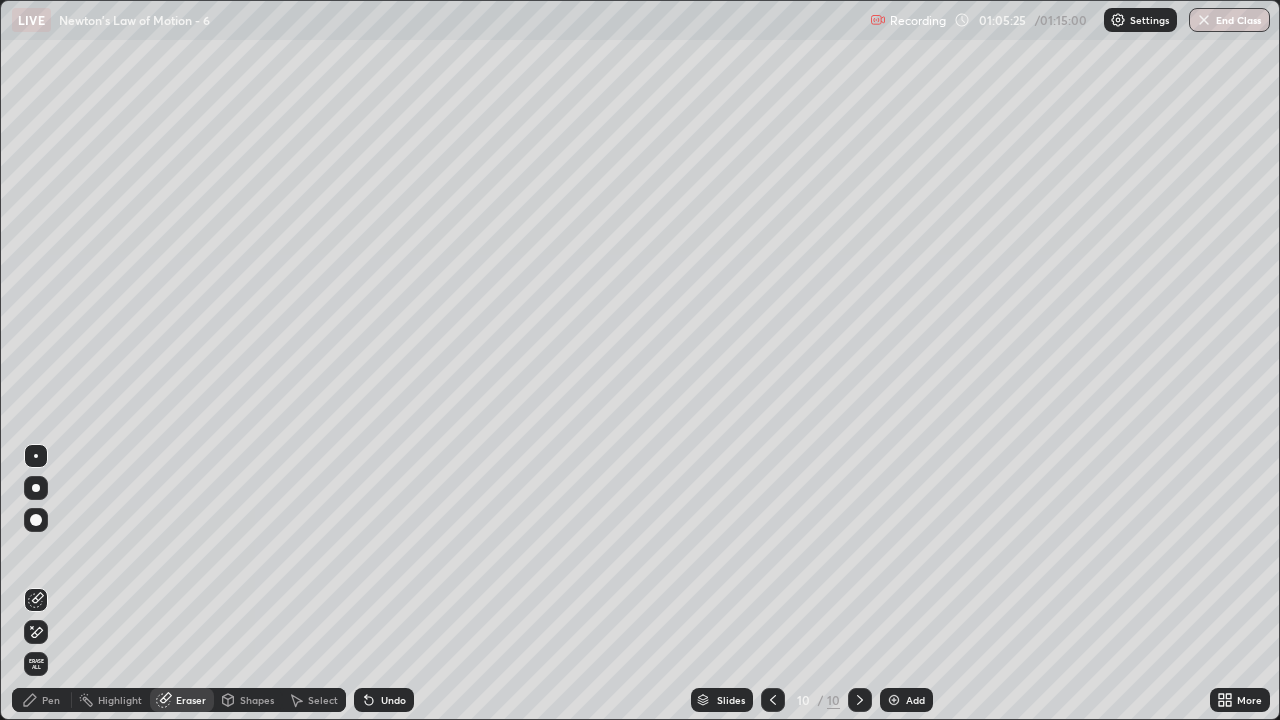 click on "Pen" at bounding box center (51, 700) 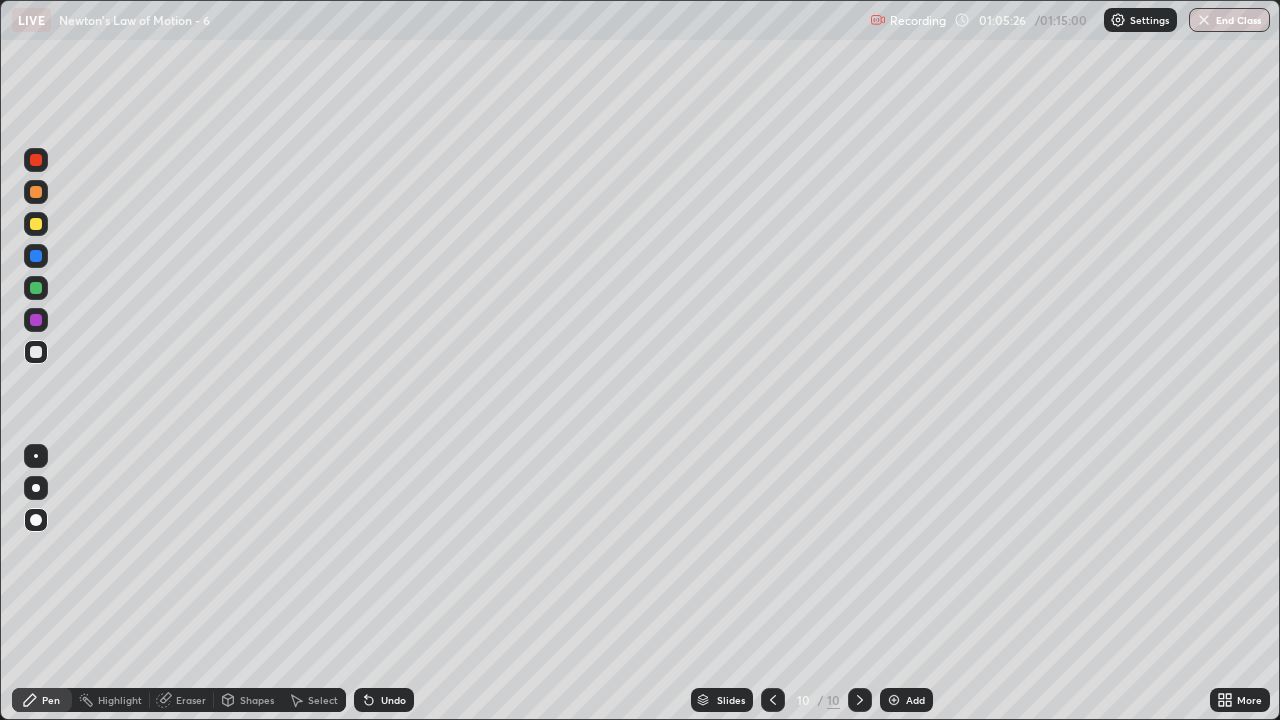 click at bounding box center [36, 456] 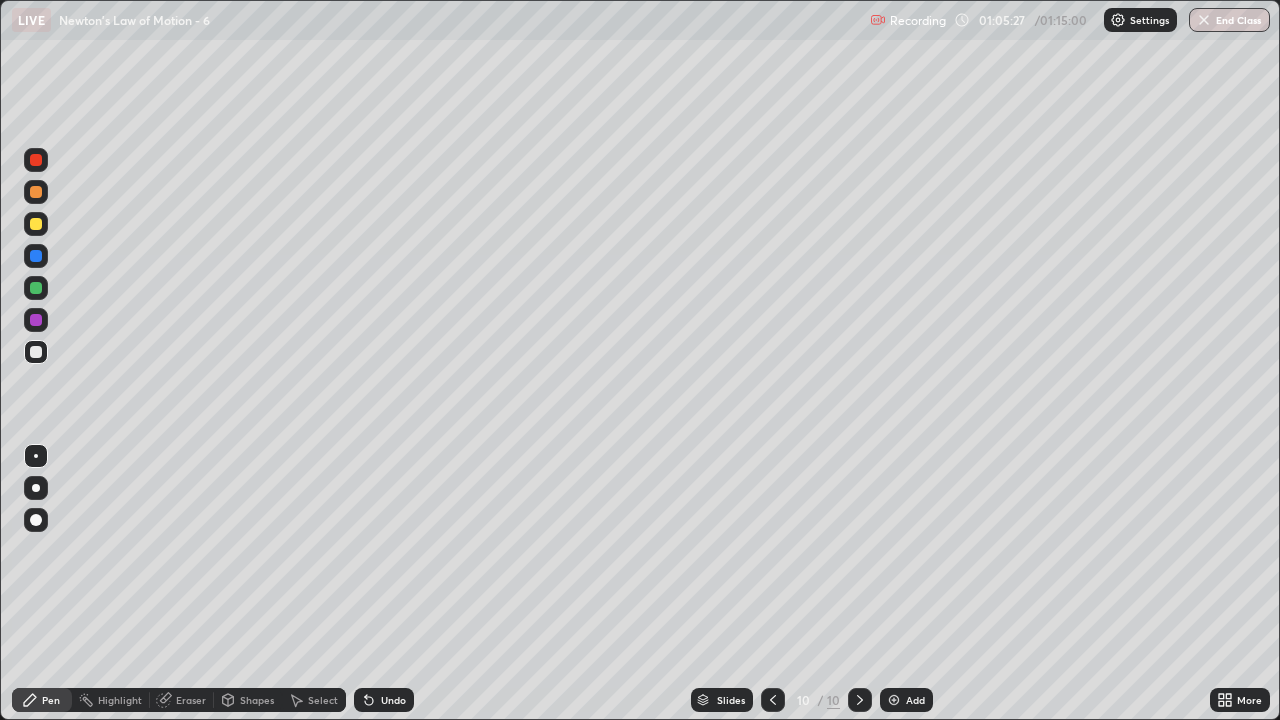 click on "Eraser" at bounding box center (191, 700) 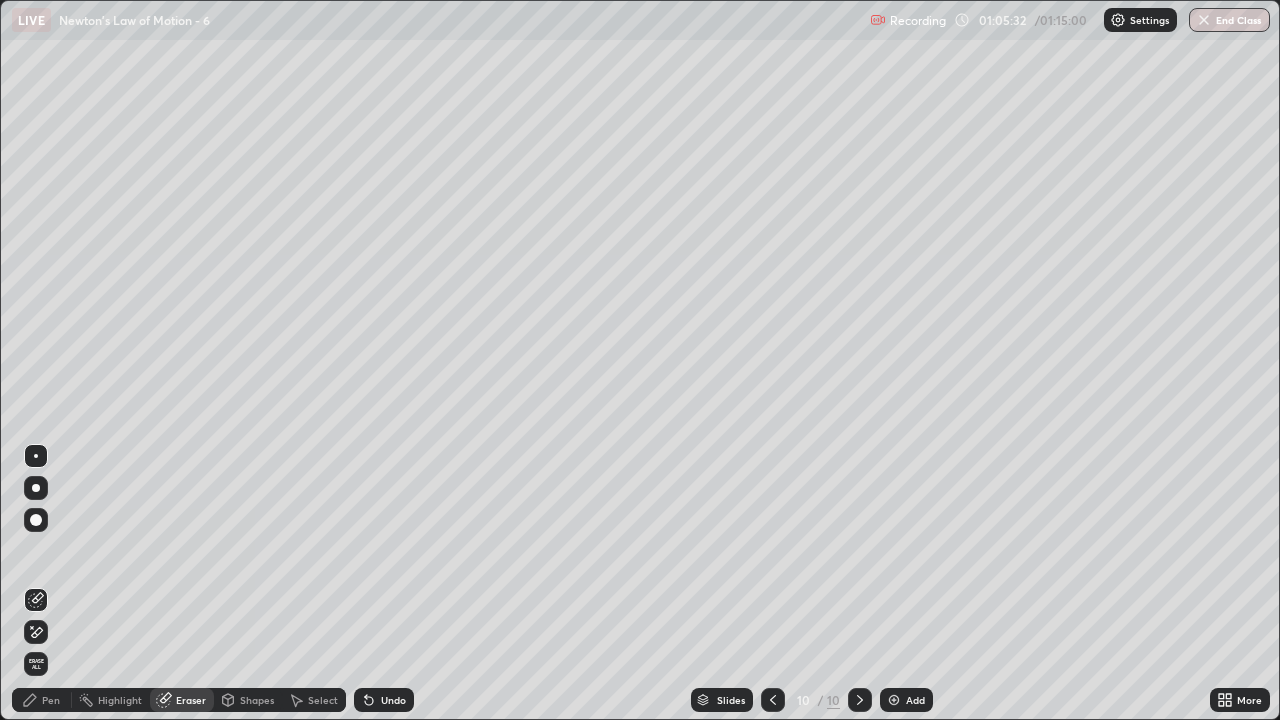 click on "Pen" at bounding box center (42, 700) 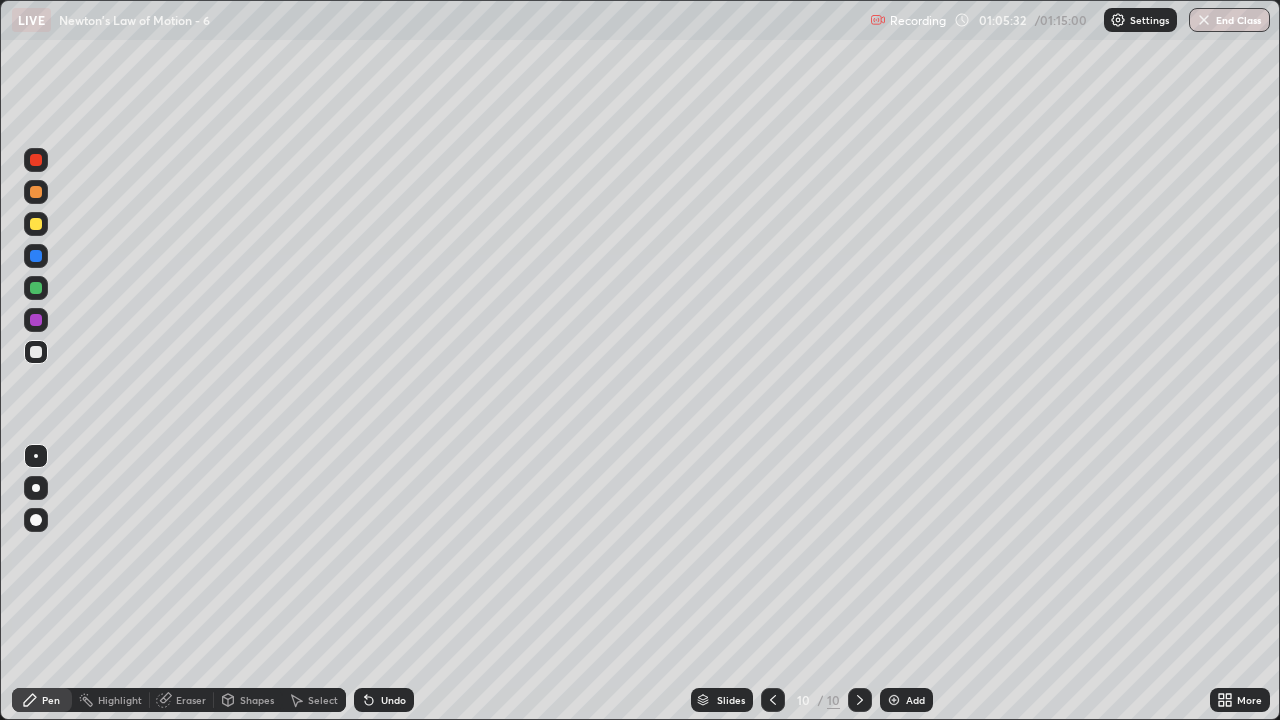 click 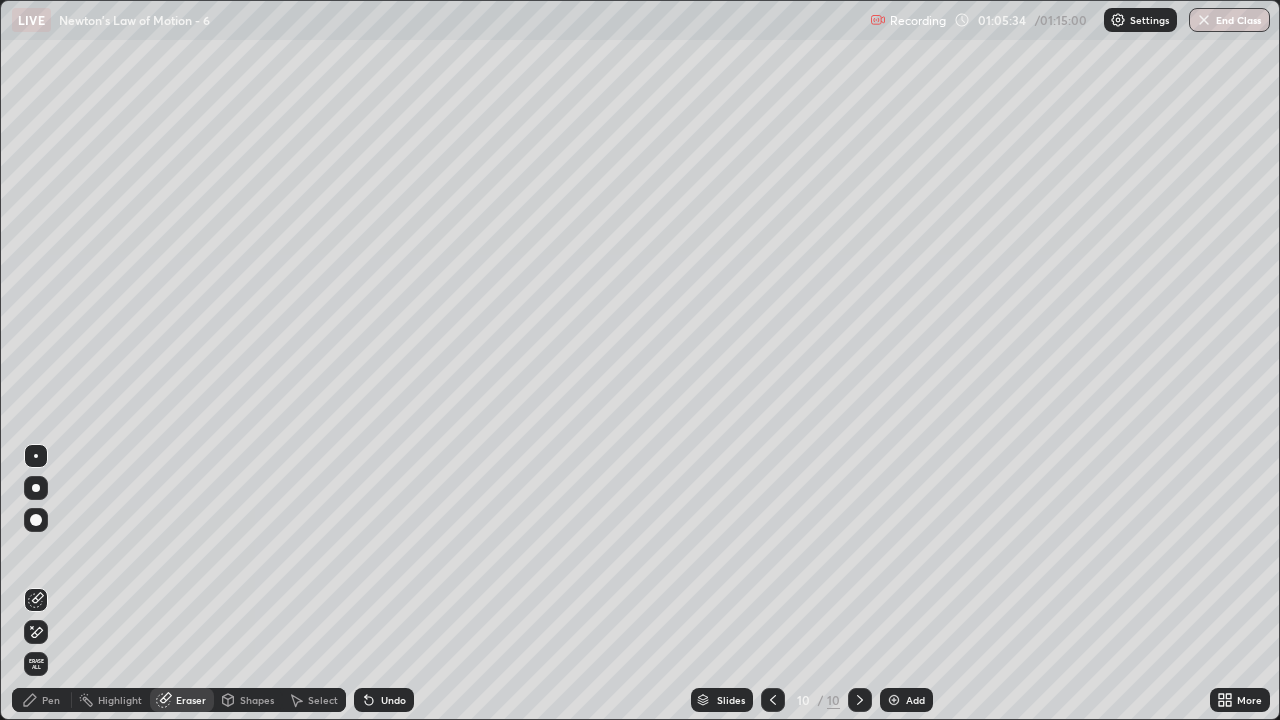 click on "Shapes" at bounding box center [248, 700] 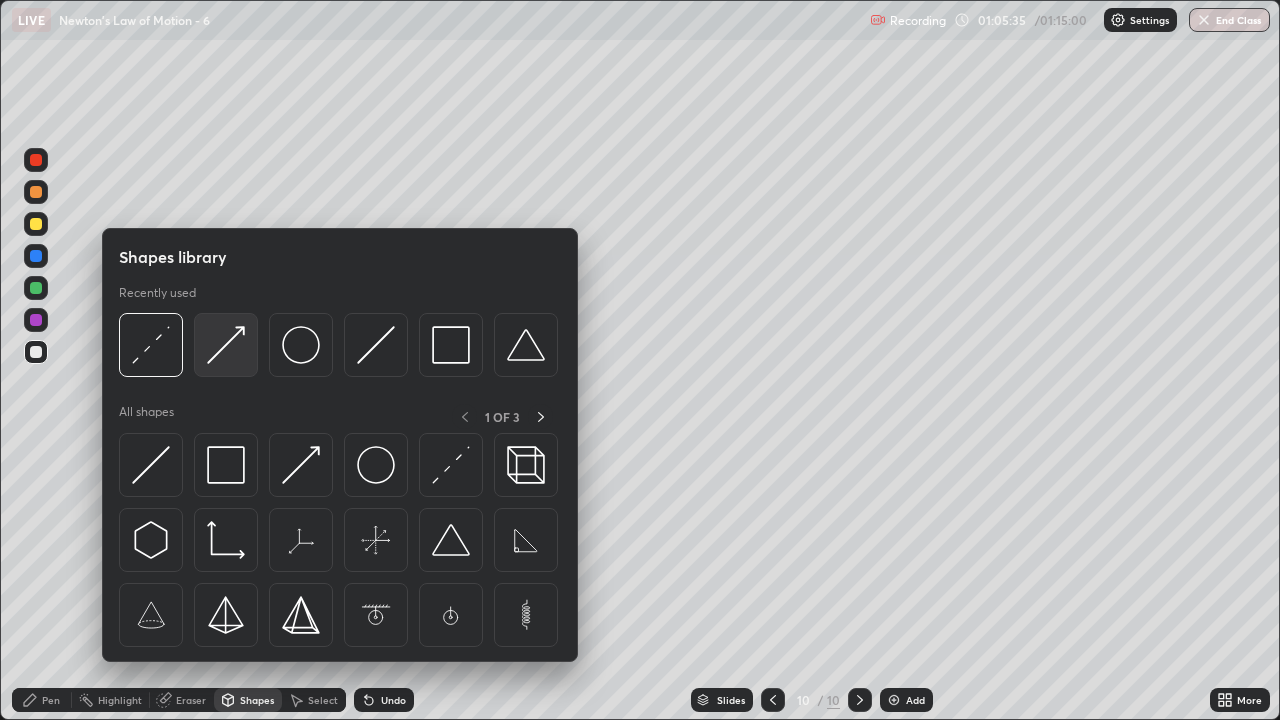 click at bounding box center [226, 345] 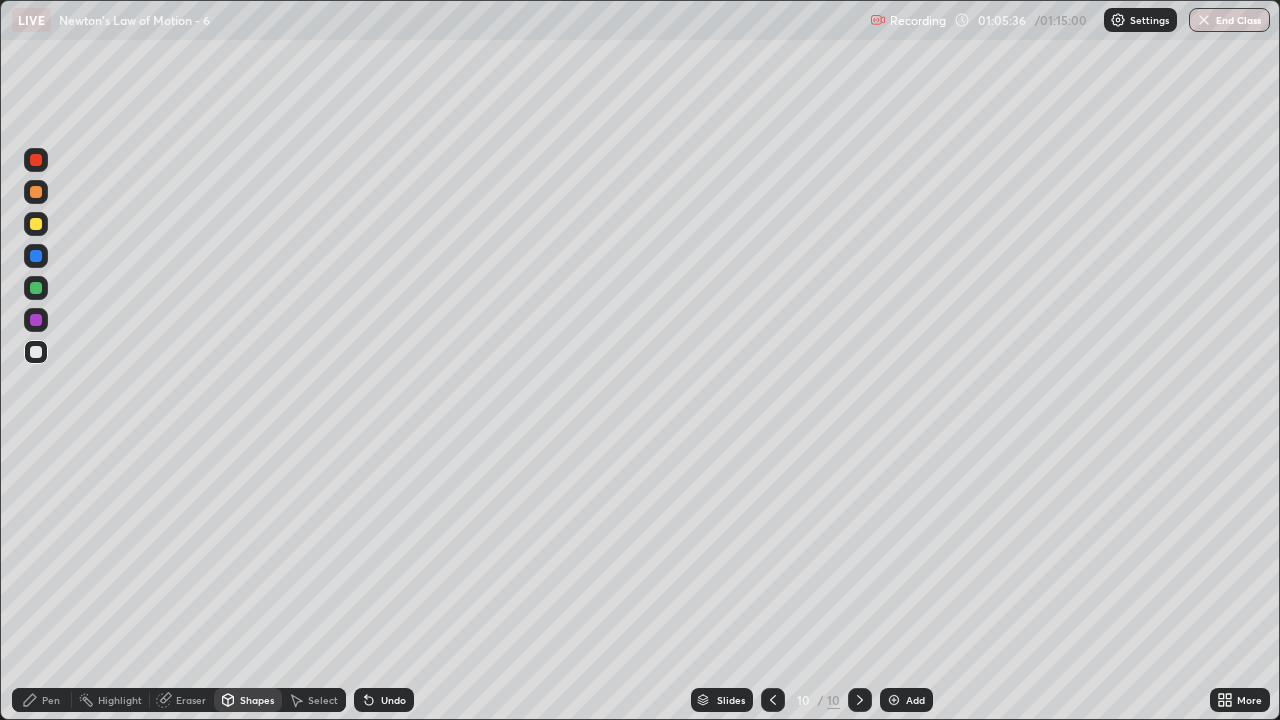 click at bounding box center (36, 256) 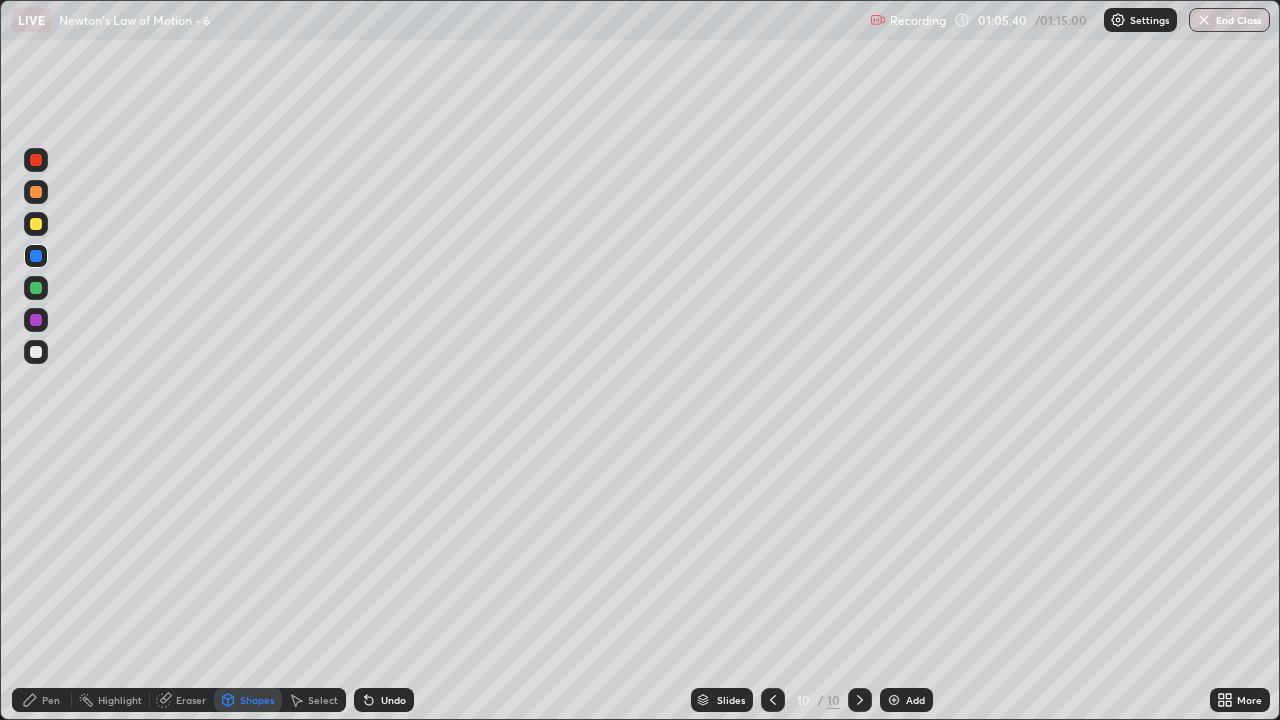 click on "Pen" at bounding box center (42, 700) 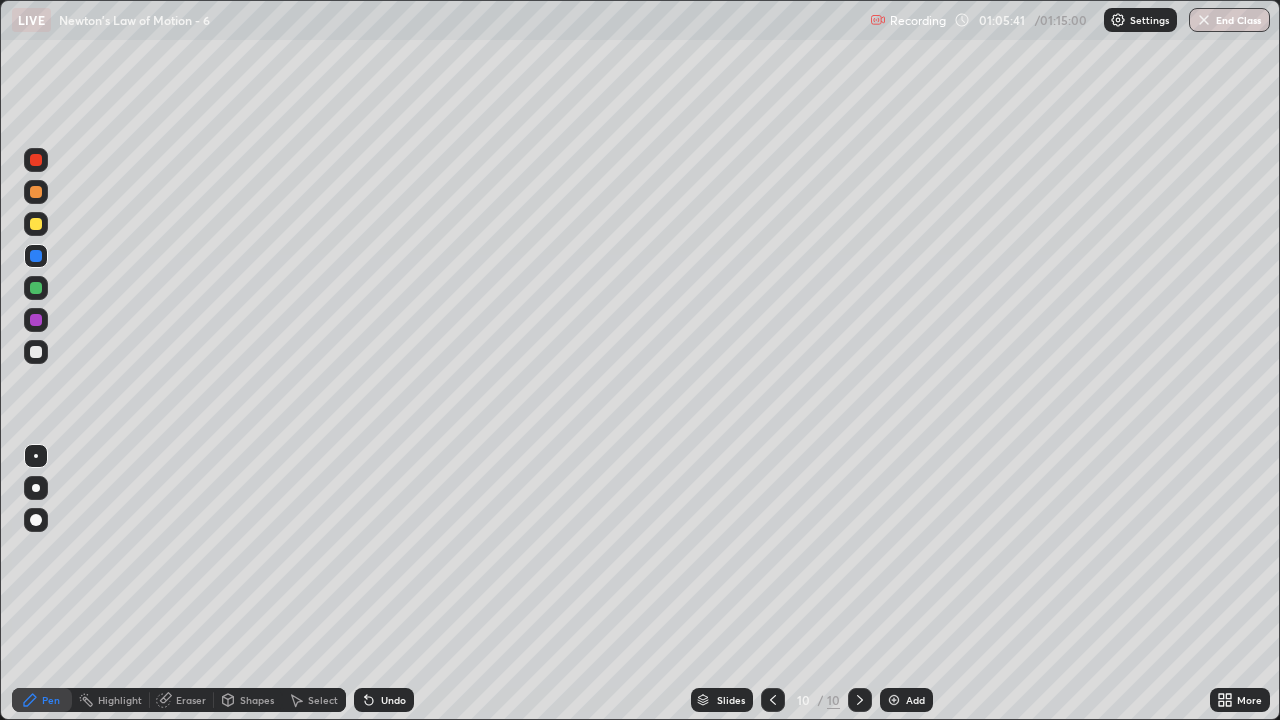 click at bounding box center [36, 520] 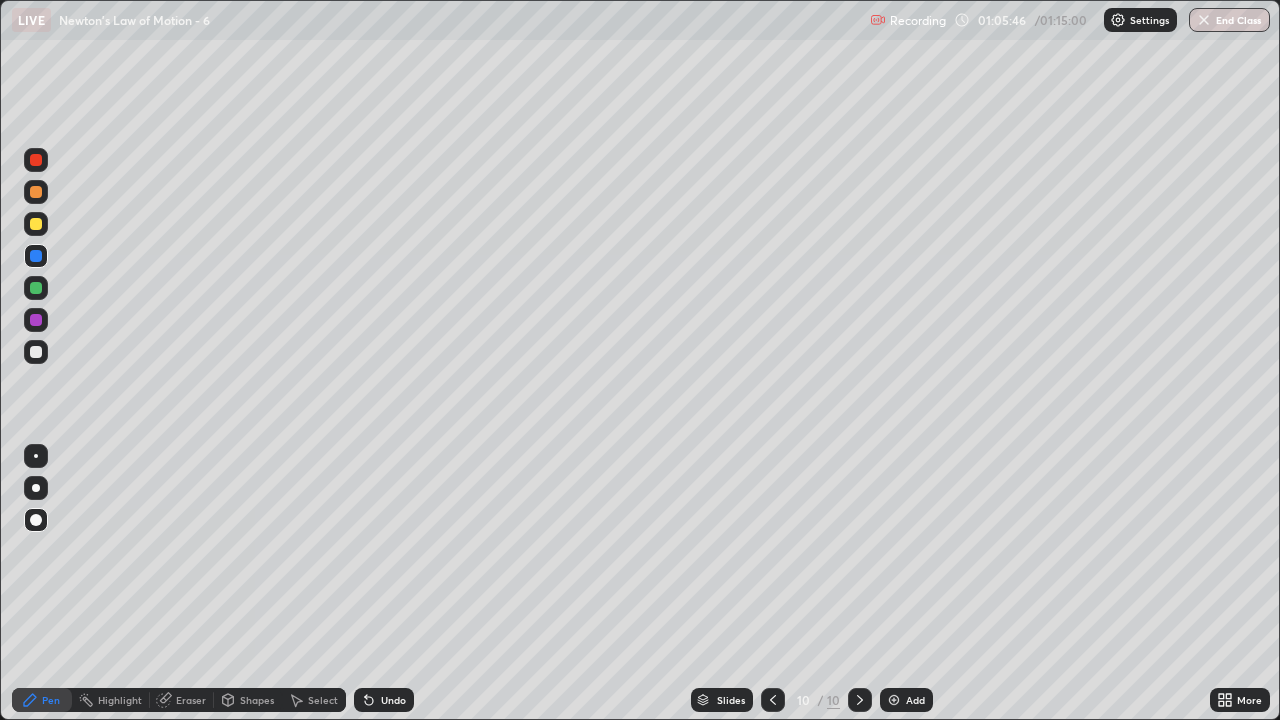click on "Shapes" at bounding box center (257, 700) 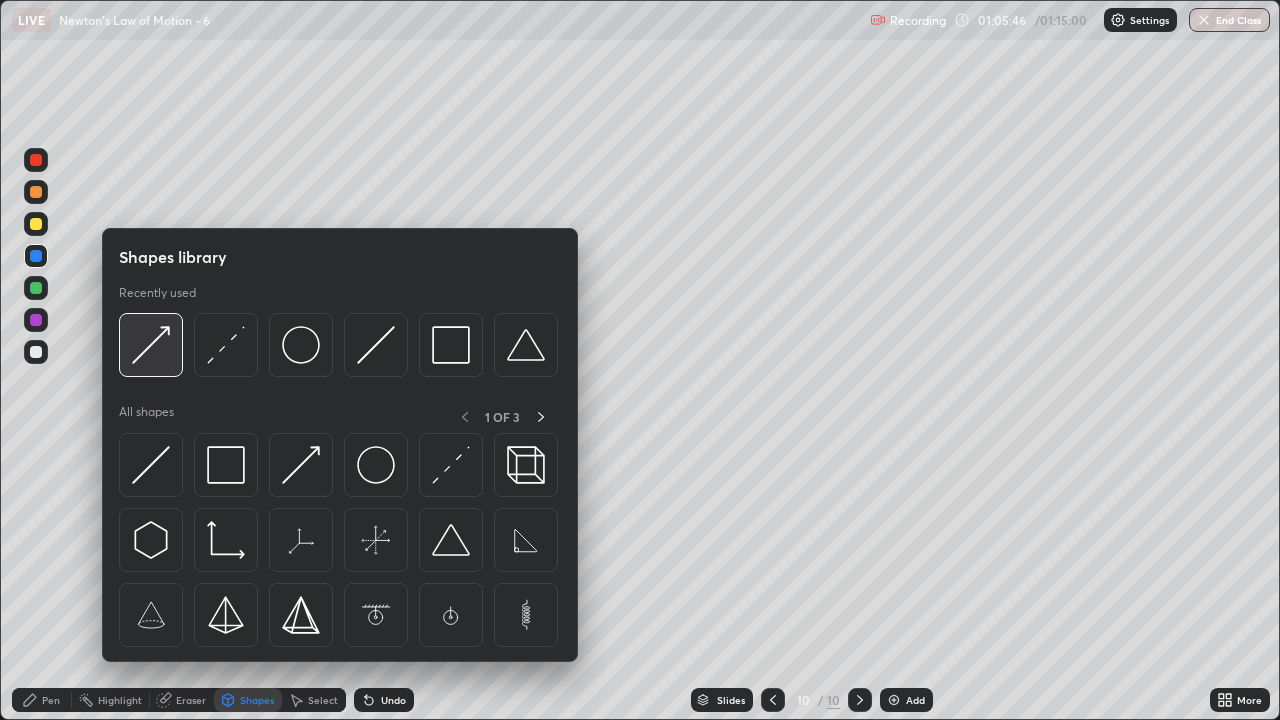 click at bounding box center [151, 345] 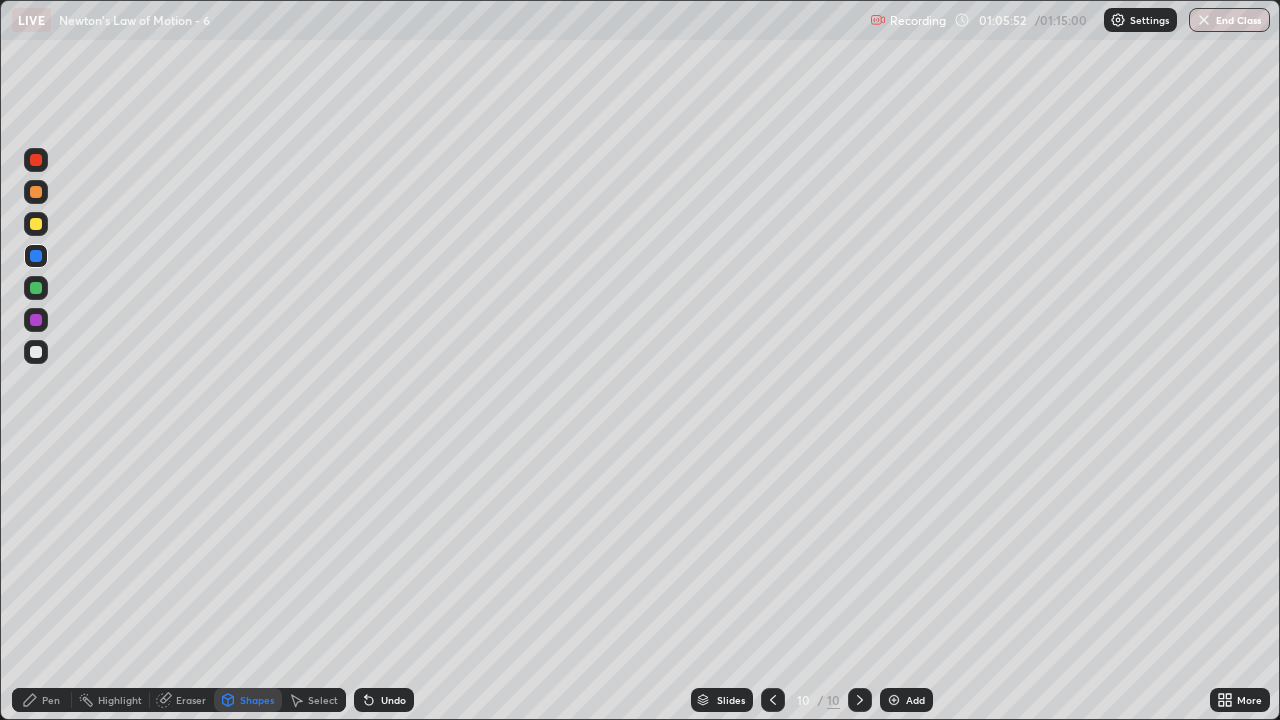 click on "Pen" at bounding box center [51, 700] 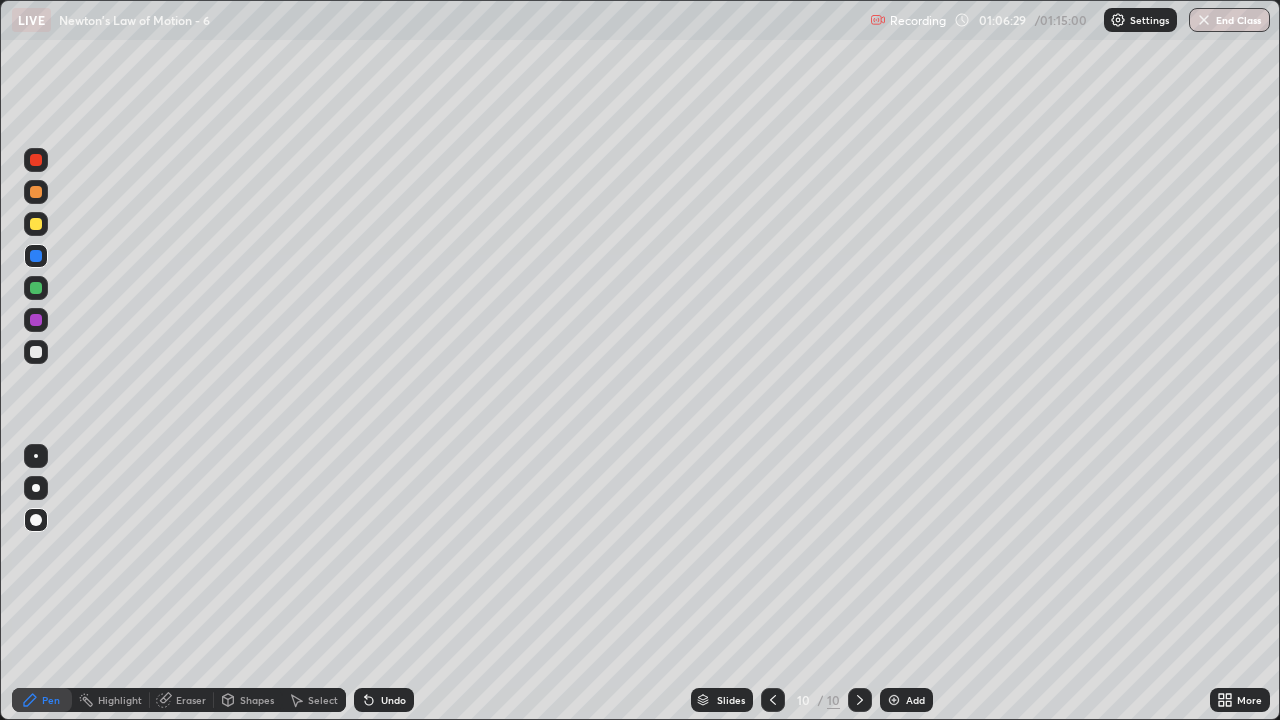 click at bounding box center (36, 224) 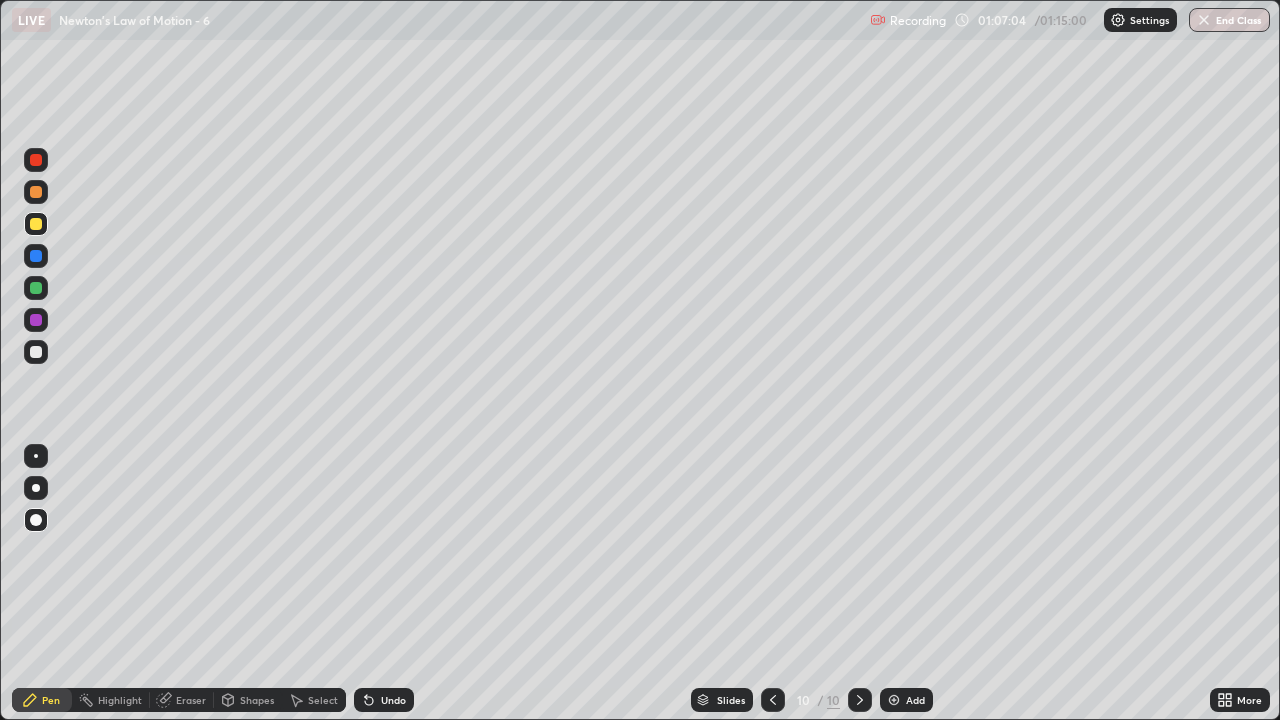 click 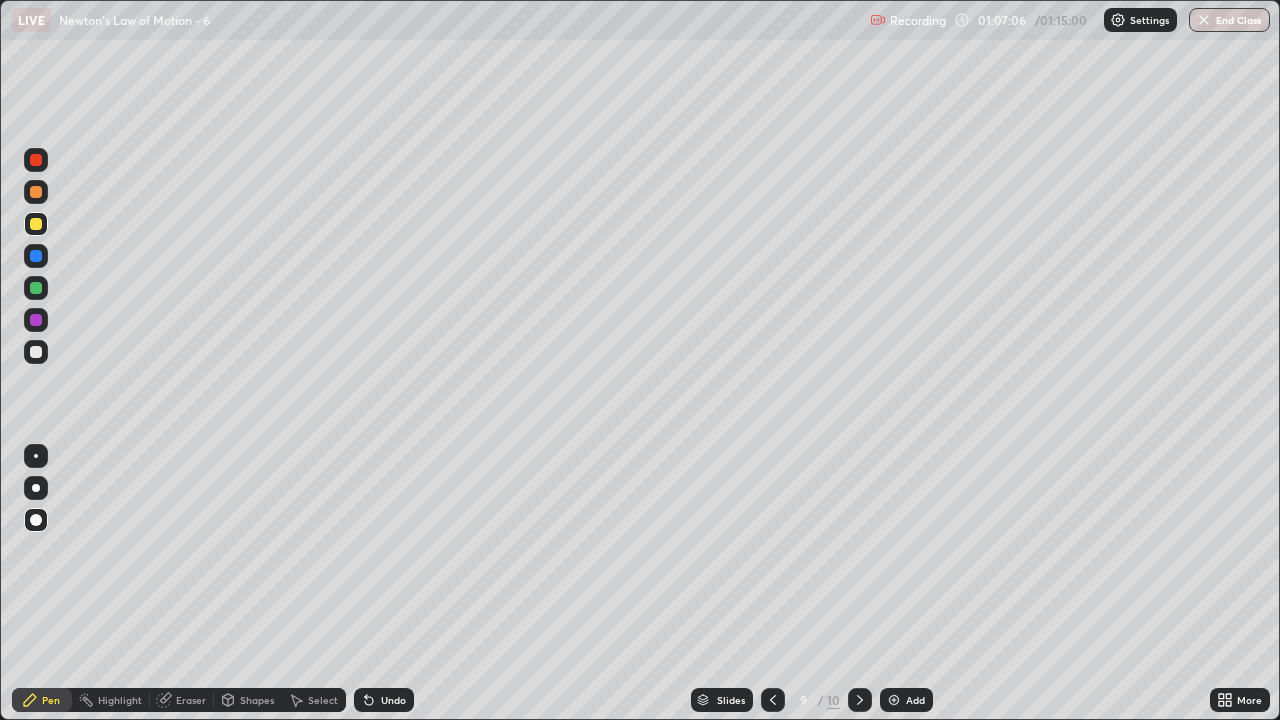 click at bounding box center [860, 700] 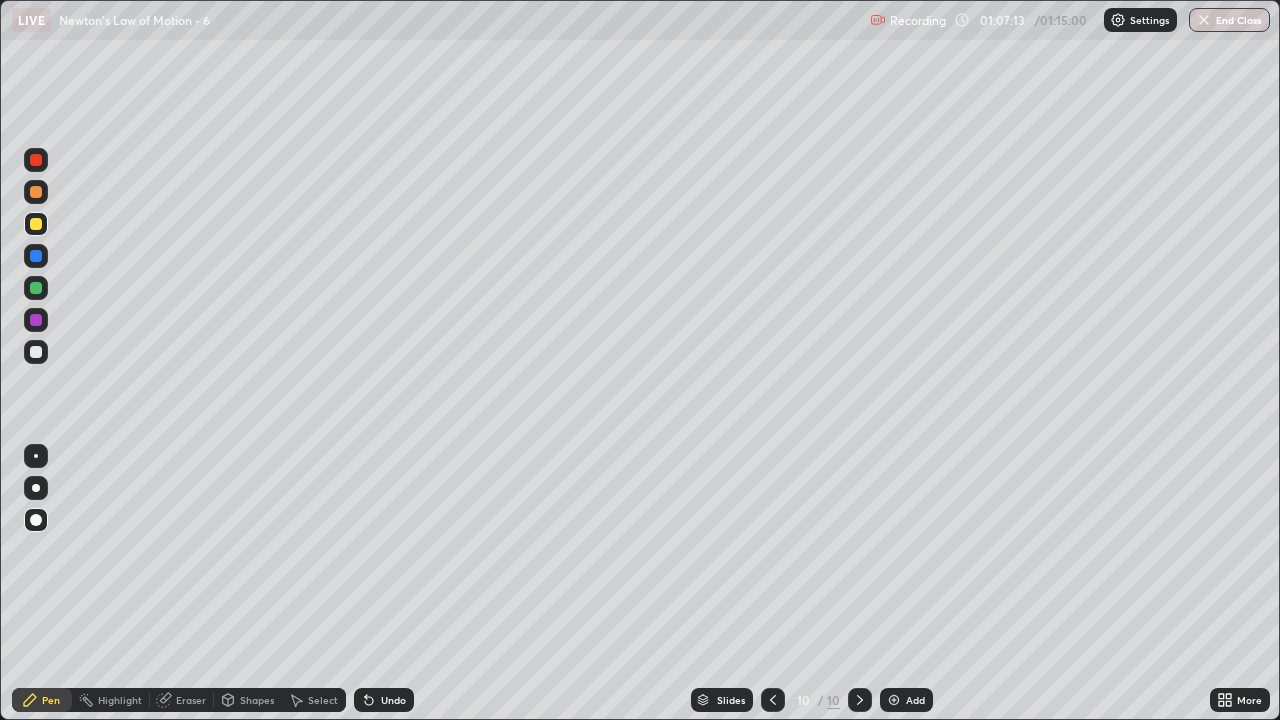 click at bounding box center [36, 352] 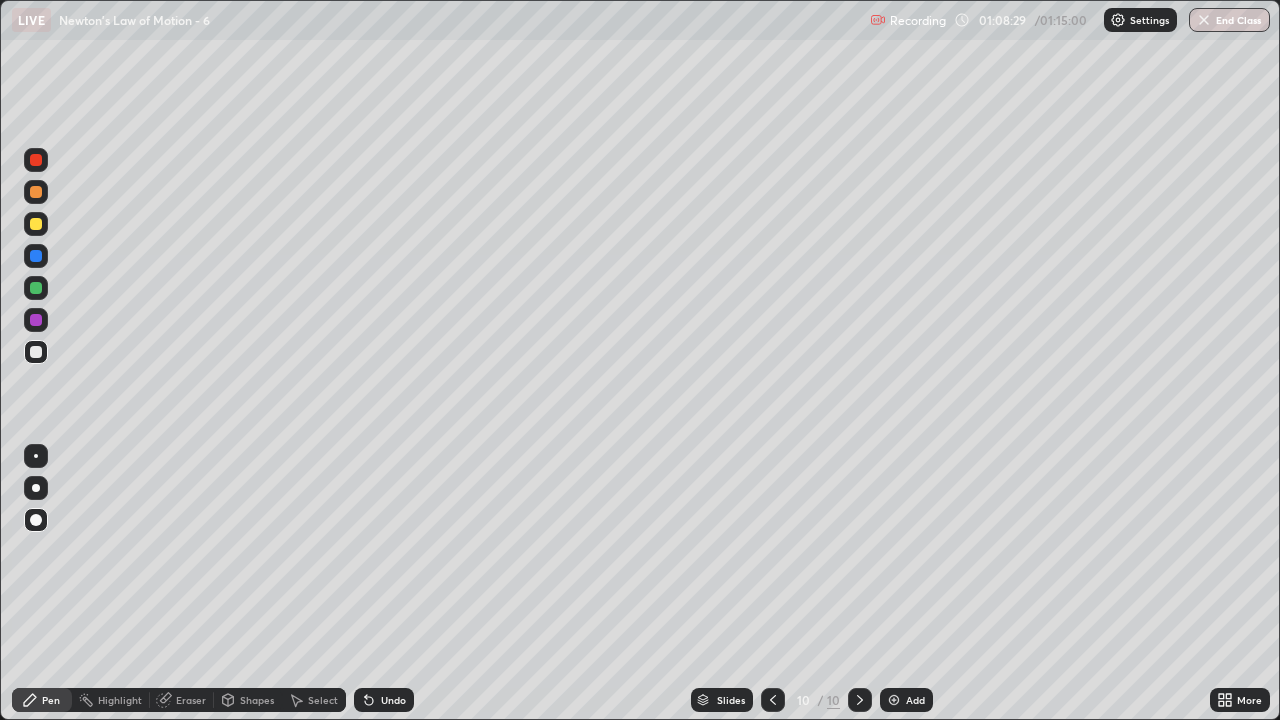 click at bounding box center (894, 700) 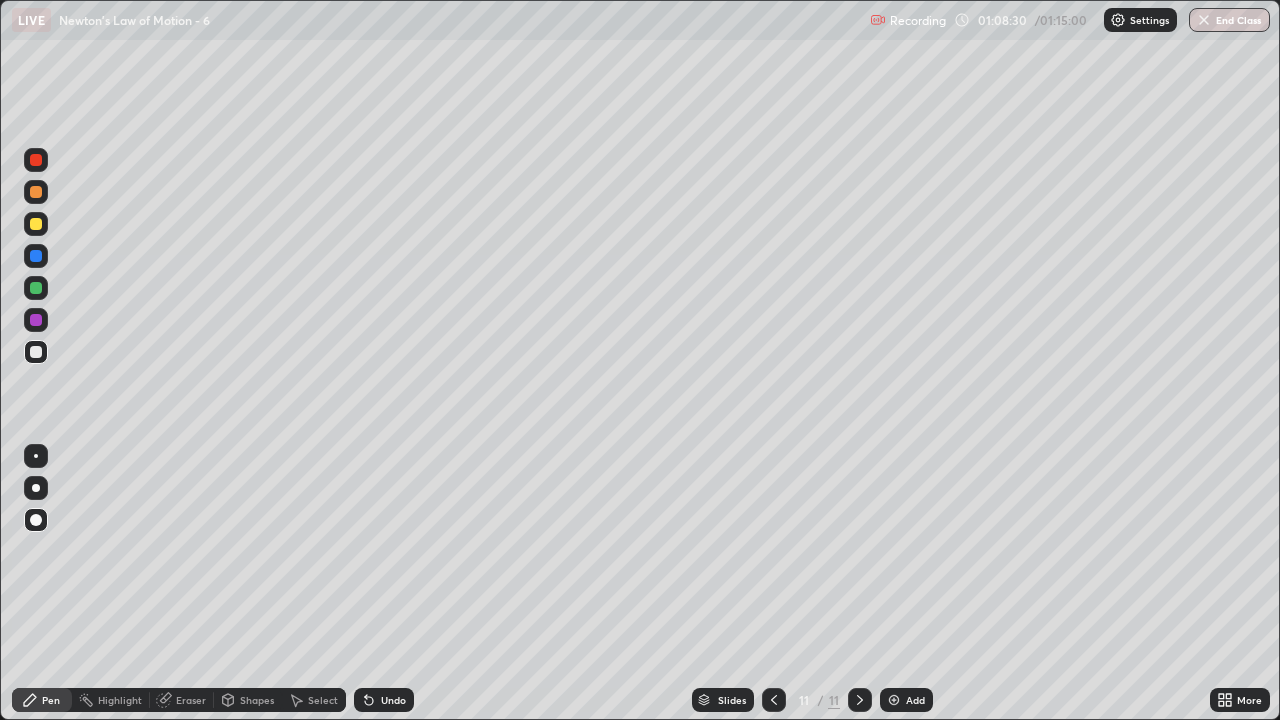 click on "Shapes" at bounding box center [257, 700] 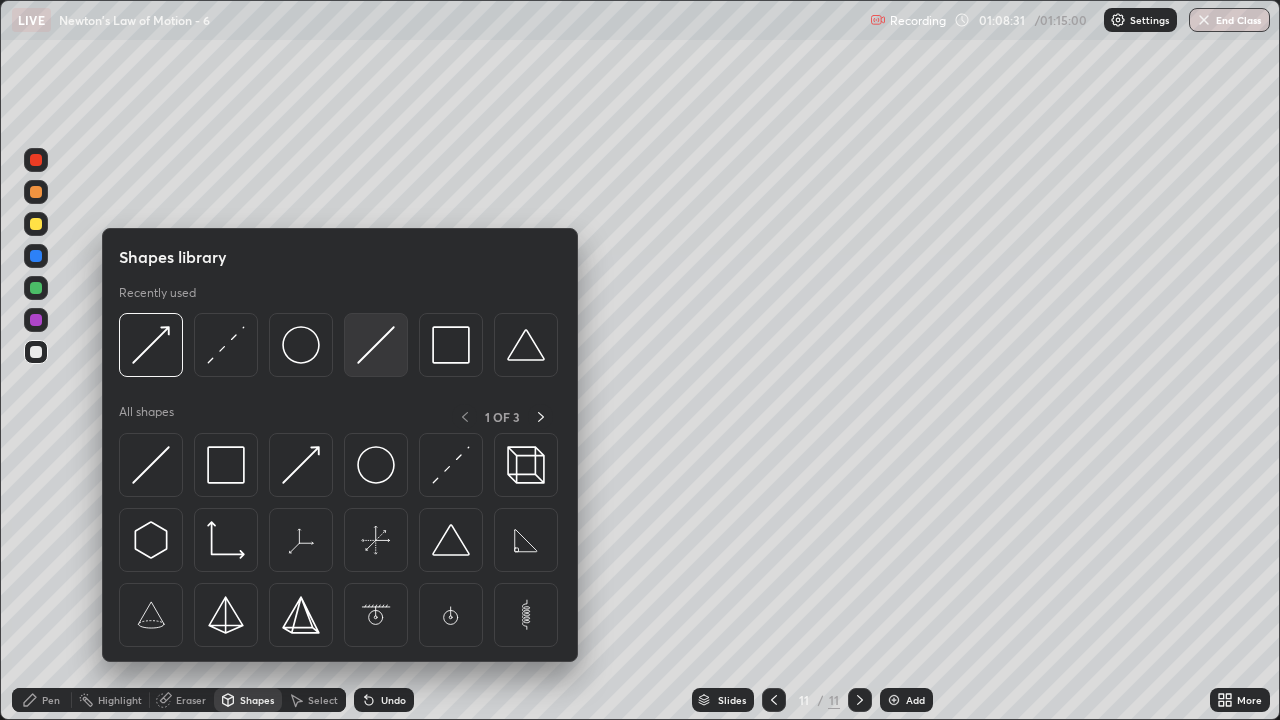 click at bounding box center (376, 345) 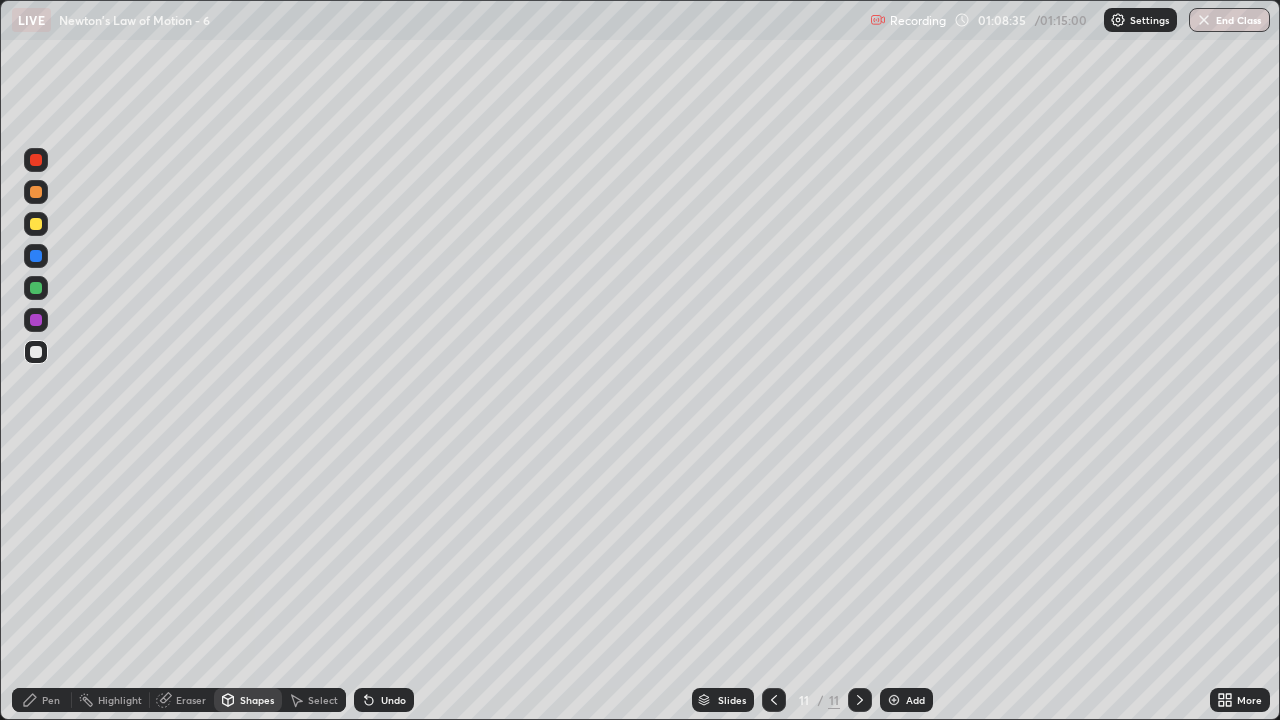 click at bounding box center [36, 224] 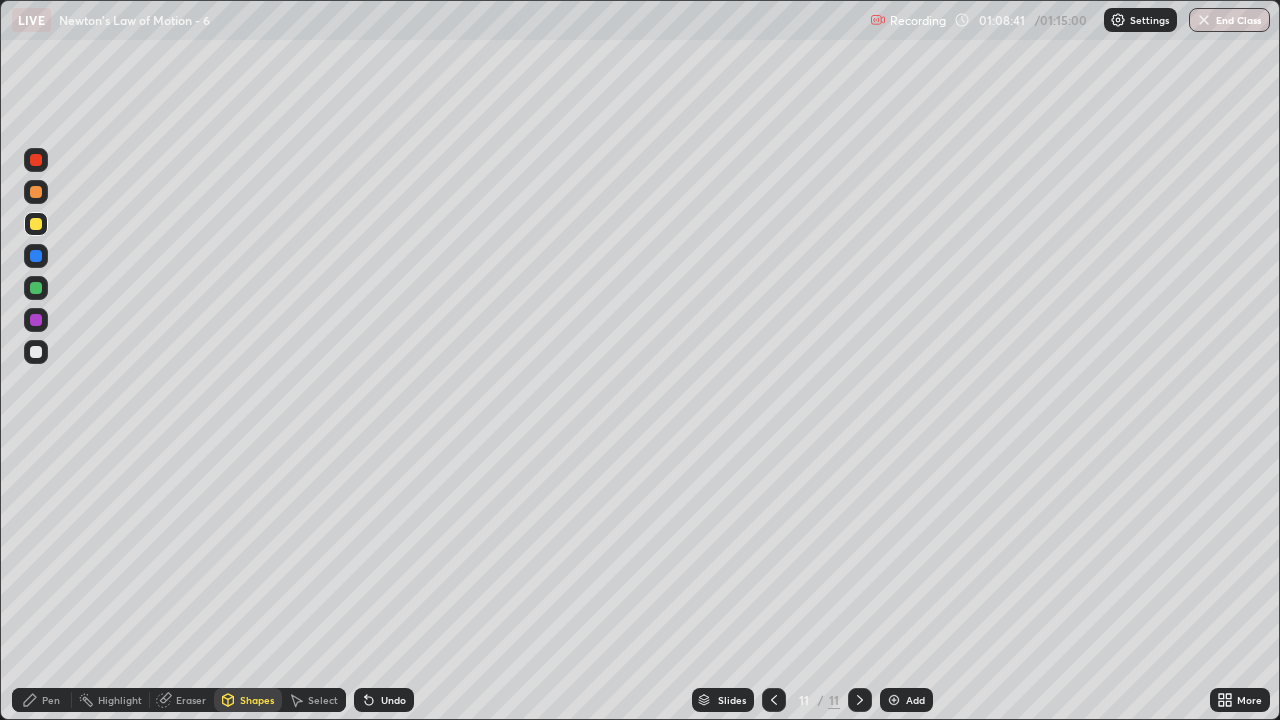 click on "Undo" at bounding box center (384, 700) 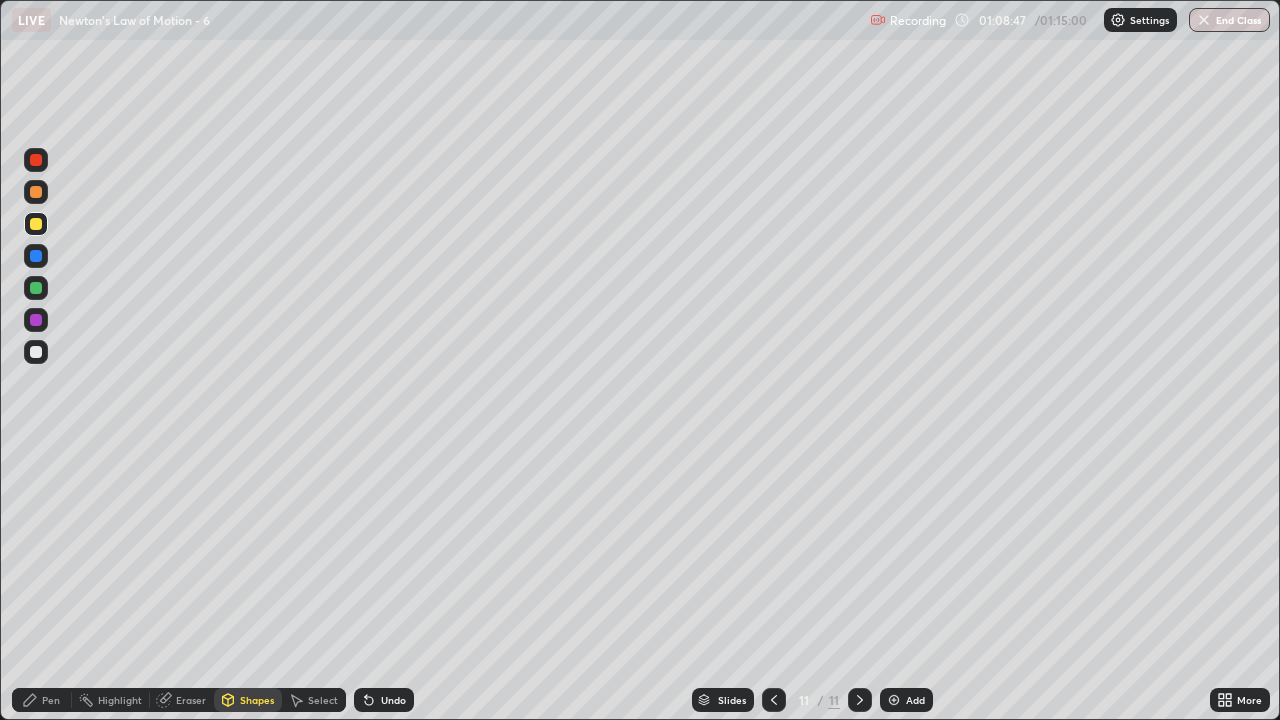 click at bounding box center [36, 320] 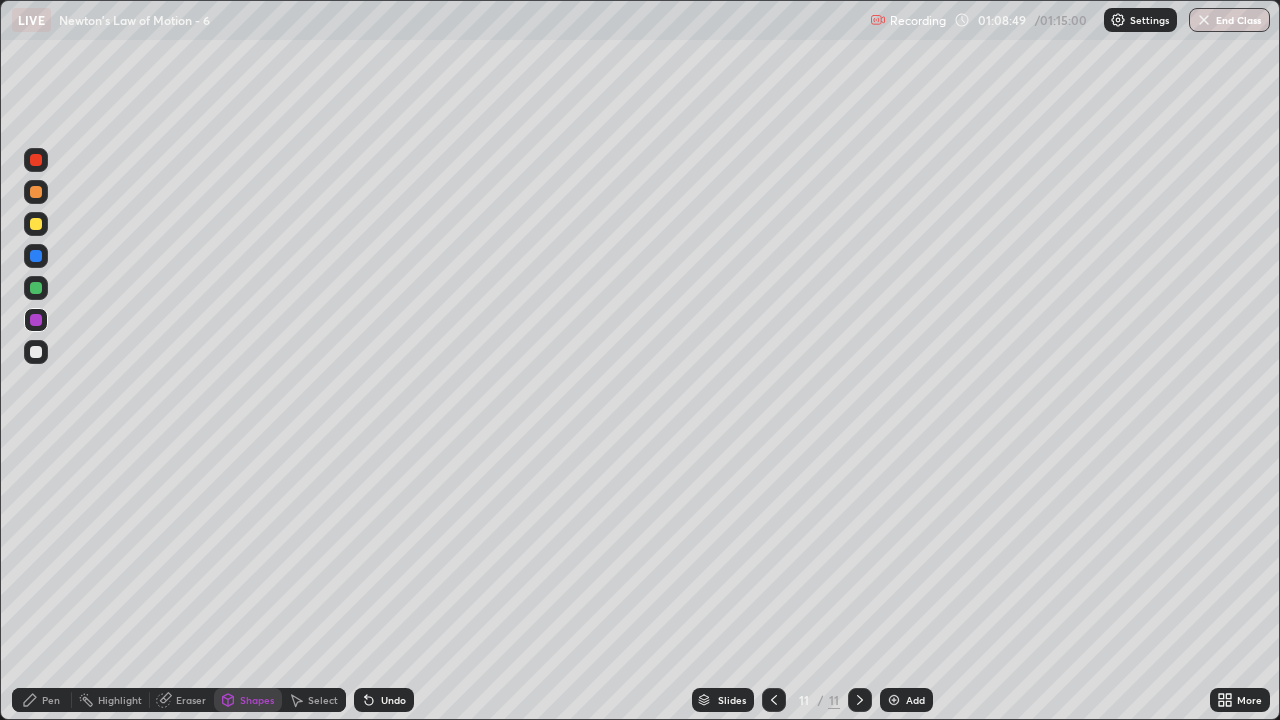 click at bounding box center (36, 288) 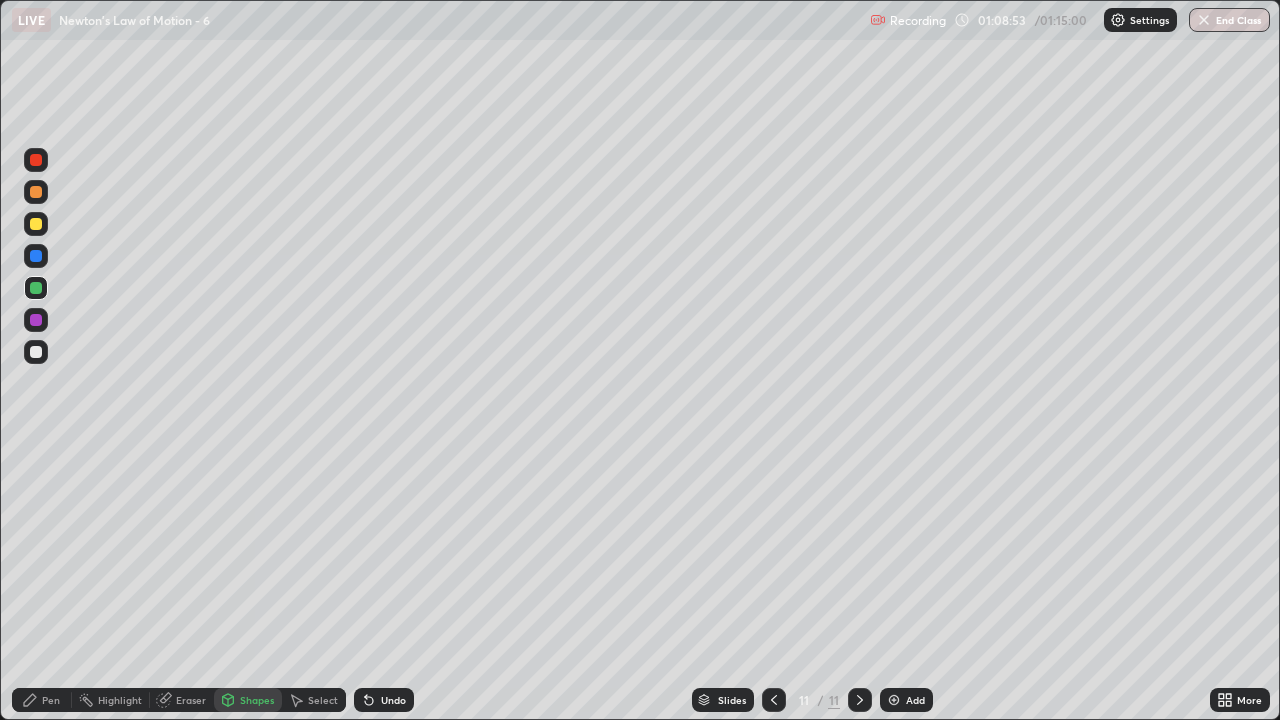 click at bounding box center [36, 256] 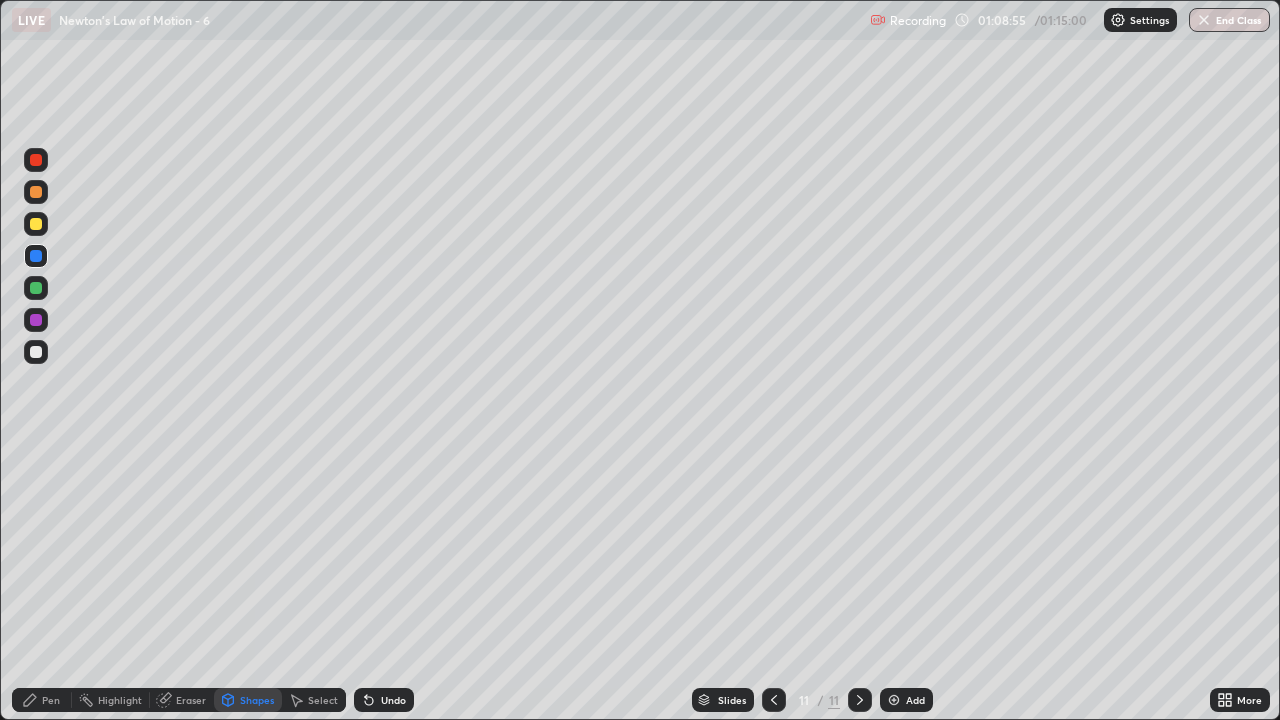 click at bounding box center (36, 352) 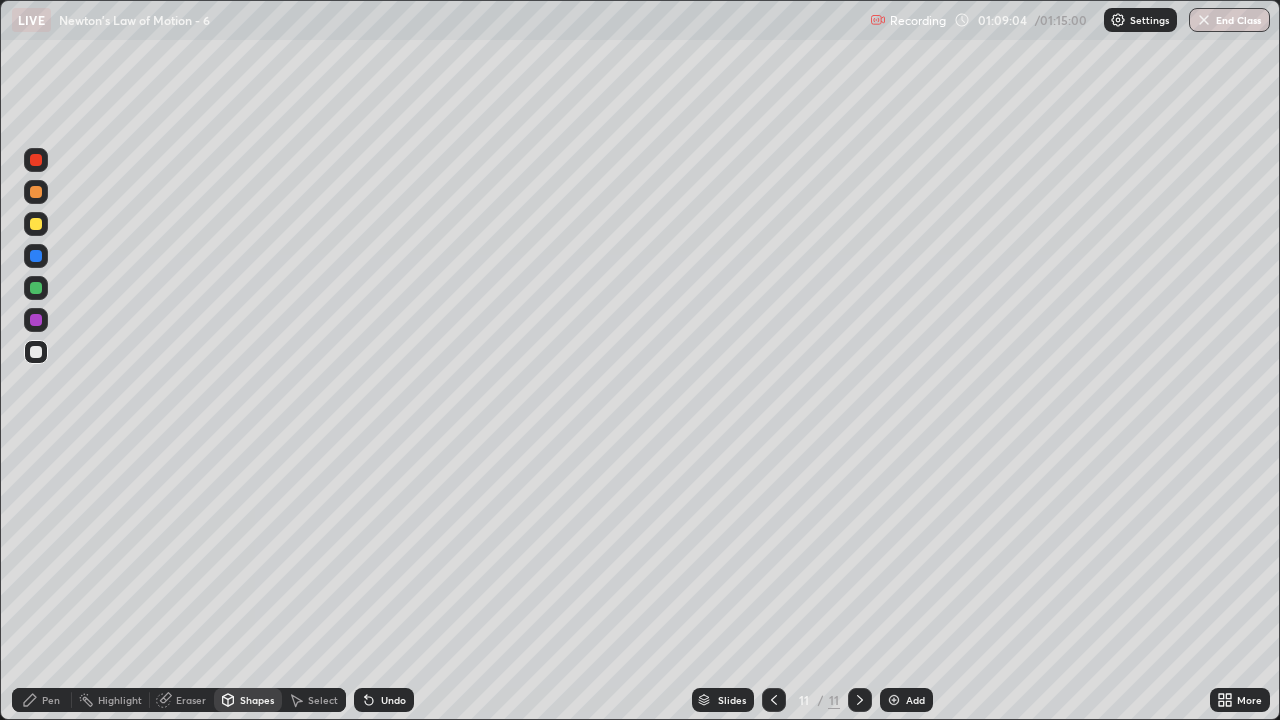 click on "Pen" at bounding box center [51, 700] 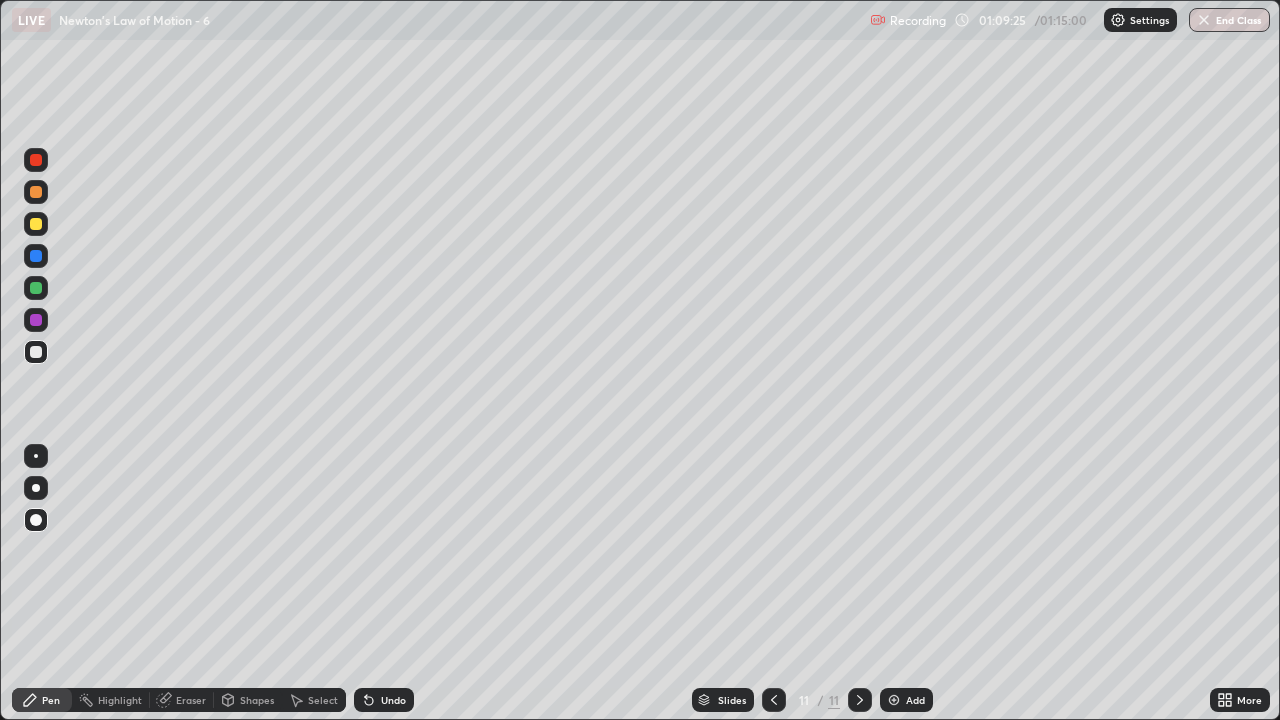 click on "Undo" at bounding box center (393, 700) 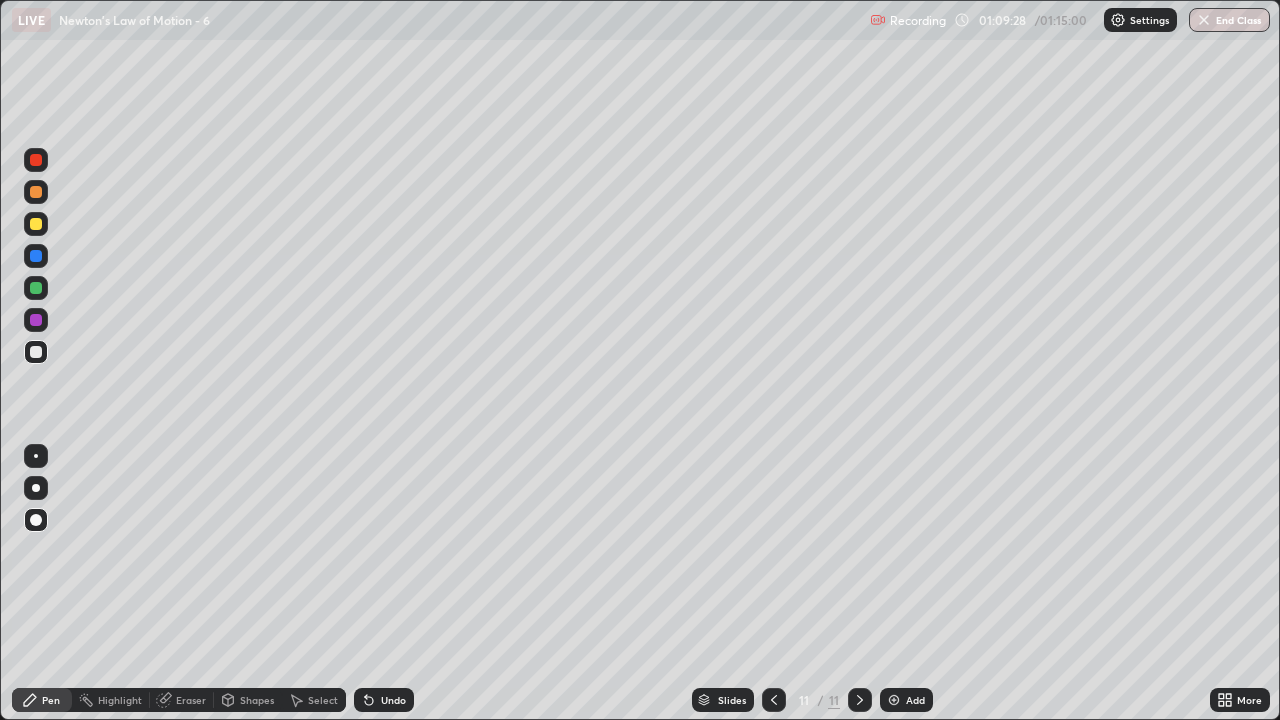 click at bounding box center [36, 256] 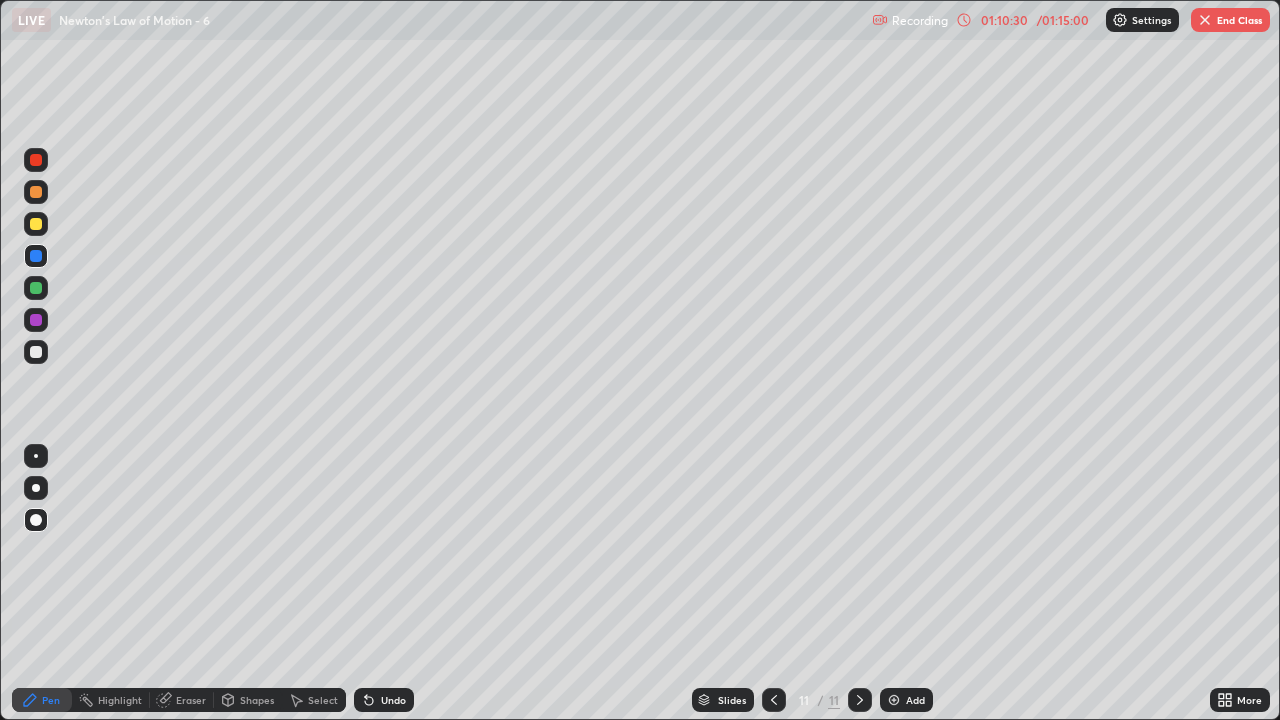 click at bounding box center (36, 192) 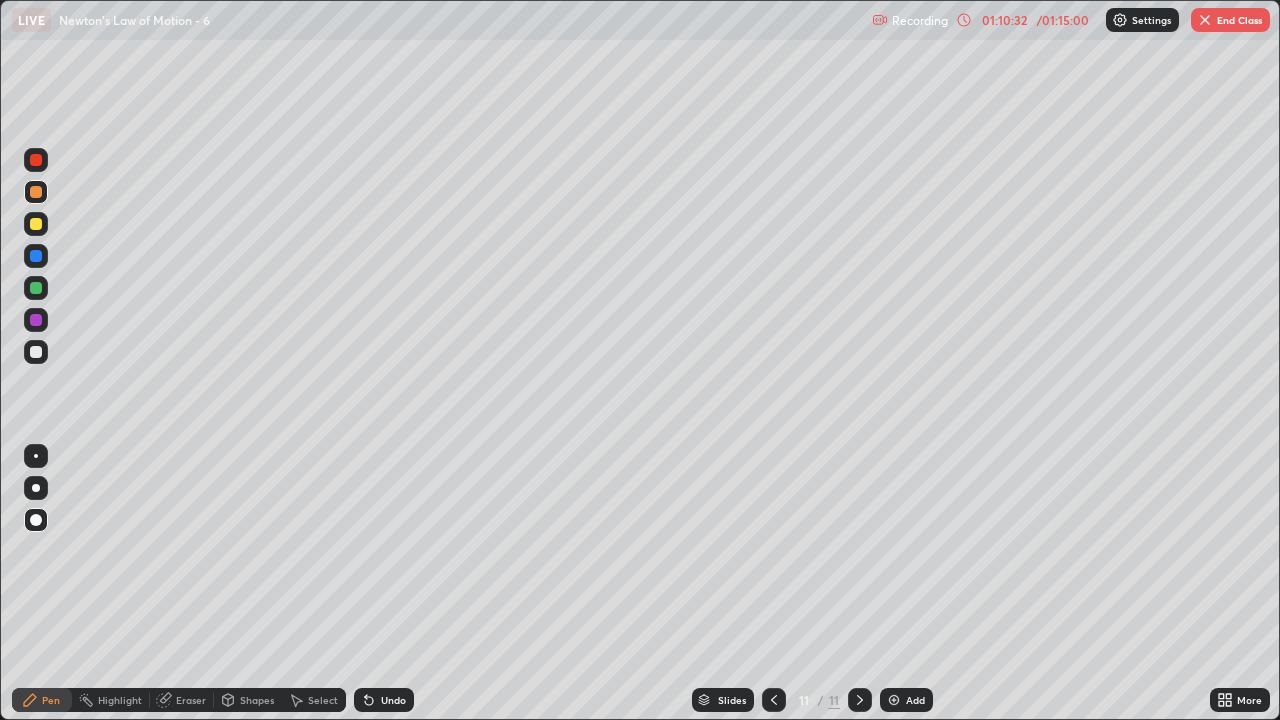 click on "Shapes" at bounding box center [257, 700] 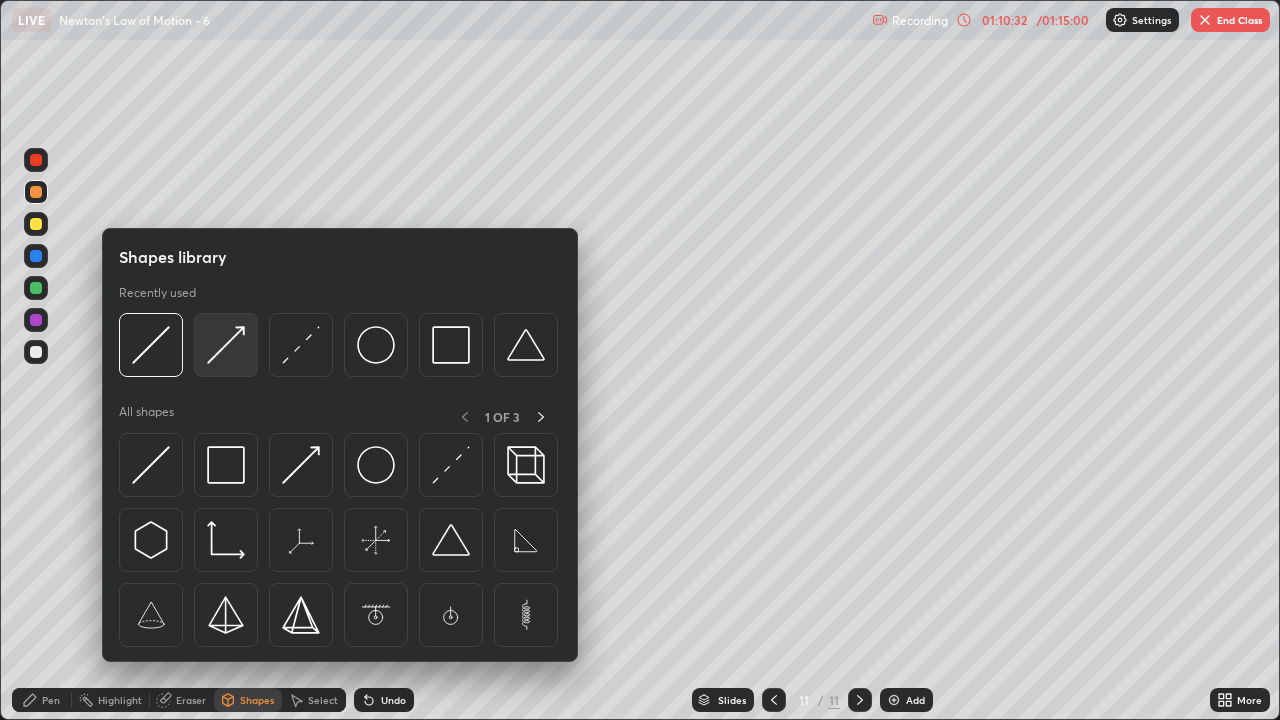 click at bounding box center (226, 345) 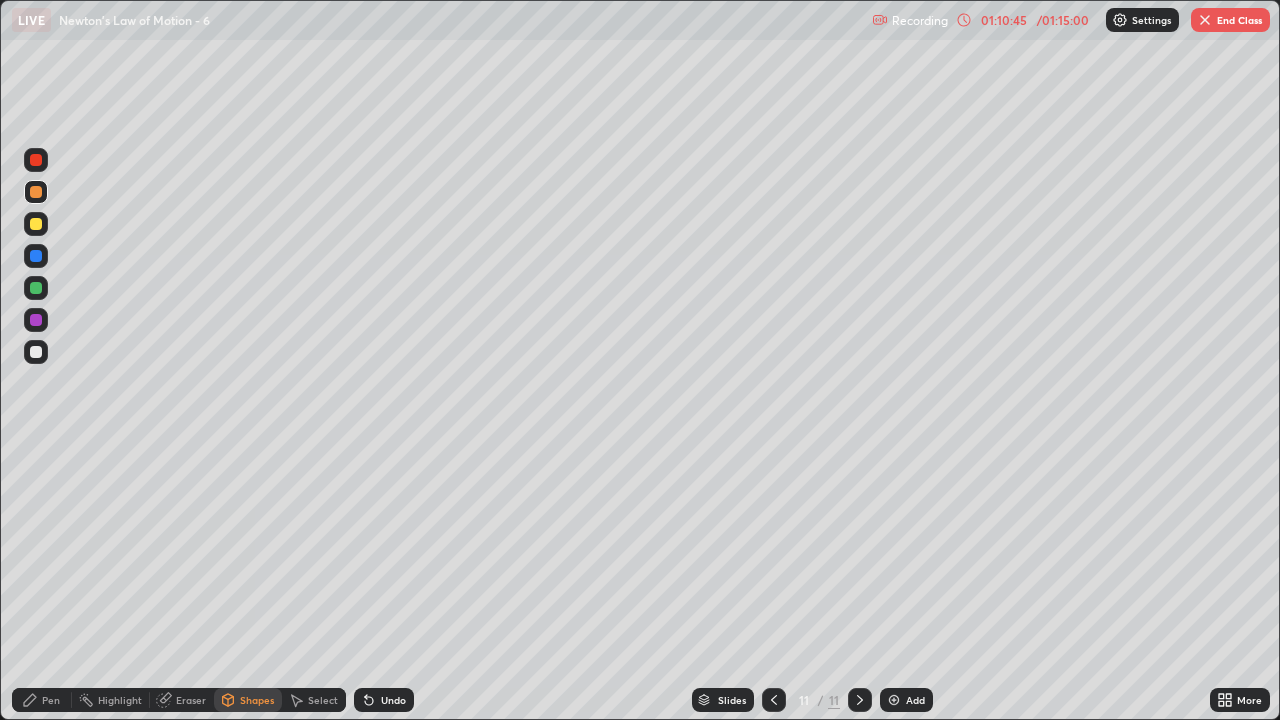 click on "Pen" at bounding box center [51, 700] 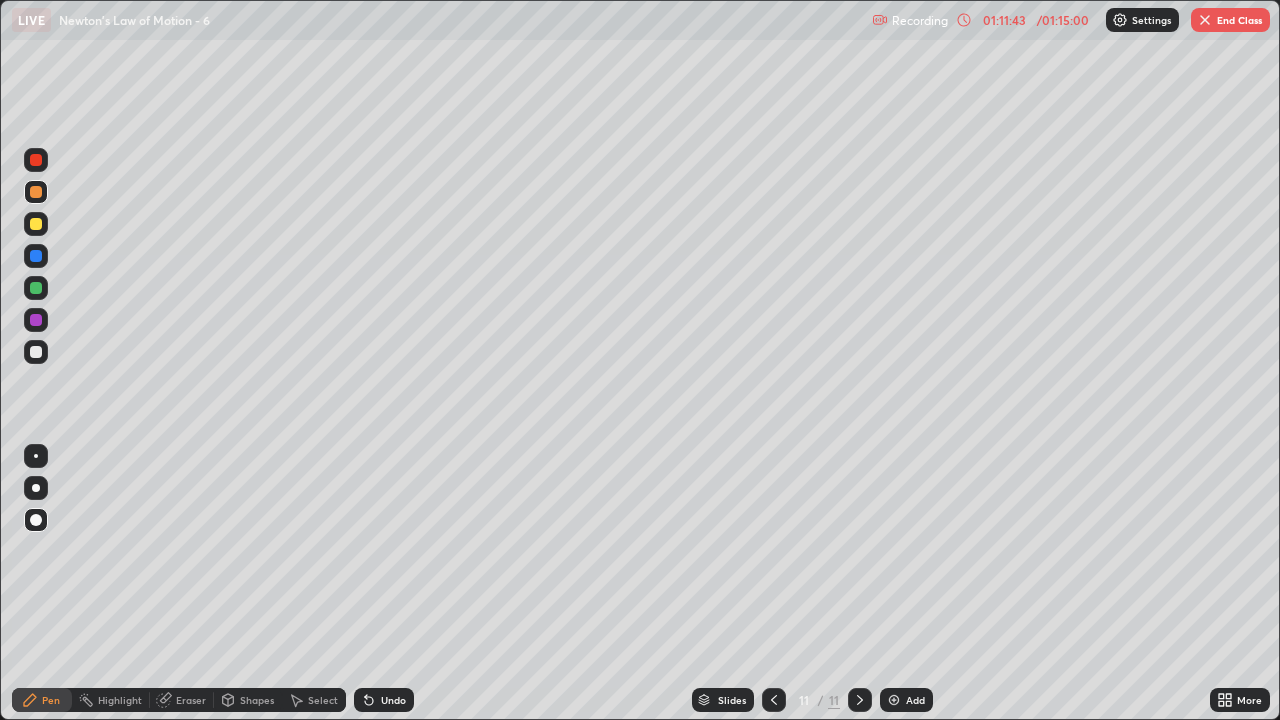 click at bounding box center (36, 192) 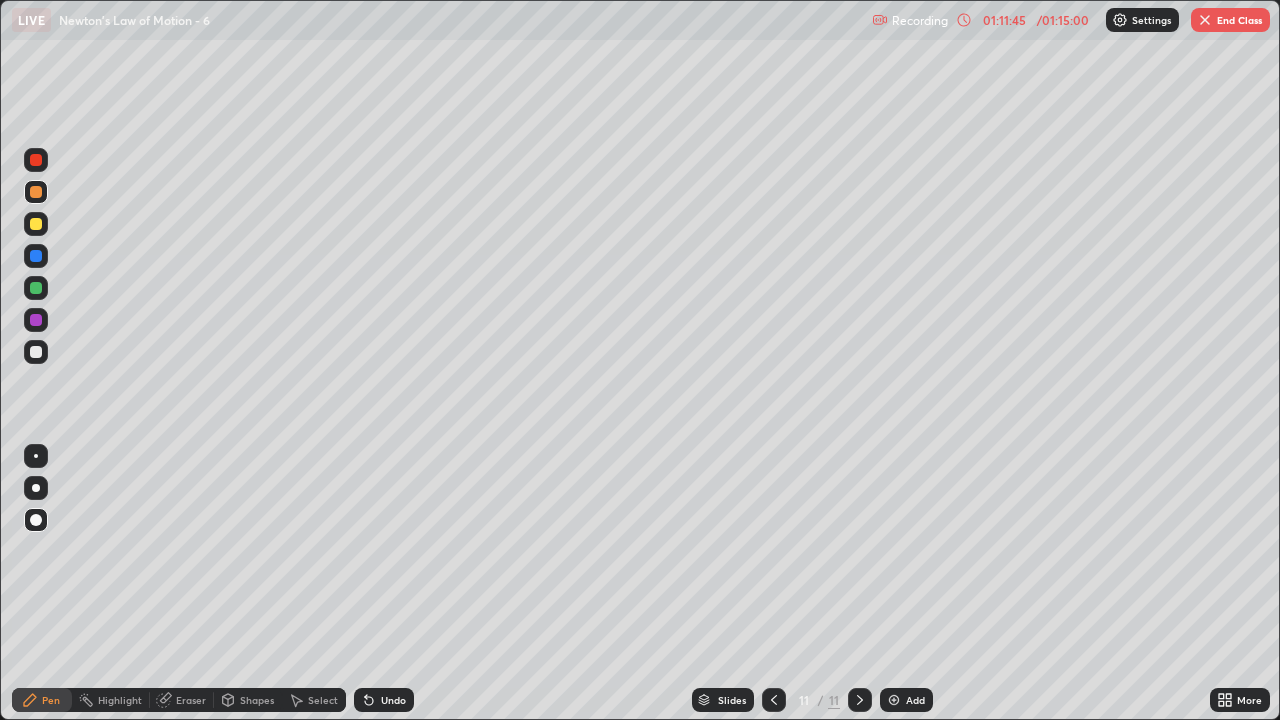 click at bounding box center (36, 352) 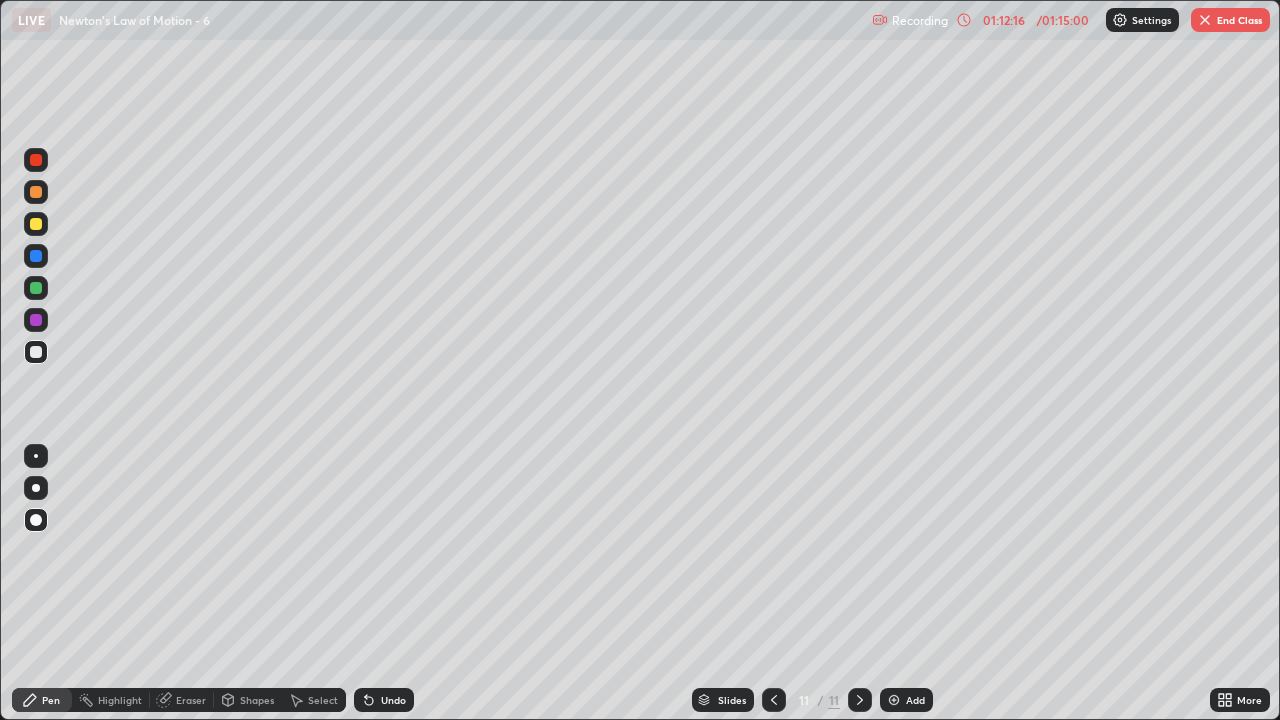click at bounding box center [36, 256] 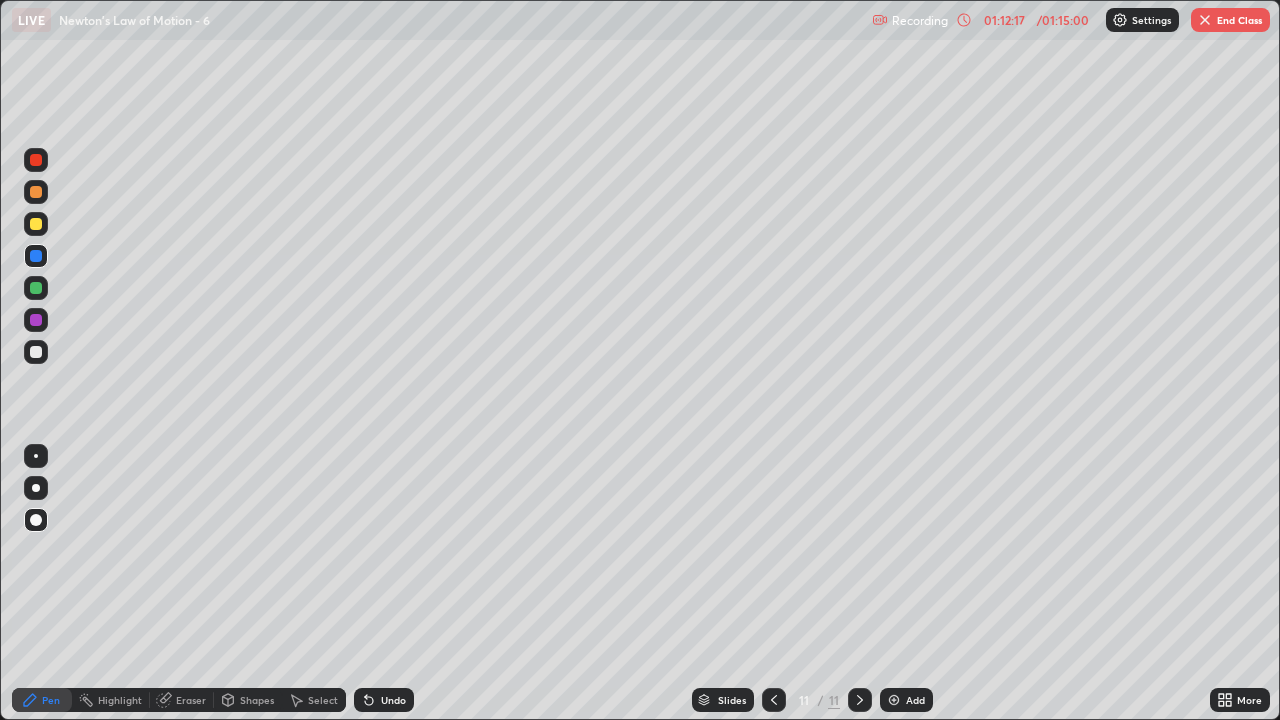 click on "Shapes" at bounding box center (248, 700) 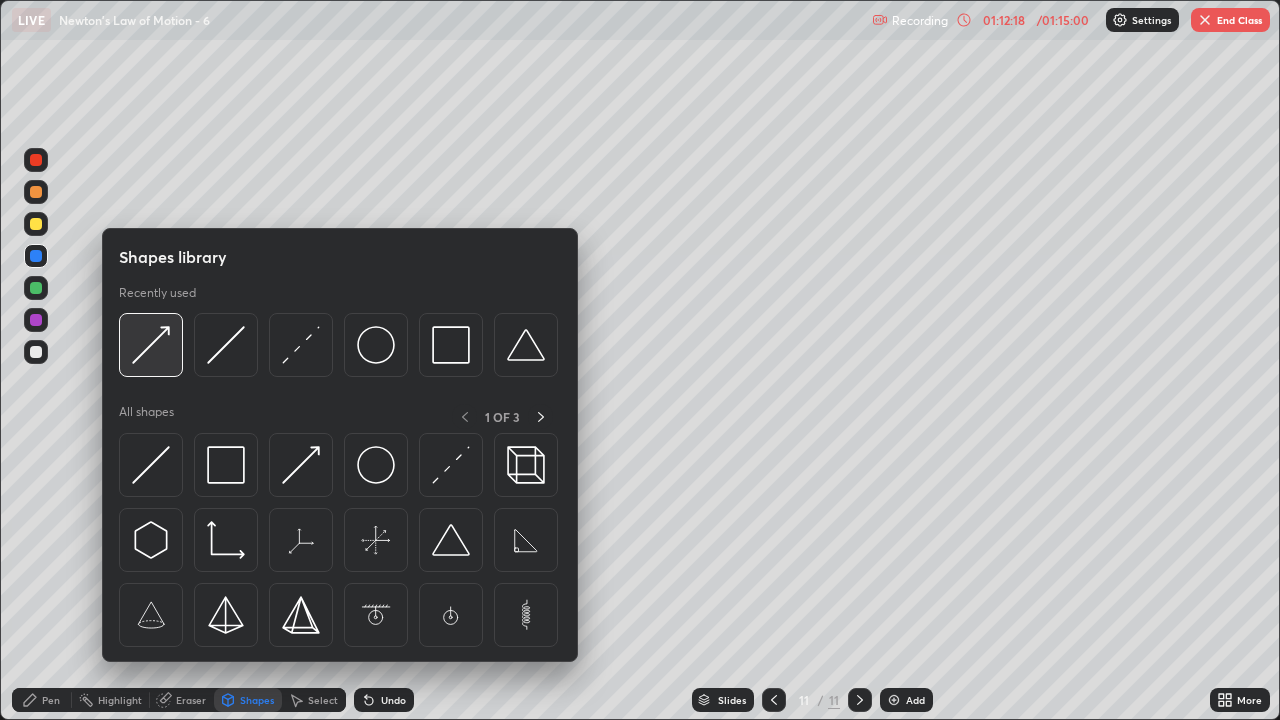 click at bounding box center (151, 345) 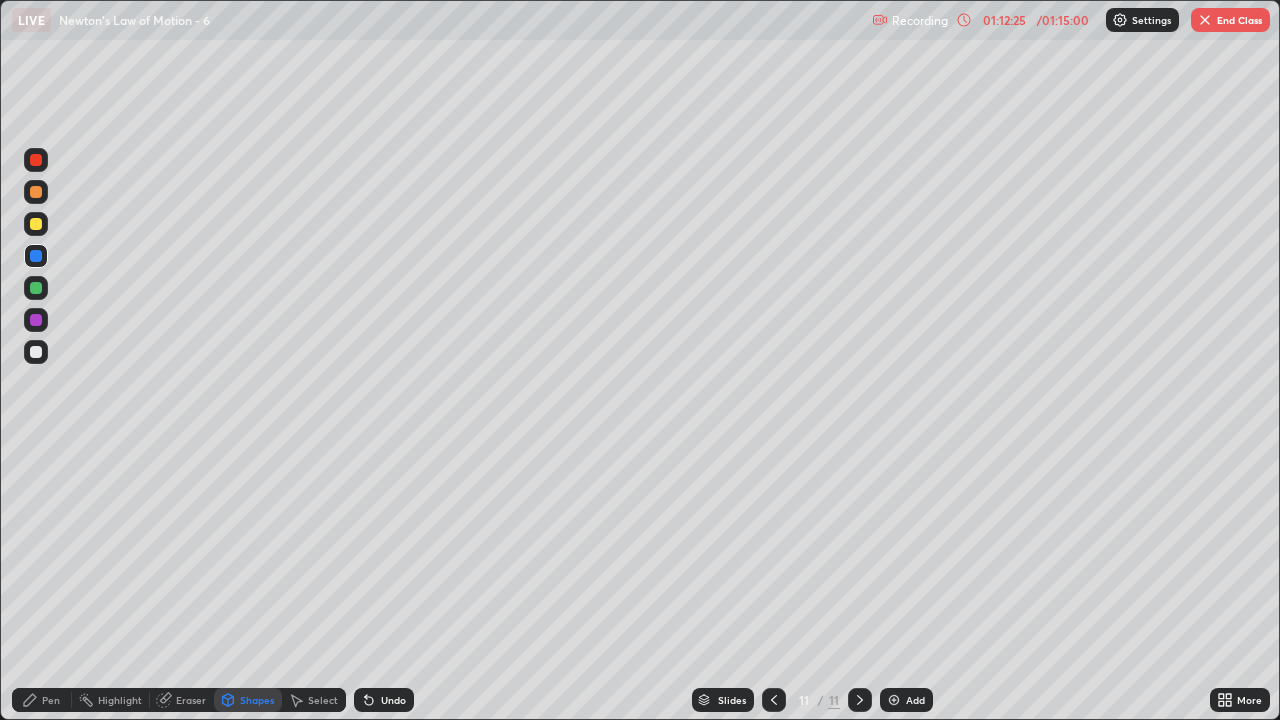 click on "Pen" at bounding box center (51, 700) 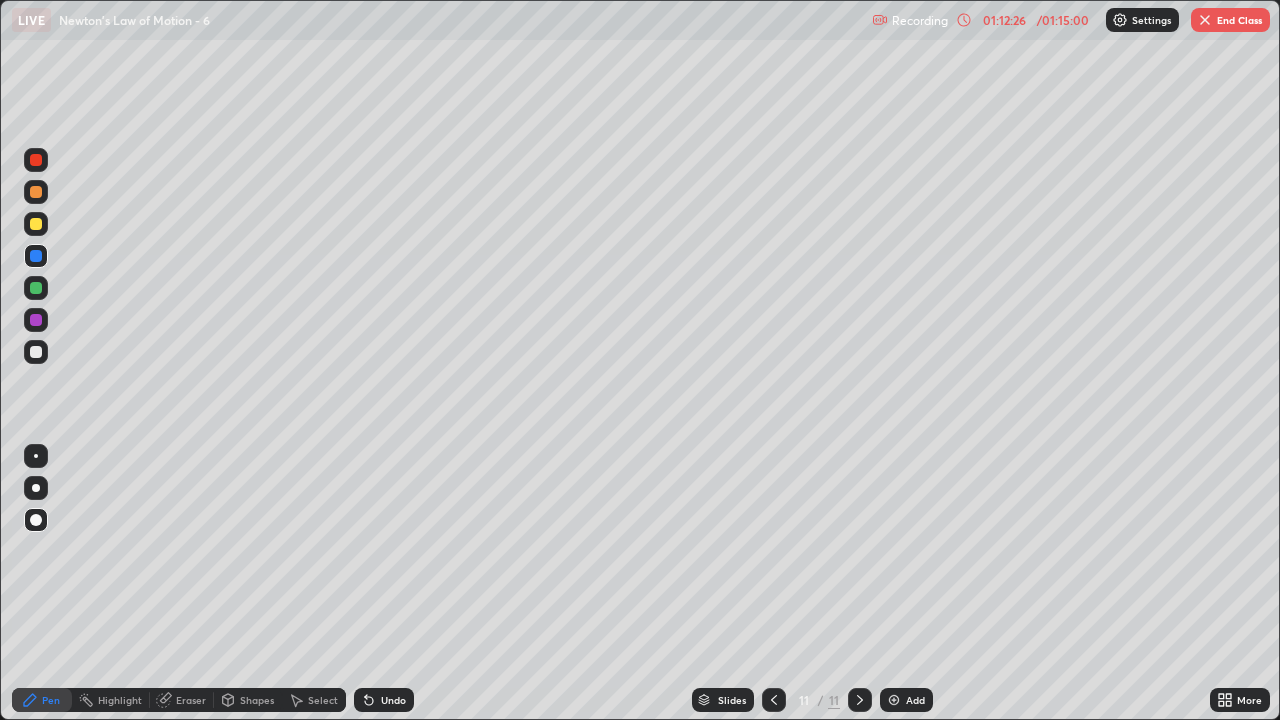 click at bounding box center (36, 224) 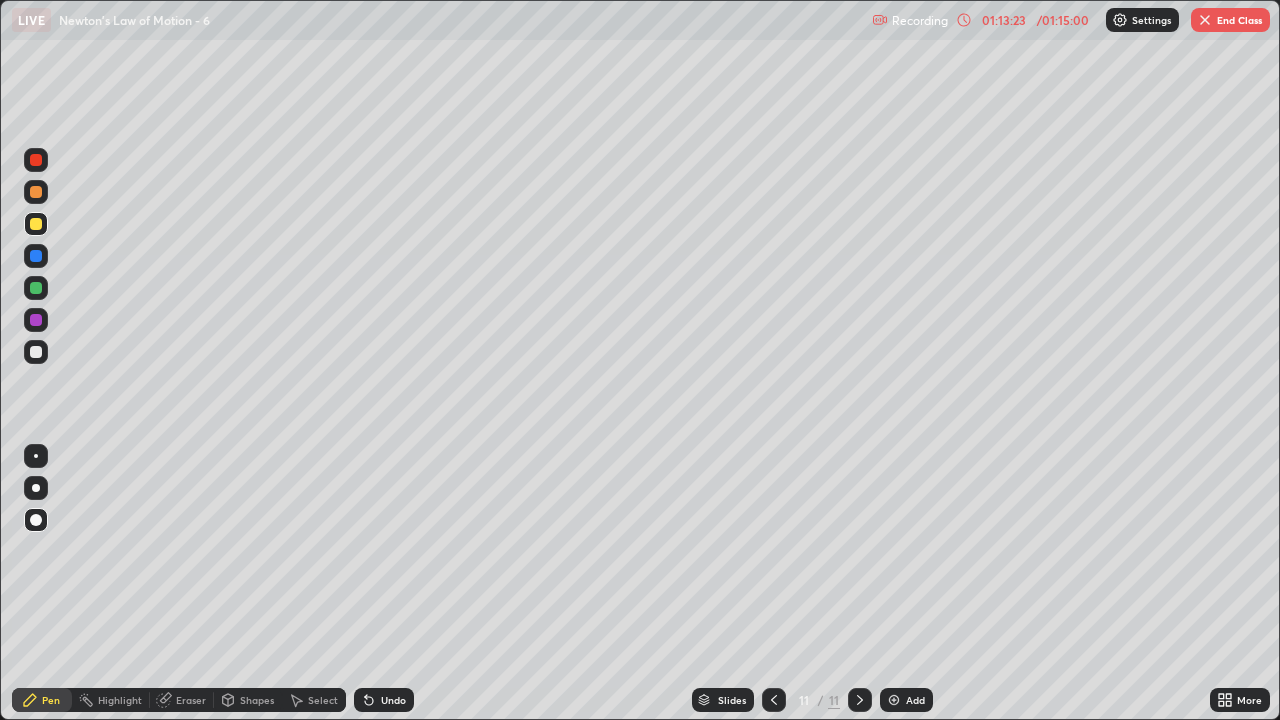 click at bounding box center (36, 288) 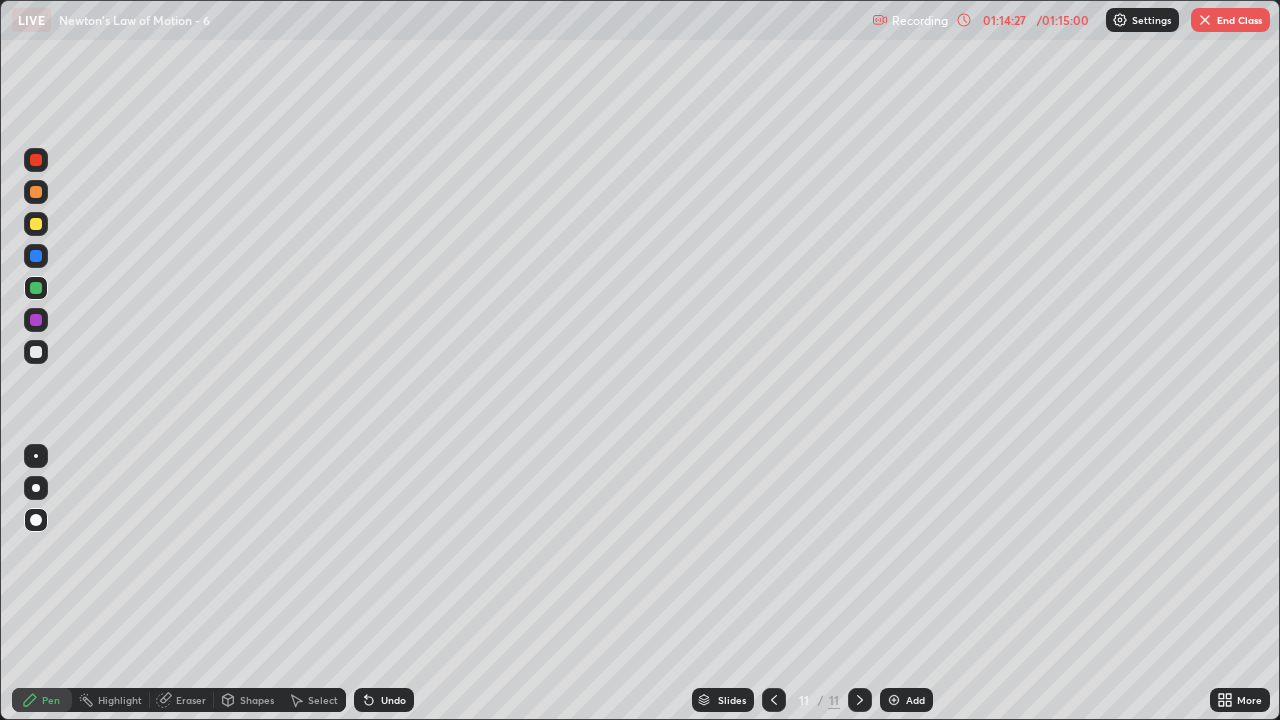 click on "End Class" at bounding box center [1230, 20] 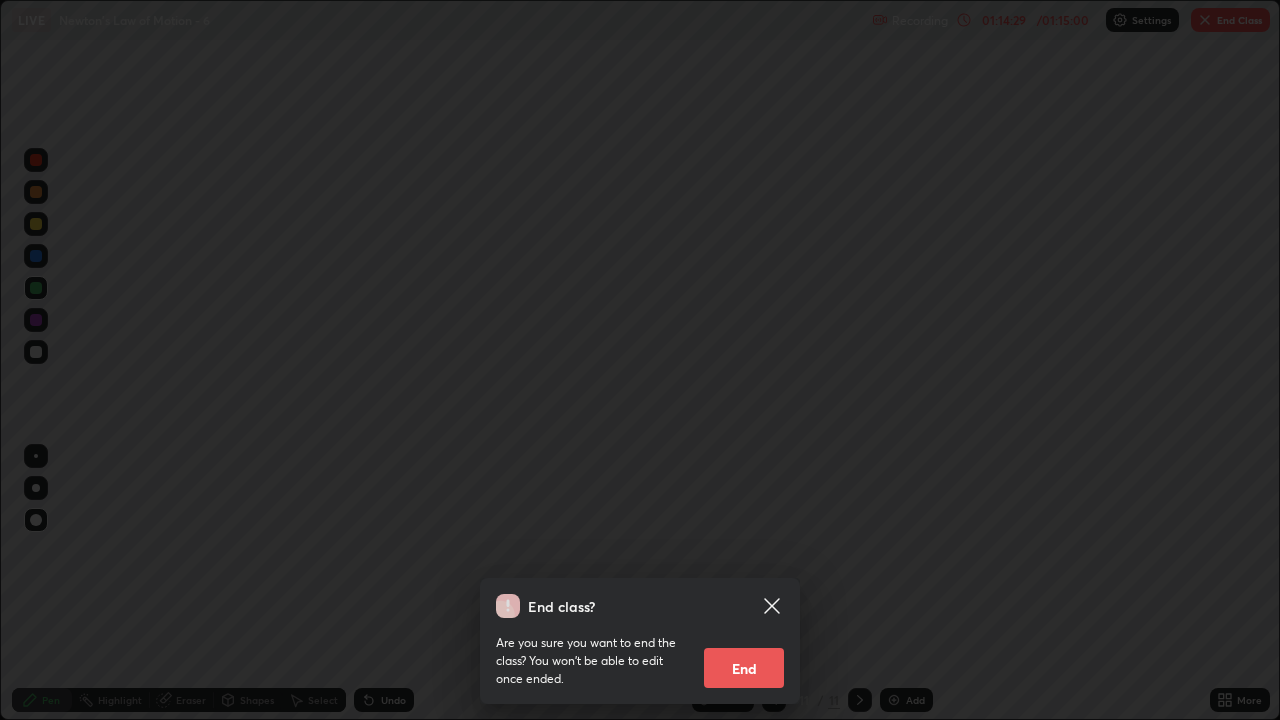 click on "End" at bounding box center (744, 668) 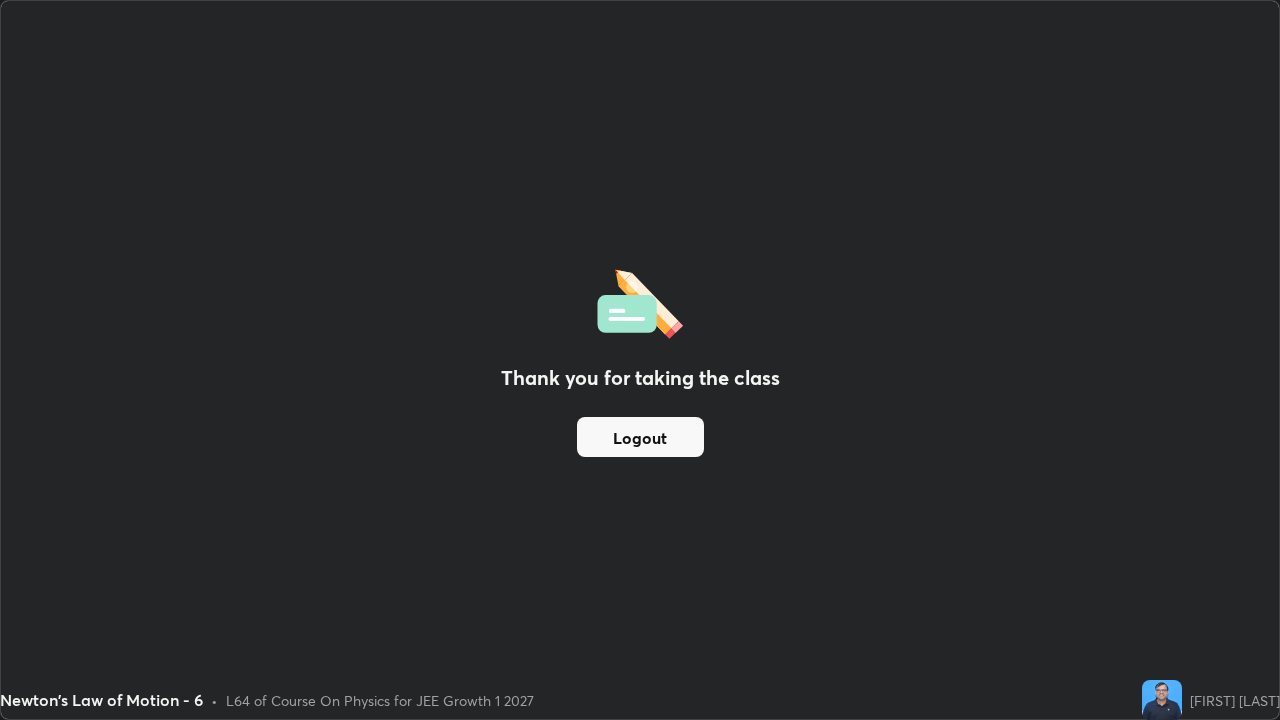 click on "Logout" at bounding box center [640, 437] 